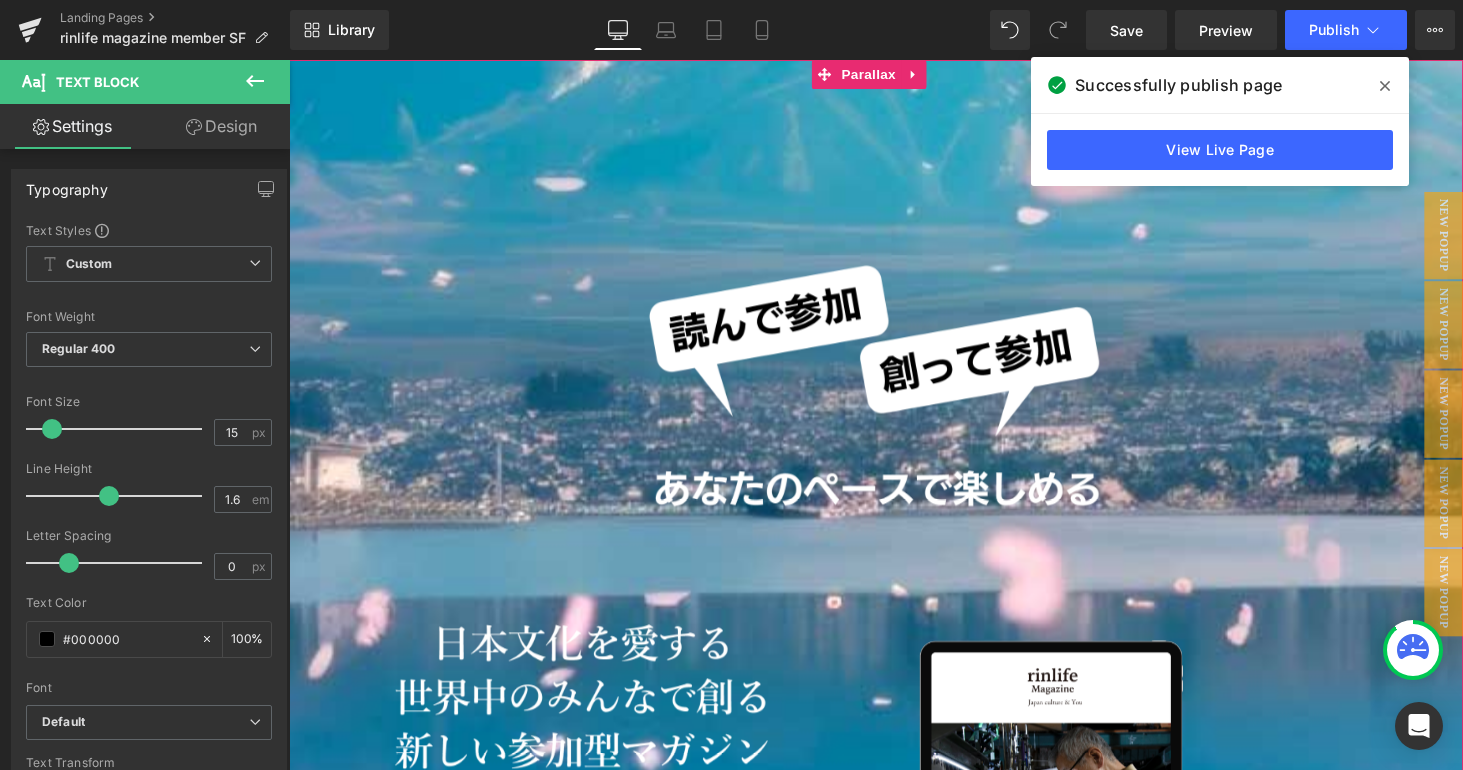 scroll, scrollTop: 16045, scrollLeft: 0, axis: vertical 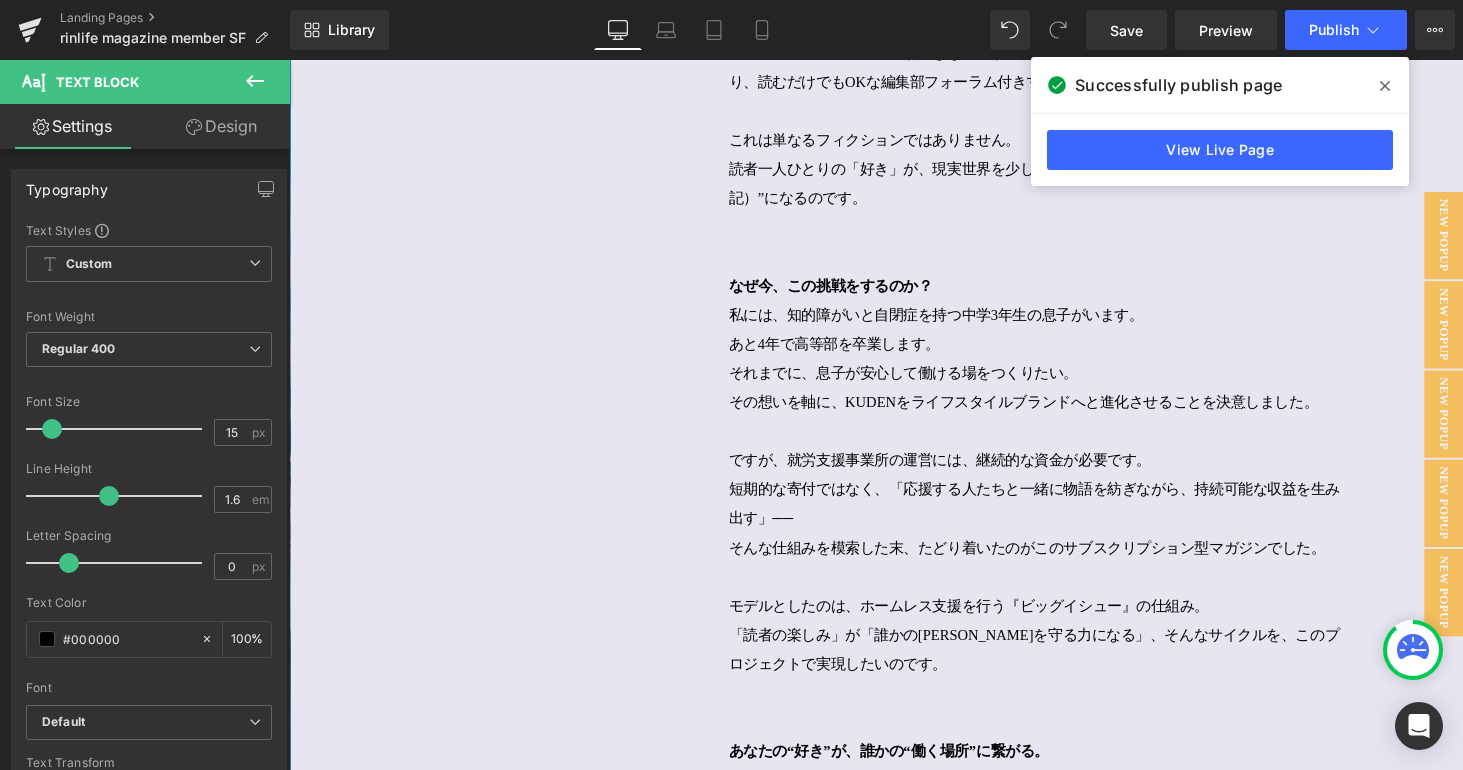 click 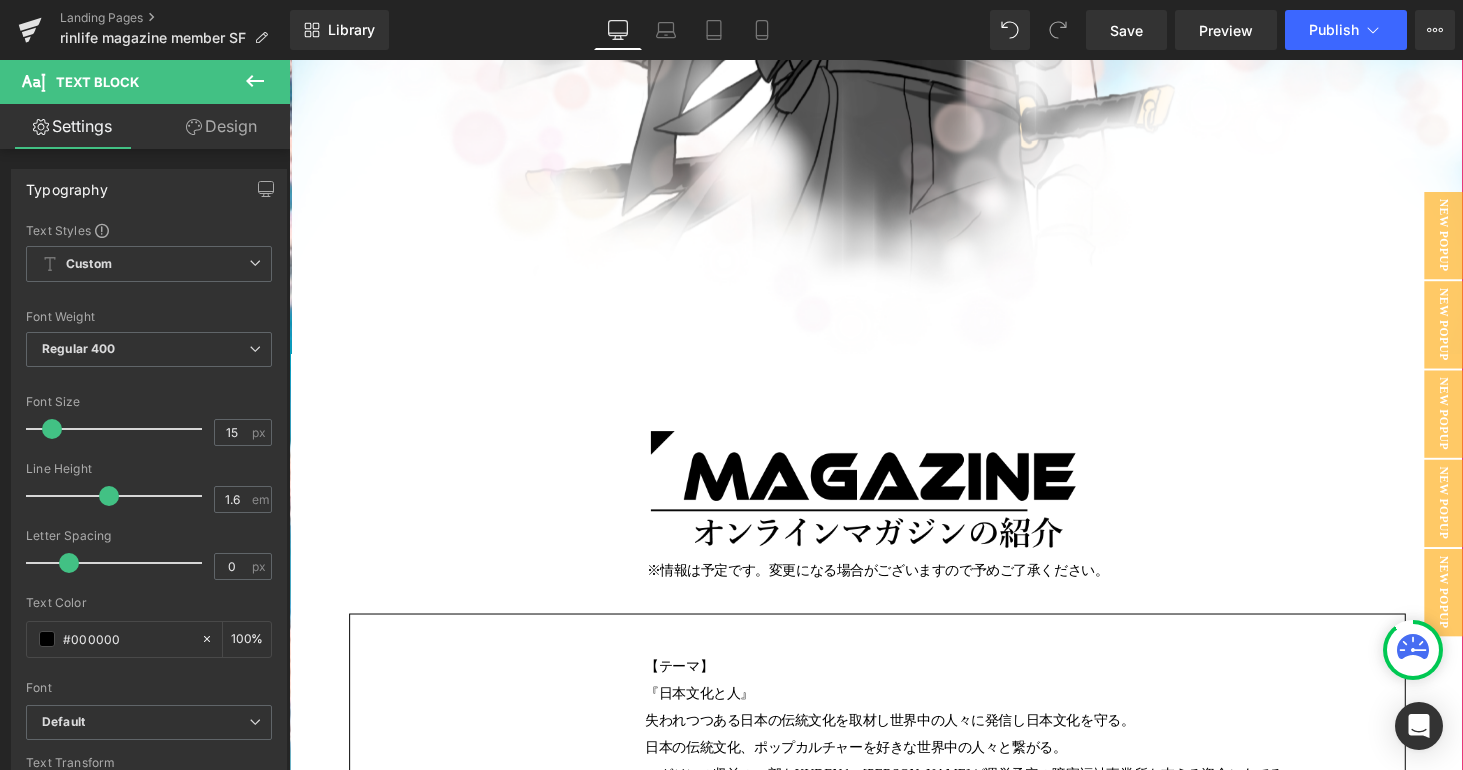 scroll, scrollTop: 2197, scrollLeft: 0, axis: vertical 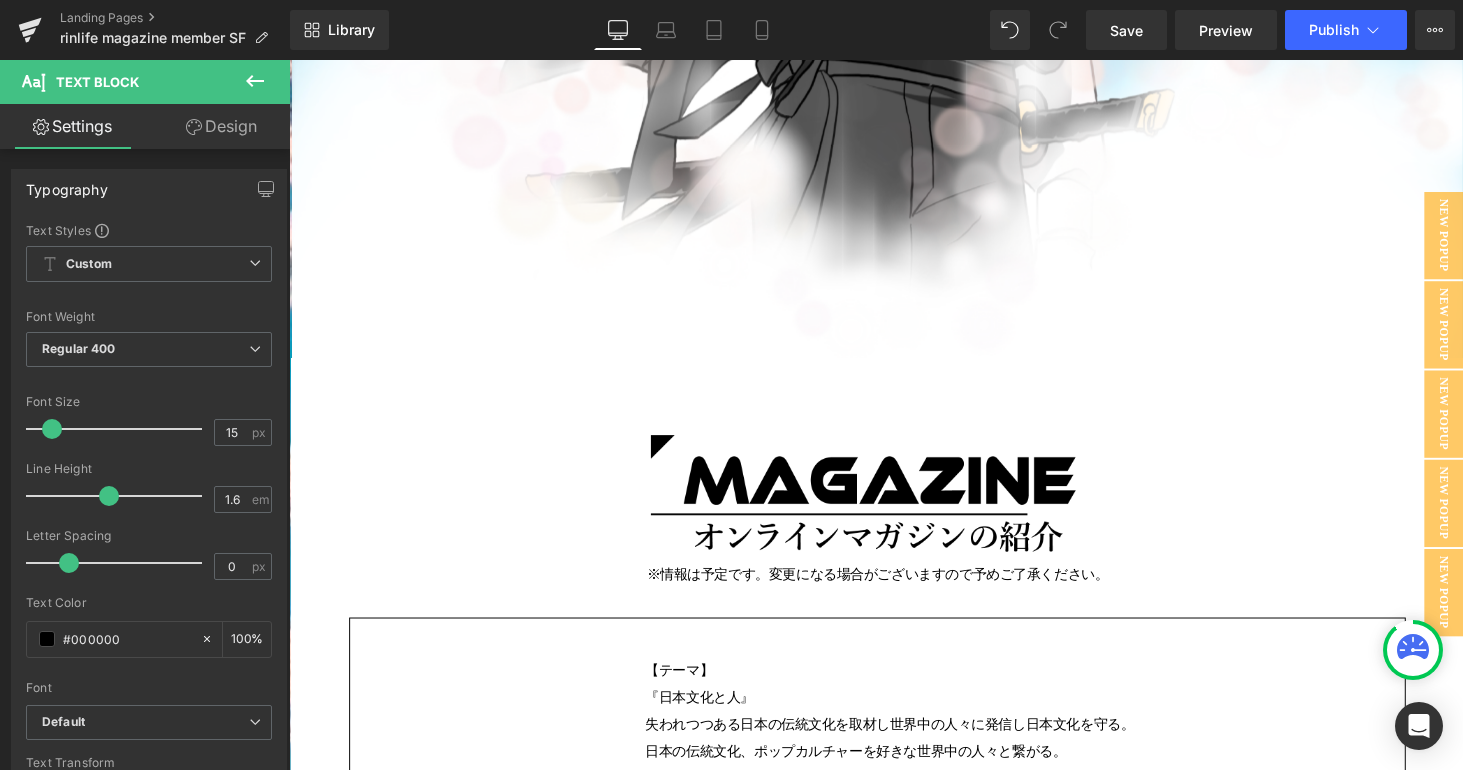 click 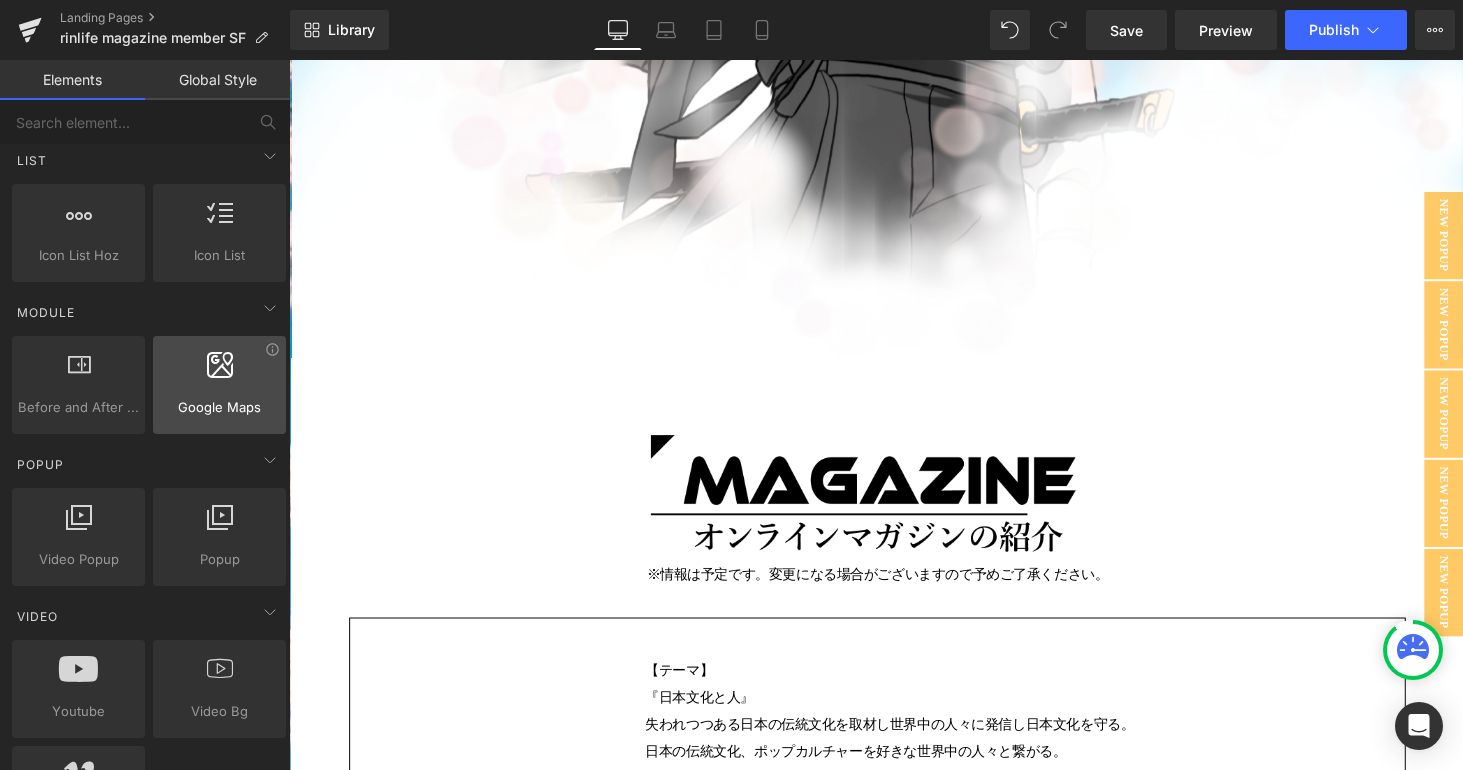 scroll, scrollTop: 941, scrollLeft: 0, axis: vertical 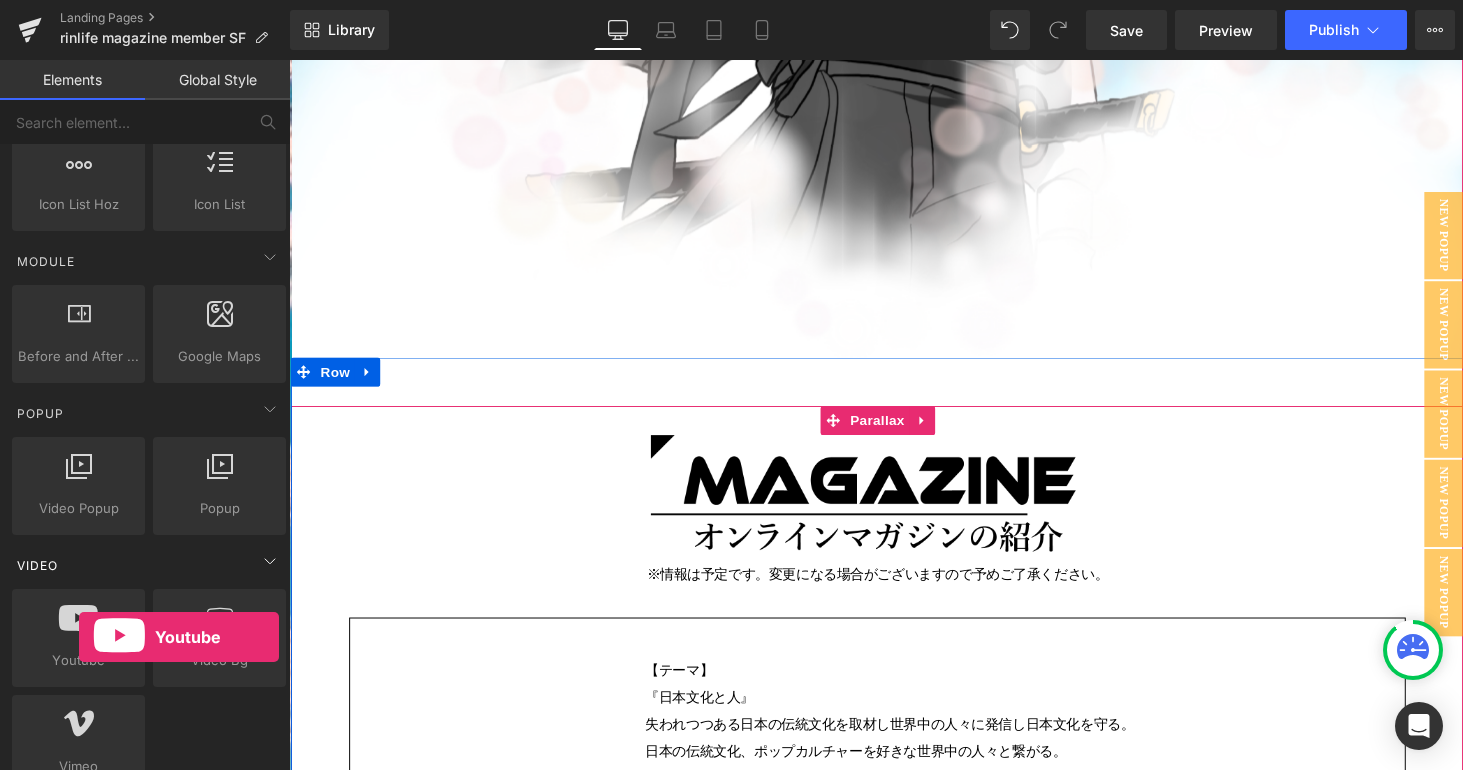drag, startPoint x: 92, startPoint y: 621, endPoint x: 65, endPoint y: 564, distance: 63.07139 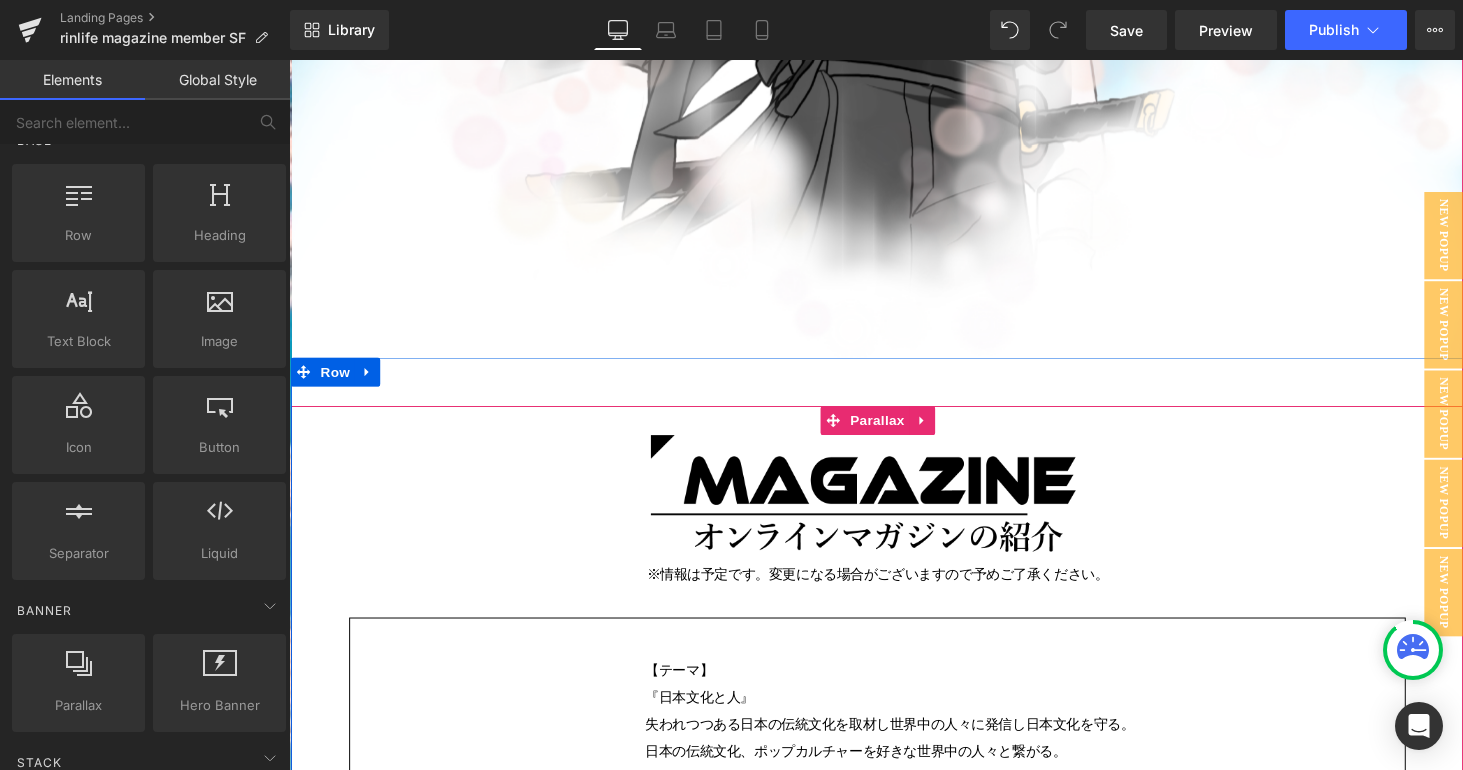 scroll, scrollTop: 0, scrollLeft: 0, axis: both 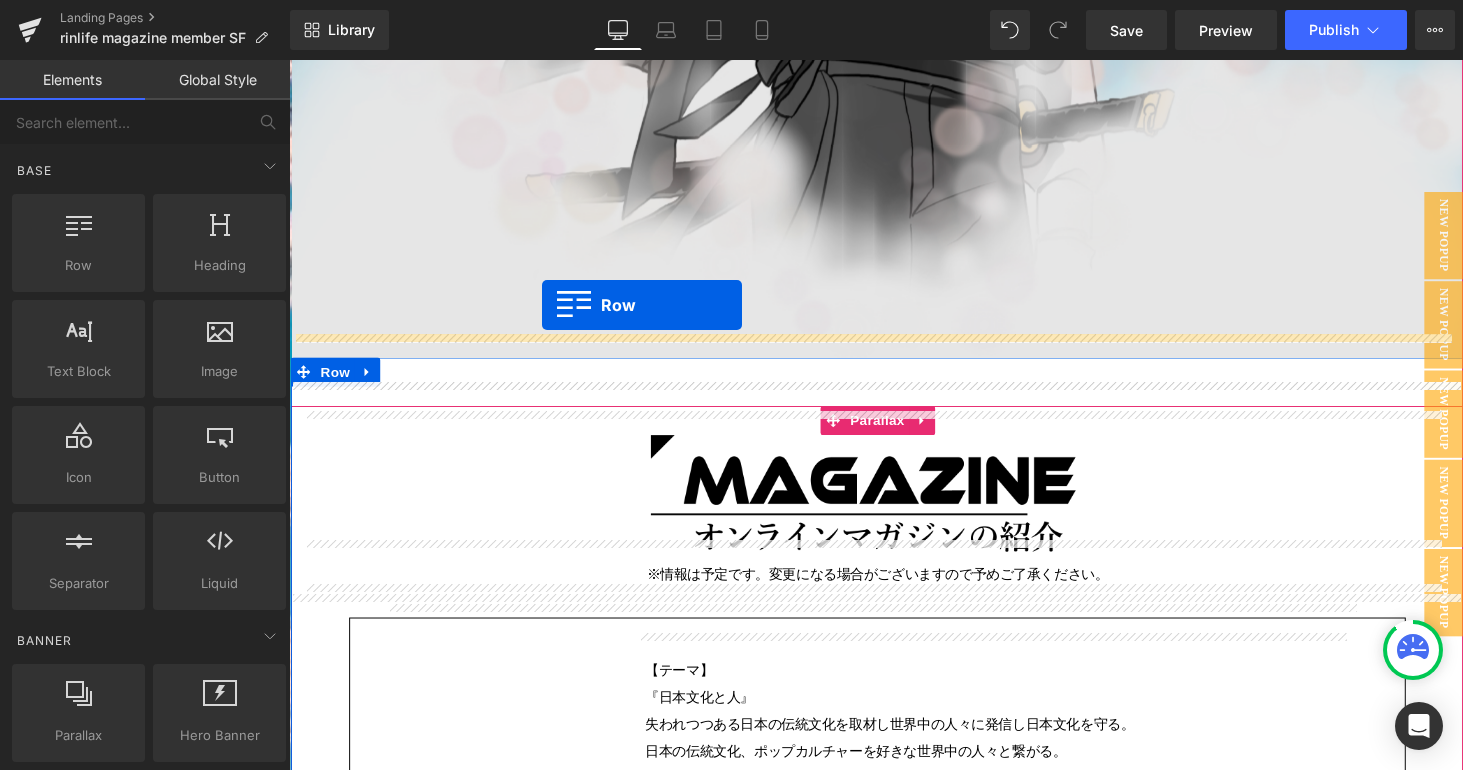 drag, startPoint x: 393, startPoint y: 303, endPoint x: 550, endPoint y: 312, distance: 157.25775 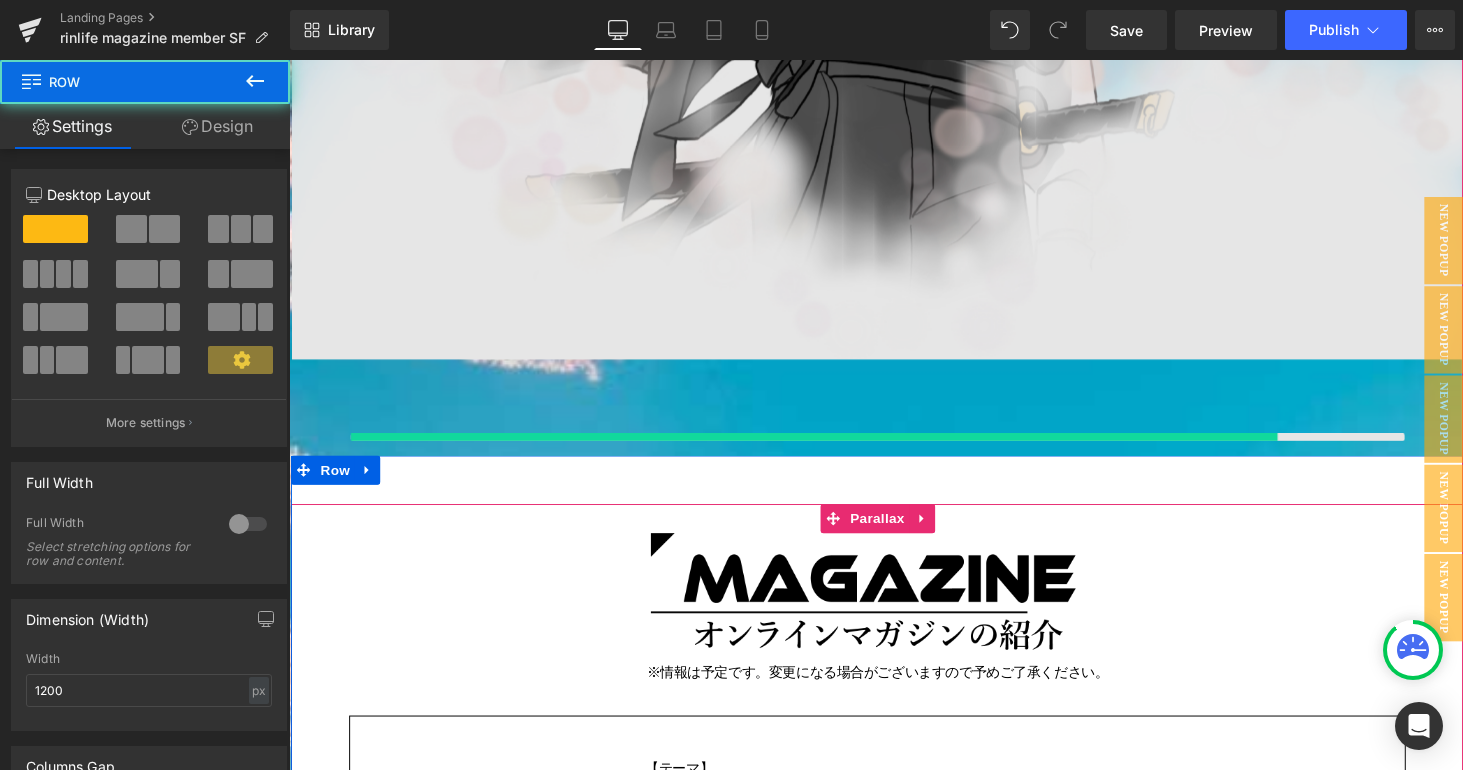 scroll, scrollTop: 21578, scrollLeft: 1195, axis: both 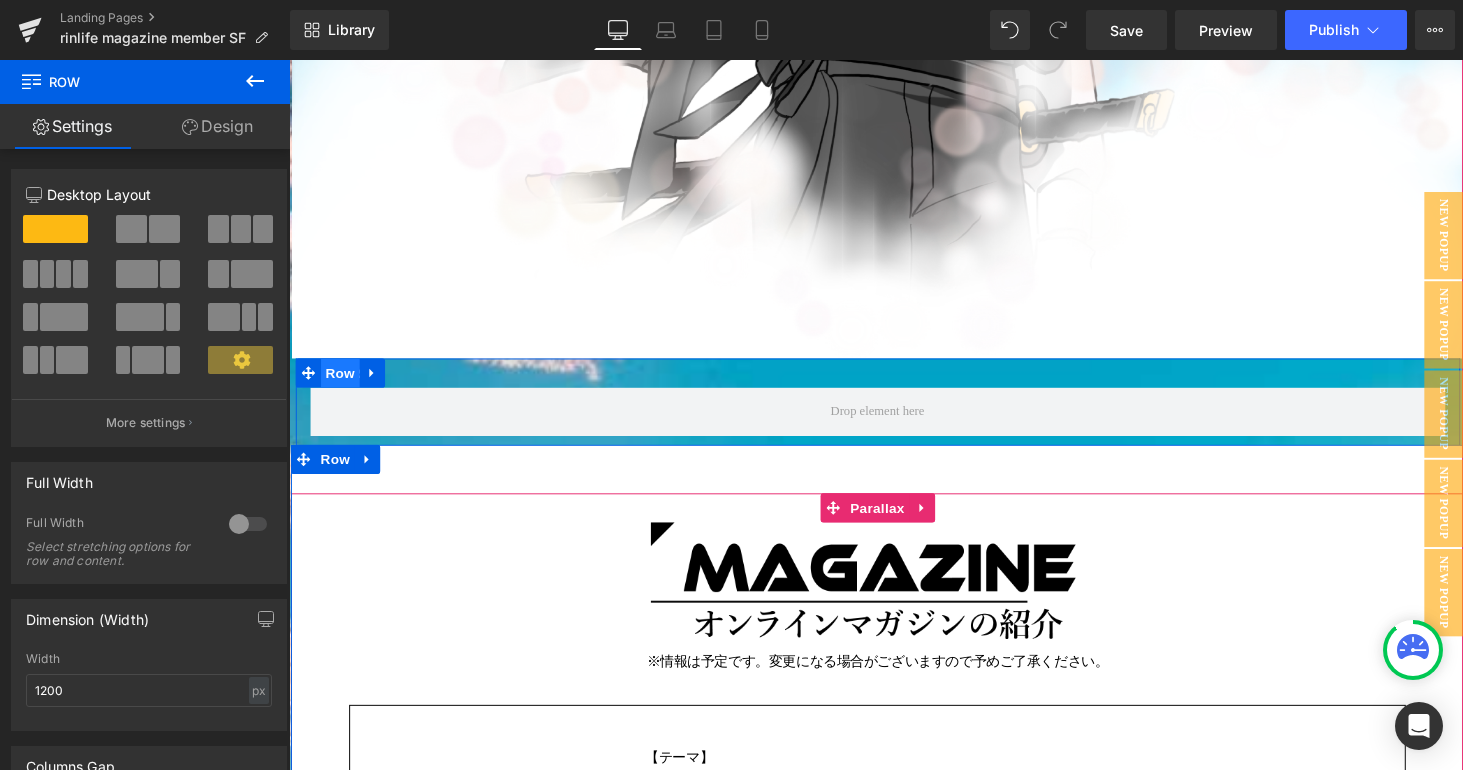 click on "Row" at bounding box center [342, 383] 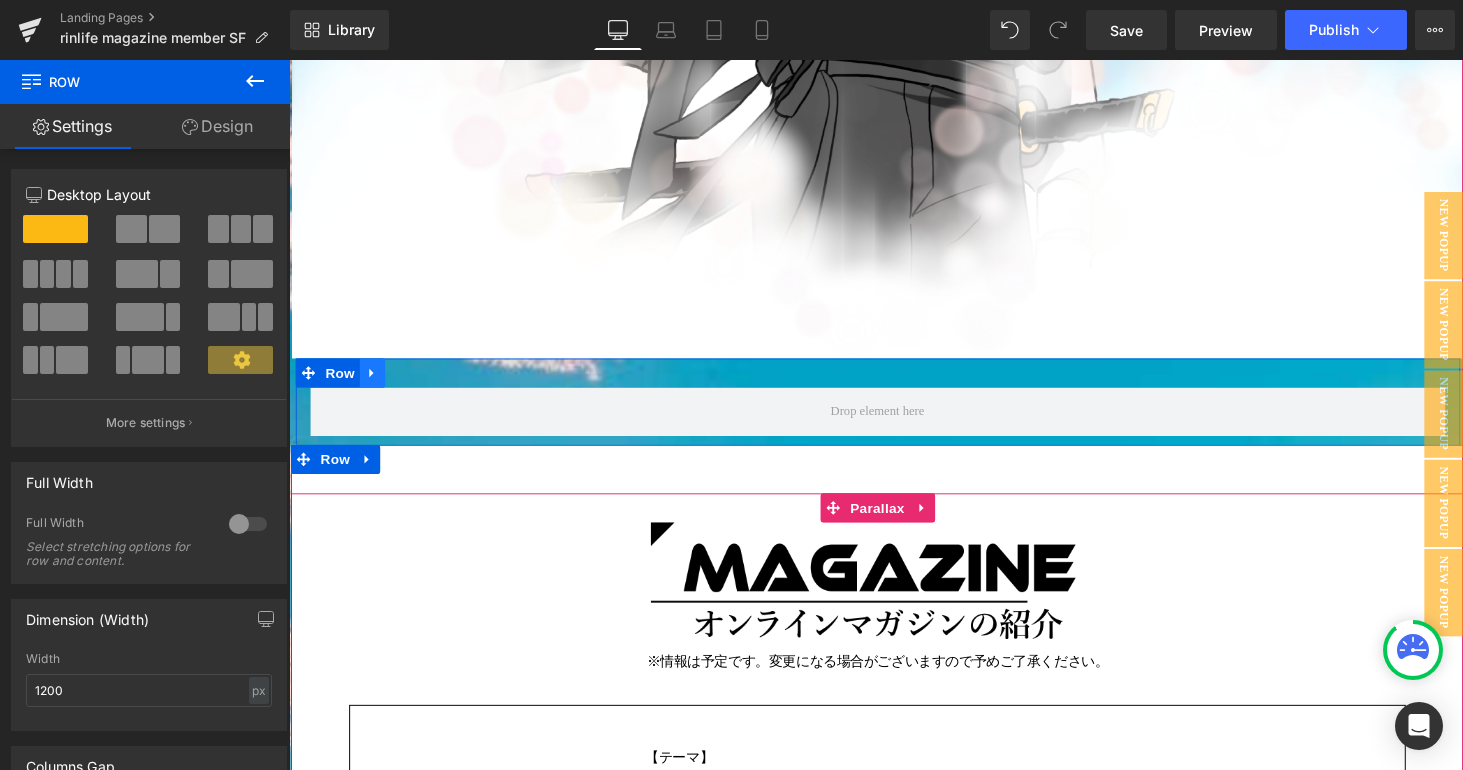 click at bounding box center (375, 383) 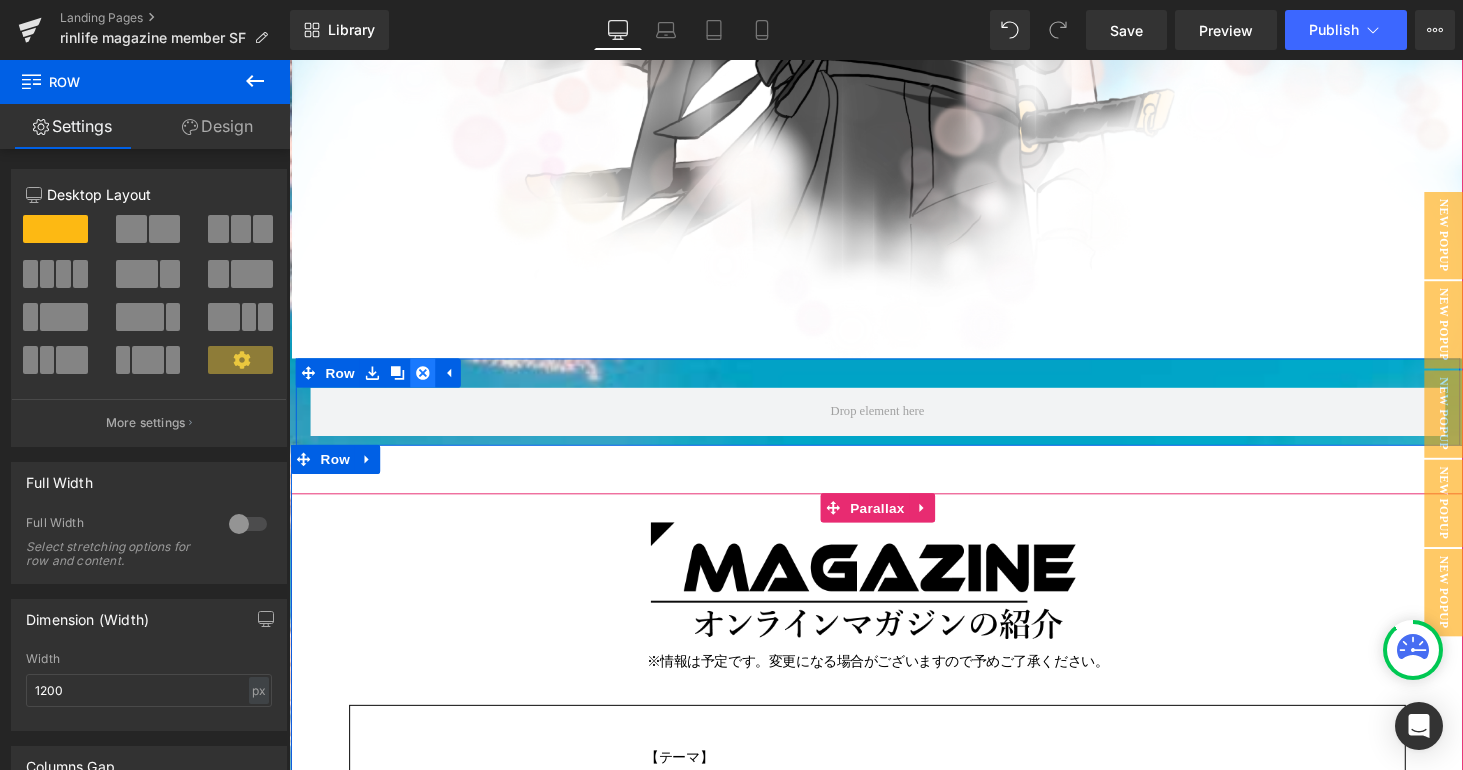 click at bounding box center (427, 383) 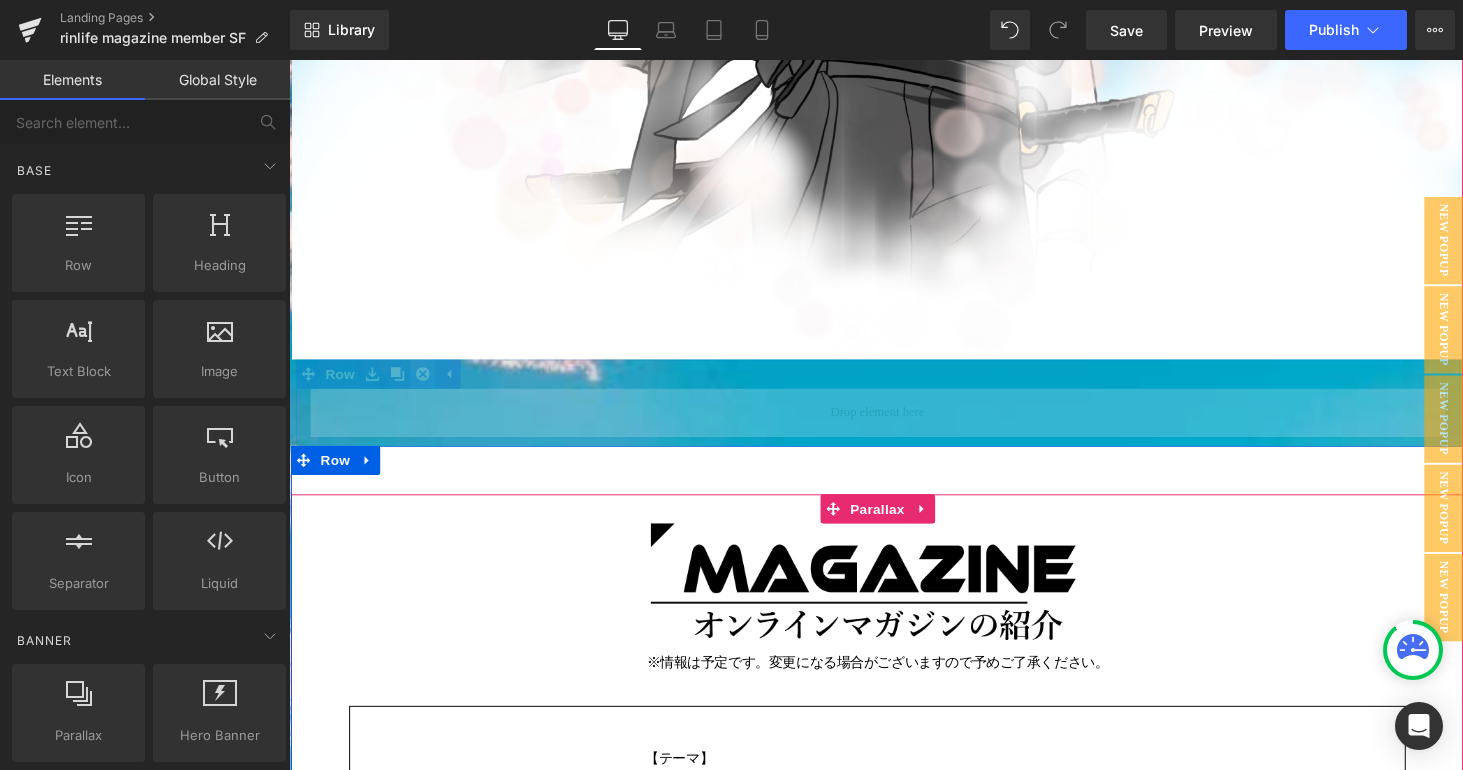 scroll, scrollTop: 21488, scrollLeft: 1195, axis: both 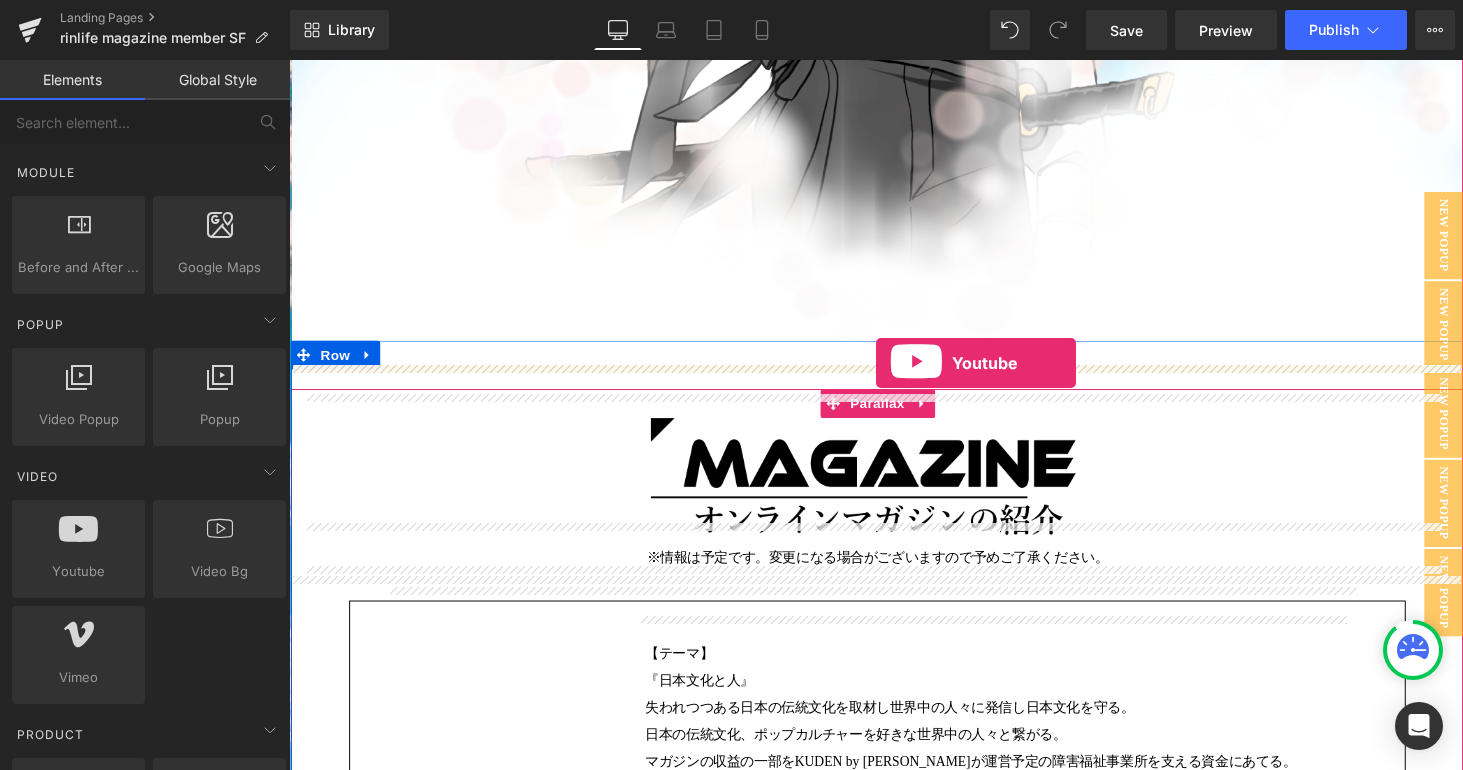 drag, startPoint x: 376, startPoint y: 595, endPoint x: 894, endPoint y: 372, distance: 563.96185 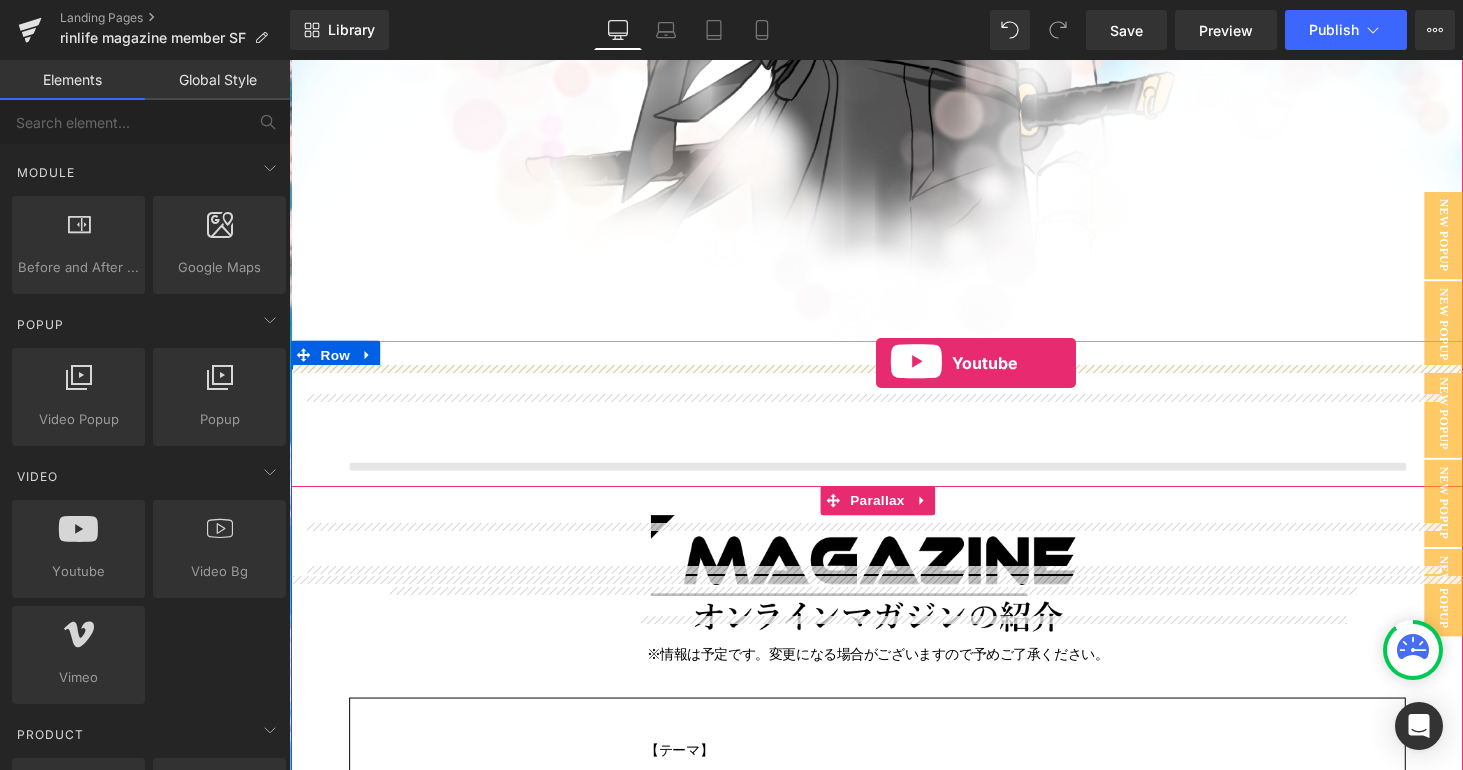 scroll, scrollTop: 10, scrollLeft: 10, axis: both 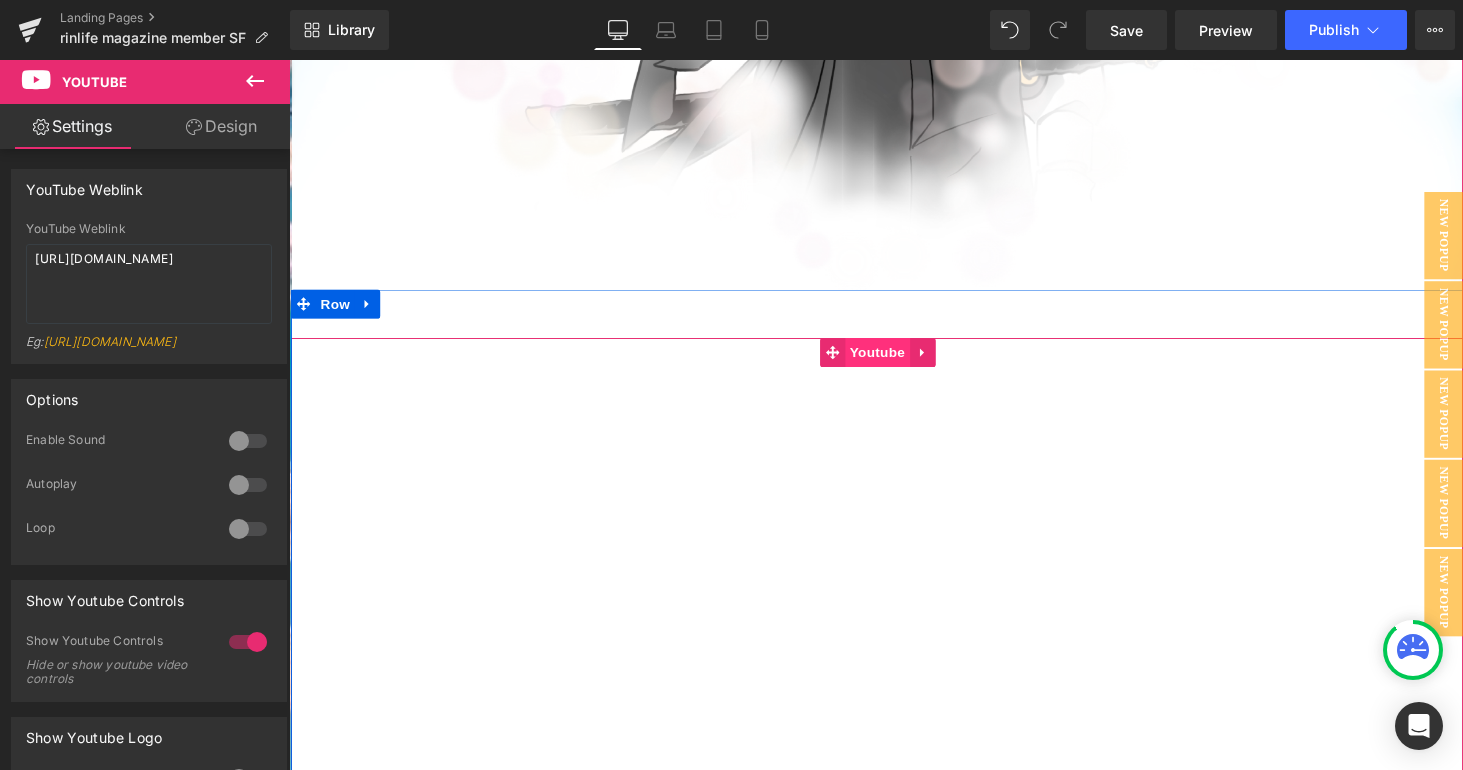 click on "Youtube" at bounding box center [895, 362] 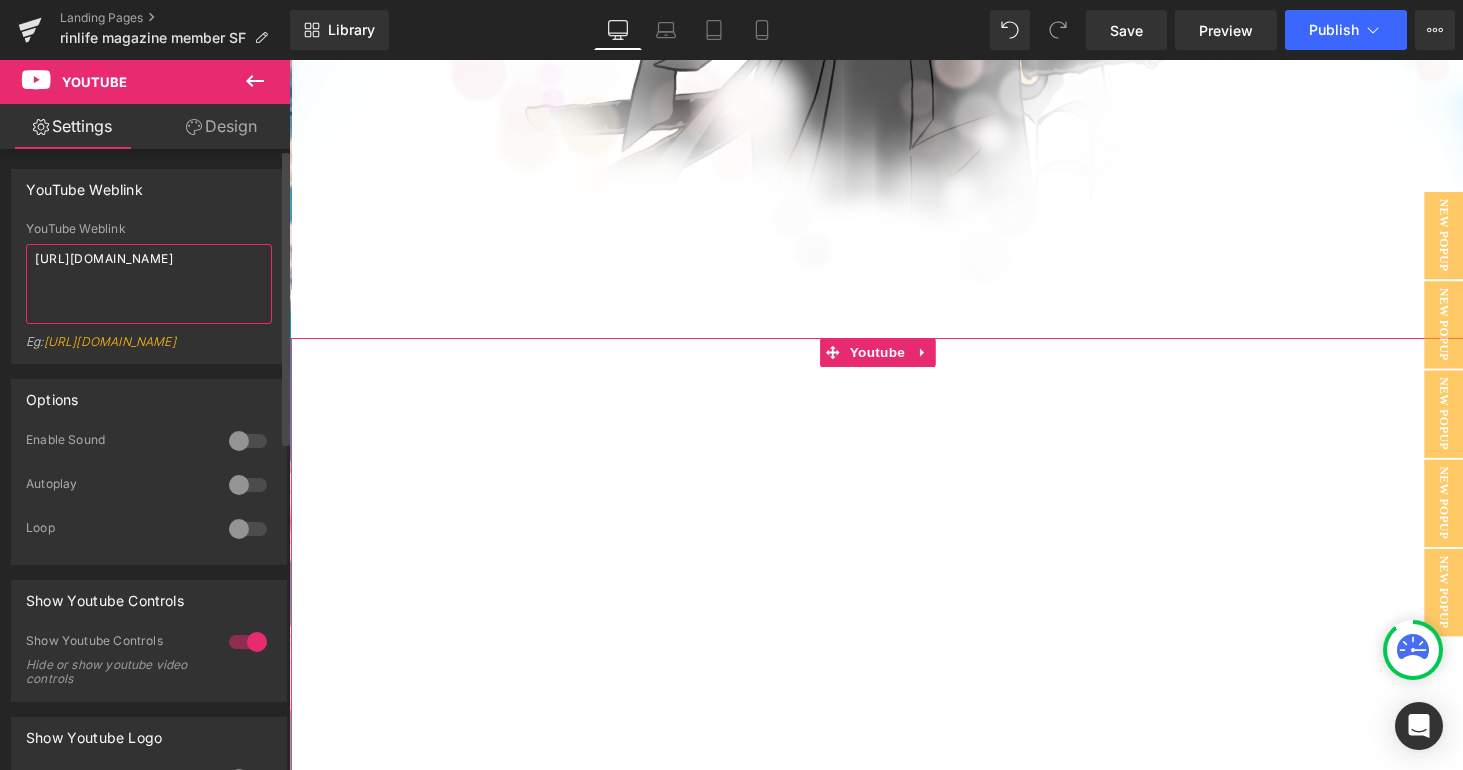 click on "[URL][DOMAIN_NAME]" at bounding box center [149, 284] 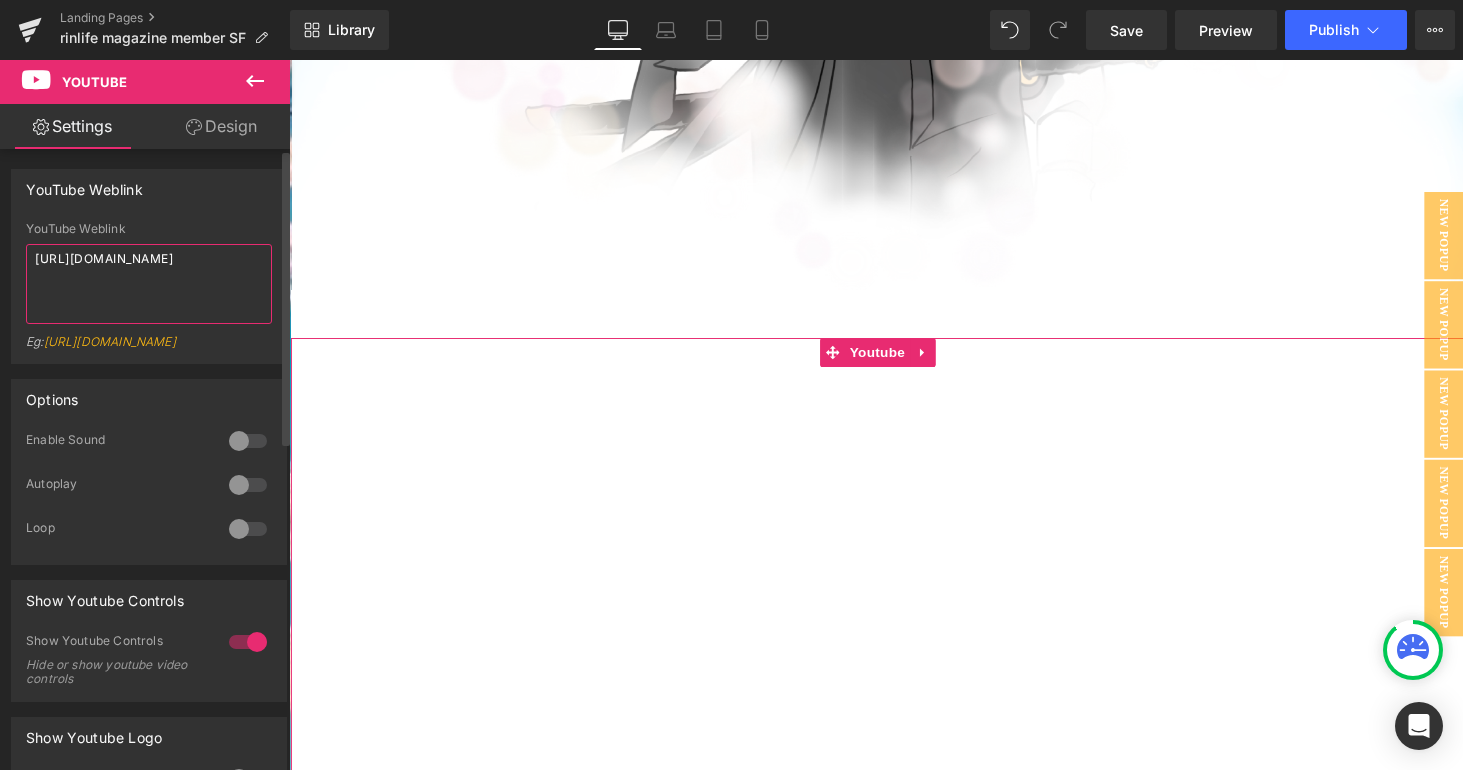 paste on "[DOMAIN_NAME][URL][PERSON_NAME]" 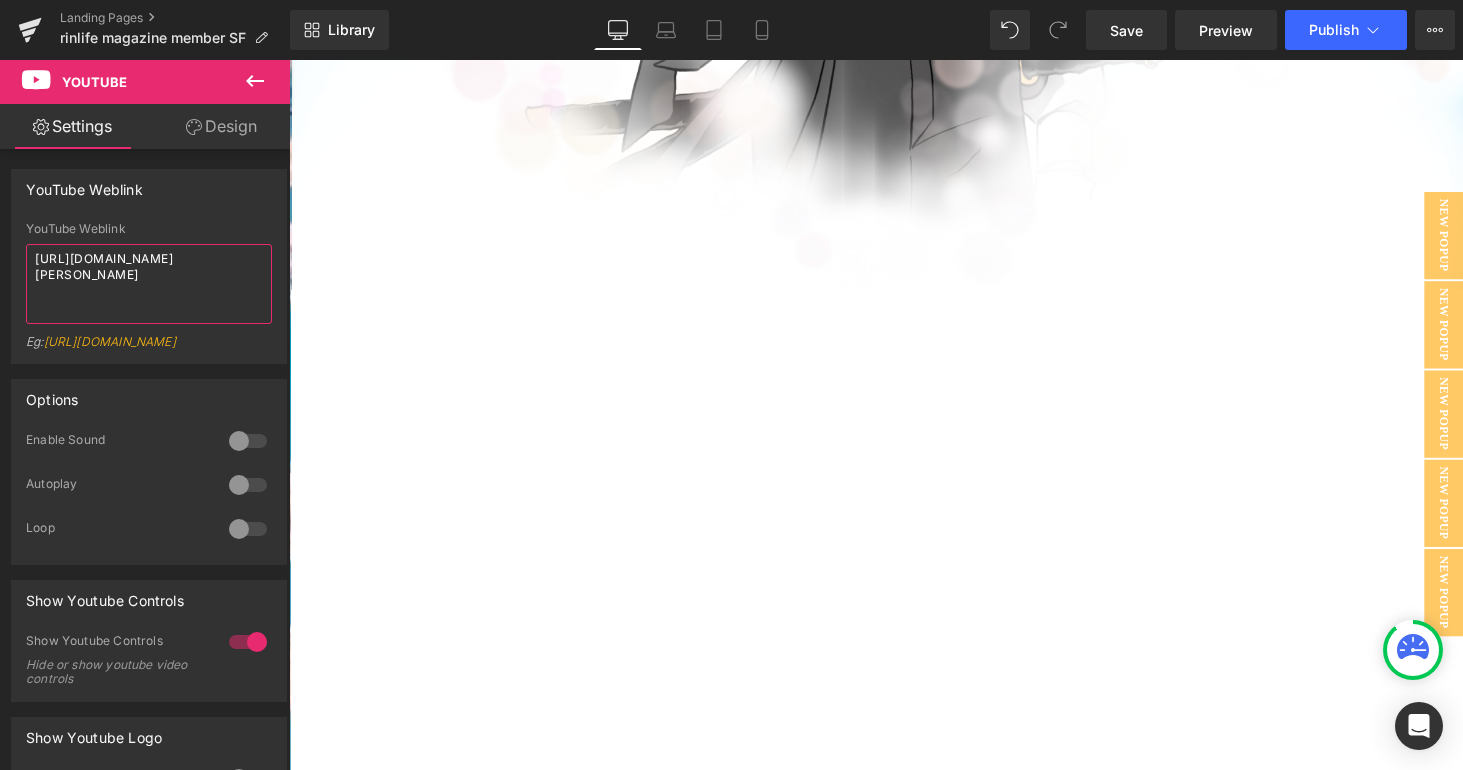 type on "[URL][DOMAIN_NAME][PERSON_NAME]" 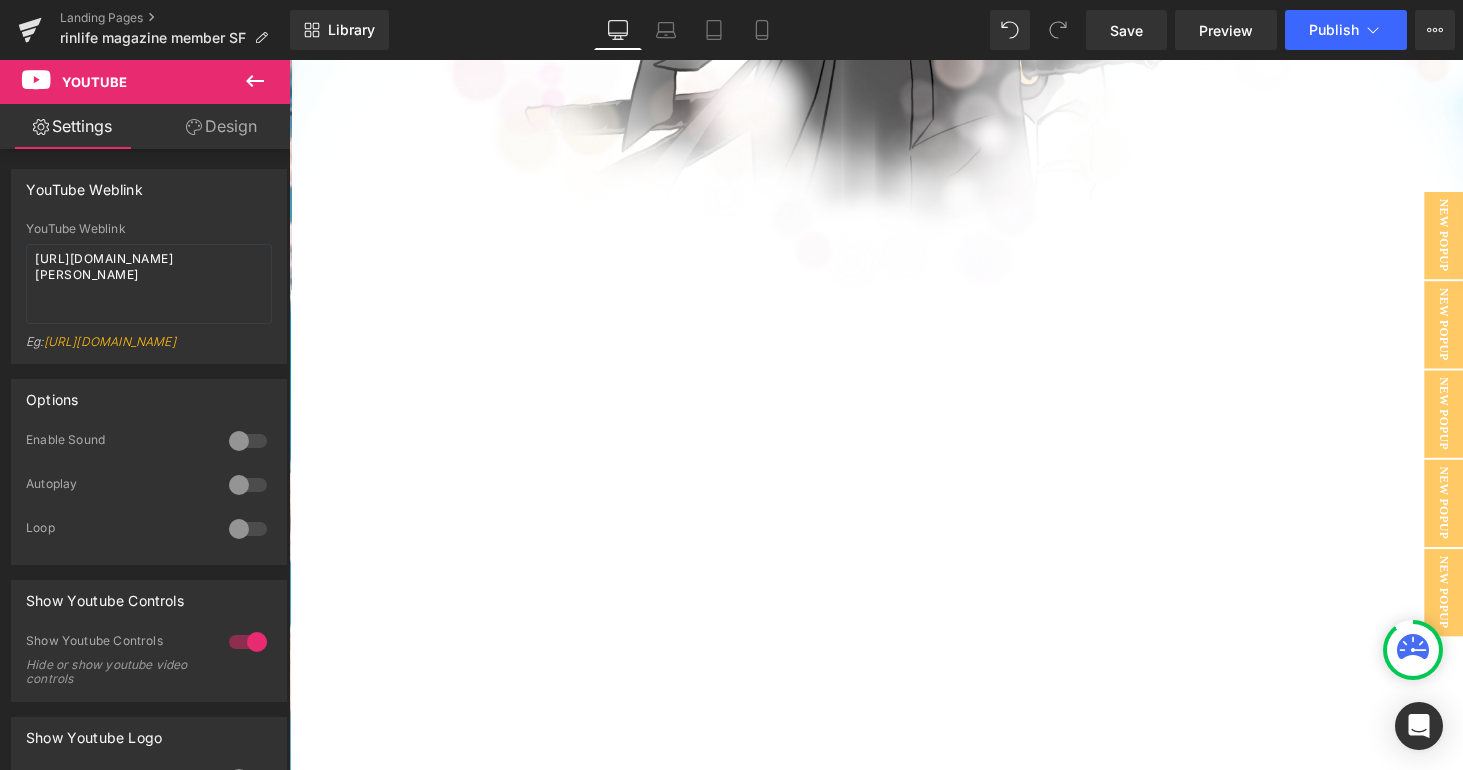 scroll, scrollTop: 519, scrollLeft: 0, axis: vertical 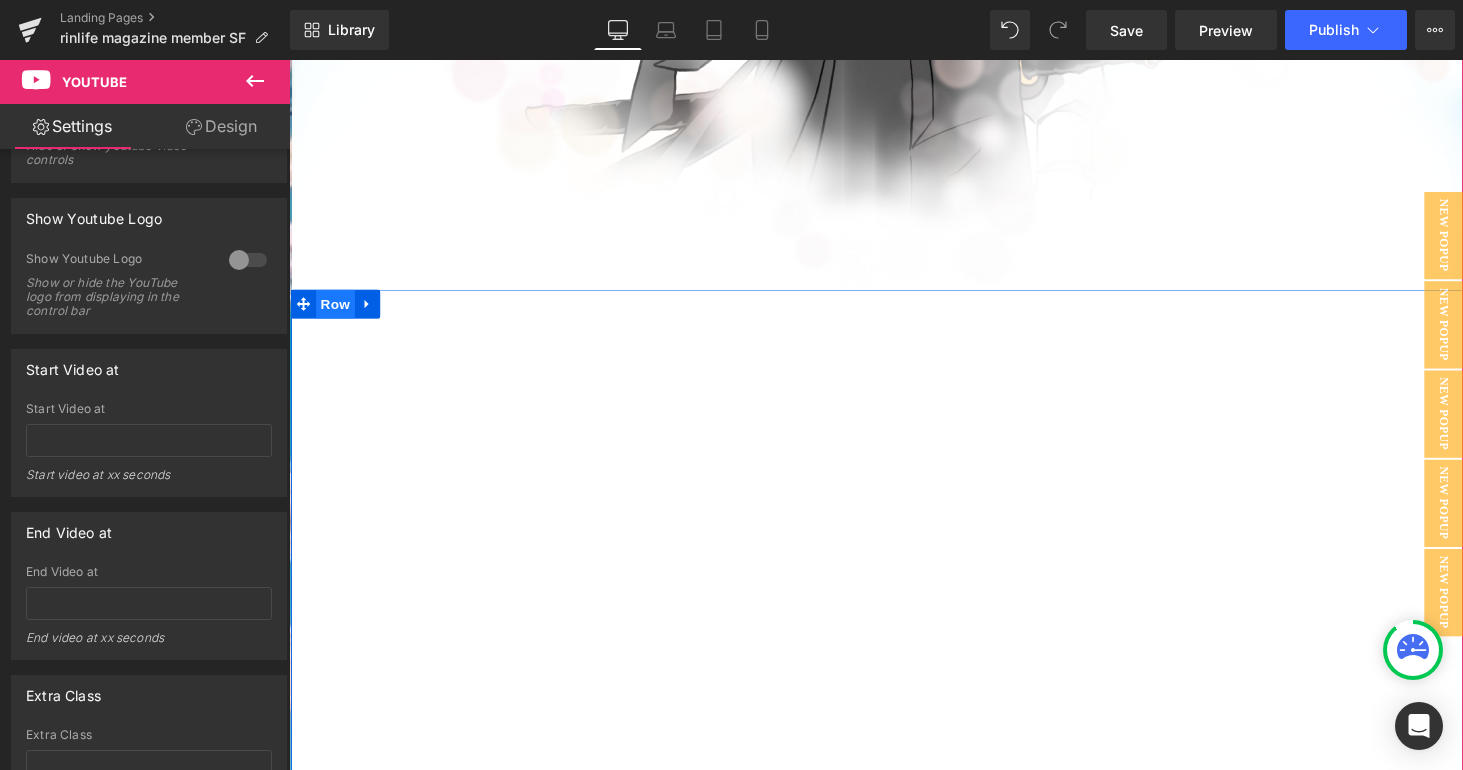 click on "Row" at bounding box center [337, 312] 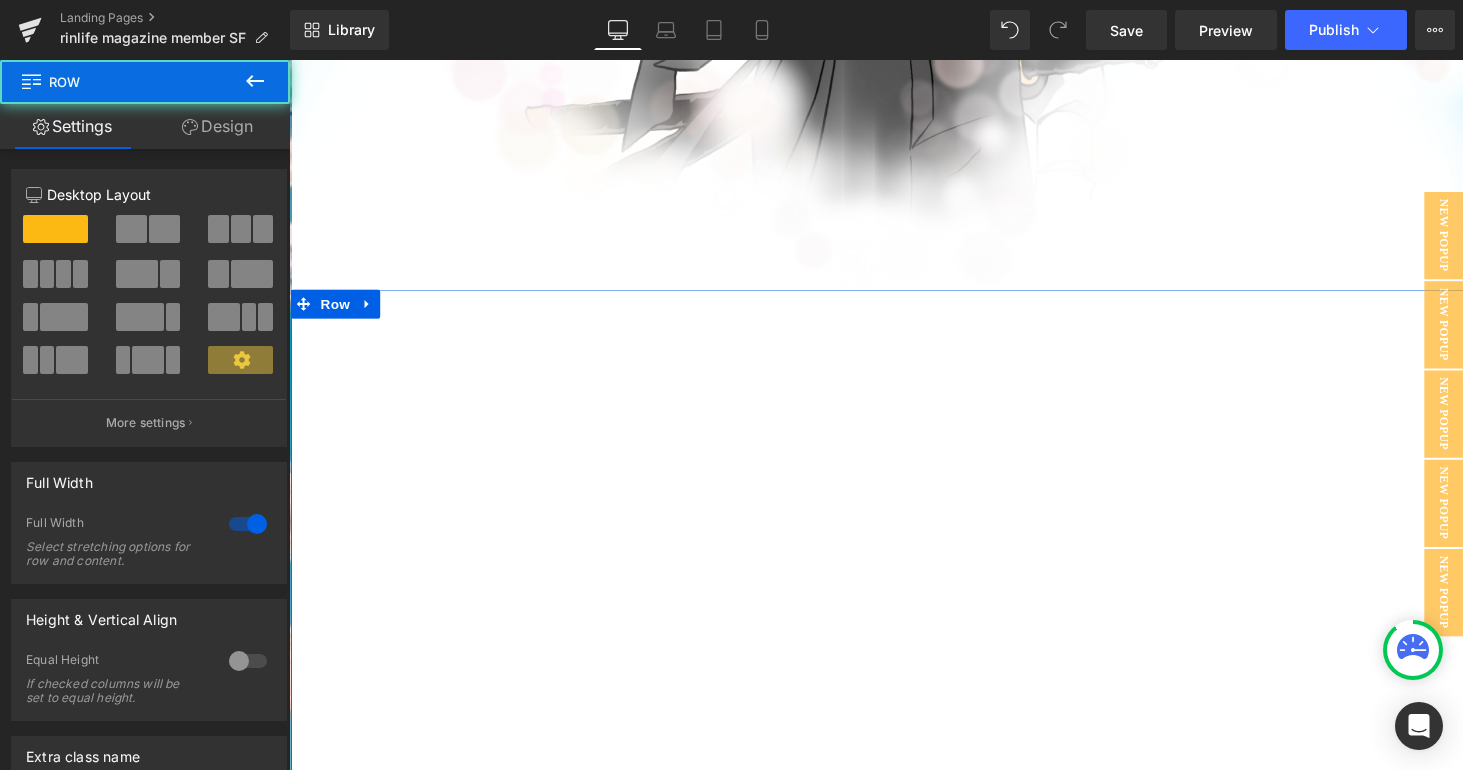 click on "Design" at bounding box center [217, 126] 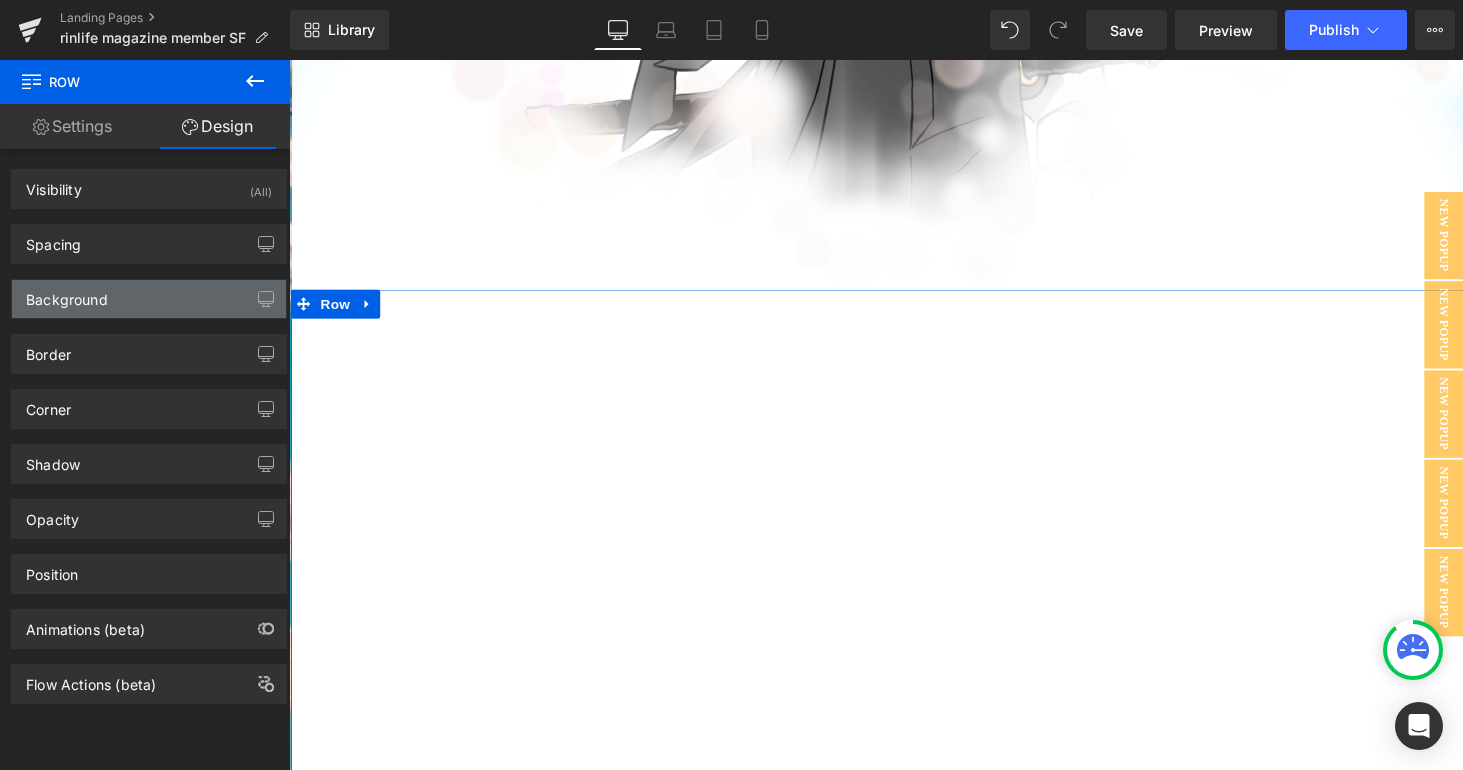 click on "Background" at bounding box center (149, 299) 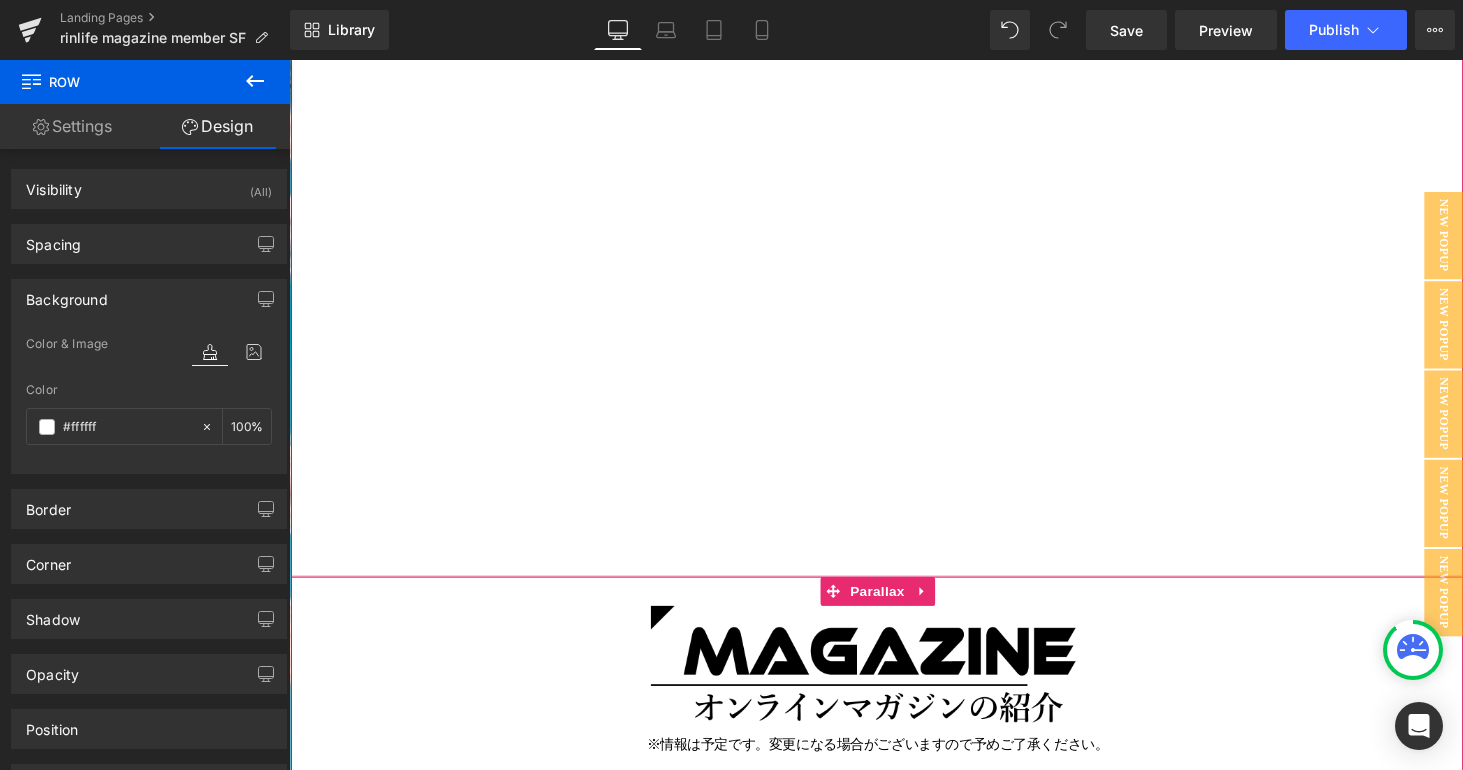 scroll, scrollTop: 2755, scrollLeft: 0, axis: vertical 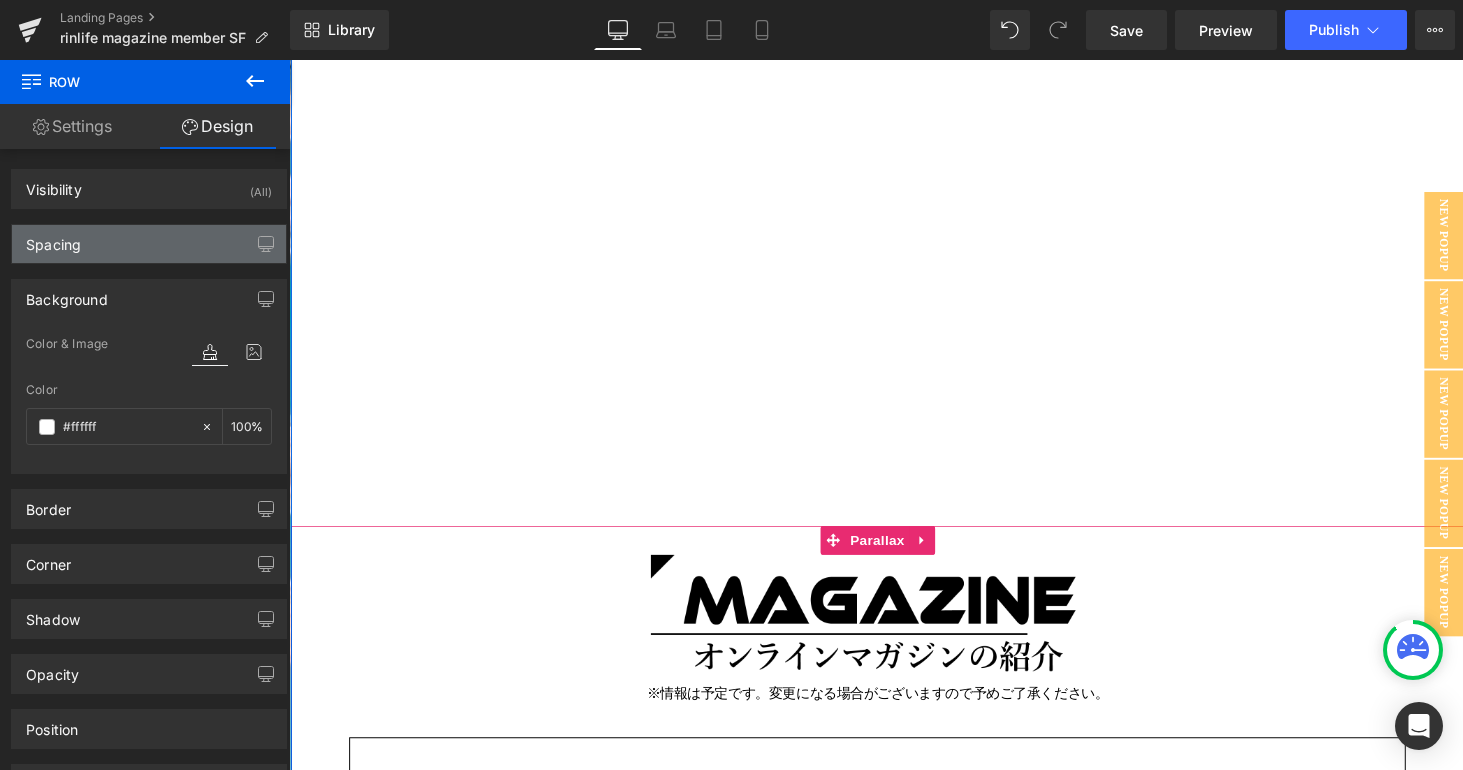 click on "Spacing" at bounding box center [149, 244] 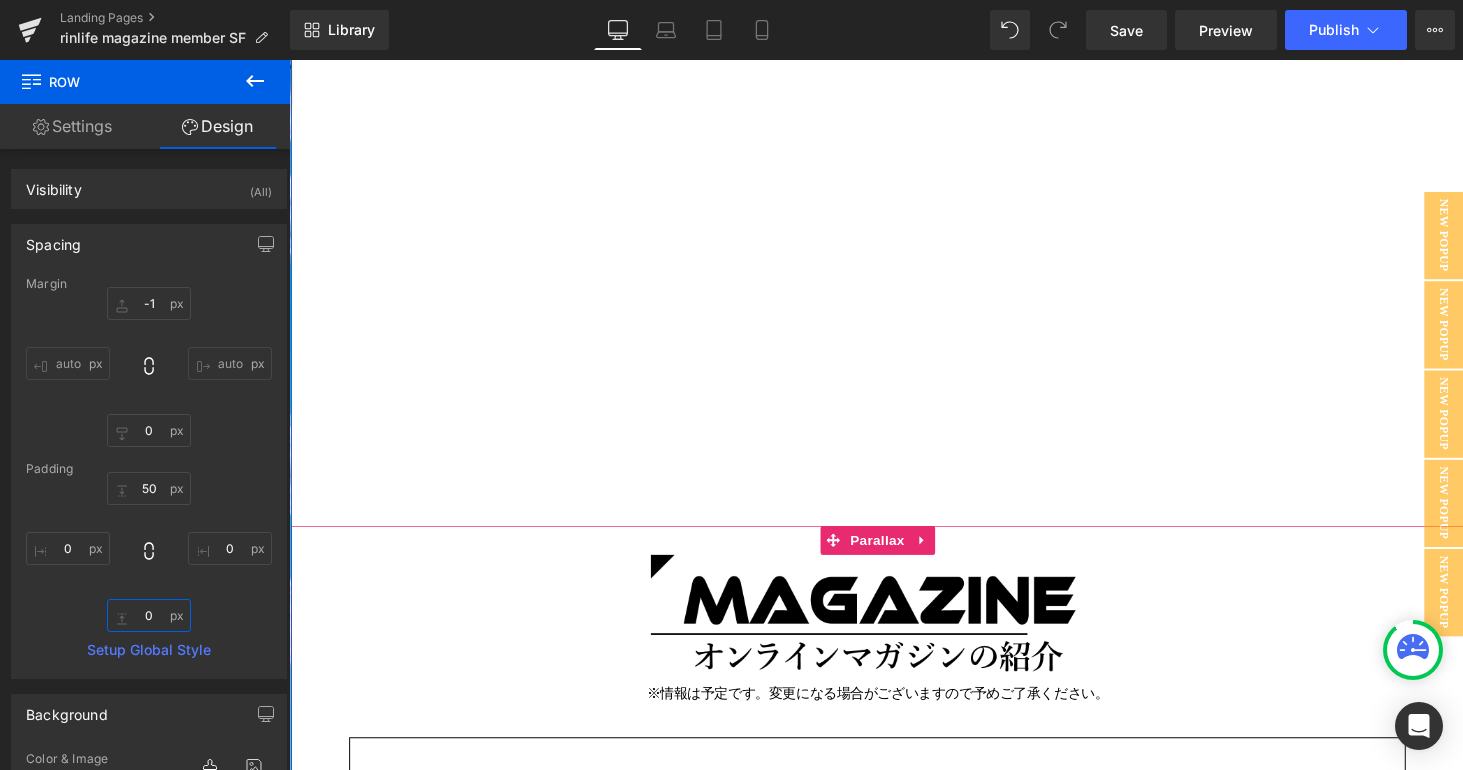 click on "0" at bounding box center [149, 615] 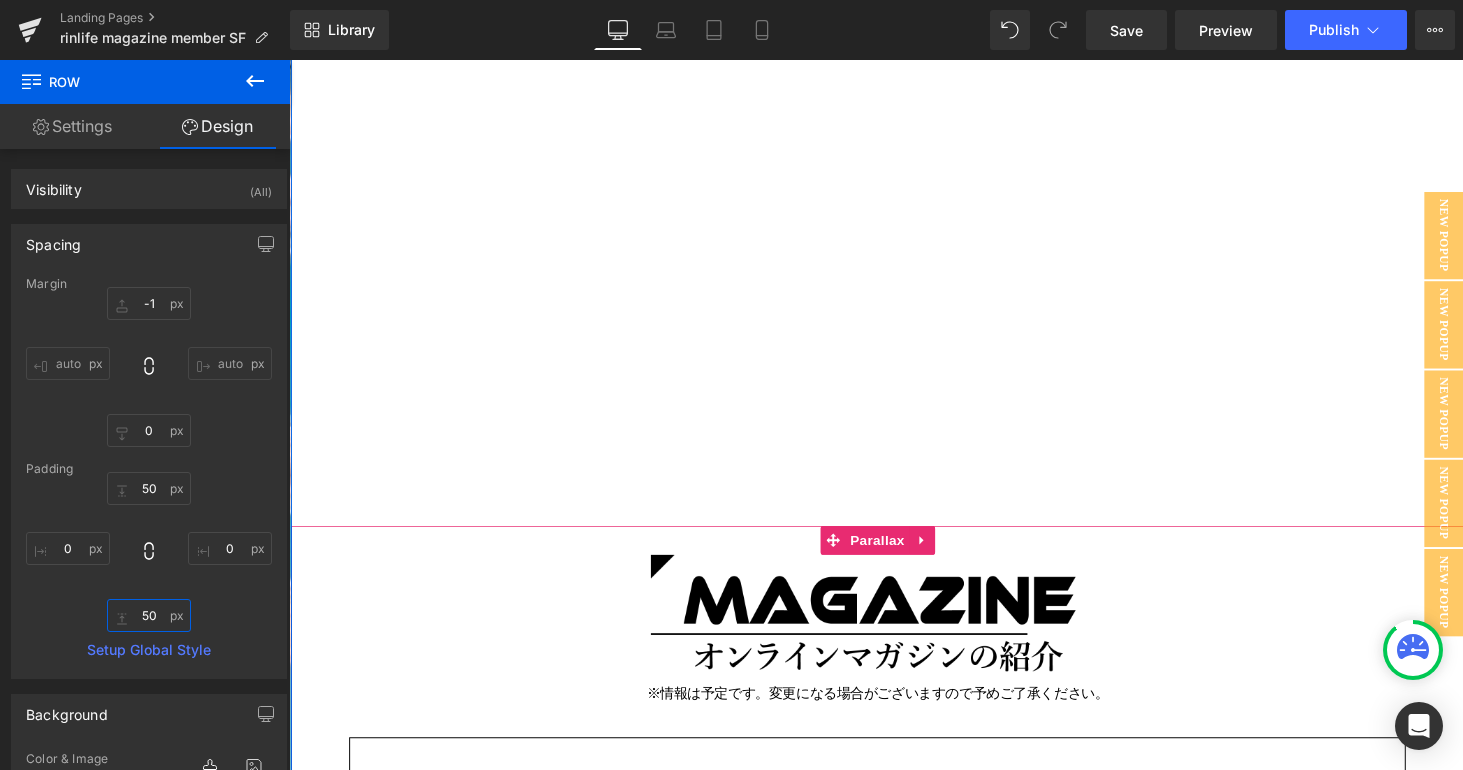 scroll, scrollTop: 10, scrollLeft: 10, axis: both 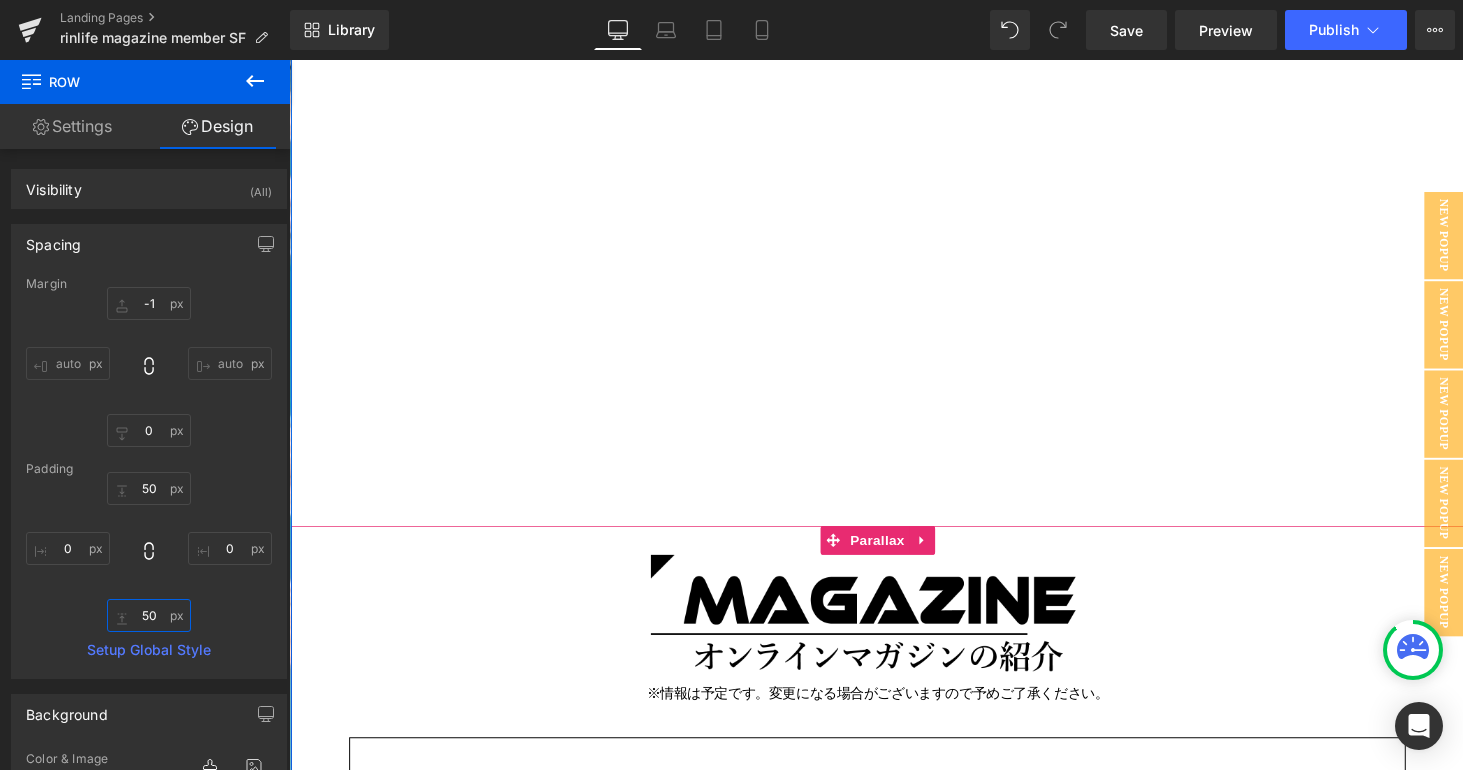 type on "50" 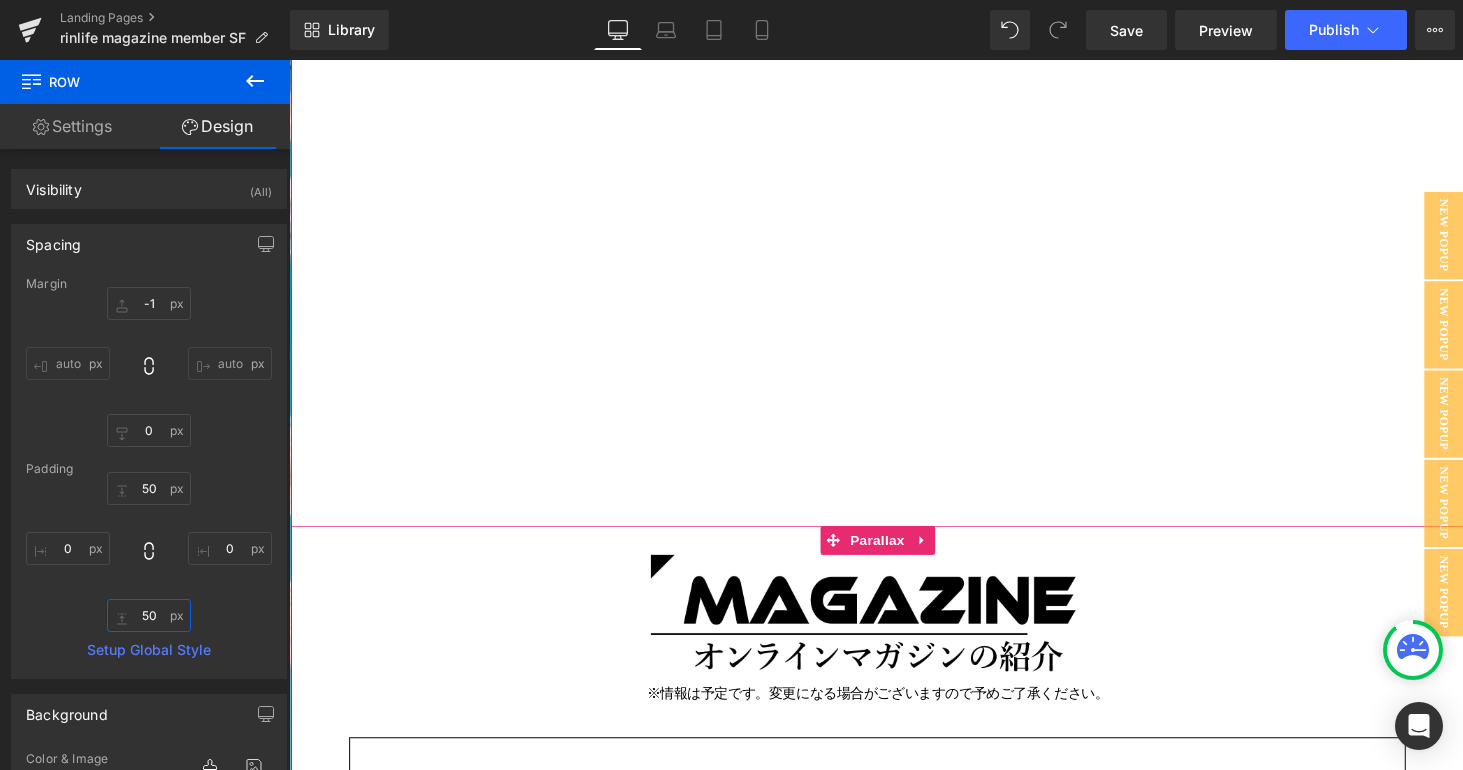 click on "50" at bounding box center [149, 615] 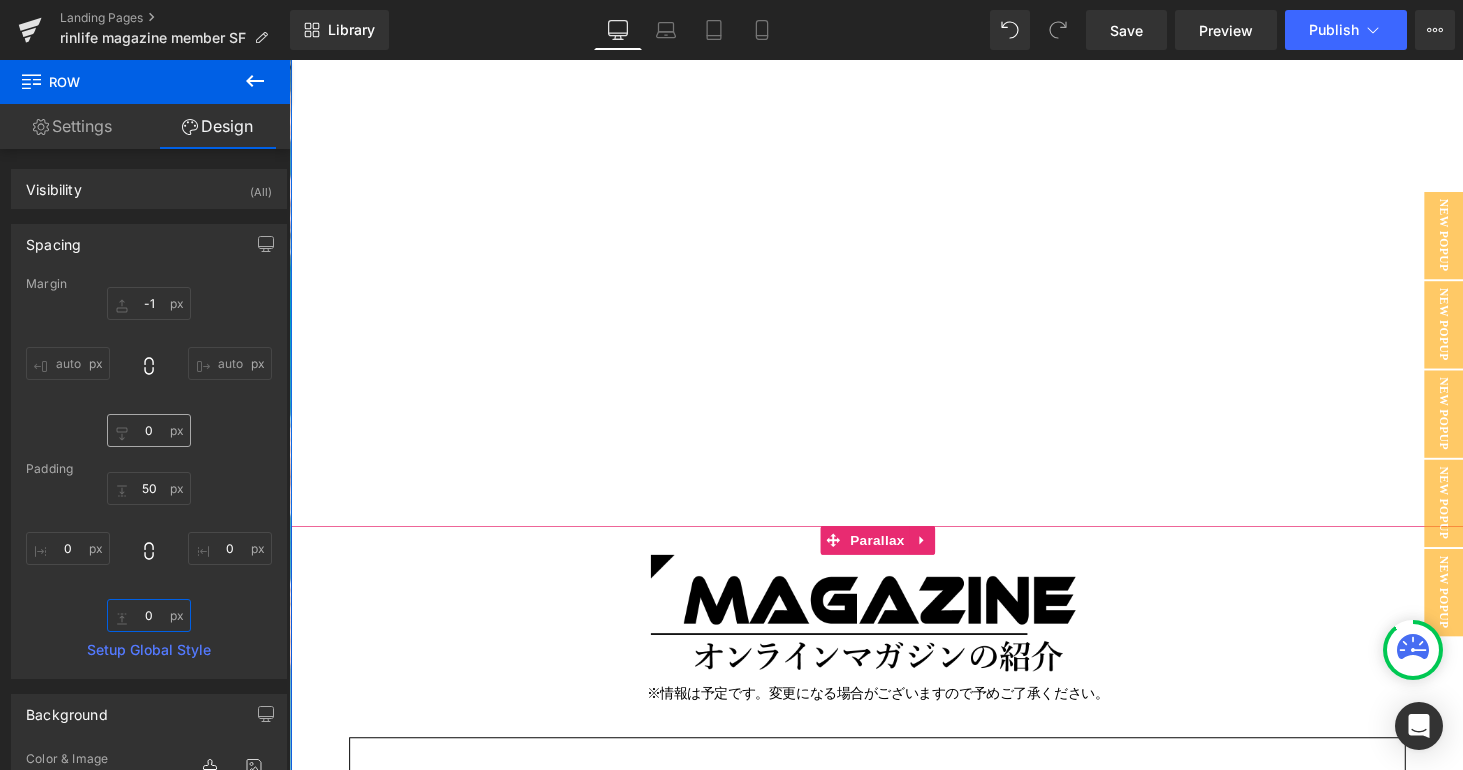 scroll, scrollTop: 22180, scrollLeft: 1195, axis: both 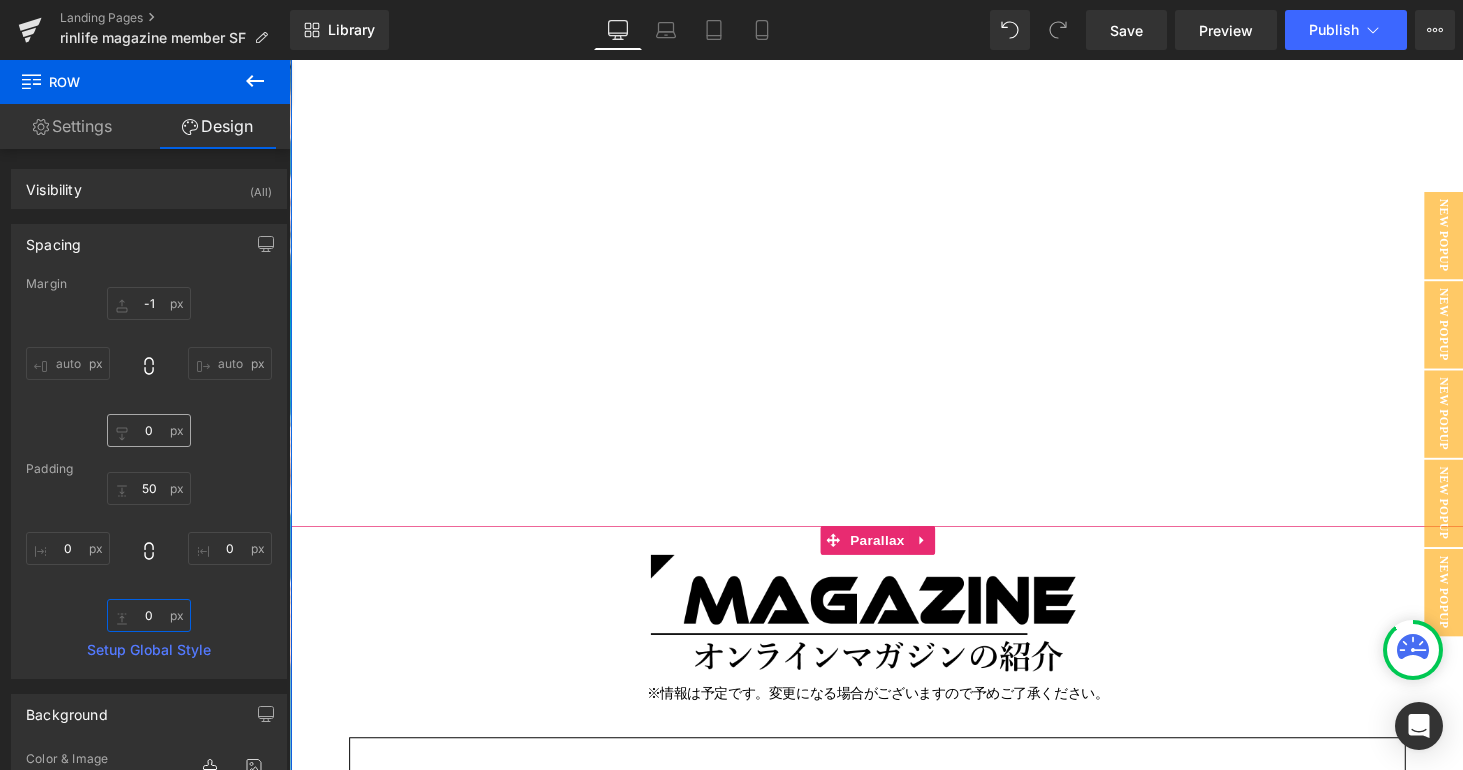 type 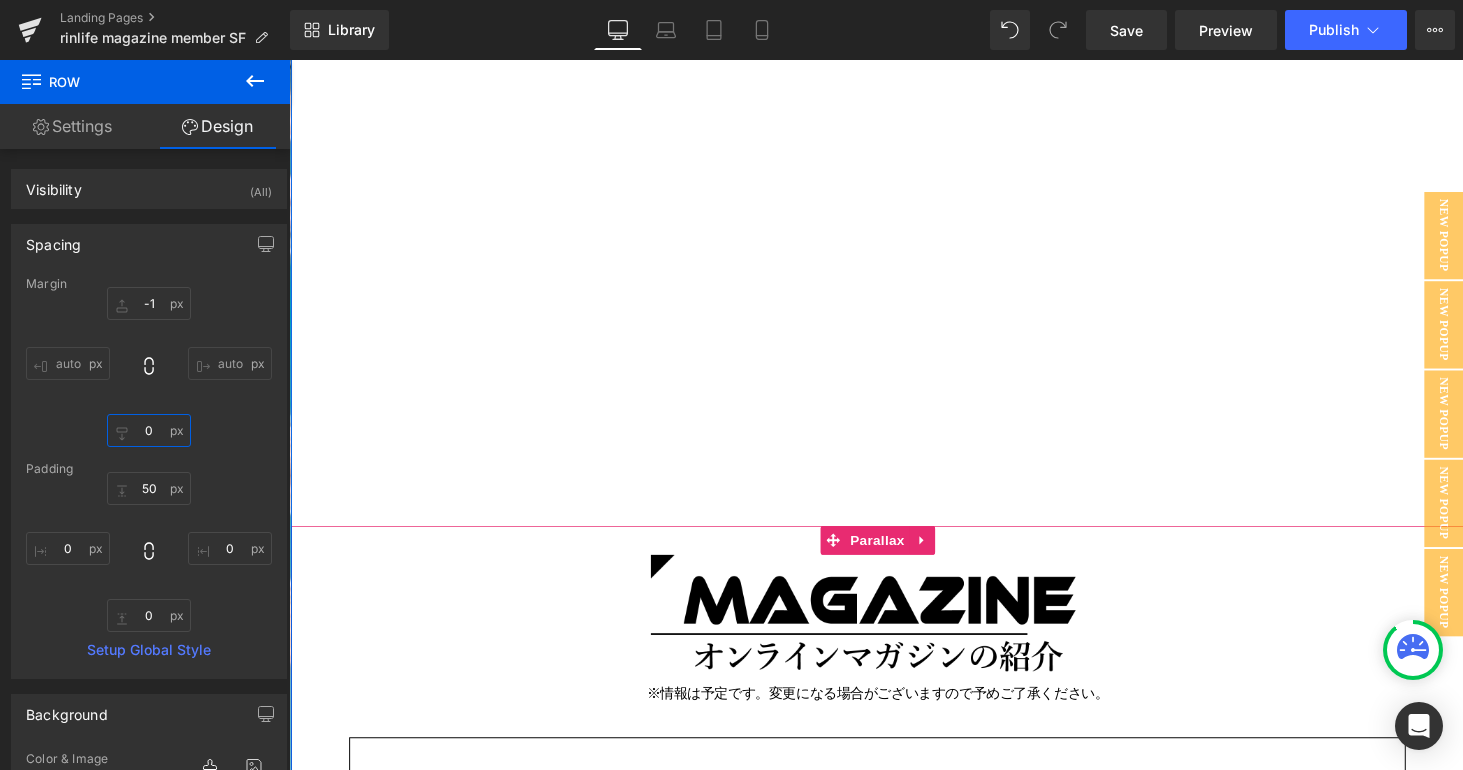 click on "0" at bounding box center (149, 430) 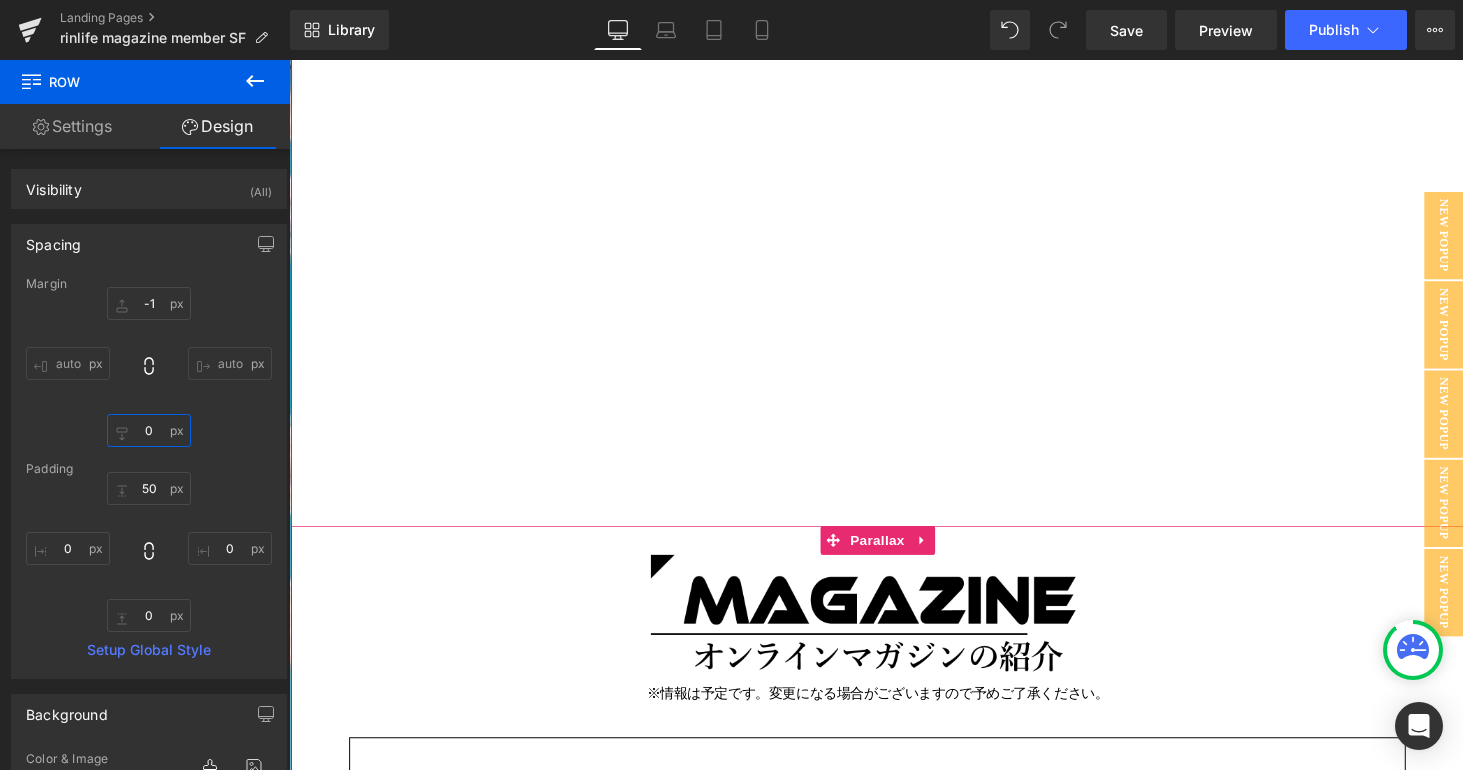 paste on "5" 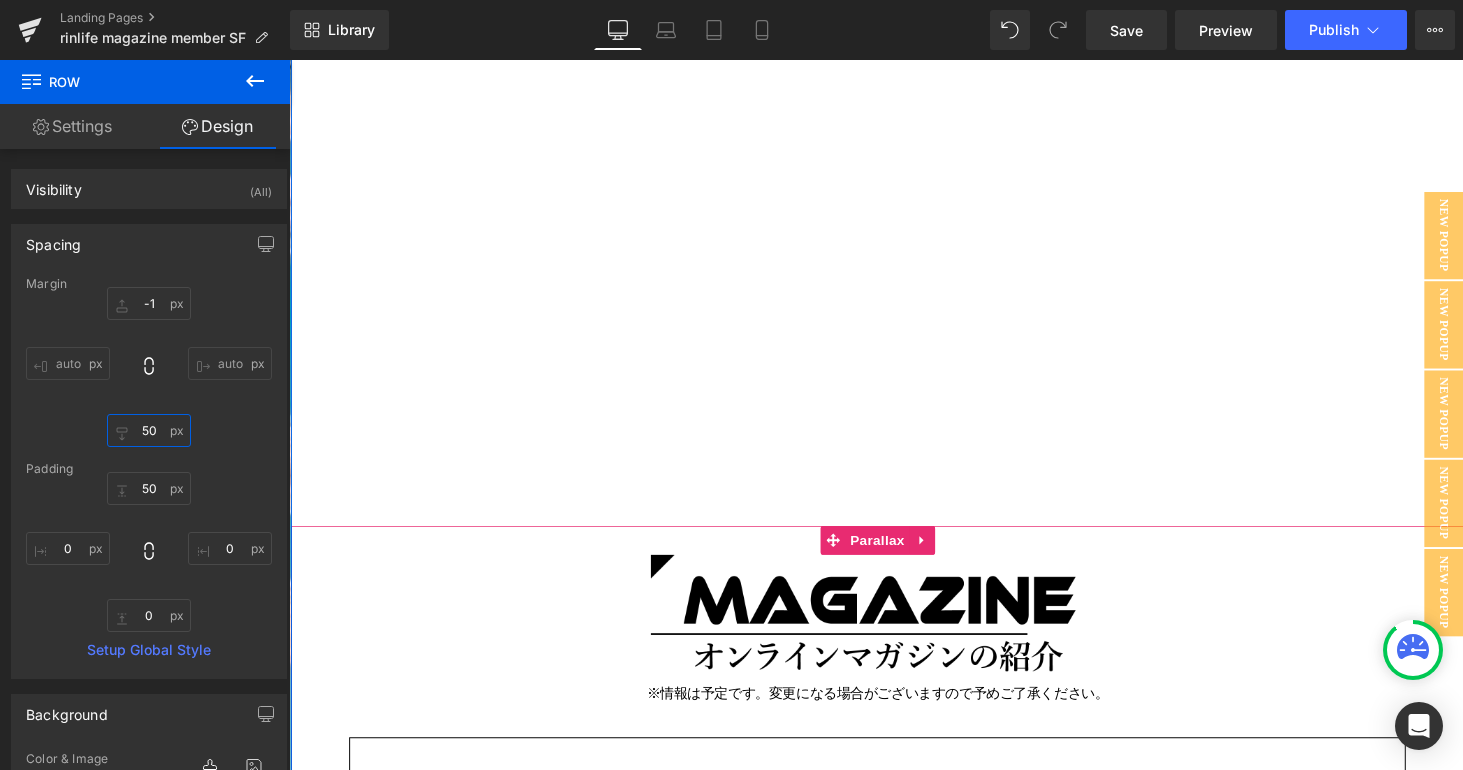 scroll, scrollTop: 10, scrollLeft: 10, axis: both 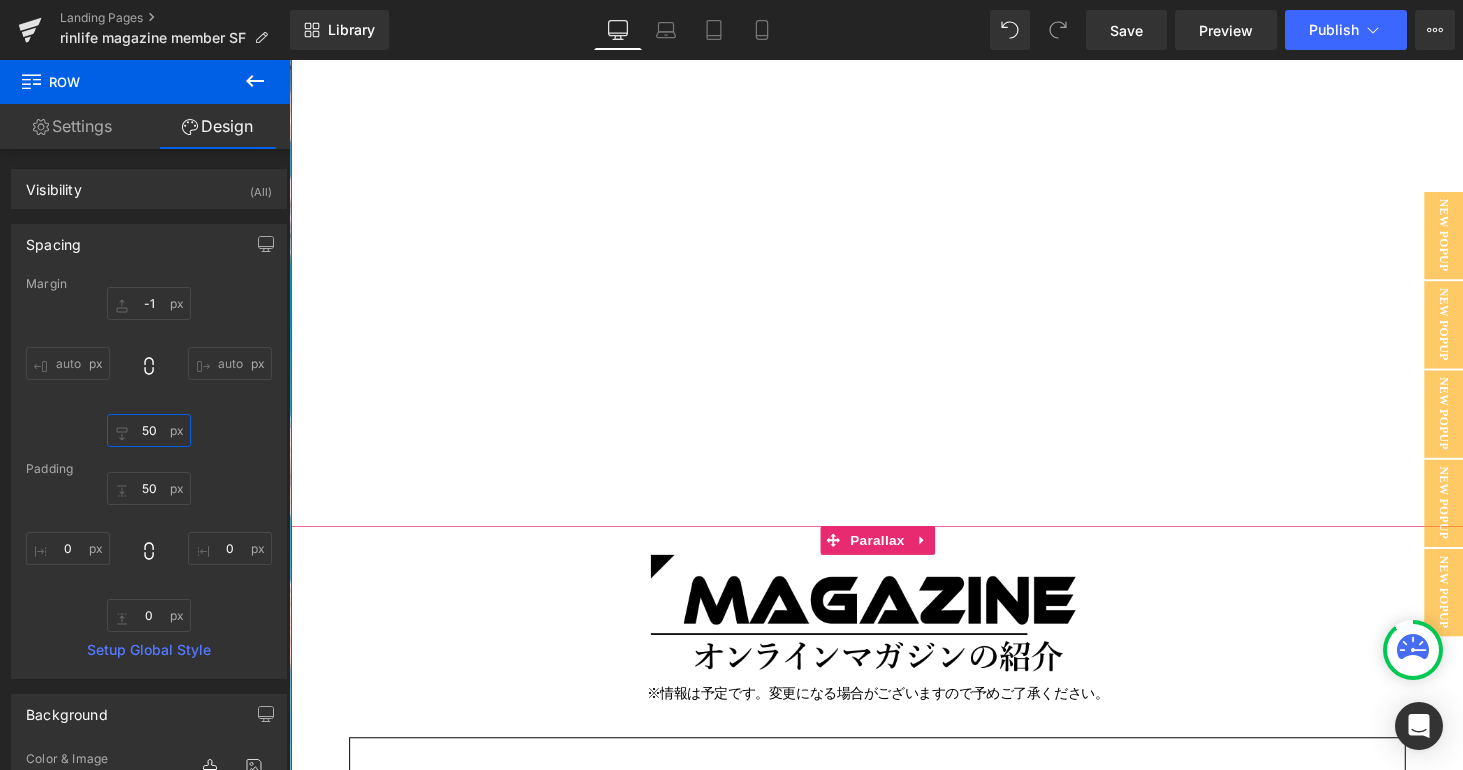 type on "50" 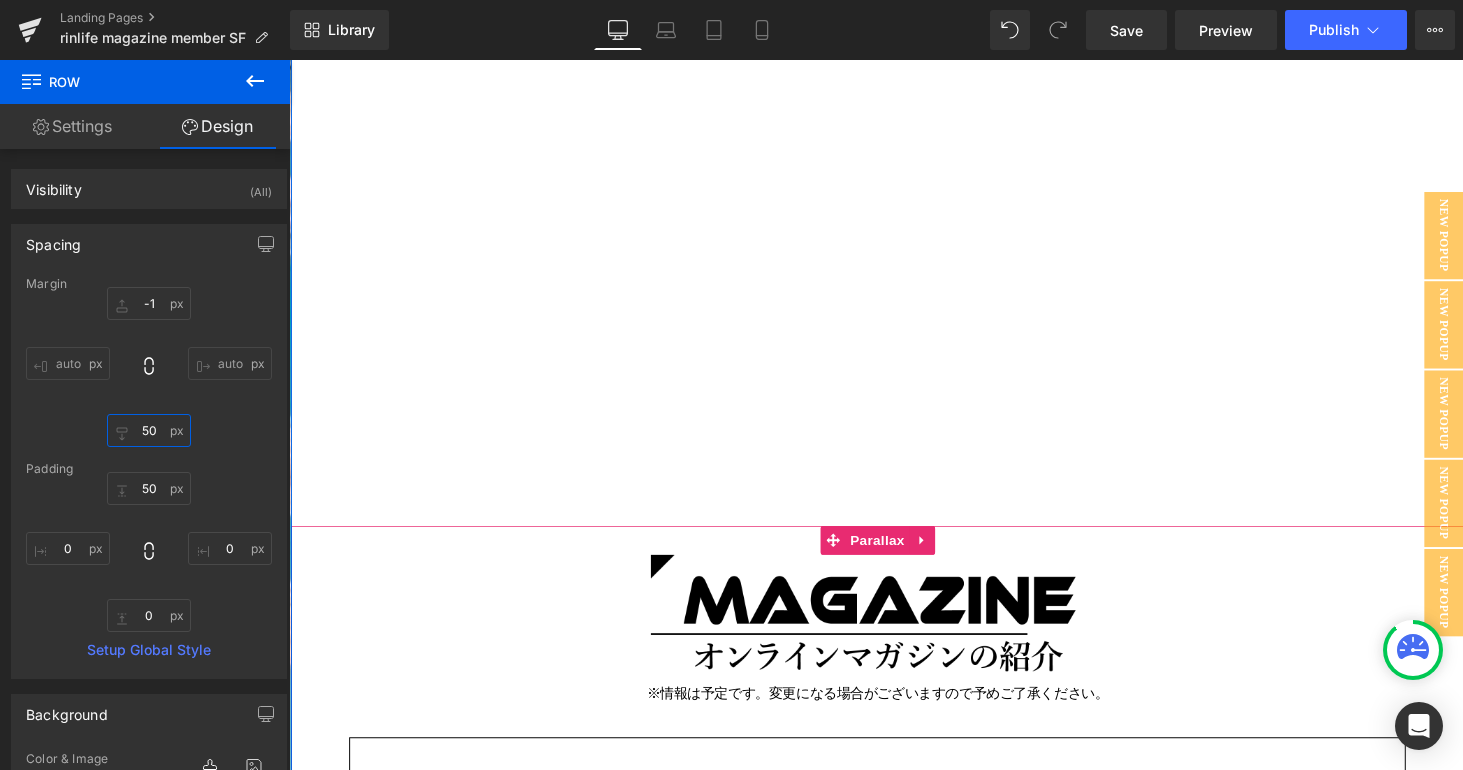 click on "50" at bounding box center (149, 430) 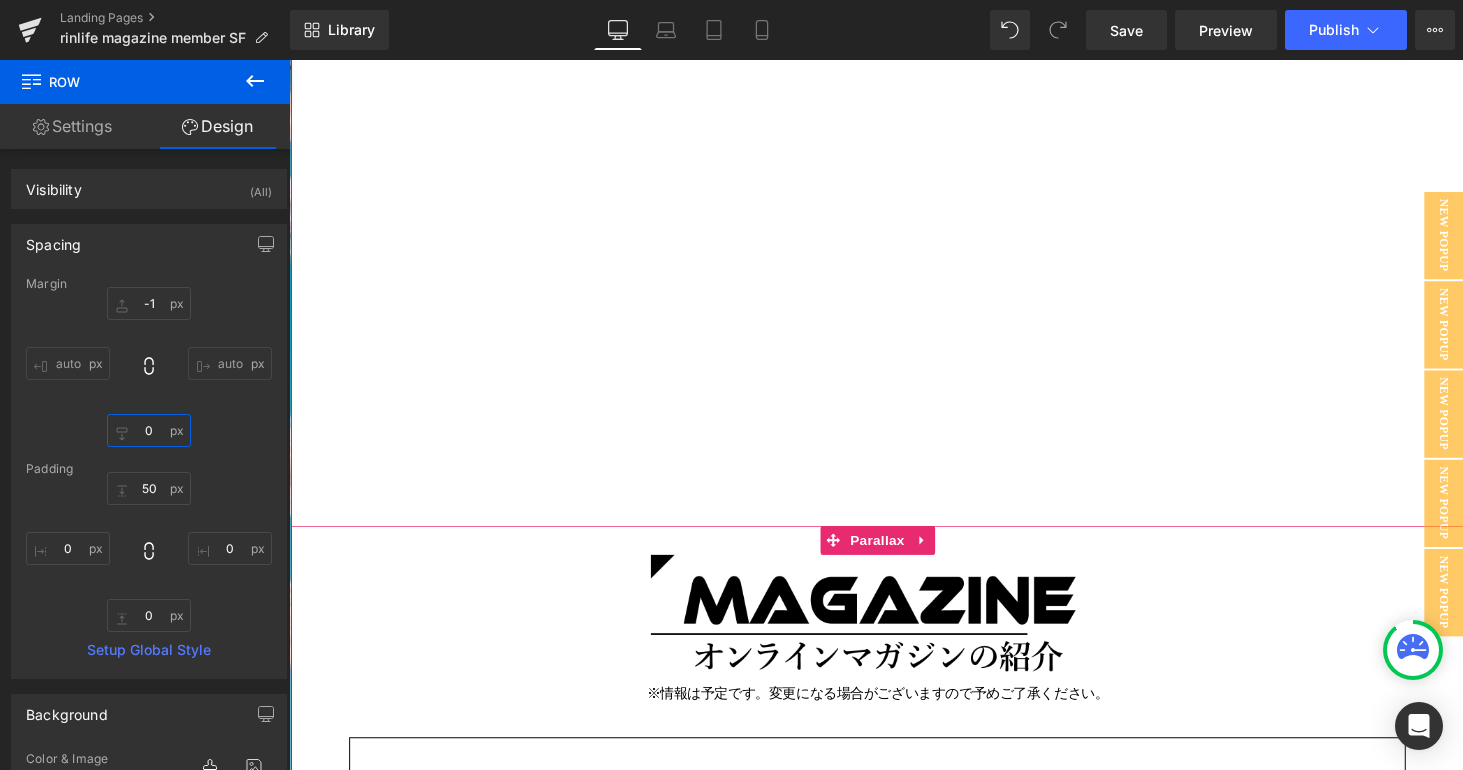 scroll, scrollTop: 22180, scrollLeft: 1195, axis: both 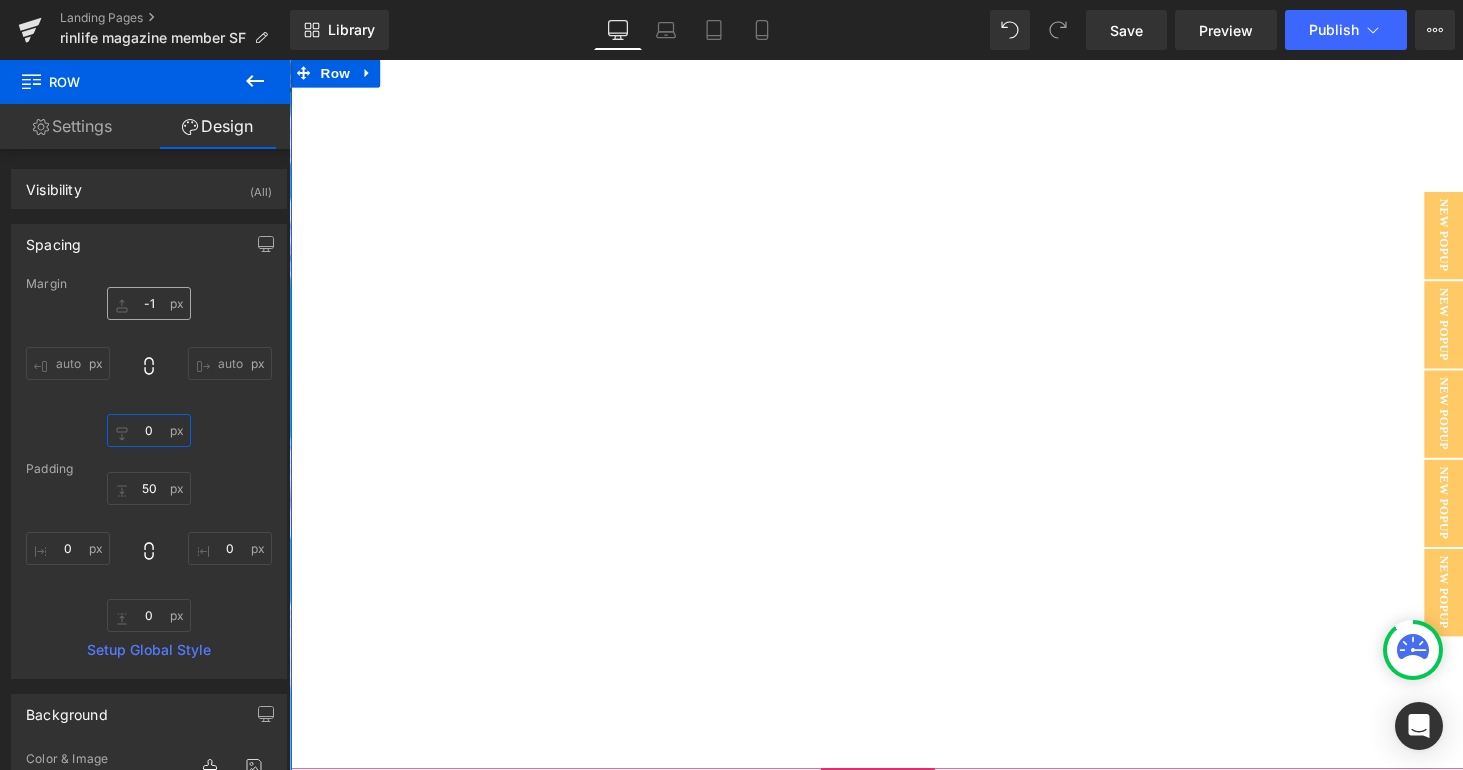 type 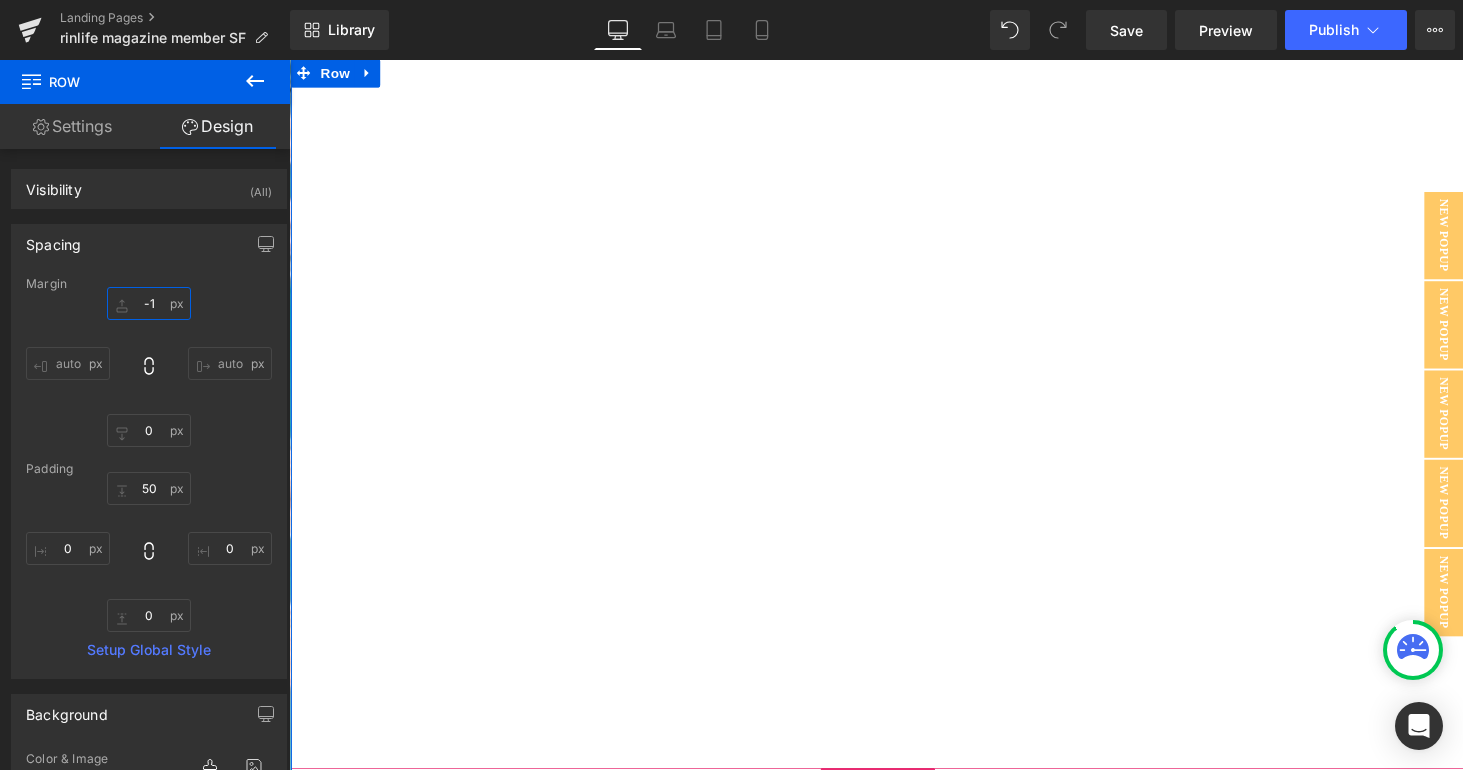 click on "-1" at bounding box center [149, 303] 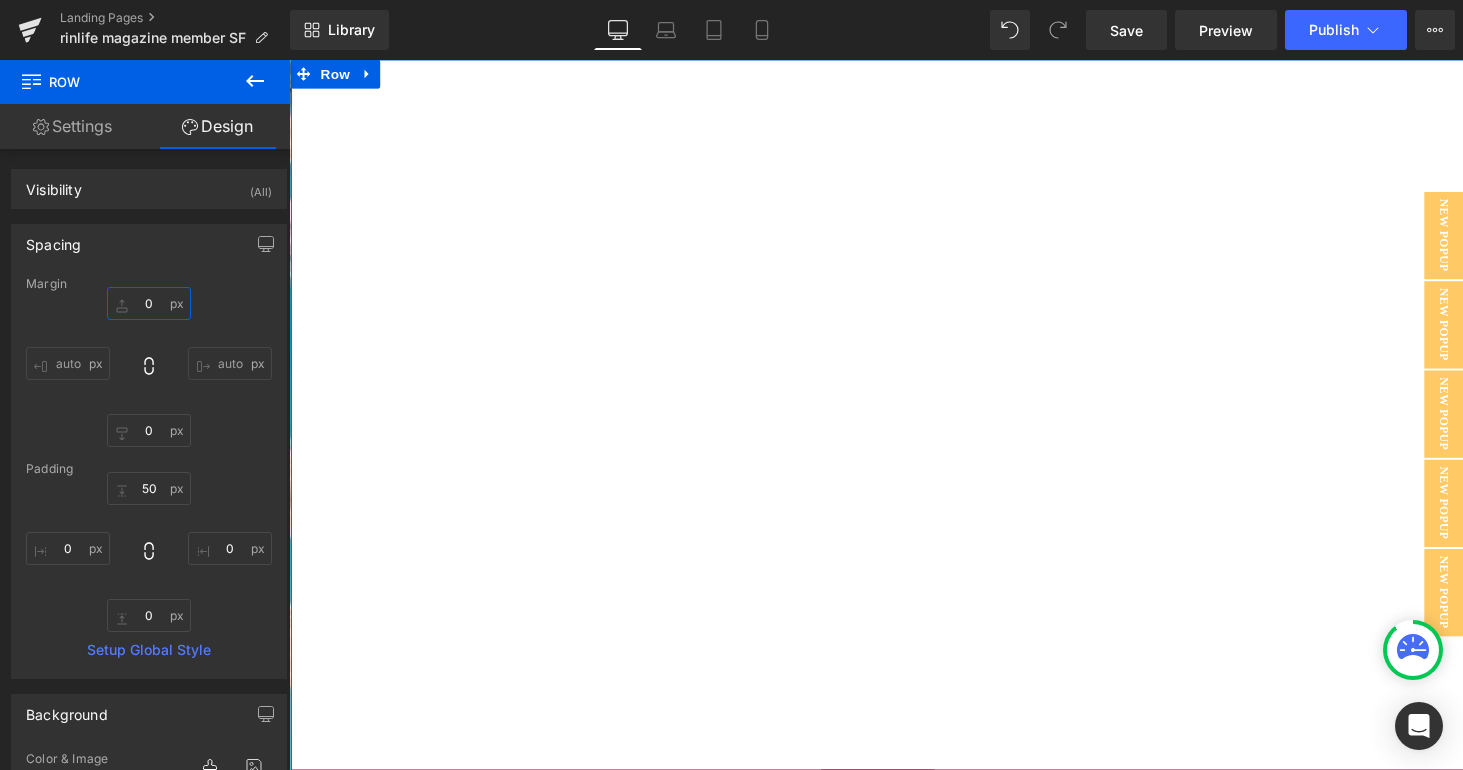 scroll, scrollTop: 10, scrollLeft: 10, axis: both 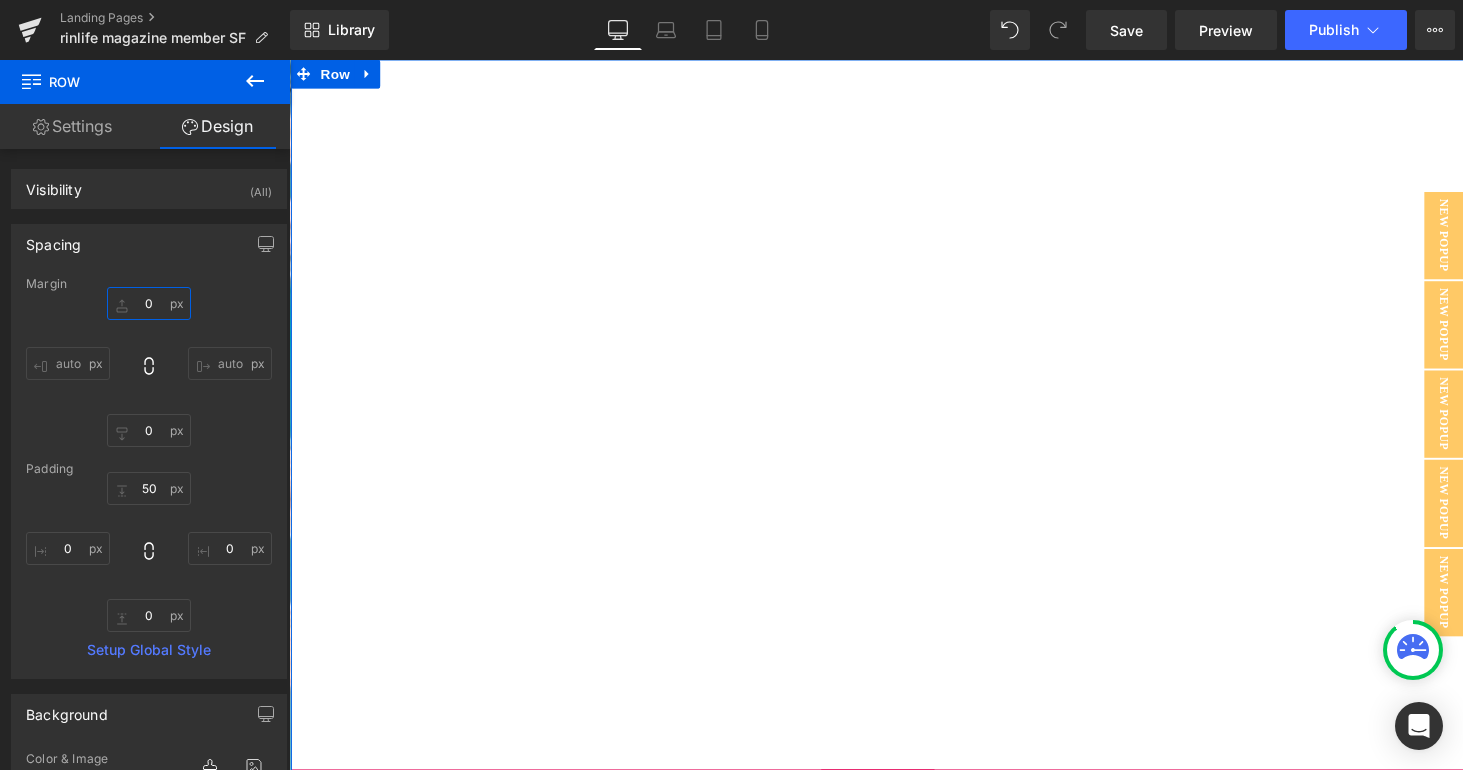 type on "0" 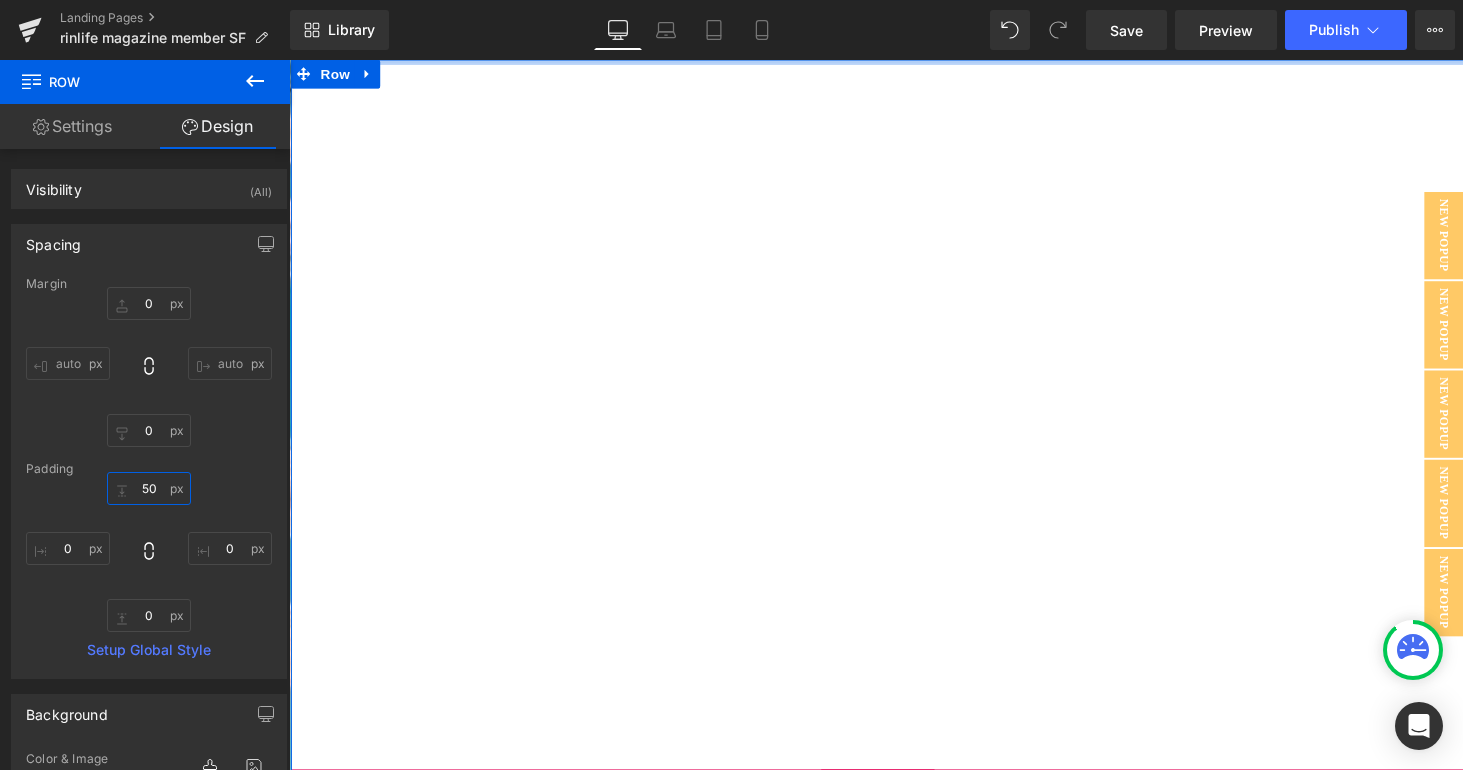 click on "50" at bounding box center [149, 488] 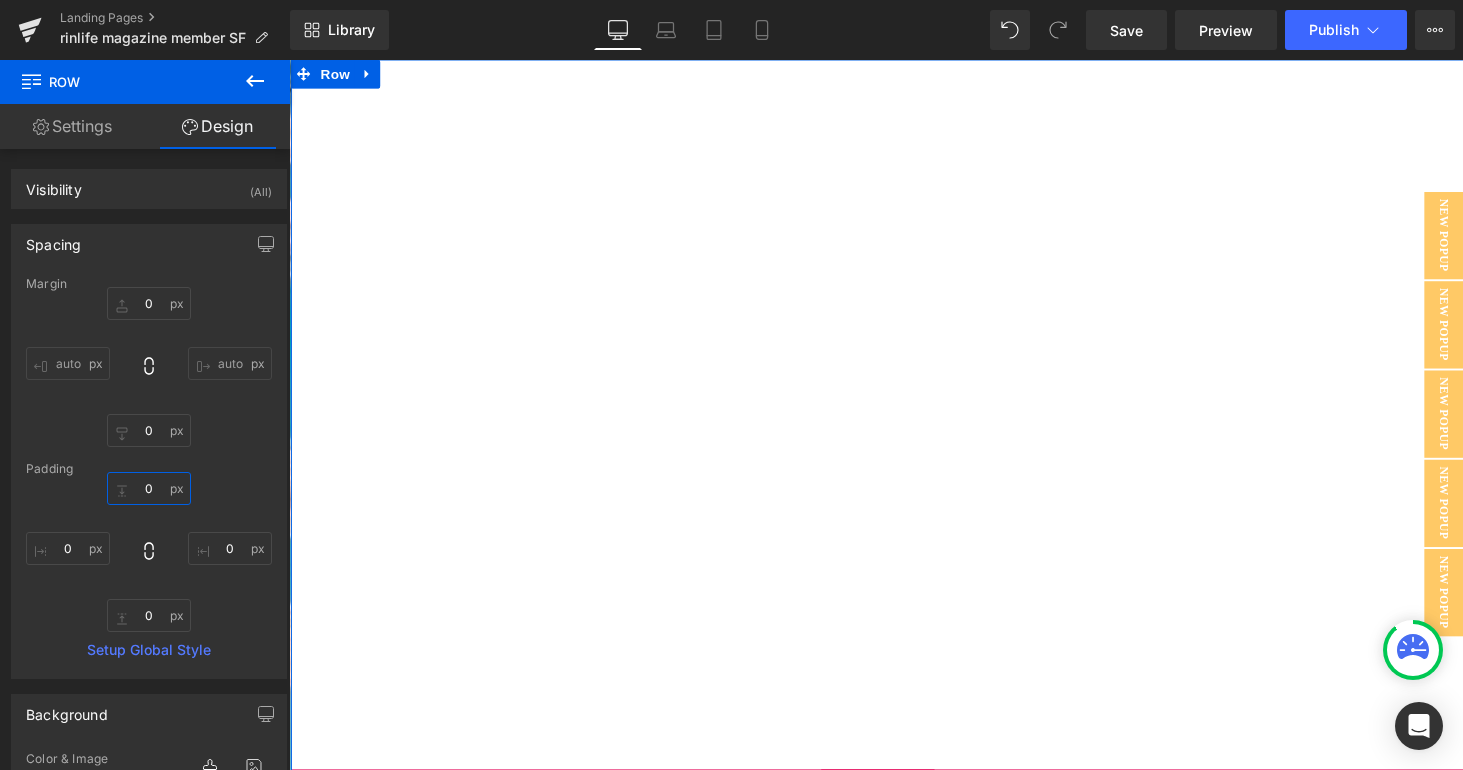 scroll, scrollTop: 22131, scrollLeft: 1195, axis: both 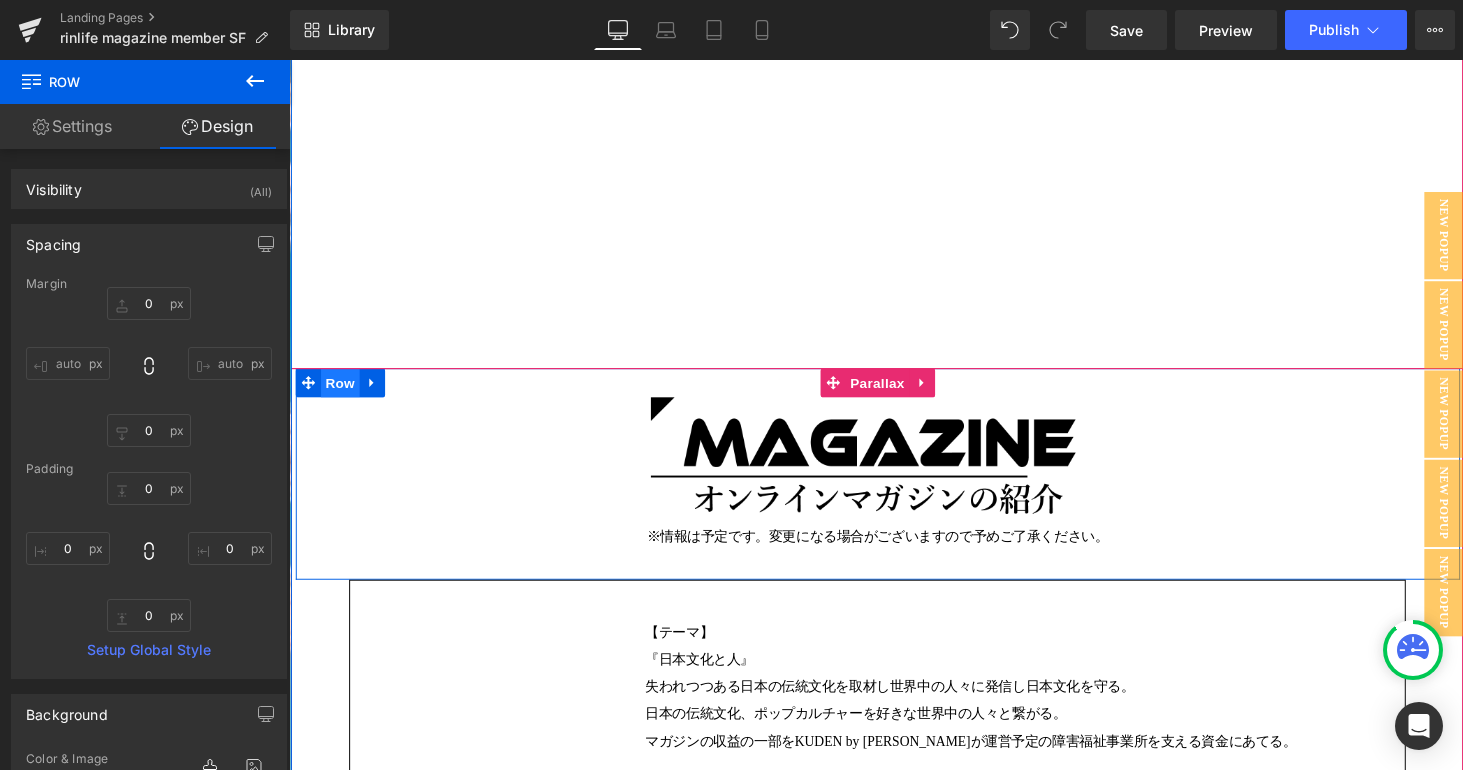 click on "Row" at bounding box center (342, 393) 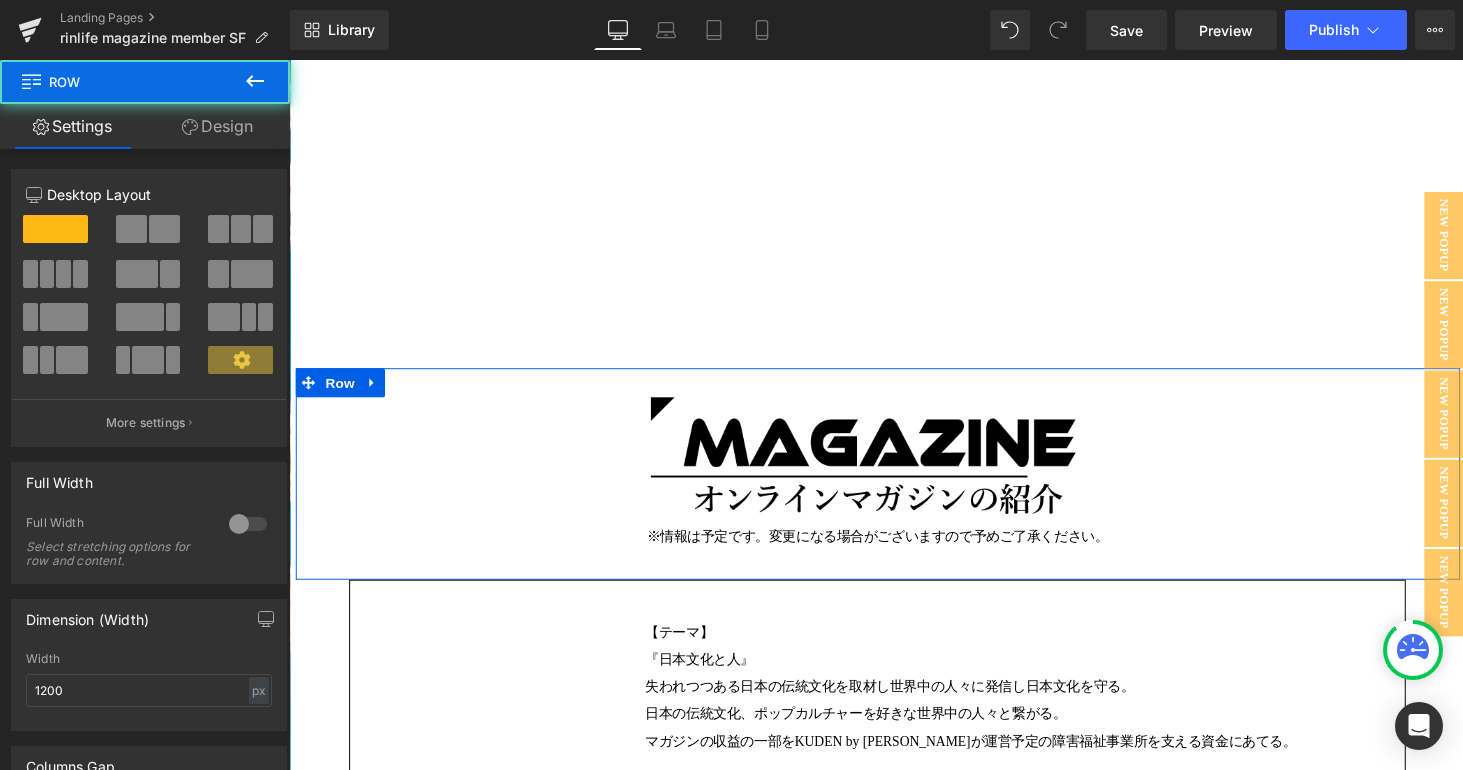 click on "Design" at bounding box center [217, 126] 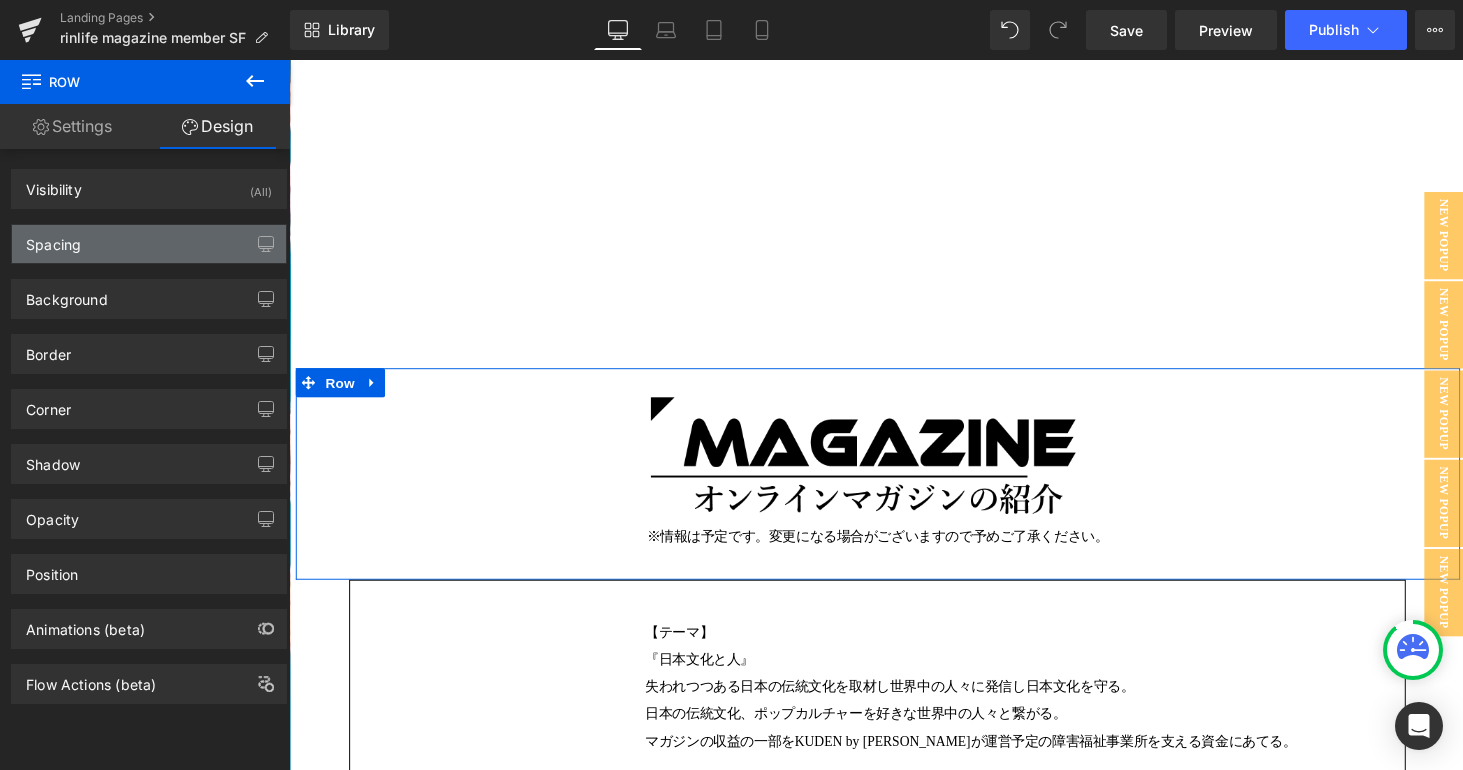 click on "Spacing" at bounding box center (149, 244) 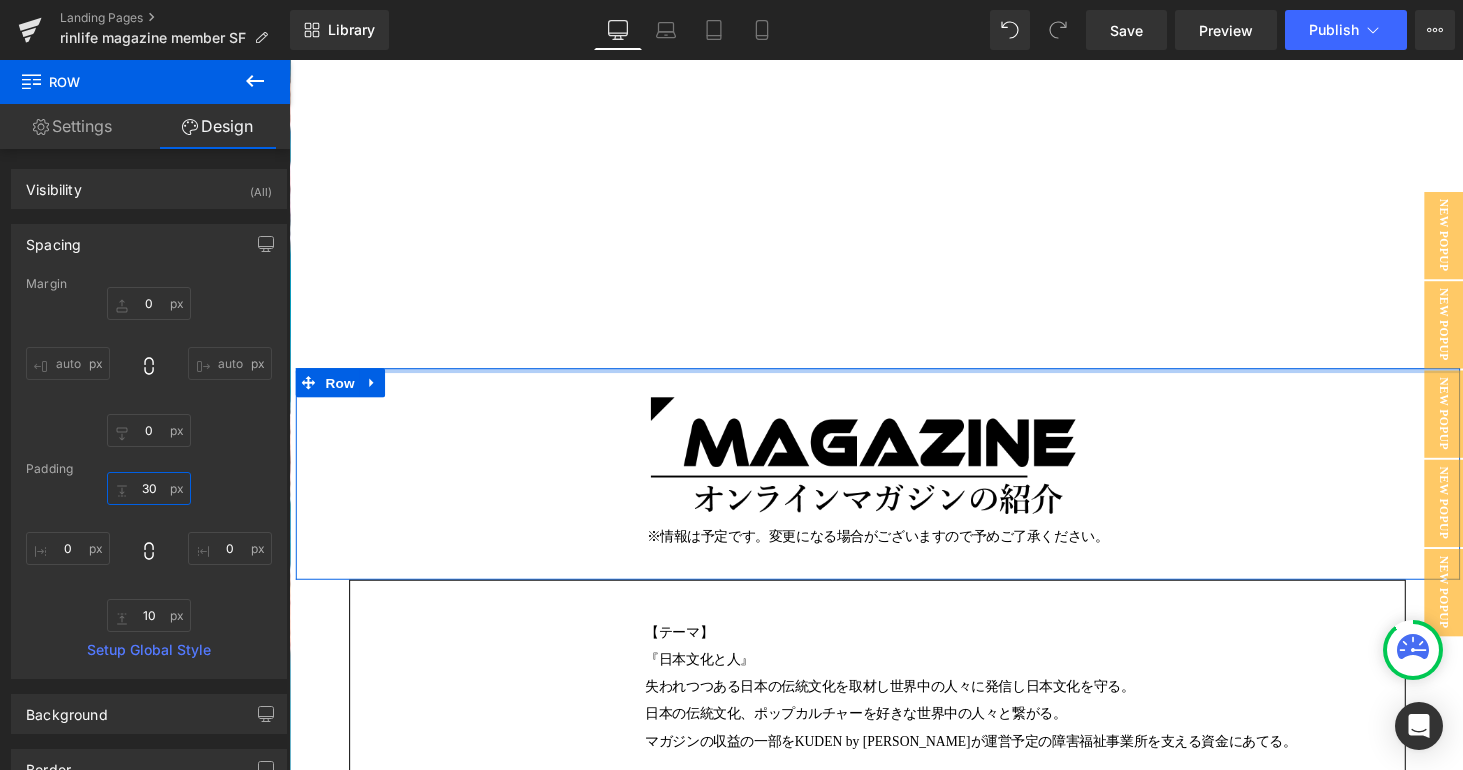 click on "30" at bounding box center [149, 488] 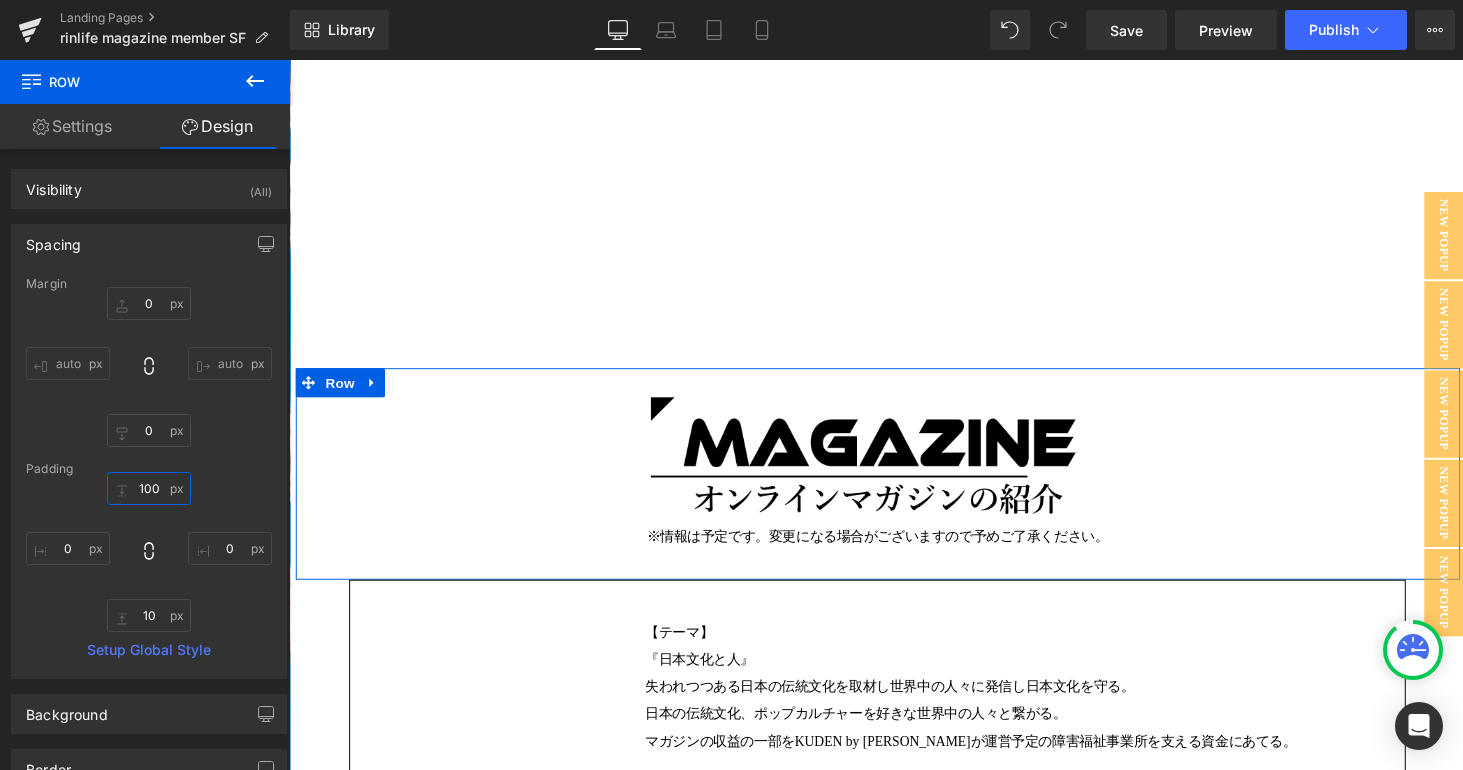 scroll, scrollTop: 10, scrollLeft: 10, axis: both 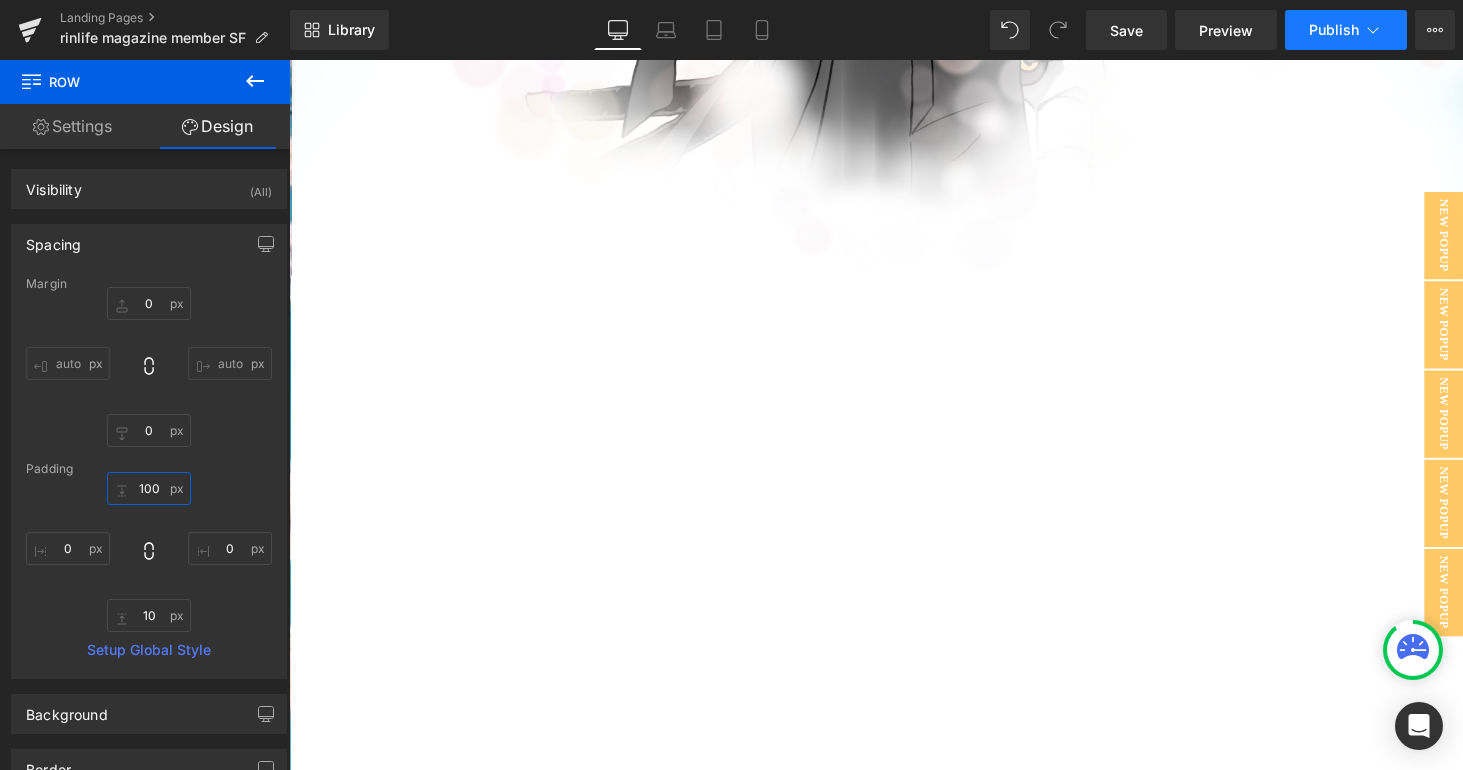 type on "100" 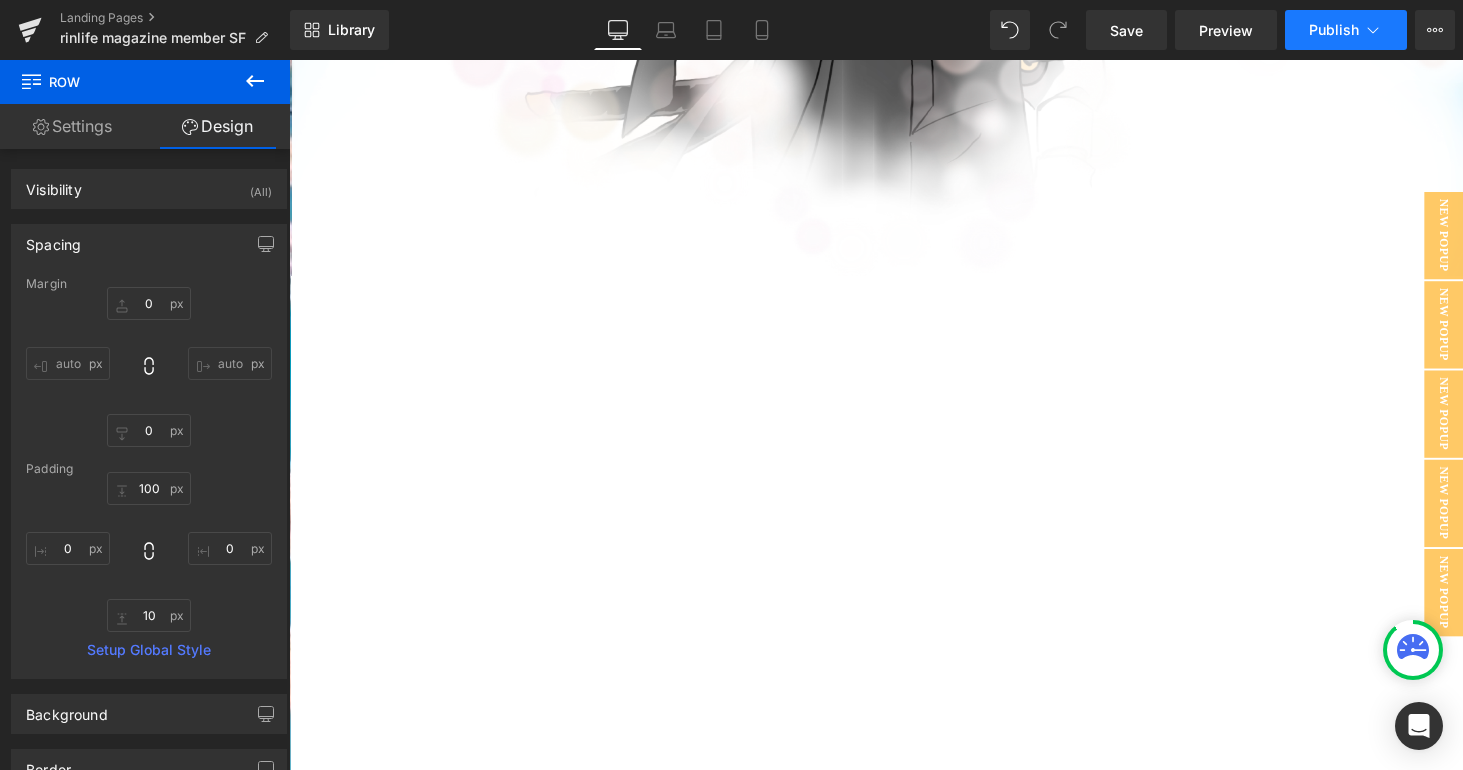 click on "Publish" at bounding box center (1334, 30) 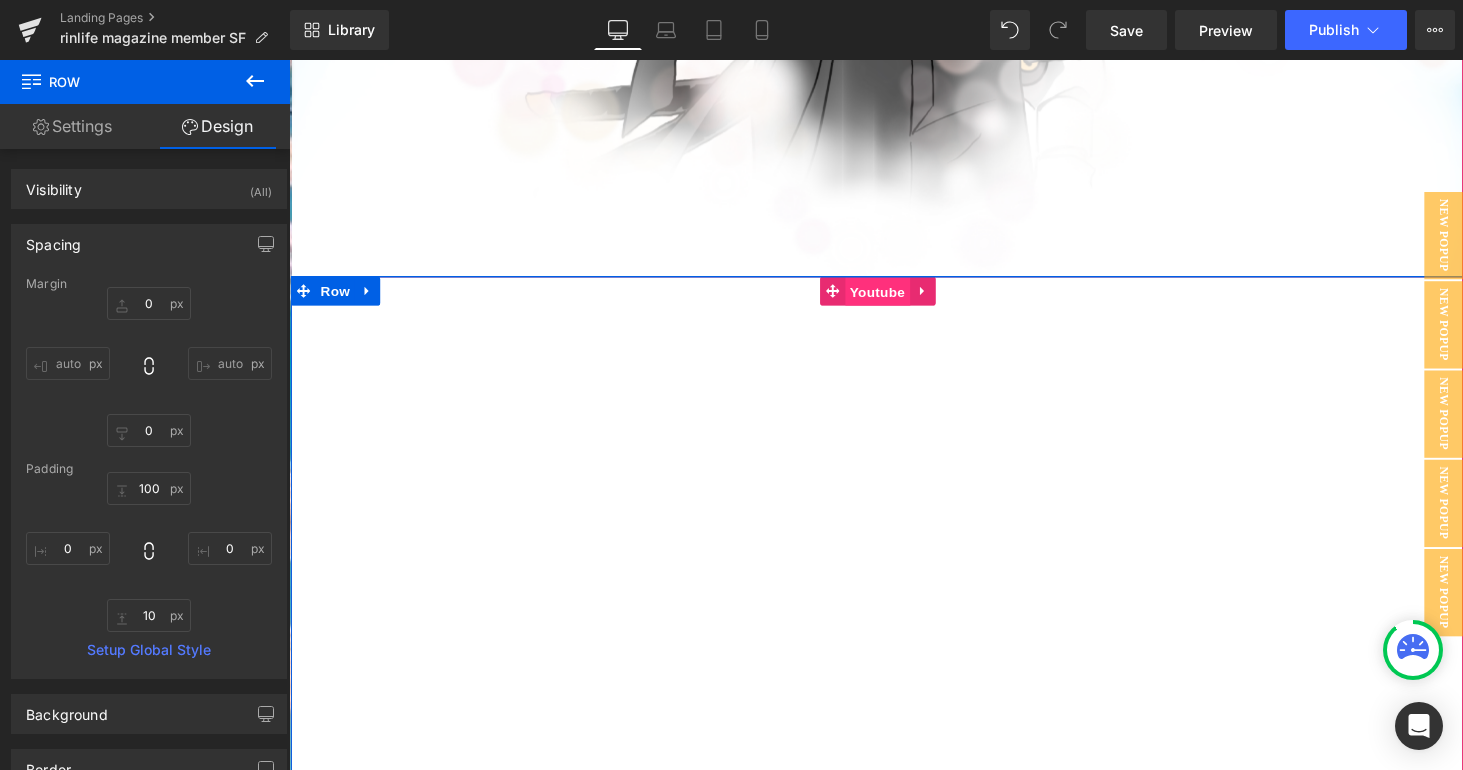 click on "Youtube" at bounding box center (895, 299) 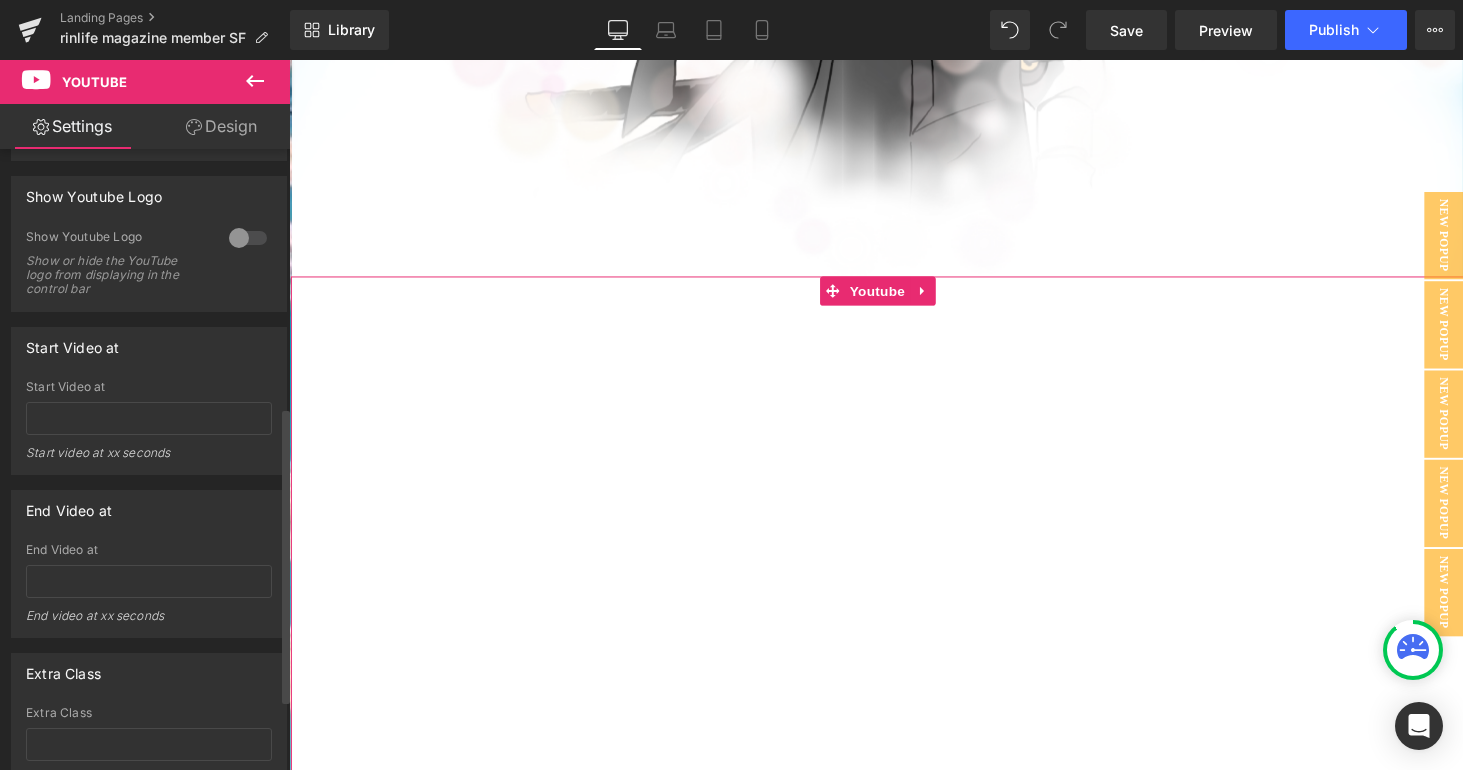 scroll, scrollTop: 690, scrollLeft: 0, axis: vertical 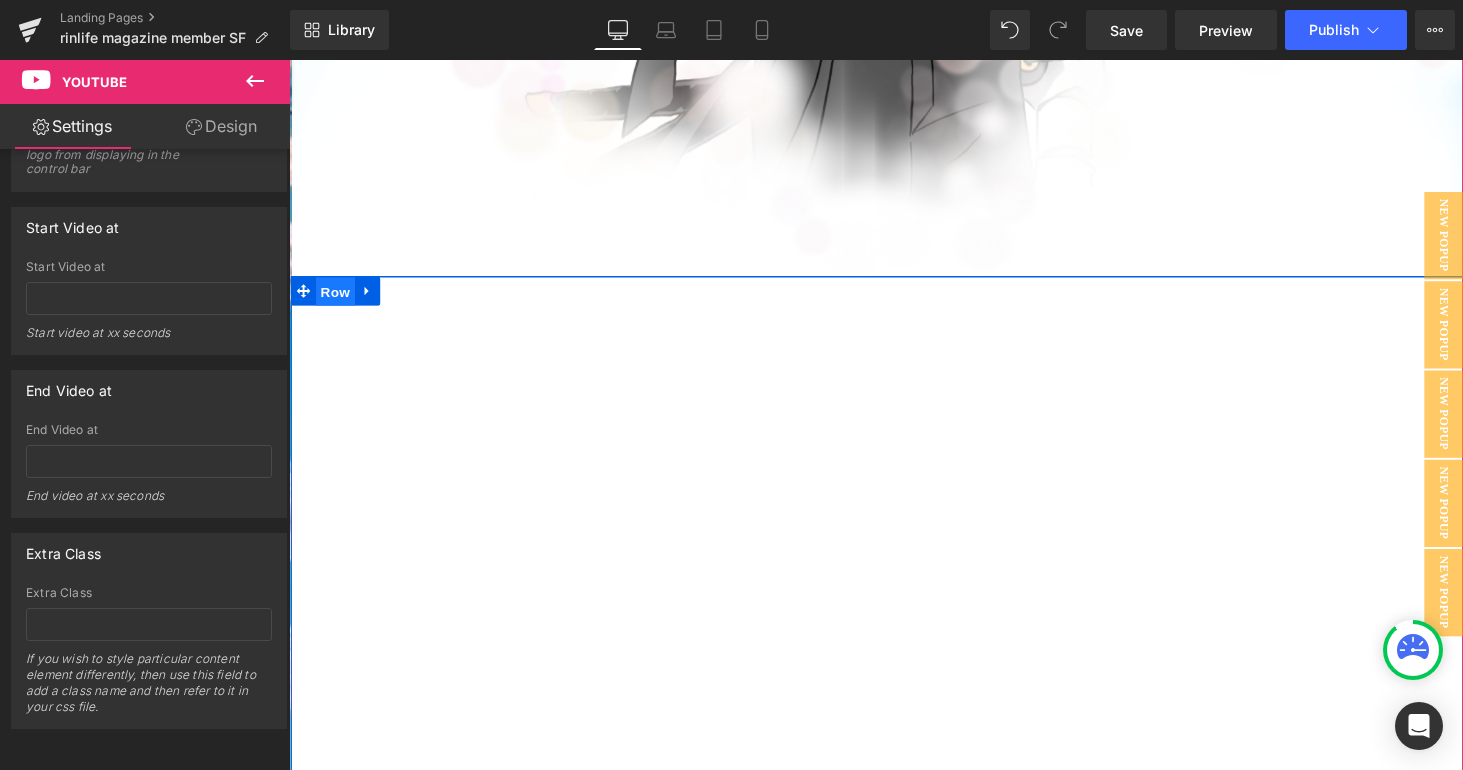click on "Row" at bounding box center (337, 299) 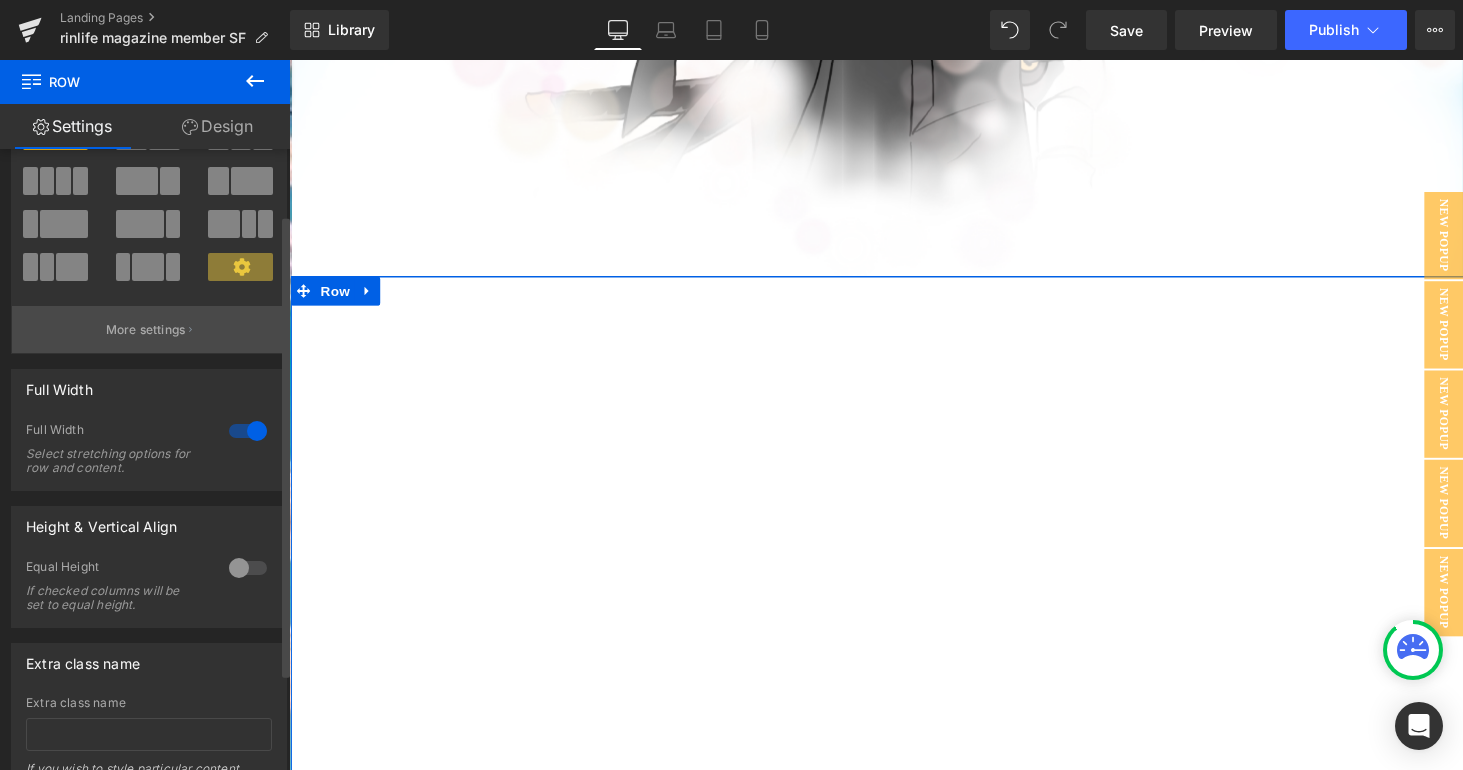 scroll, scrollTop: 103, scrollLeft: 0, axis: vertical 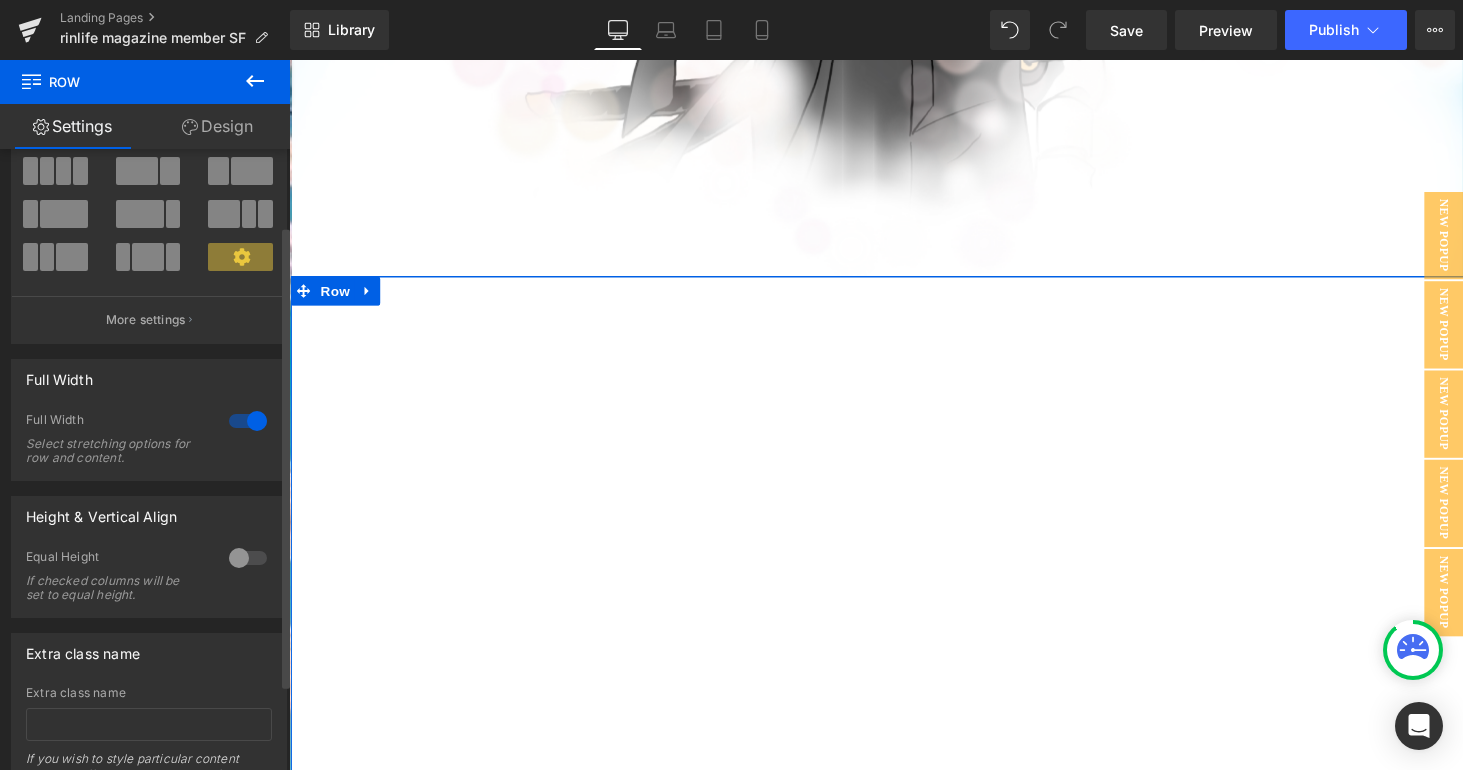 click at bounding box center [248, 421] 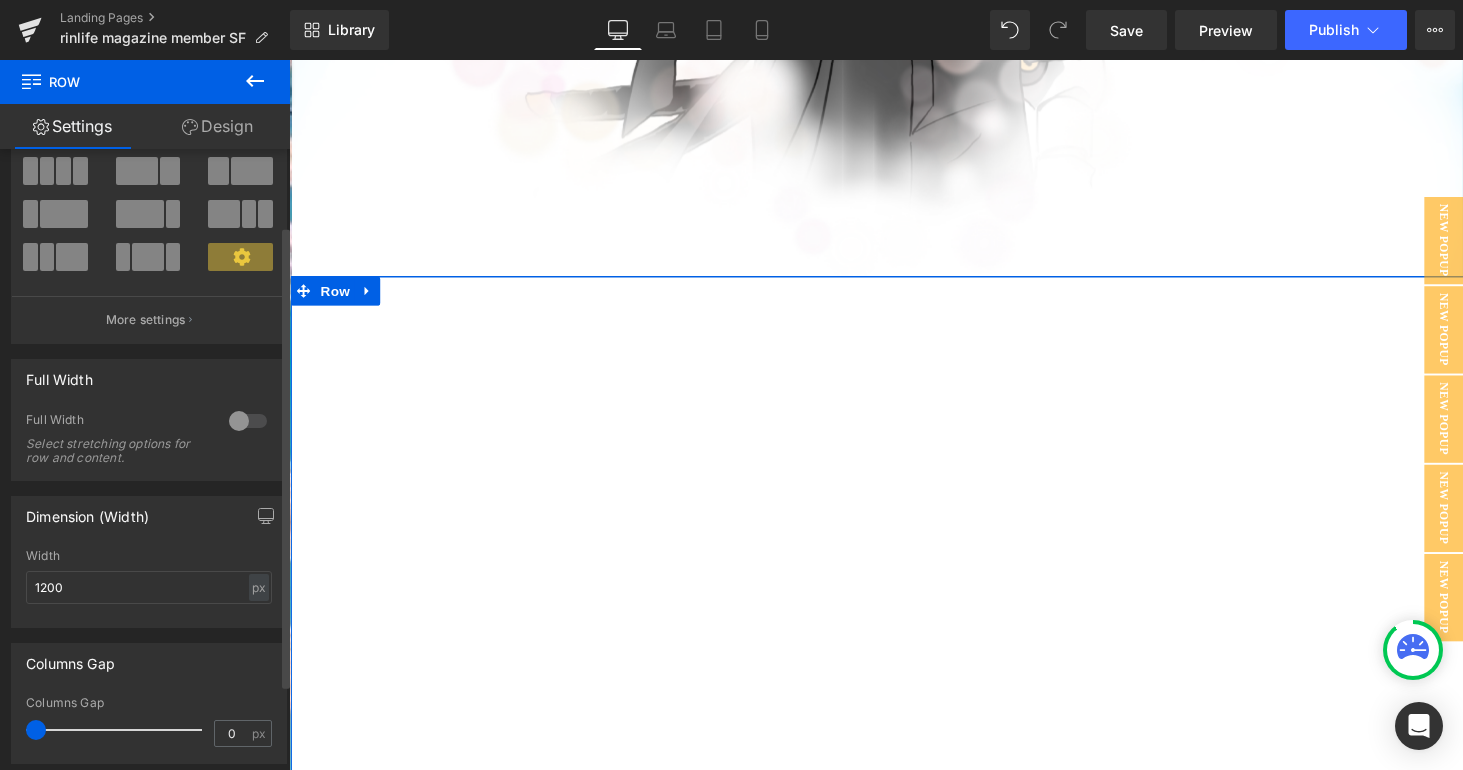 scroll, scrollTop: 10, scrollLeft: 10, axis: both 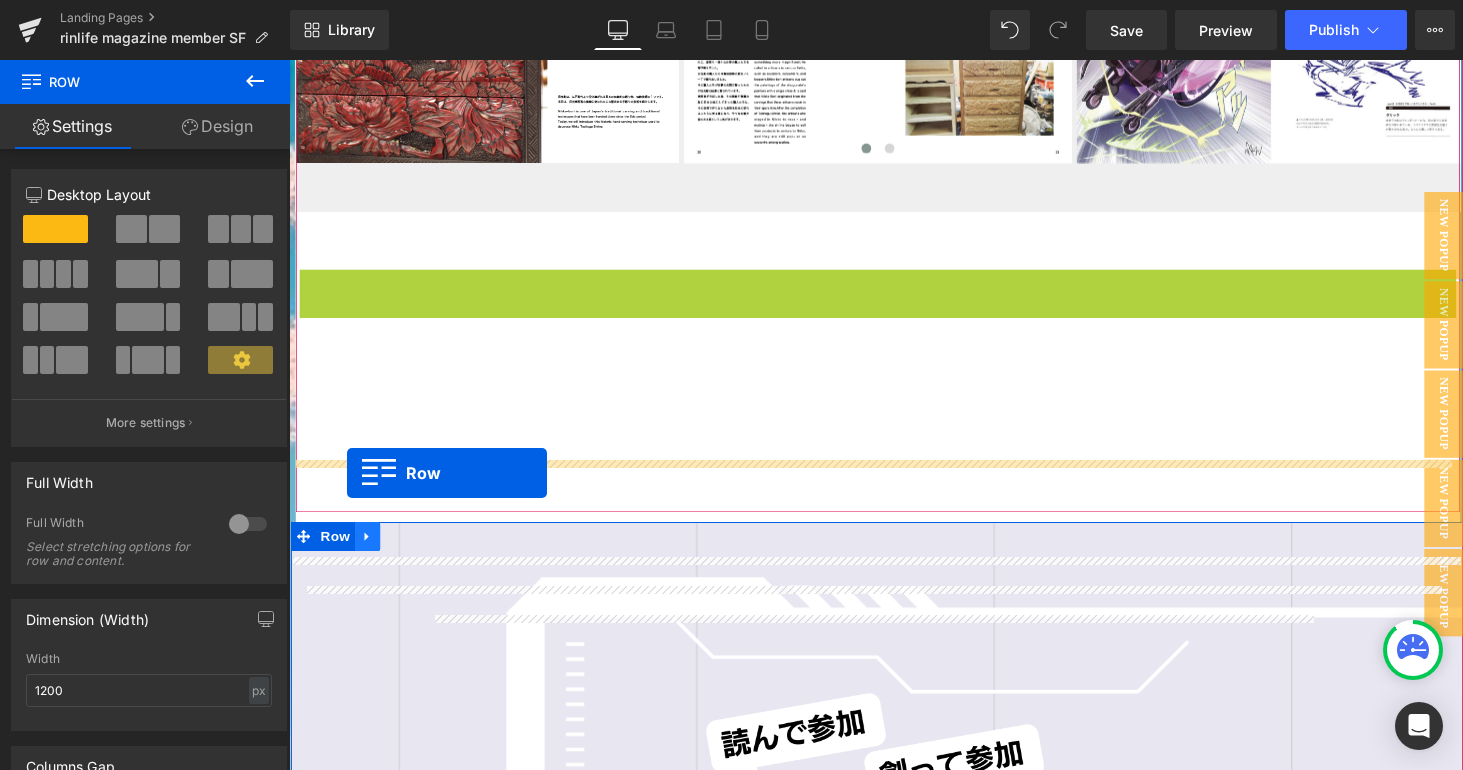 drag, startPoint x: 305, startPoint y: 449, endPoint x: 349, endPoint y: 486, distance: 57.48913 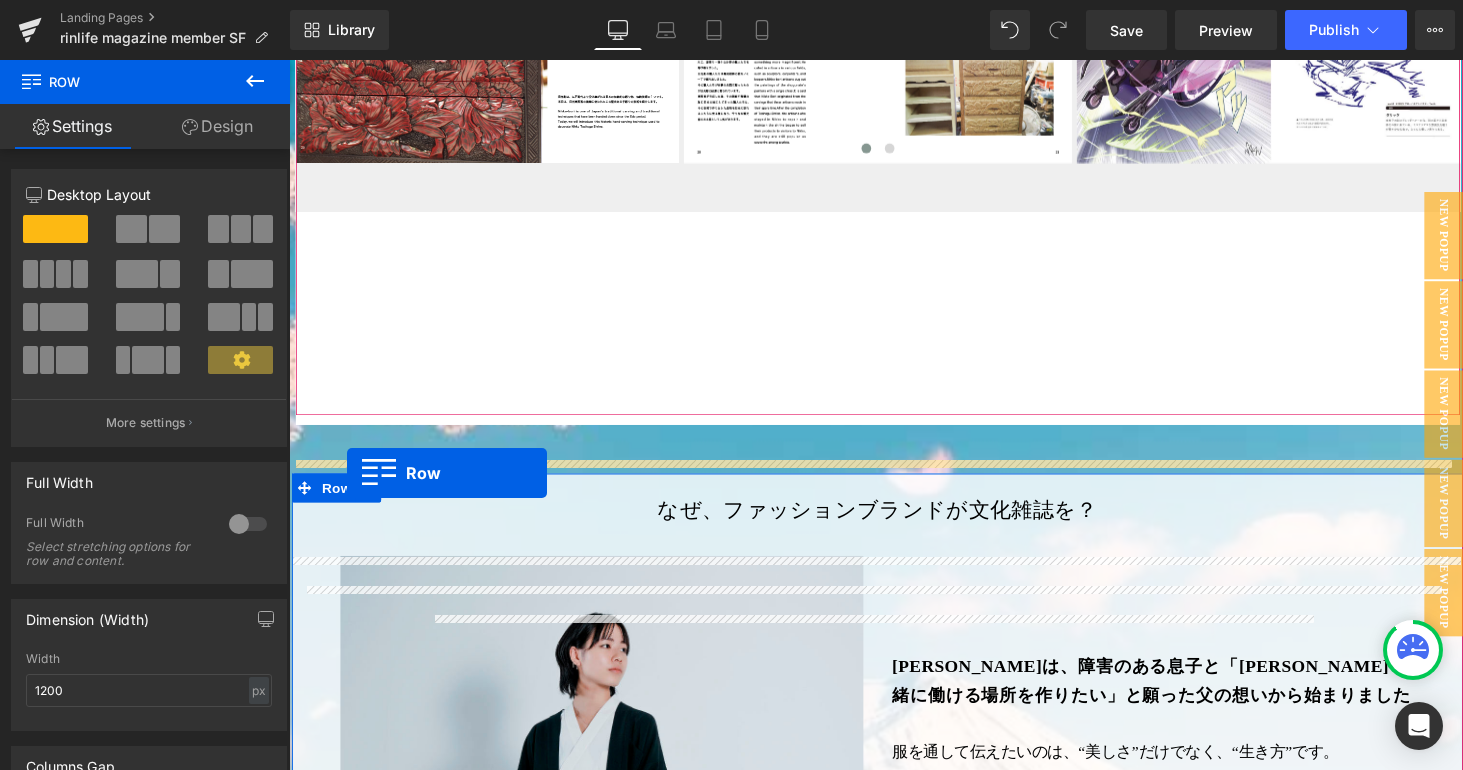 scroll, scrollTop: 10, scrollLeft: 10, axis: both 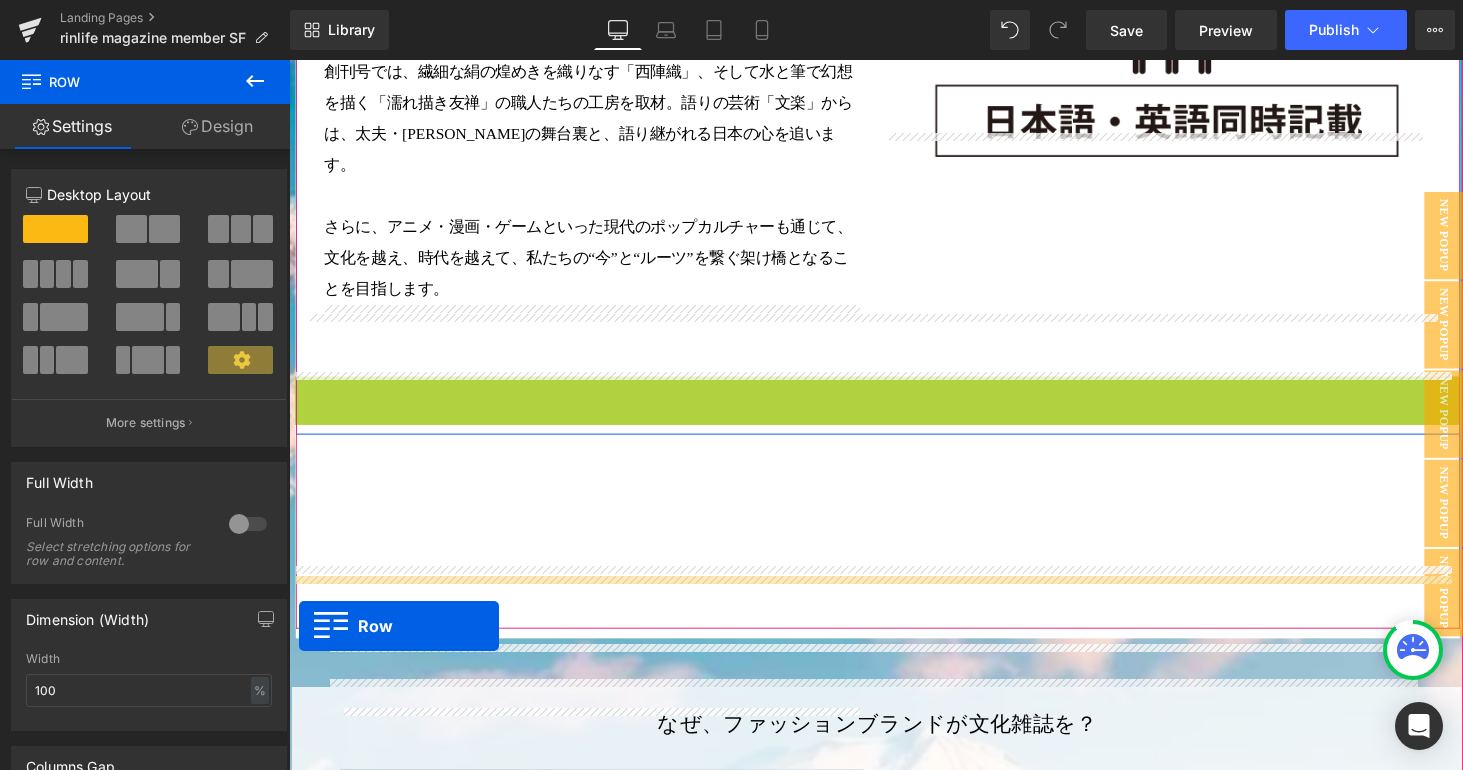 drag, startPoint x: 301, startPoint y: 341, endPoint x: 299, endPoint y: 642, distance: 301.00665 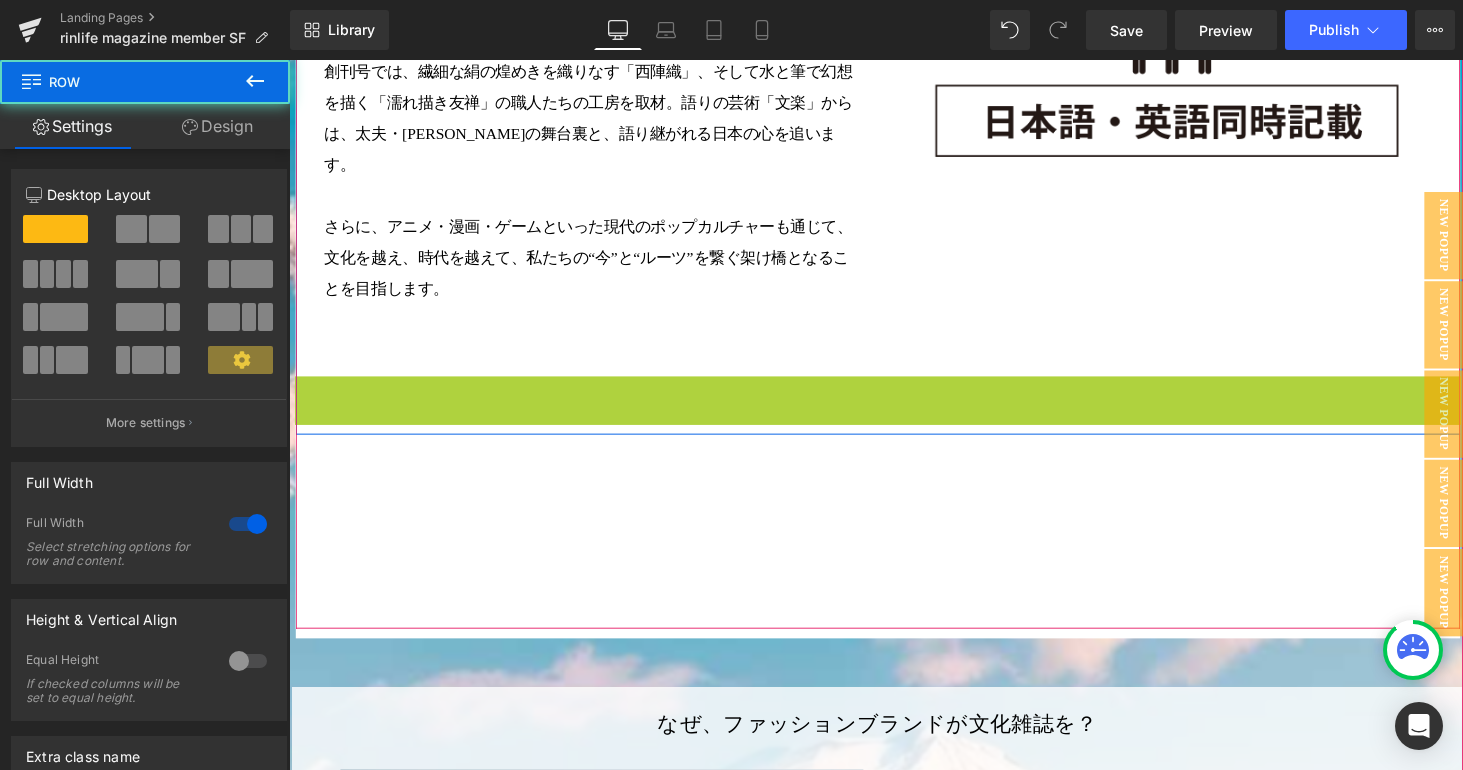 scroll, scrollTop: 10, scrollLeft: 10, axis: both 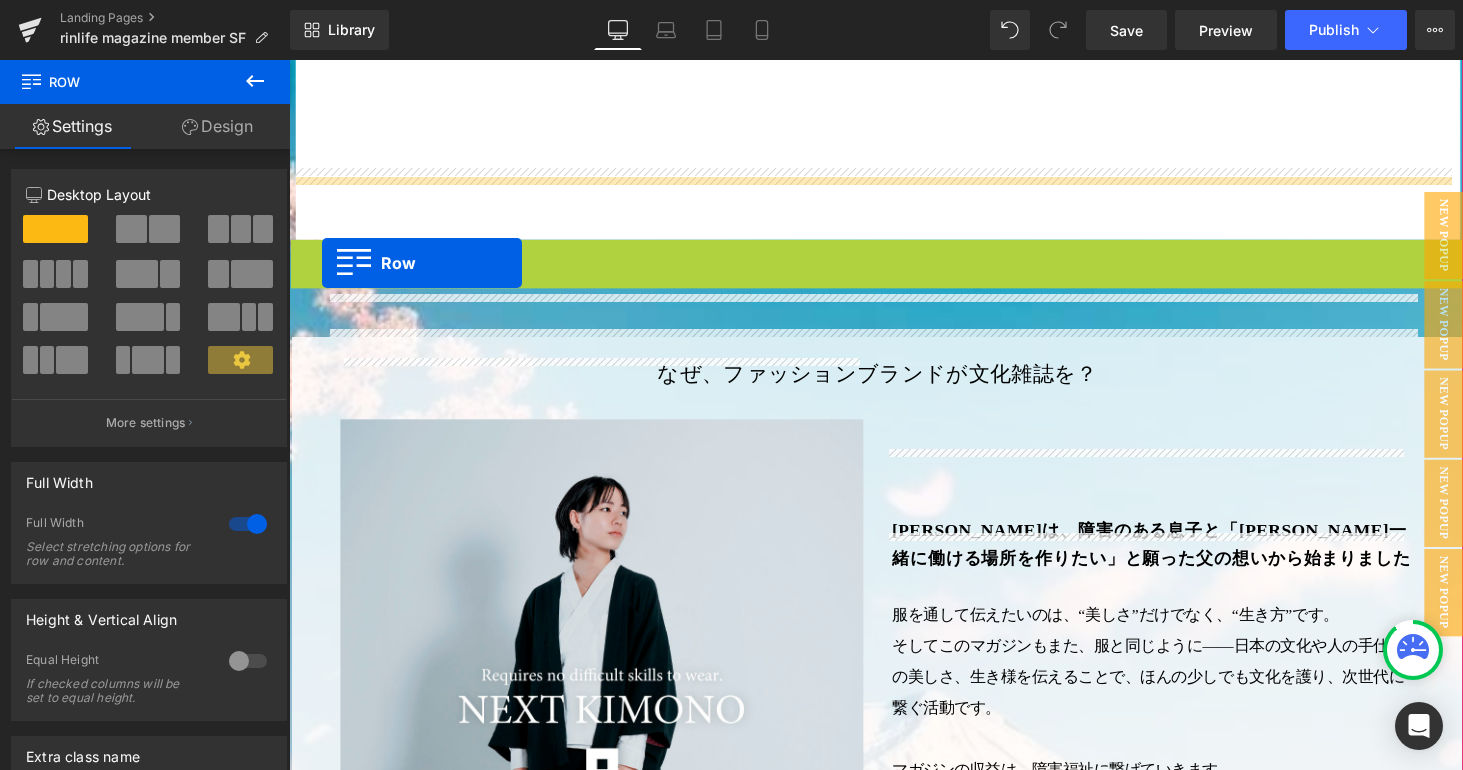 drag, startPoint x: 298, startPoint y: 197, endPoint x: 323, endPoint y: 269, distance: 76.2168 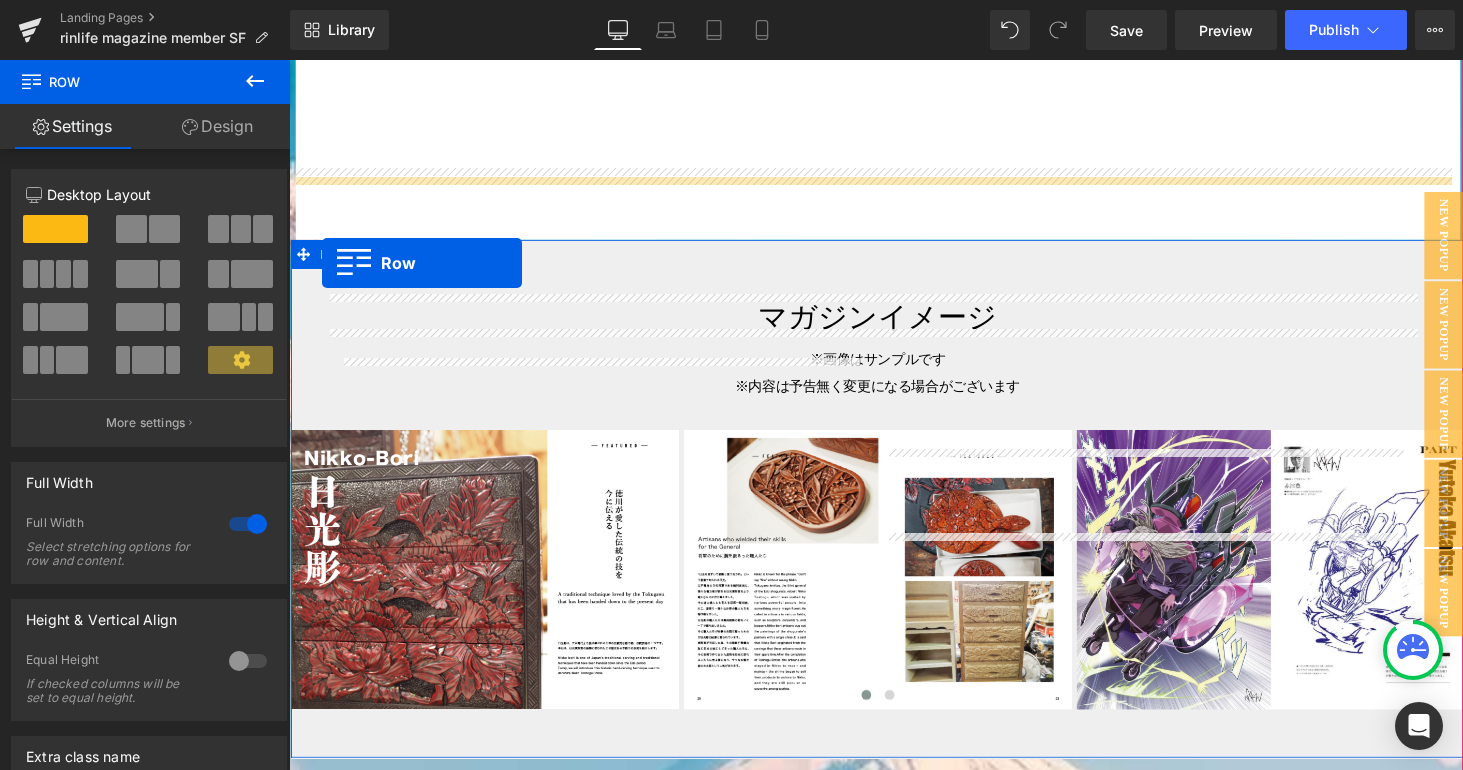 scroll, scrollTop: 10, scrollLeft: 10, axis: both 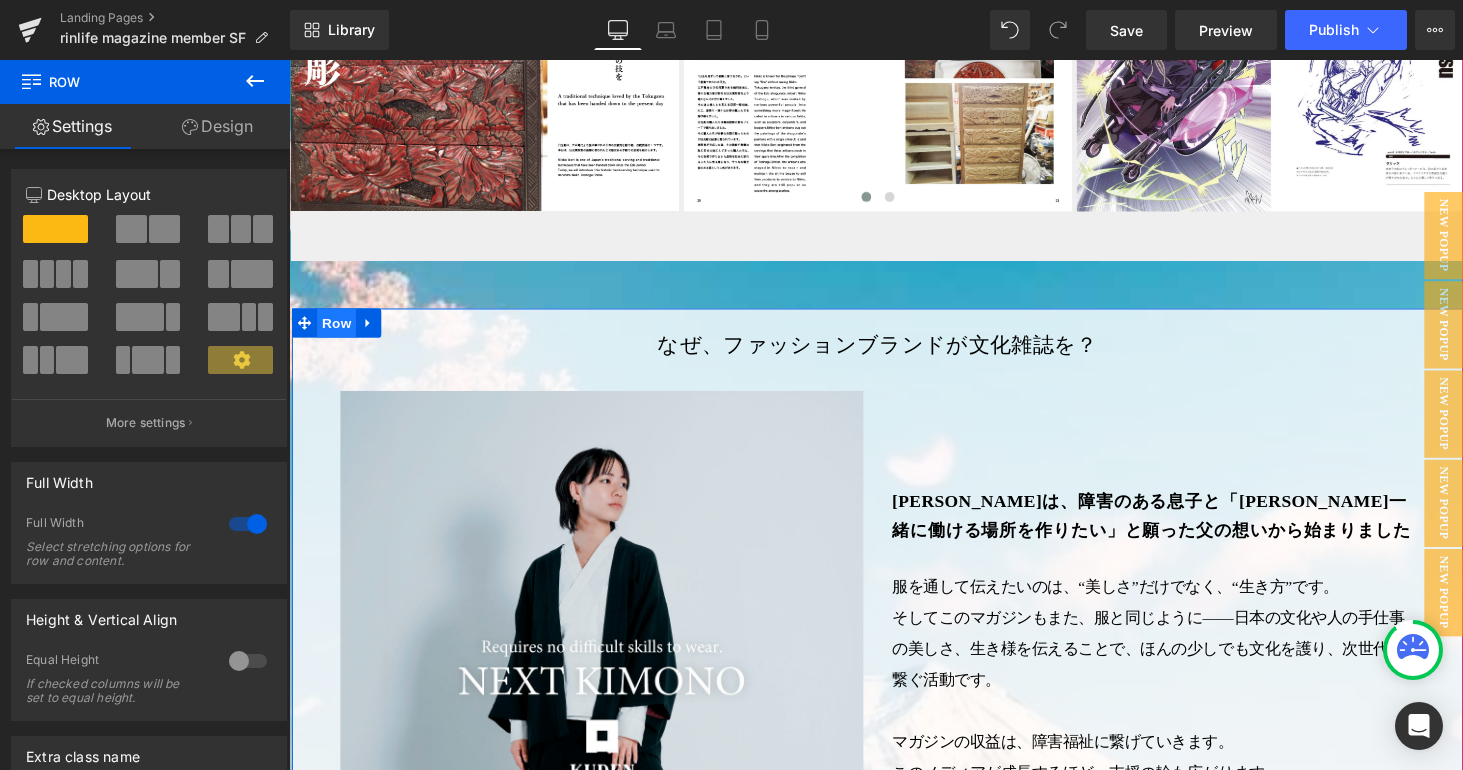 click on "Row" at bounding box center [338, 331] 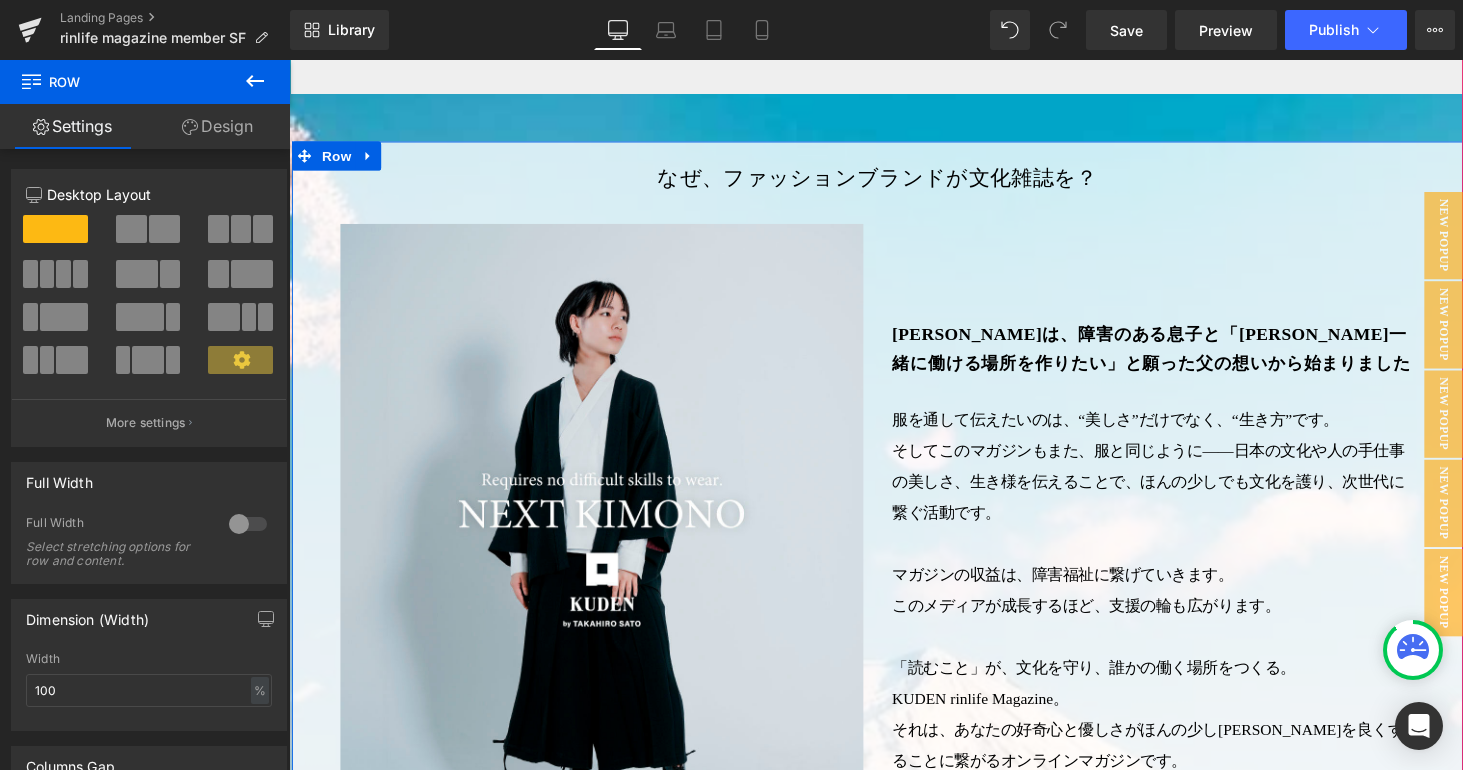 scroll, scrollTop: 5834, scrollLeft: 0, axis: vertical 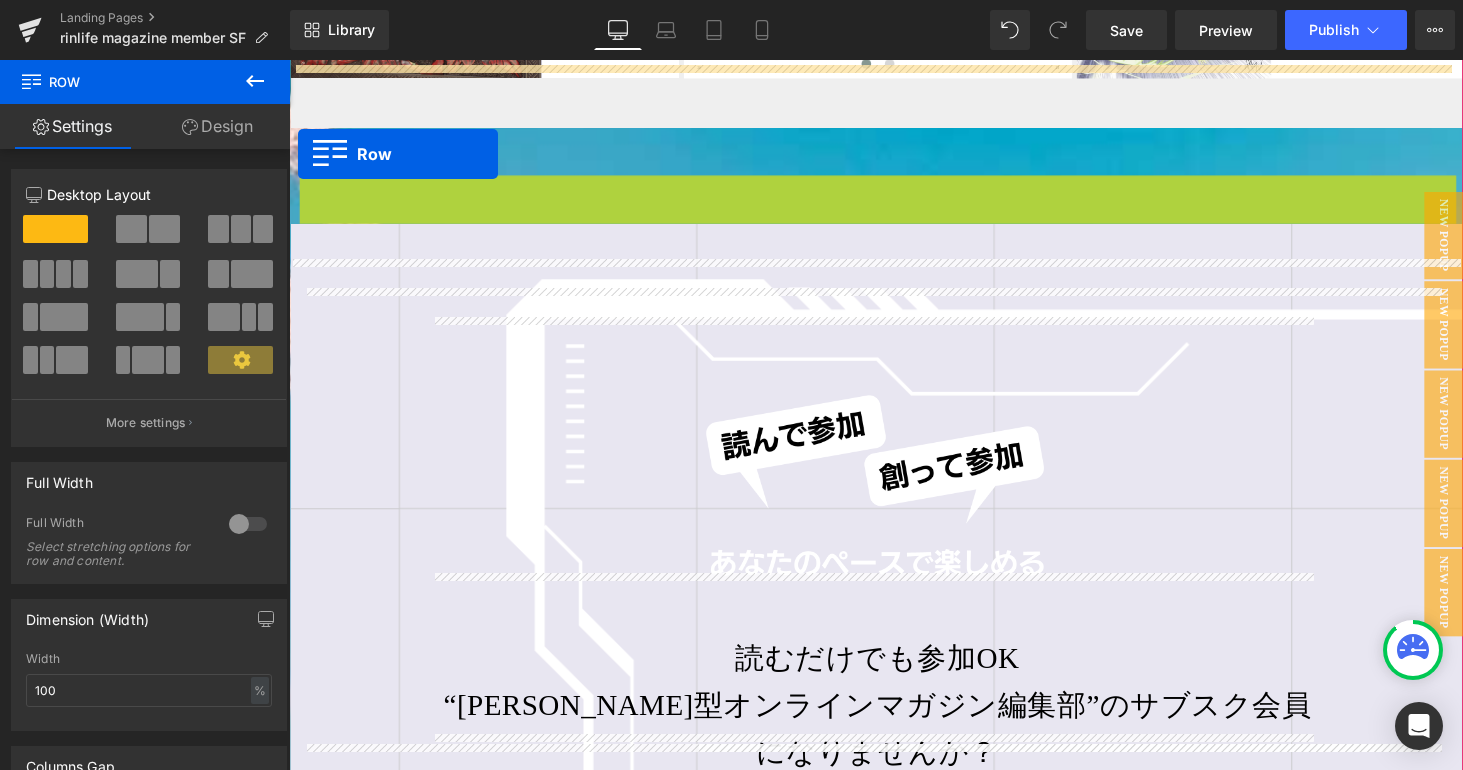 drag, startPoint x: 299, startPoint y: 109, endPoint x: 298, endPoint y: 158, distance: 49.010204 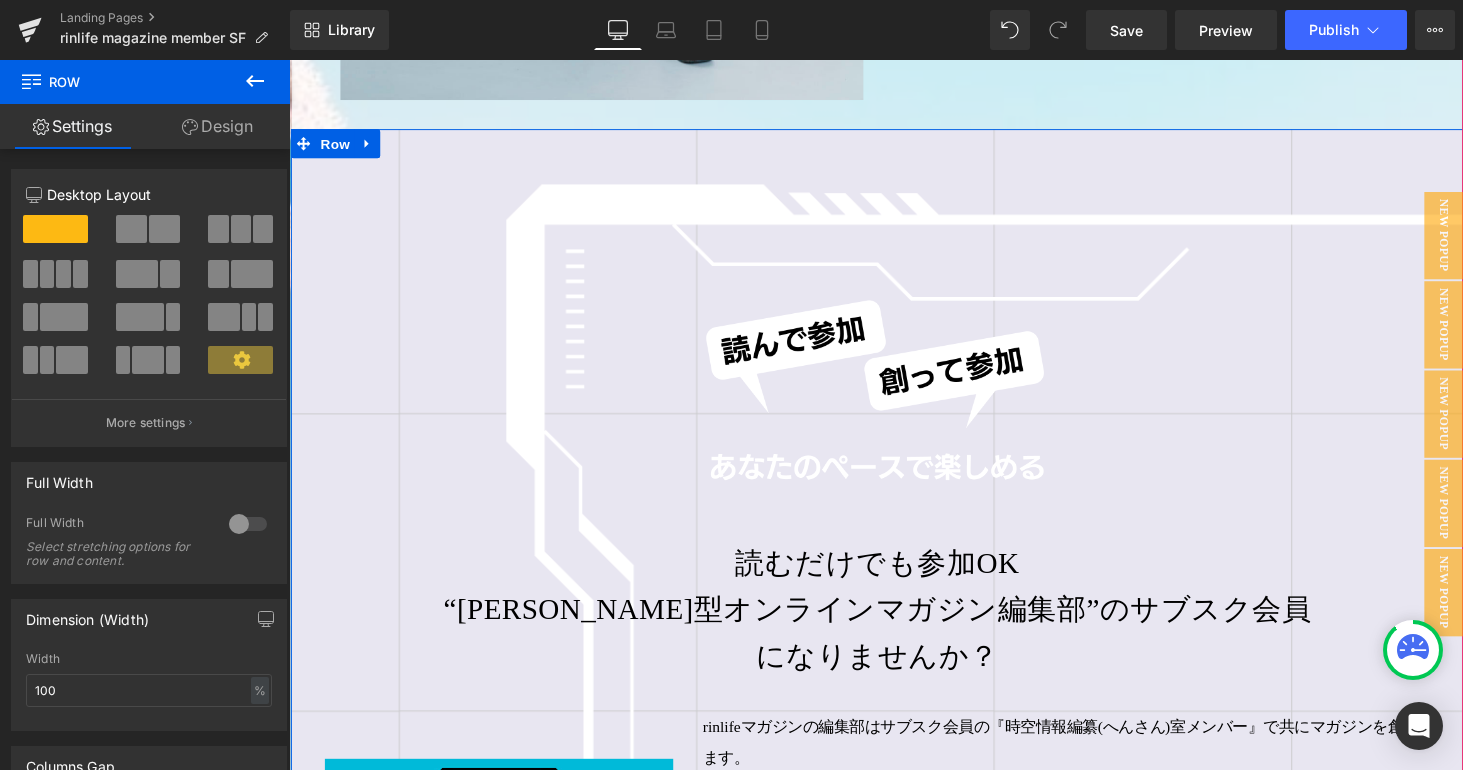 scroll, scrollTop: 6615, scrollLeft: 0, axis: vertical 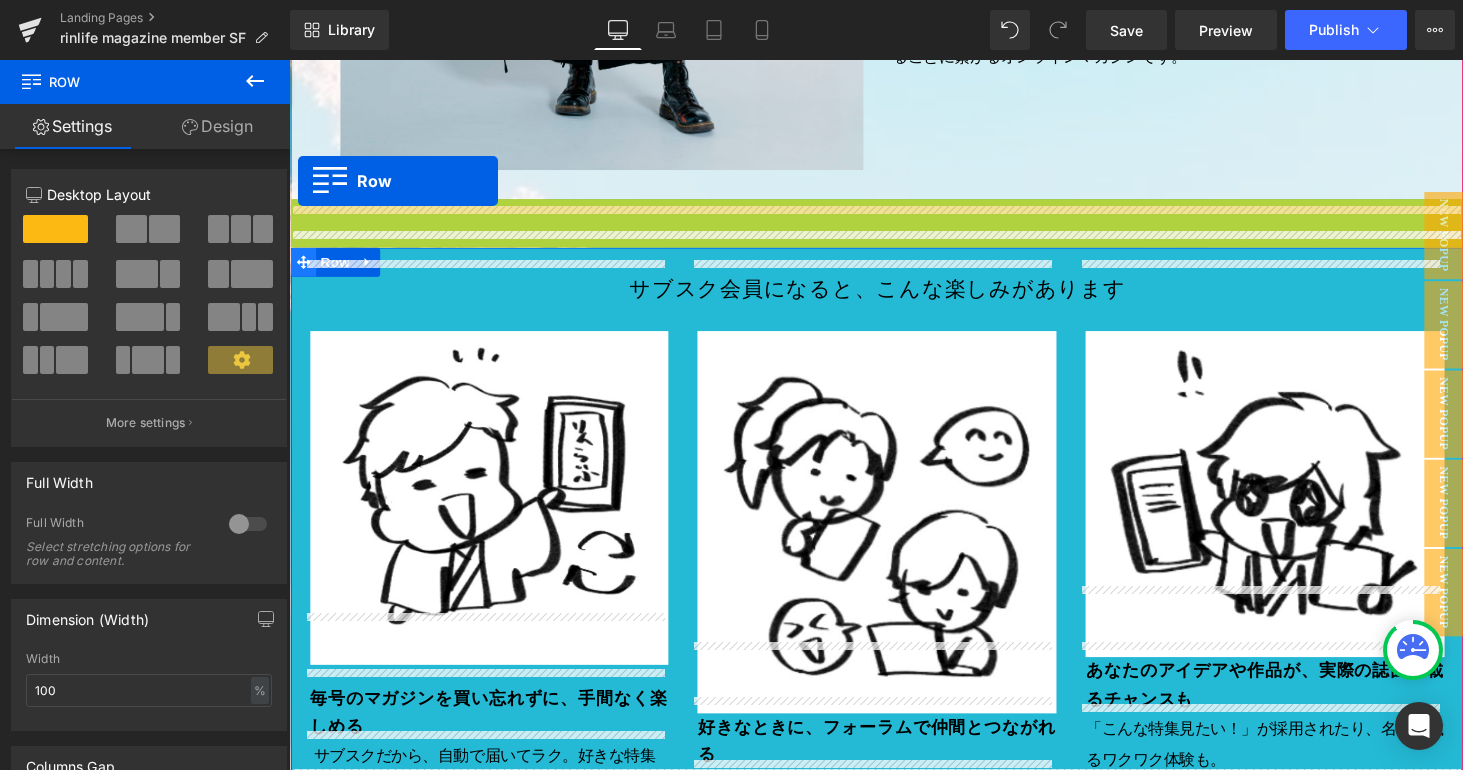 drag, startPoint x: 298, startPoint y: 106, endPoint x: 299, endPoint y: 186, distance: 80.00625 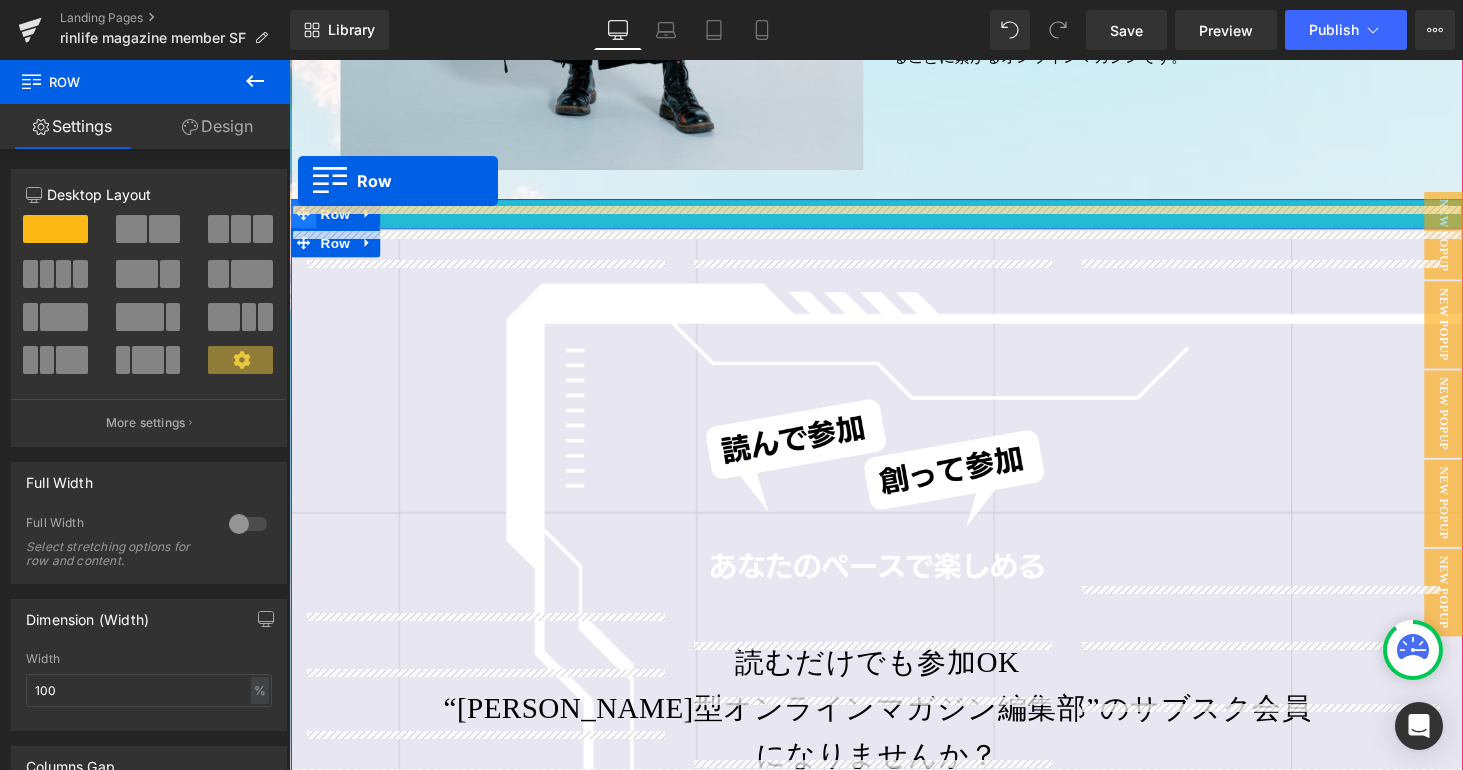 scroll, scrollTop: 10, scrollLeft: 10, axis: both 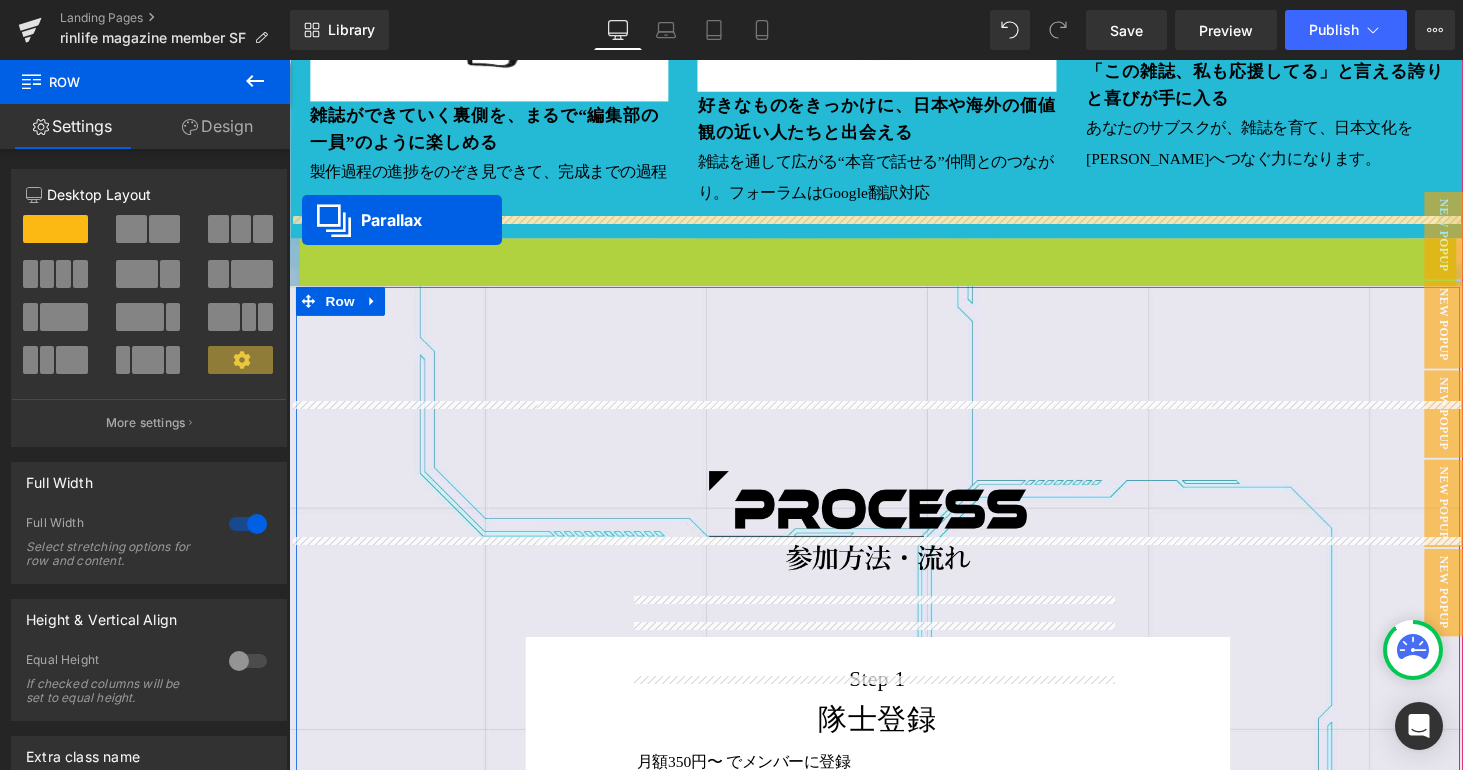 drag, startPoint x: 844, startPoint y: 185, endPoint x: 258, endPoint y: 235, distance: 588.1292 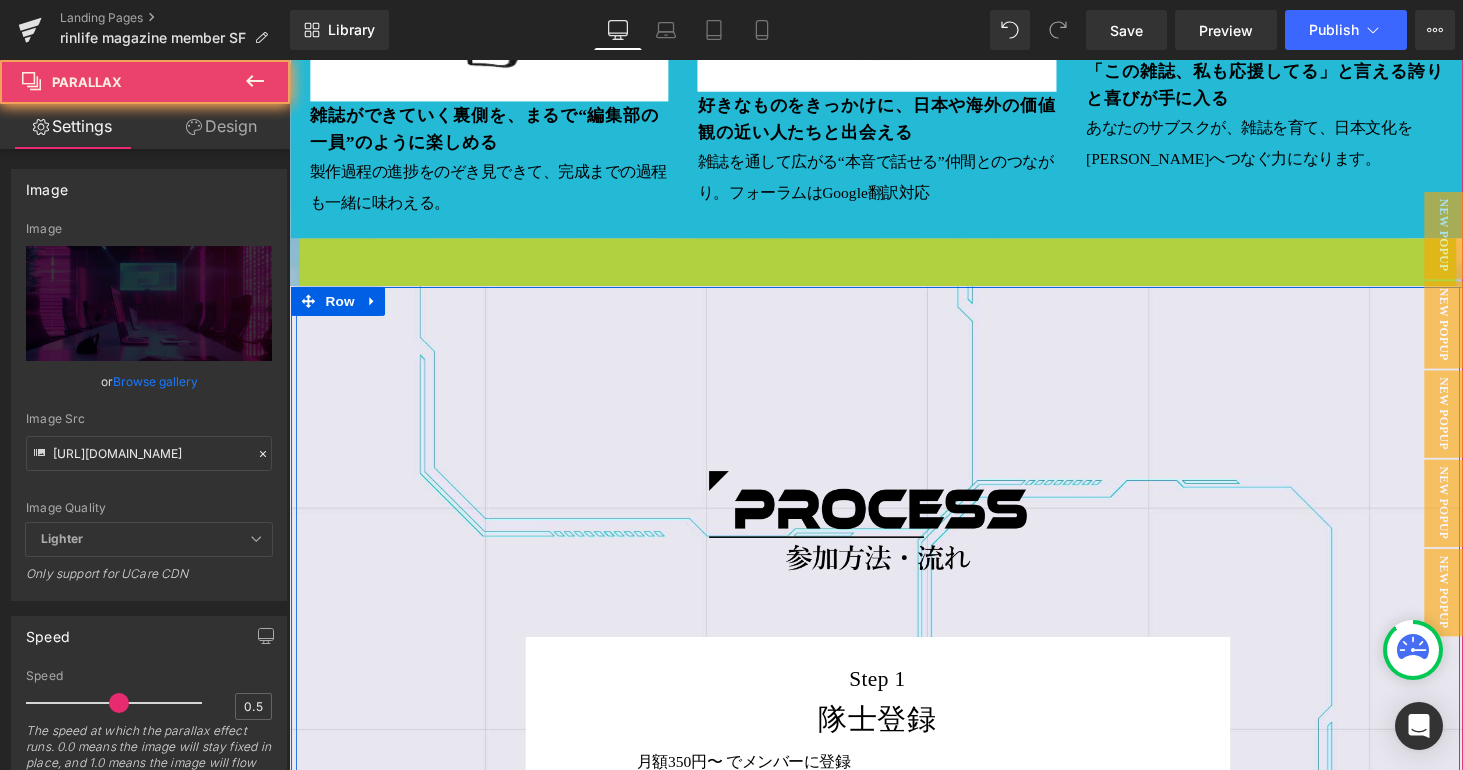 scroll, scrollTop: 10, scrollLeft: 10, axis: both 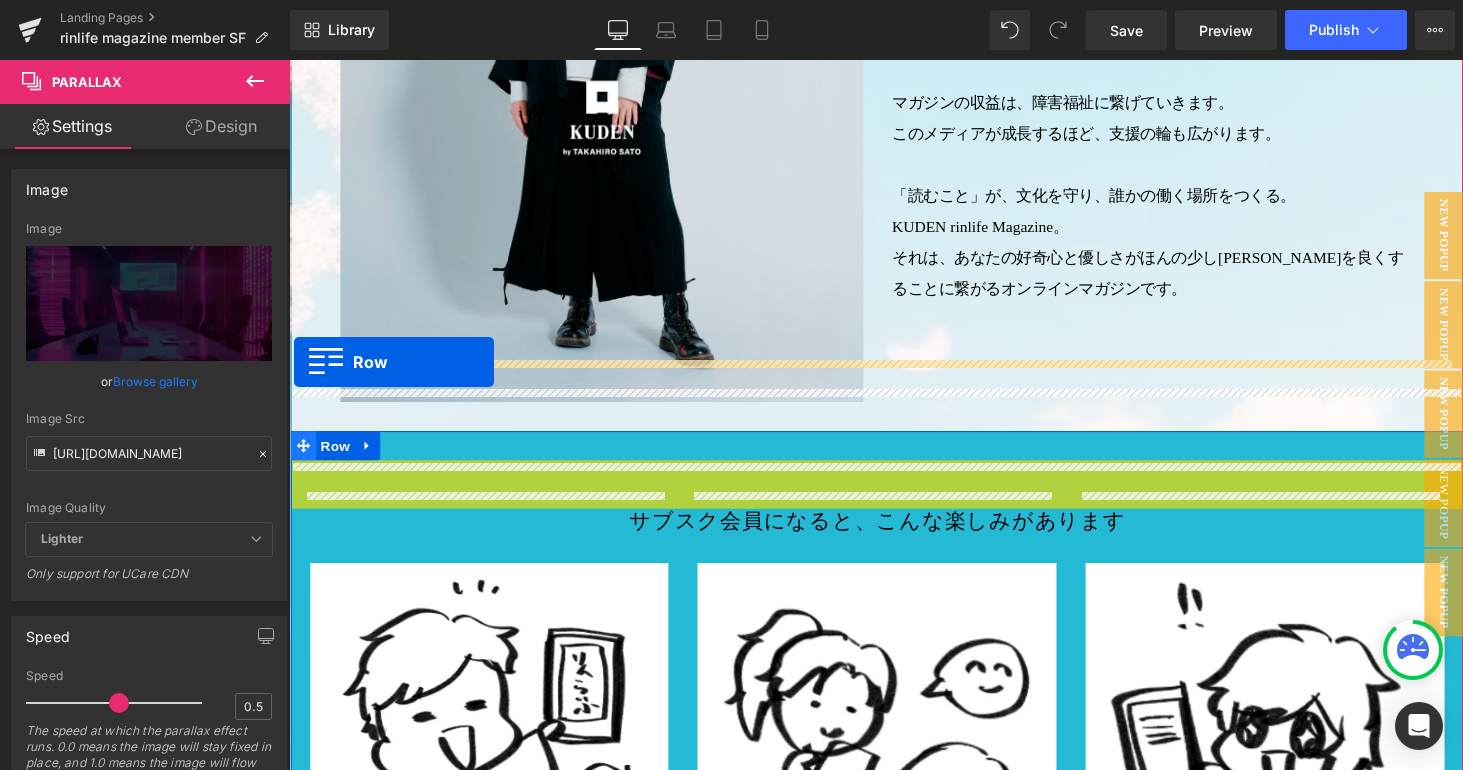 drag, startPoint x: 301, startPoint y: 419, endPoint x: 294, endPoint y: 371, distance: 48.507732 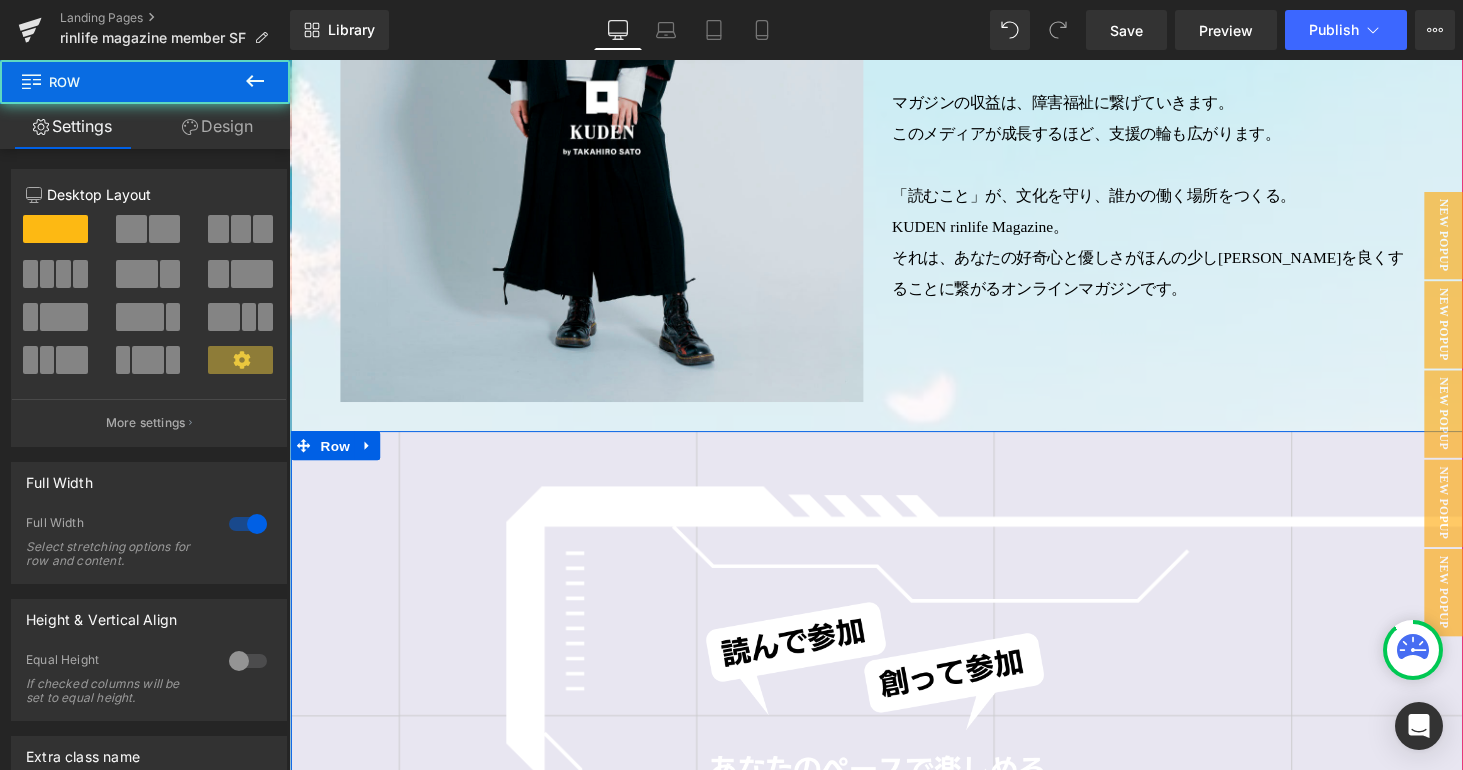 scroll, scrollTop: 10, scrollLeft: 10, axis: both 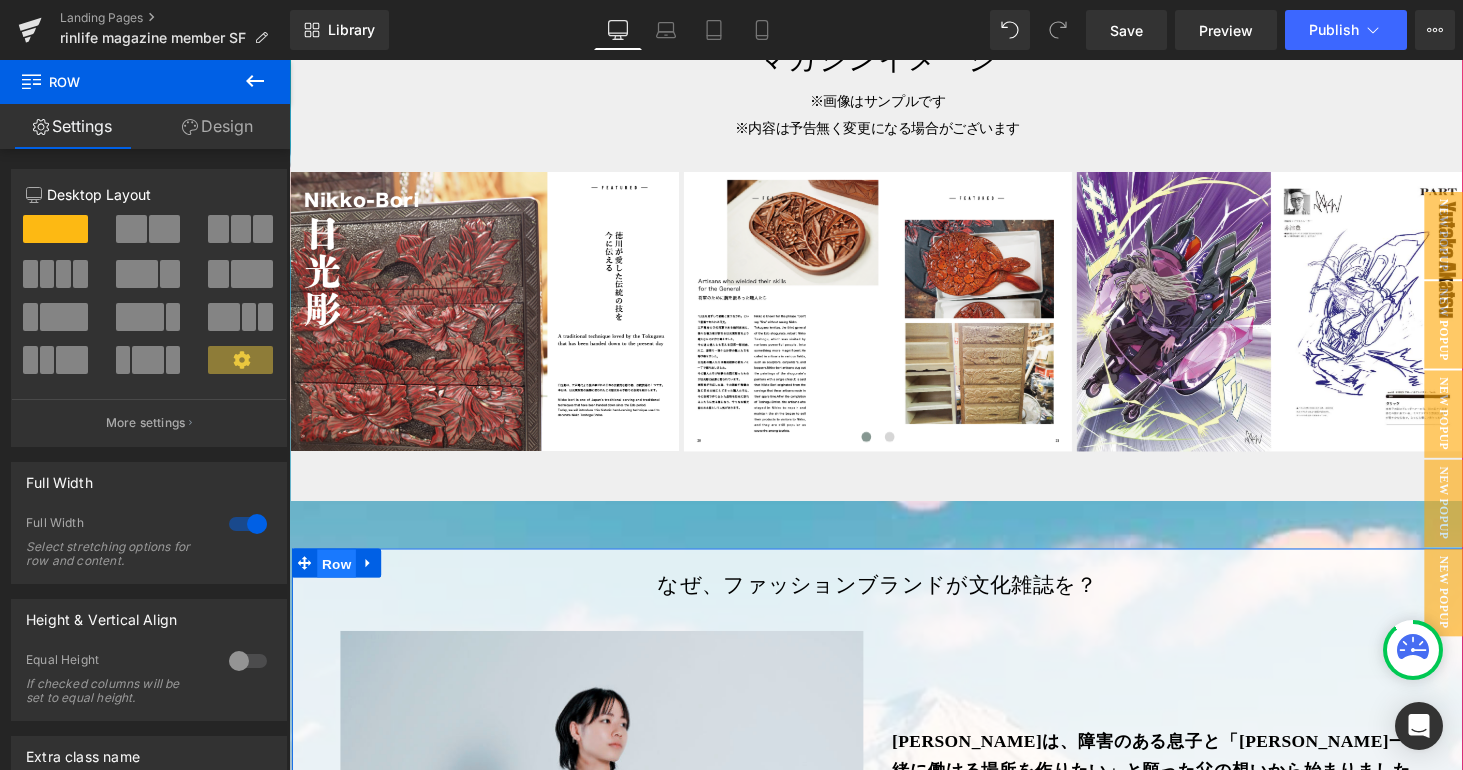 click on "Row" at bounding box center [338, 579] 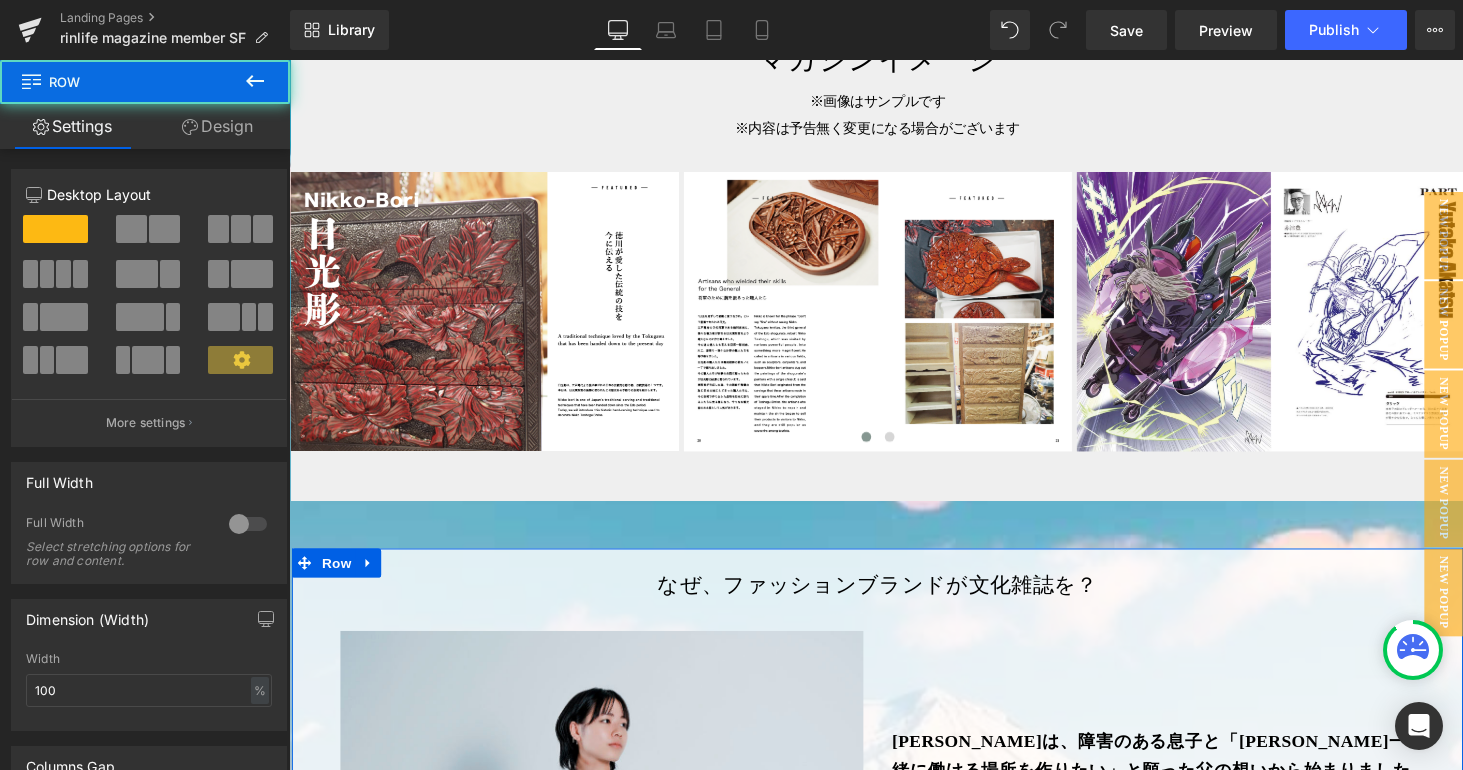 click on "Design" at bounding box center (217, 126) 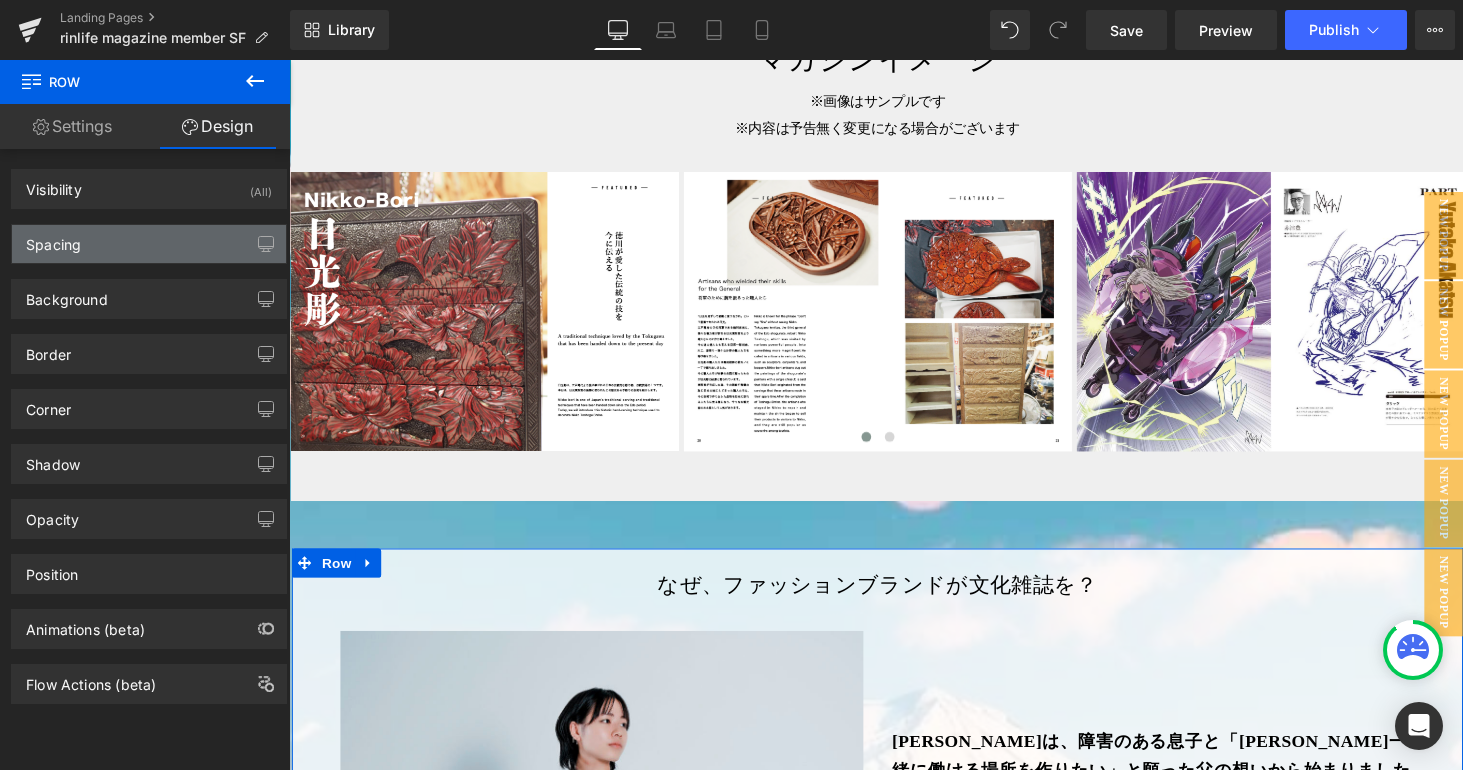 click on "Spacing" at bounding box center (149, 244) 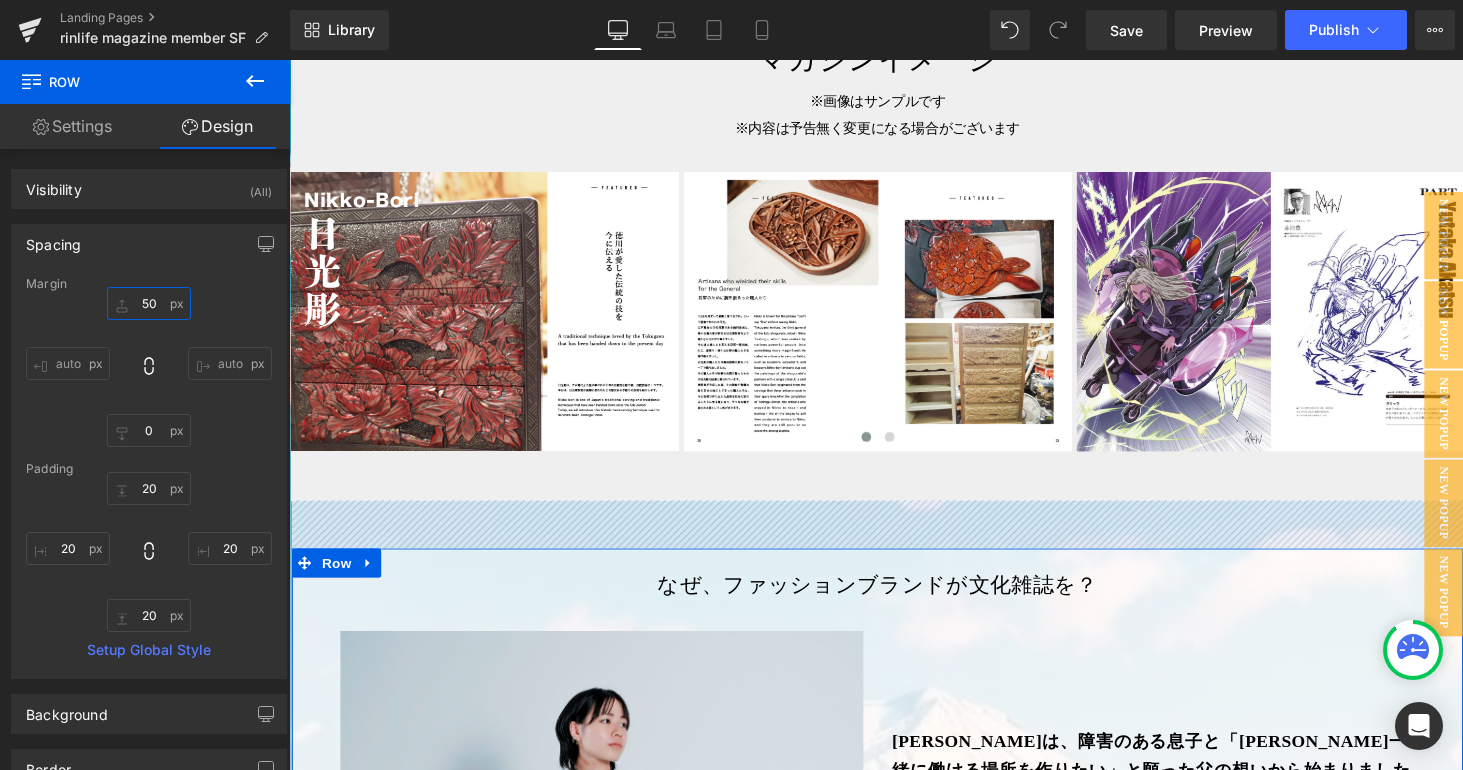click on "50" at bounding box center [149, 303] 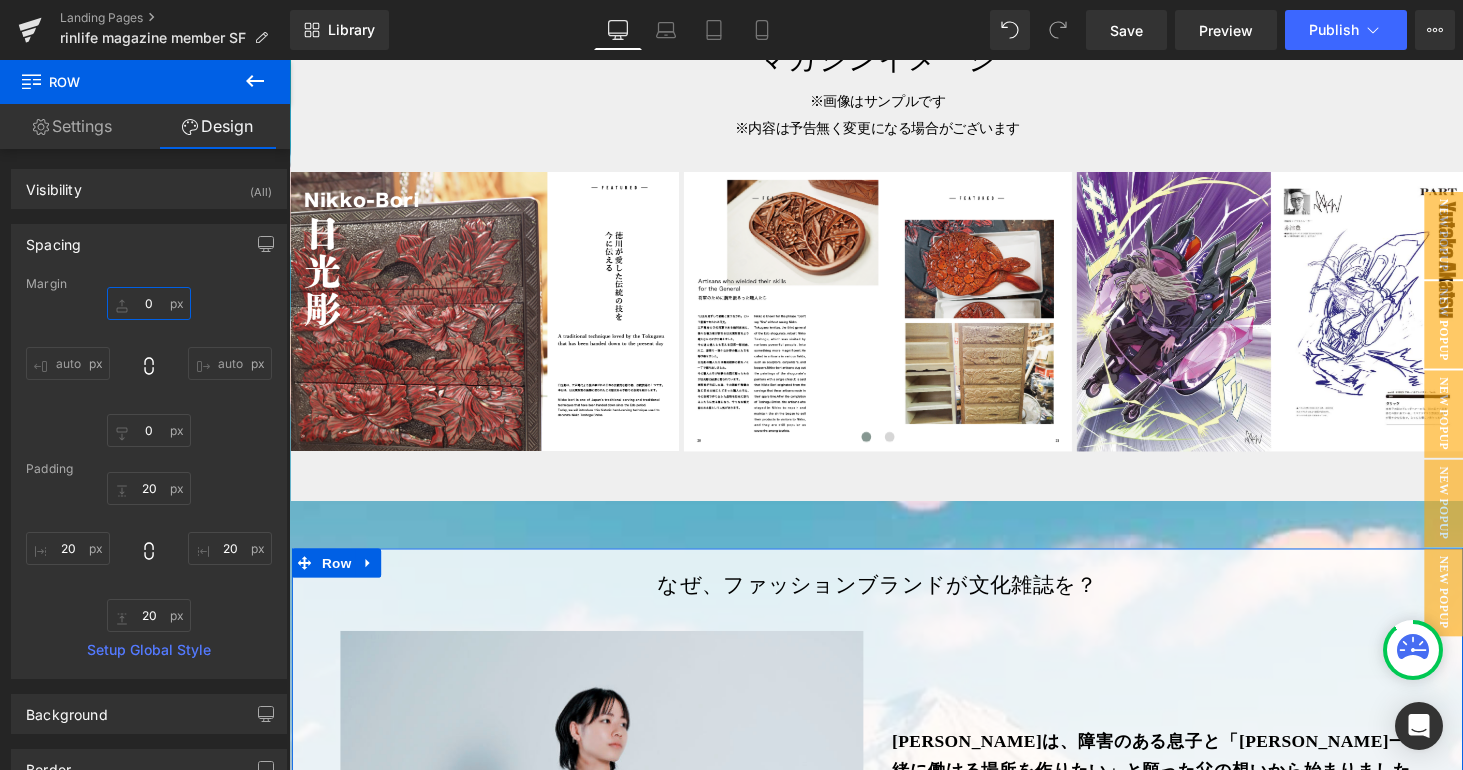 scroll, scrollTop: 22134, scrollLeft: 1195, axis: both 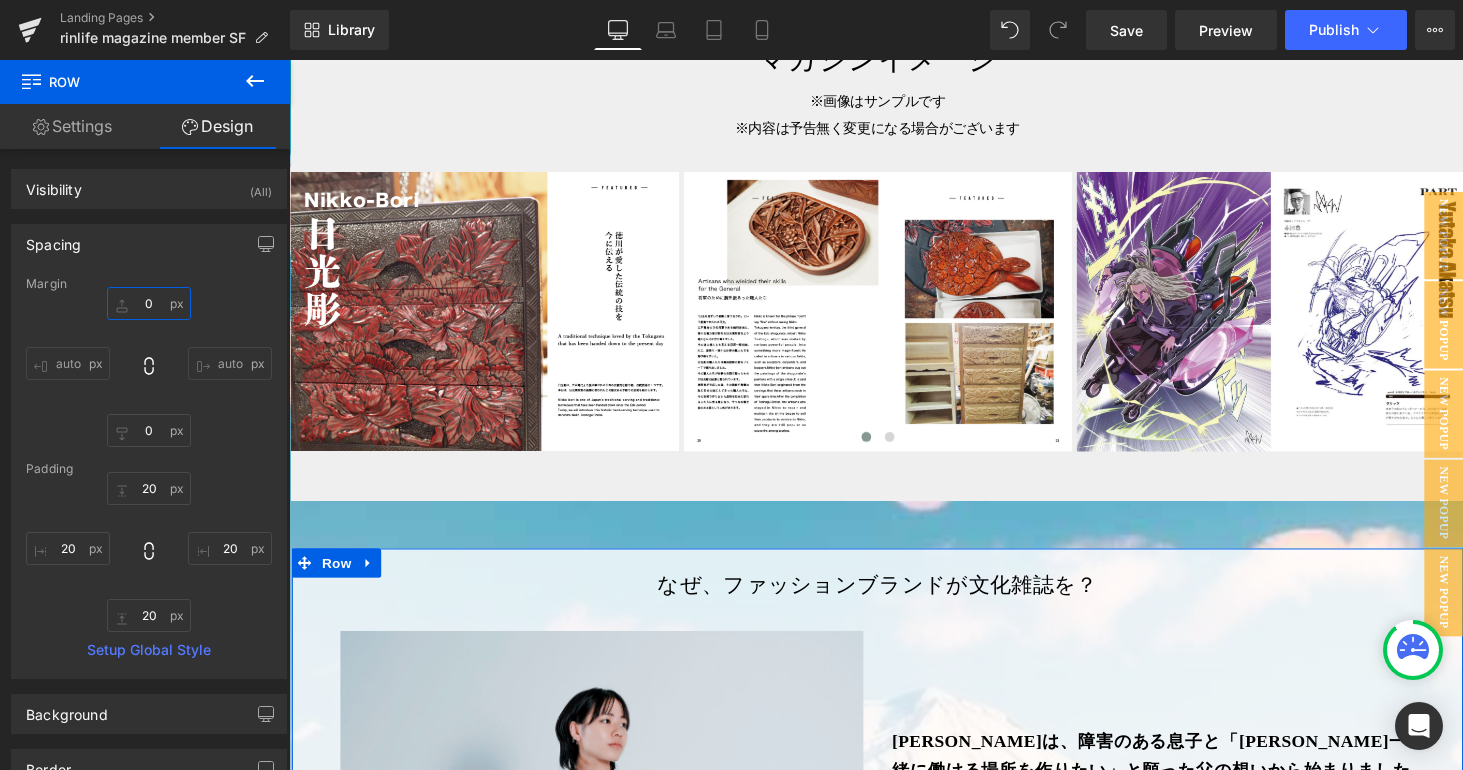type on "0" 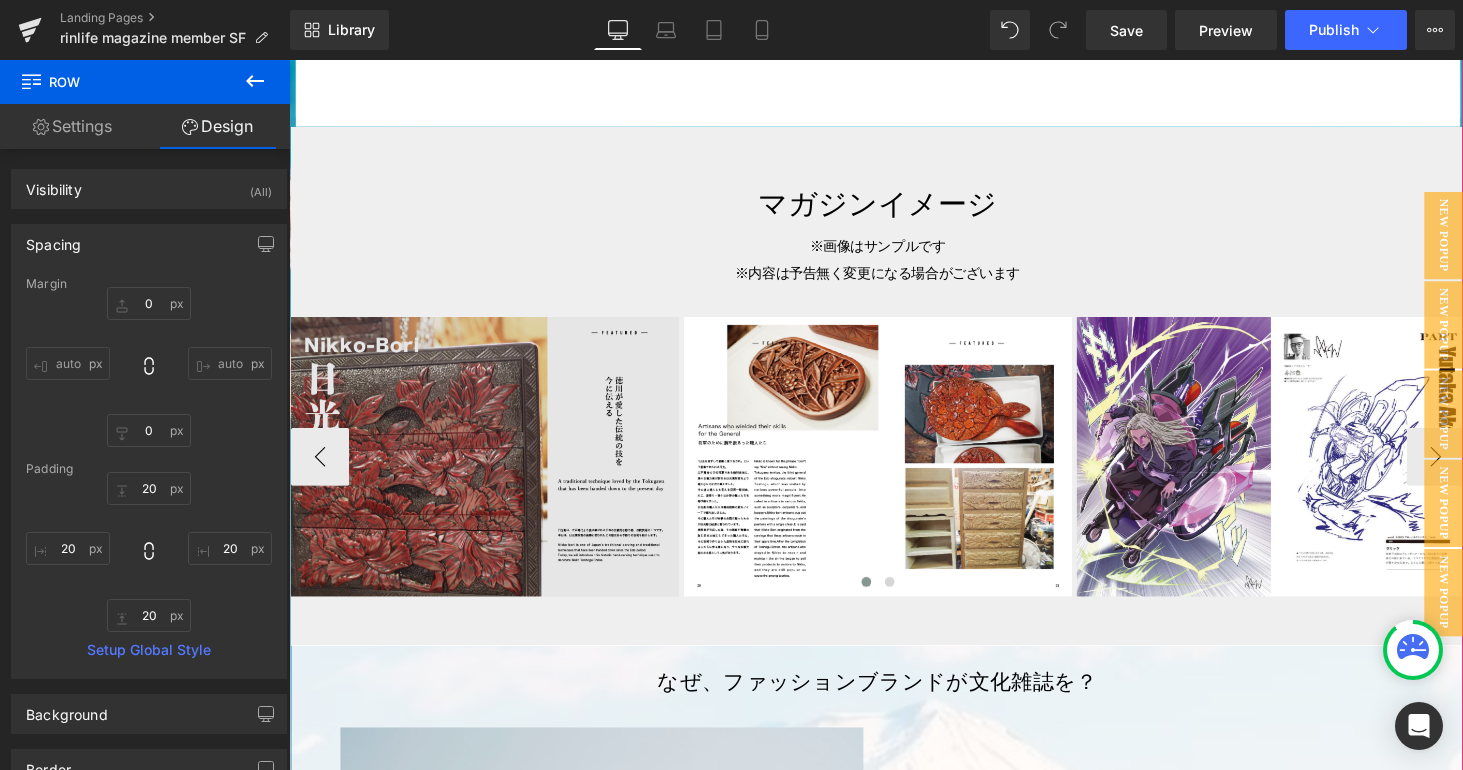 scroll, scrollTop: 5284, scrollLeft: 0, axis: vertical 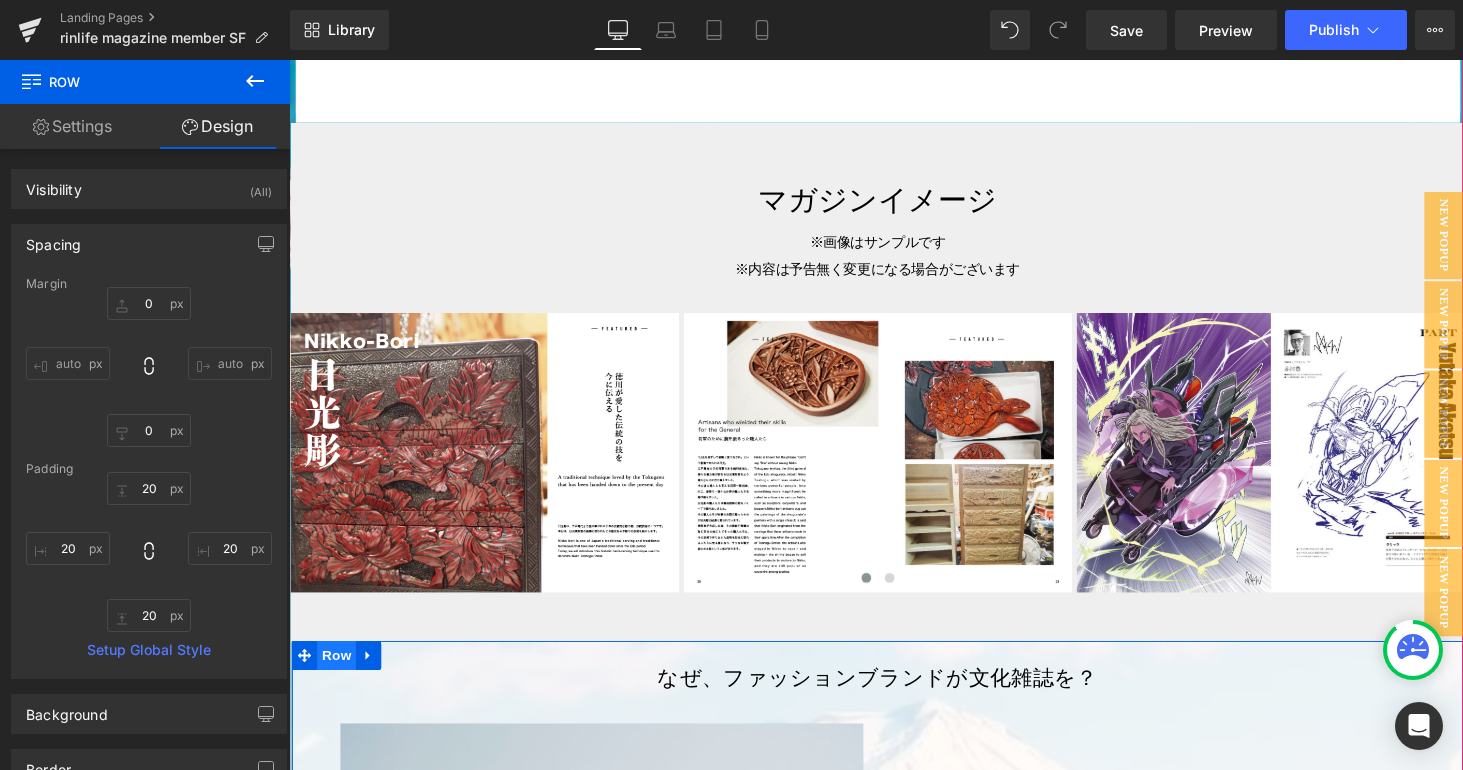 click on "Row" at bounding box center (338, 674) 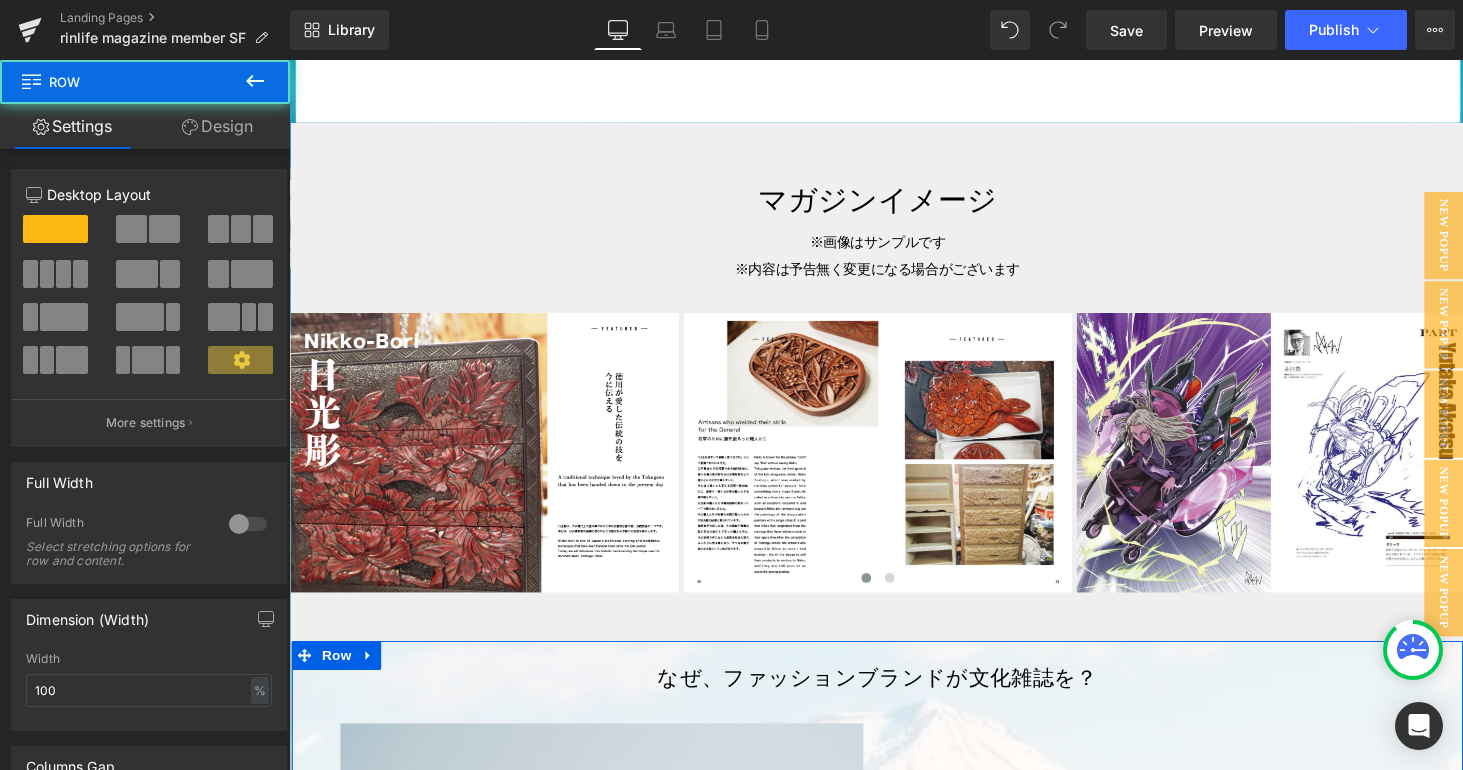 click on "Design" at bounding box center [217, 126] 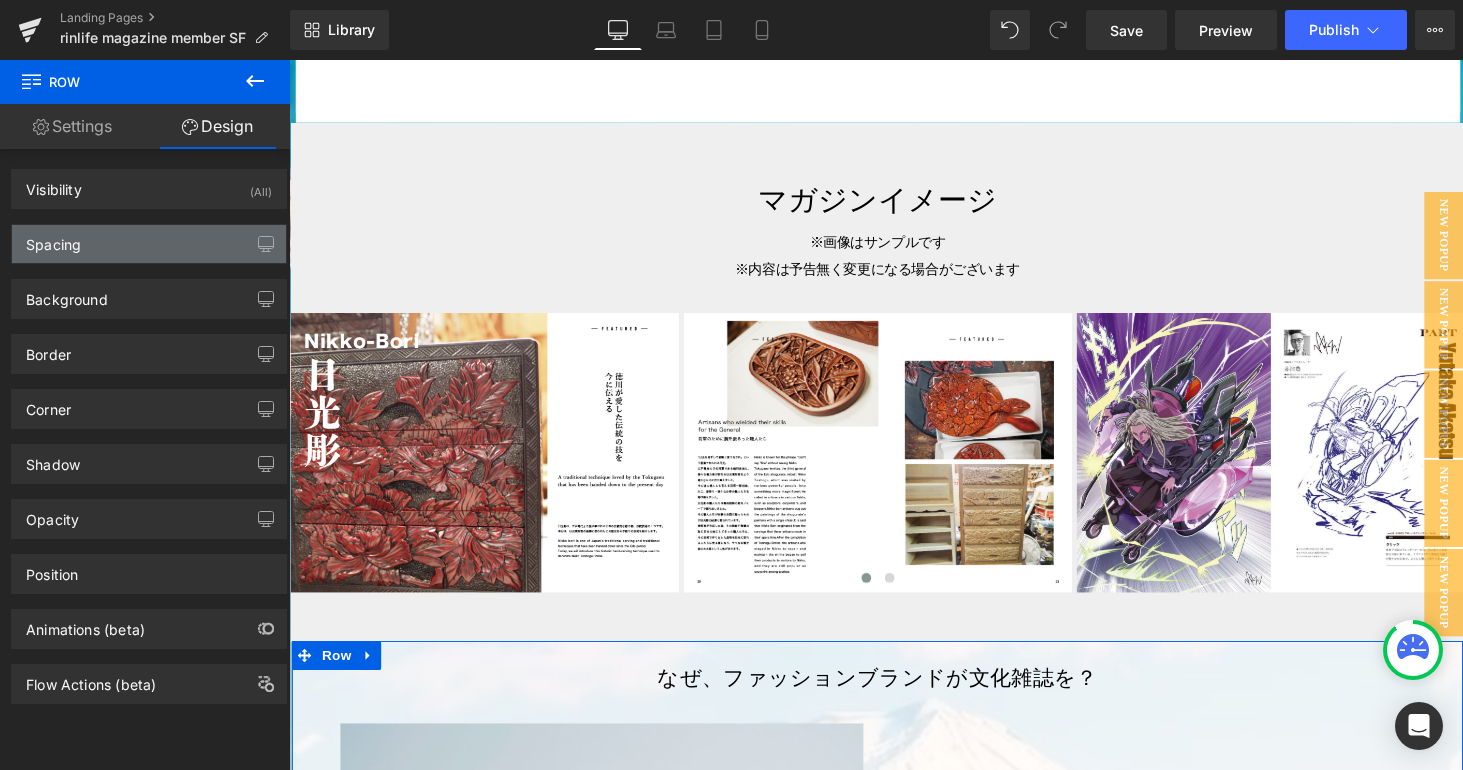 click on "Spacing" at bounding box center [149, 244] 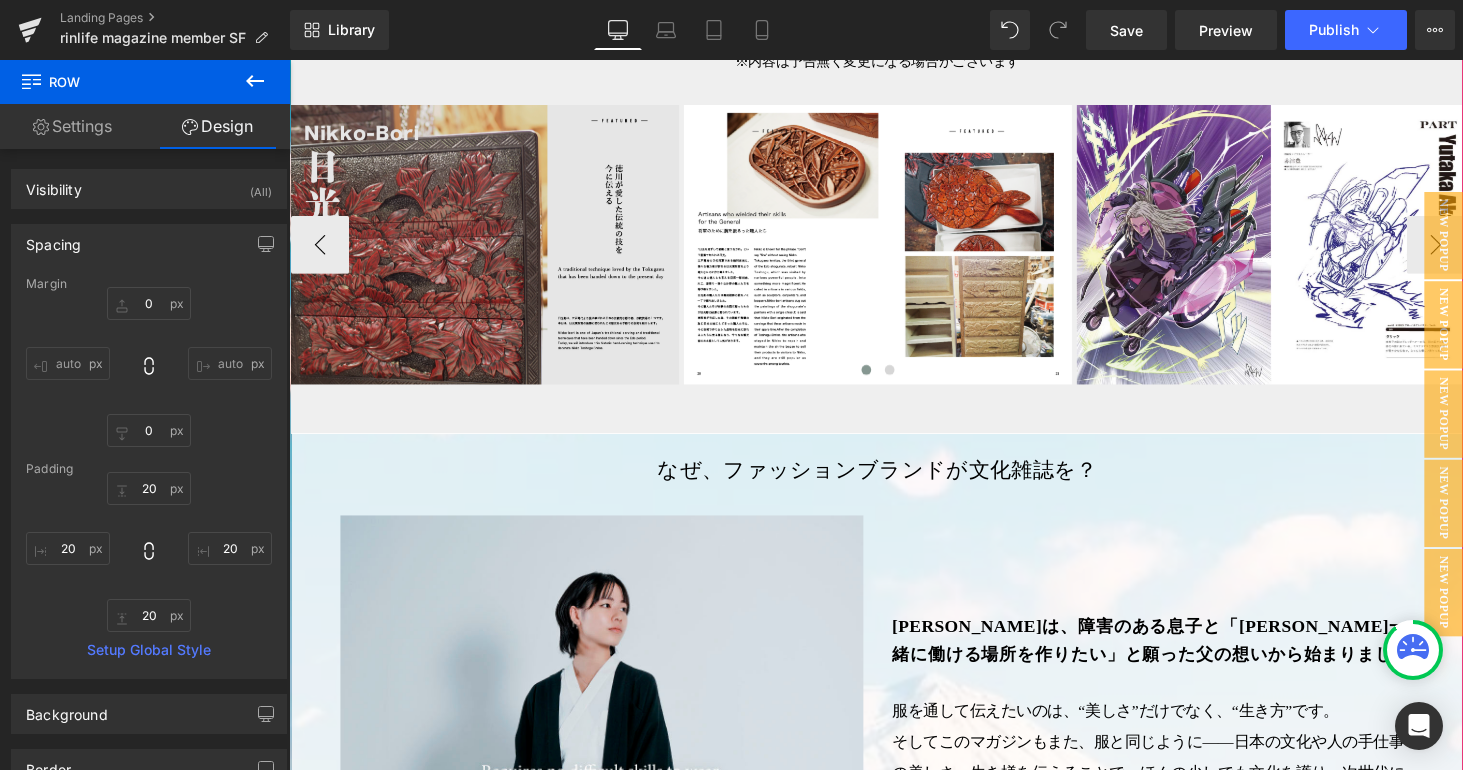 scroll, scrollTop: 5555, scrollLeft: 0, axis: vertical 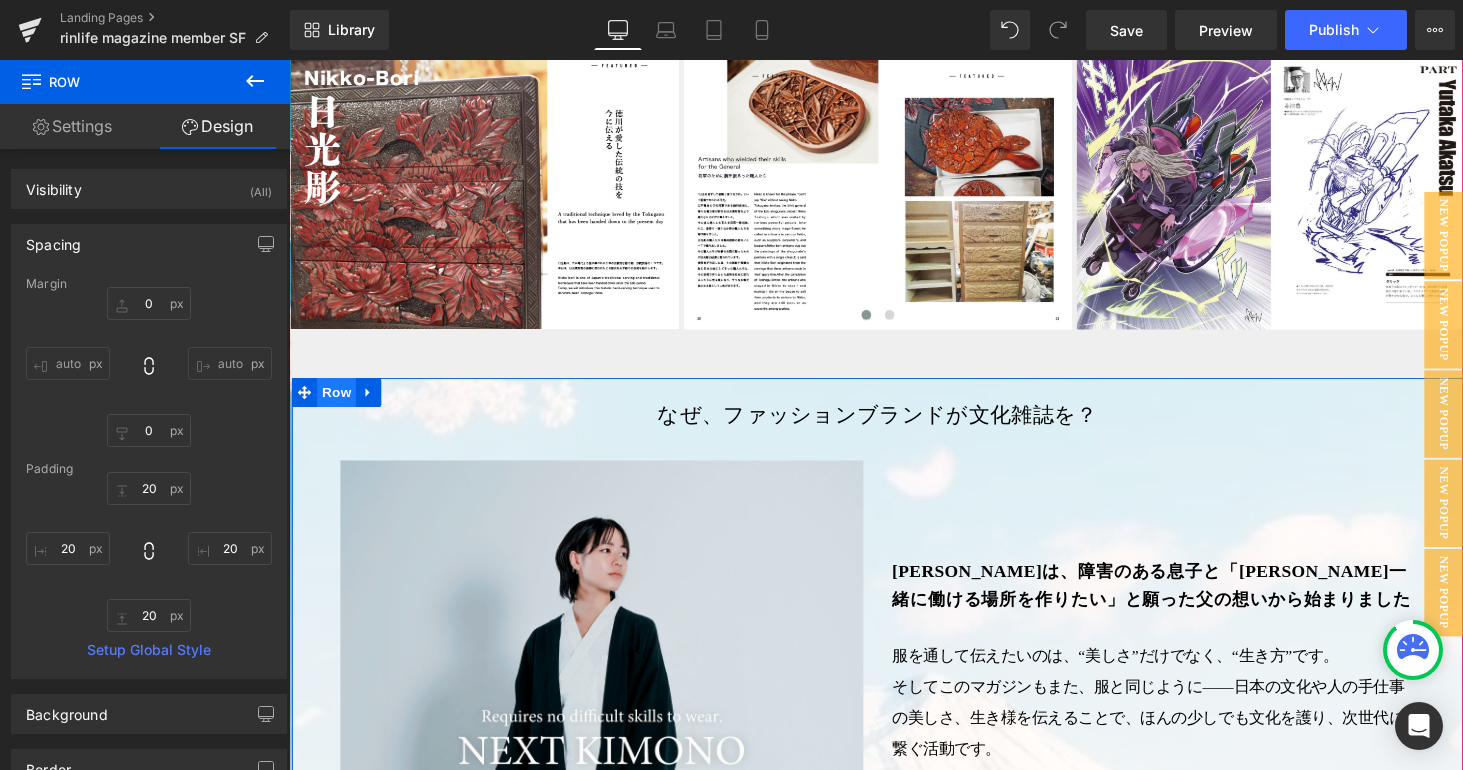 click on "Row" at bounding box center (338, 403) 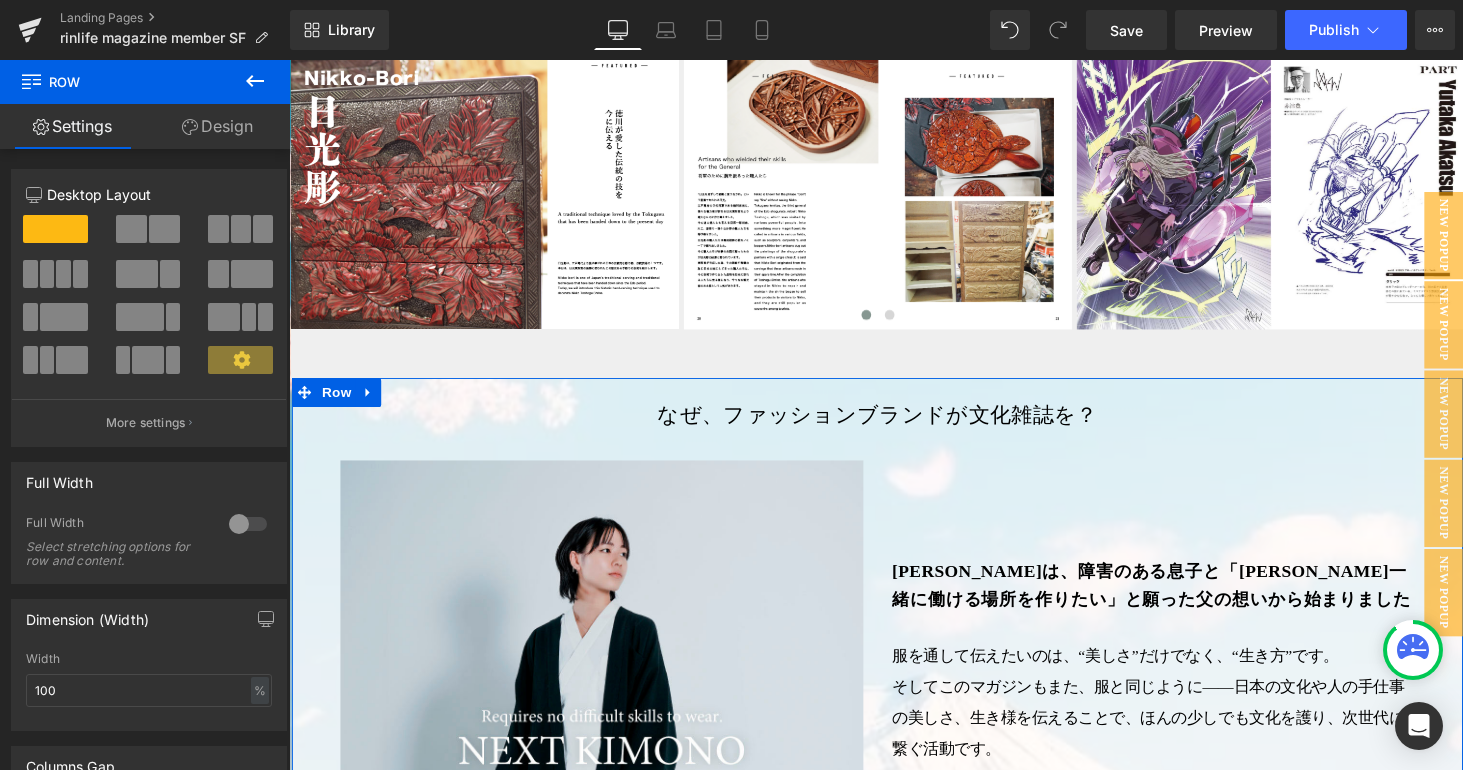 click on "Design" at bounding box center [217, 126] 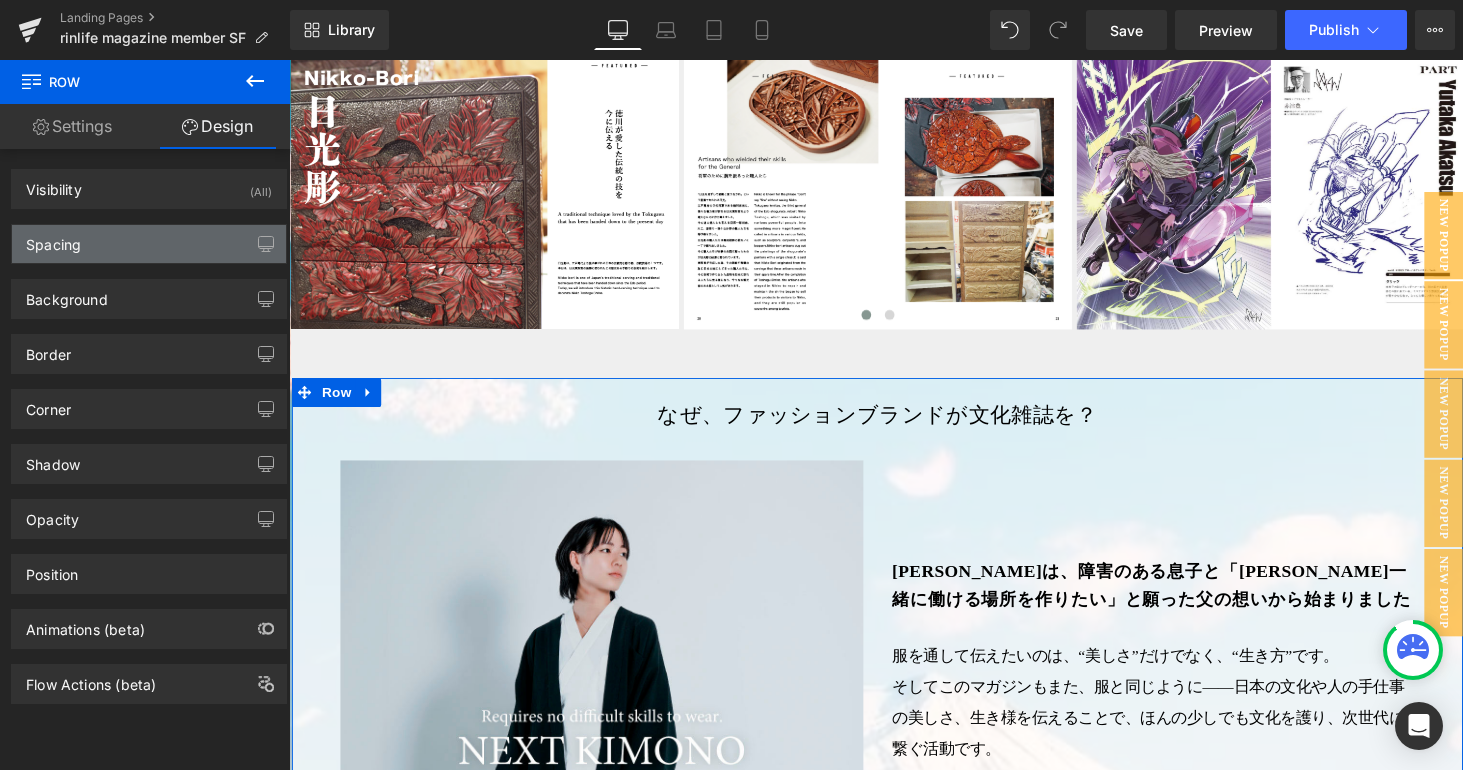 click on "Spacing" at bounding box center [149, 244] 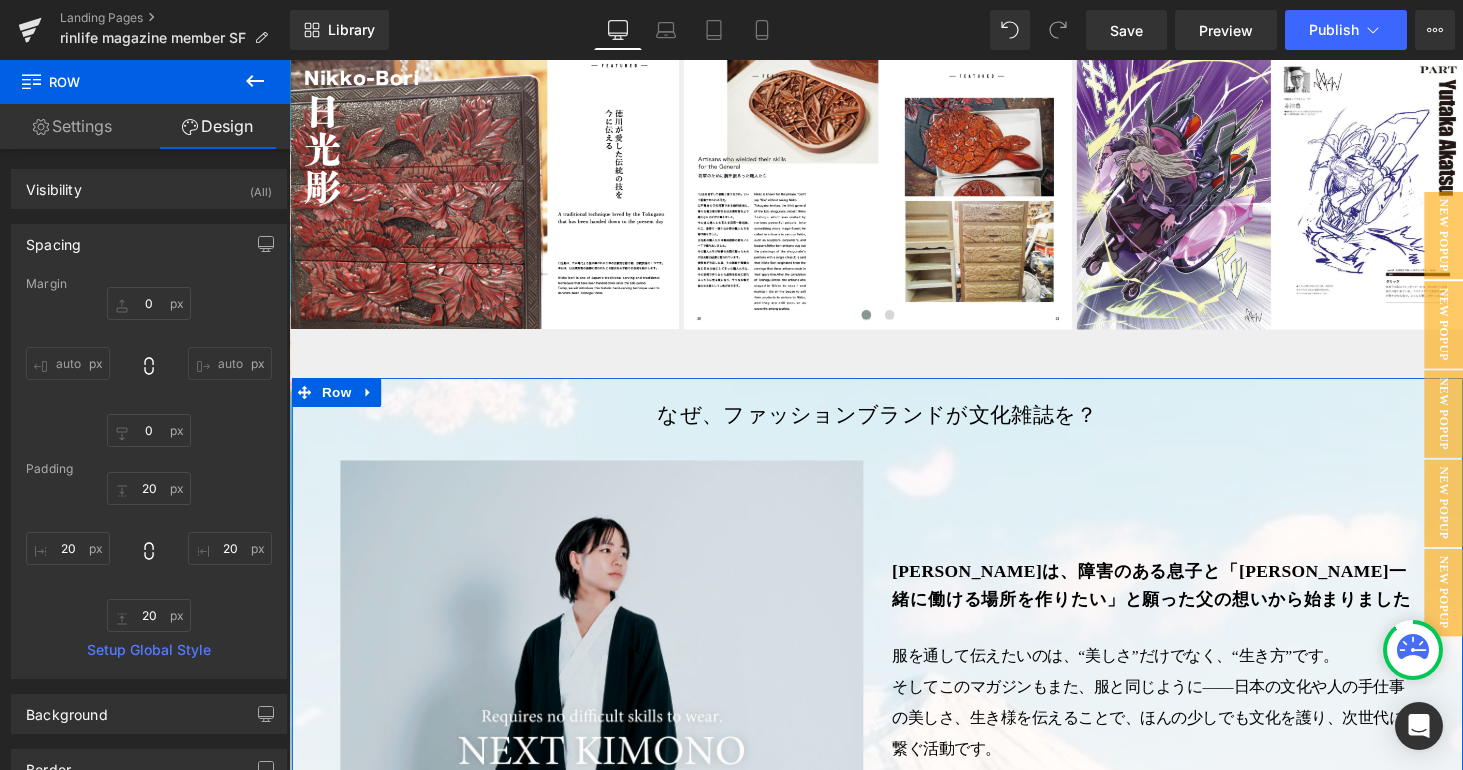 click on "Spacing" at bounding box center (149, 244) 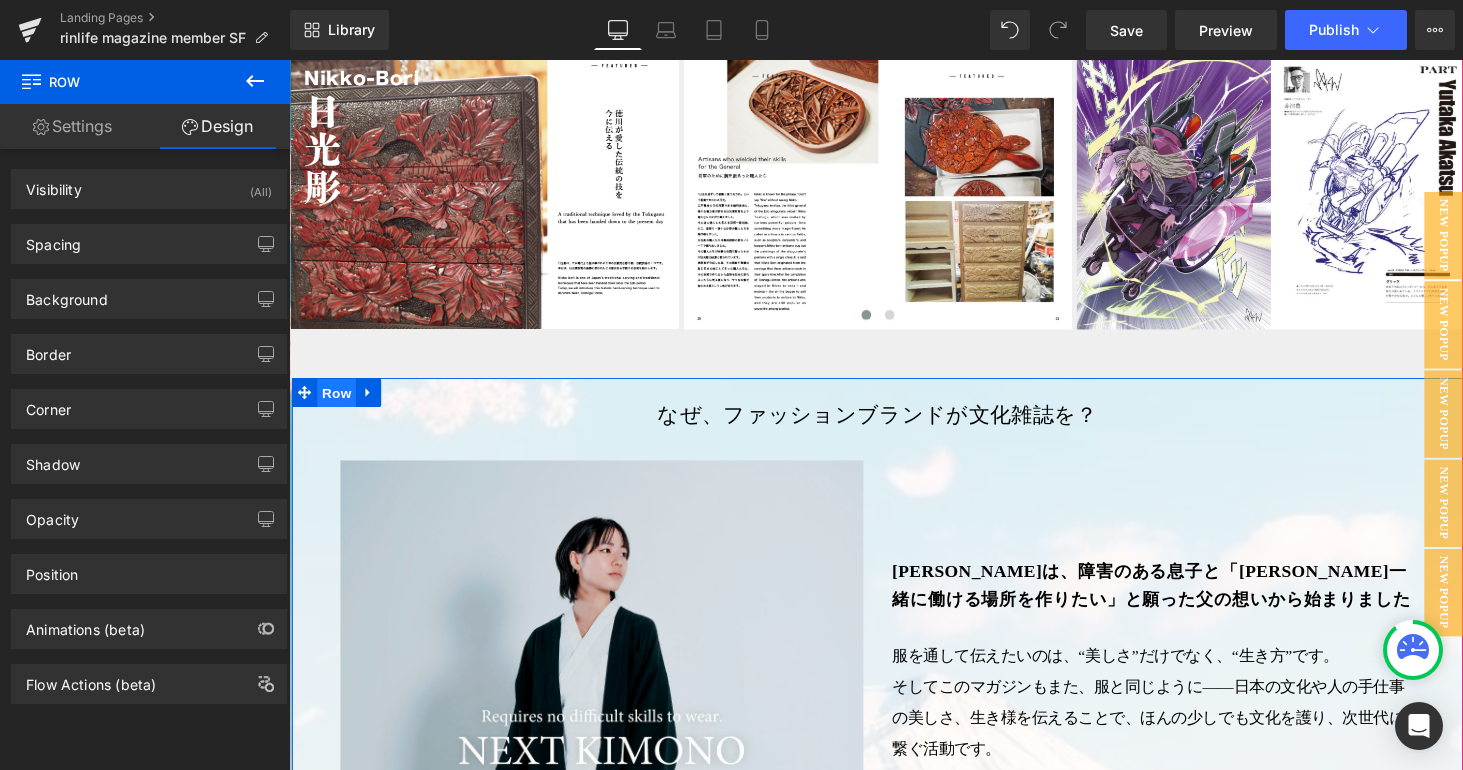 click on "Row" at bounding box center [338, 404] 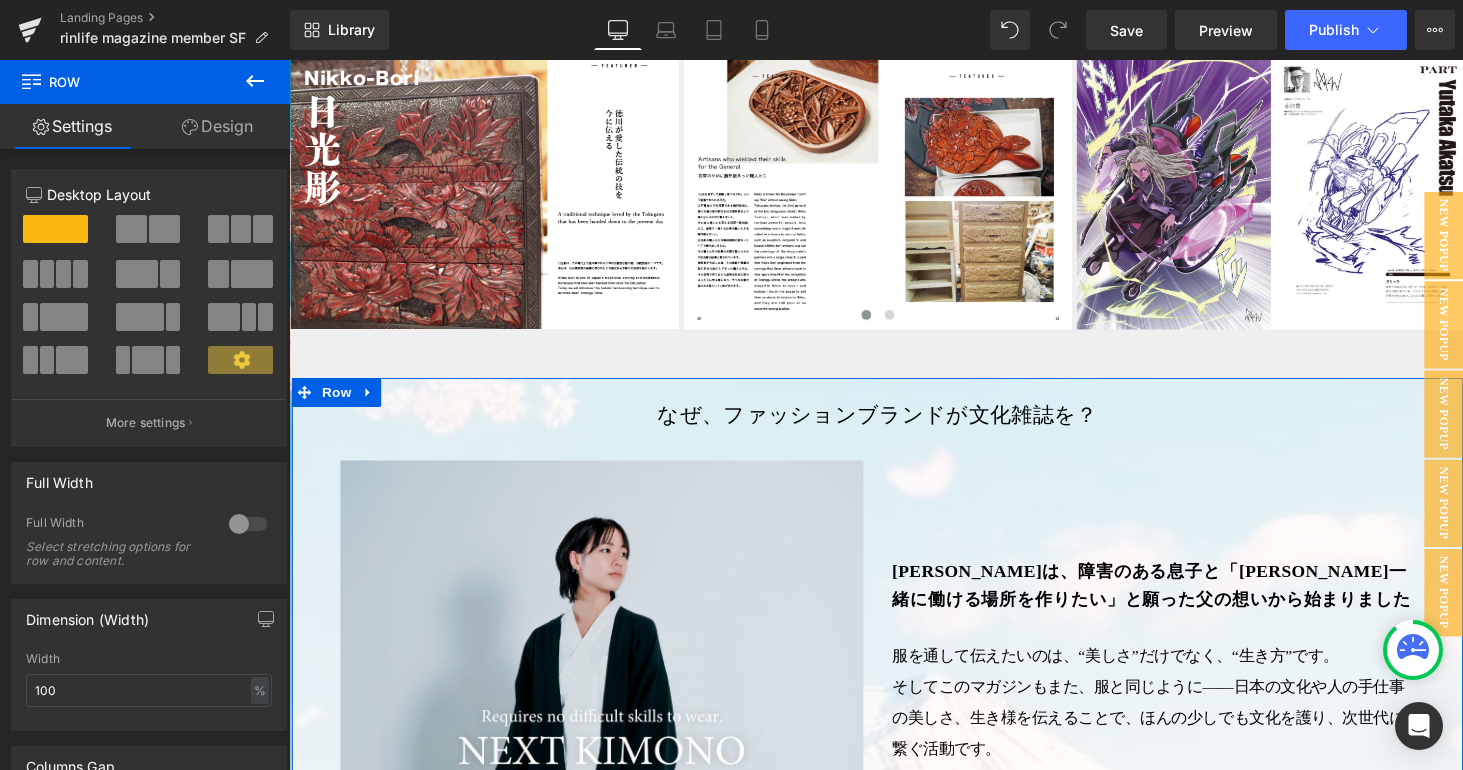 click on "Design" at bounding box center [217, 126] 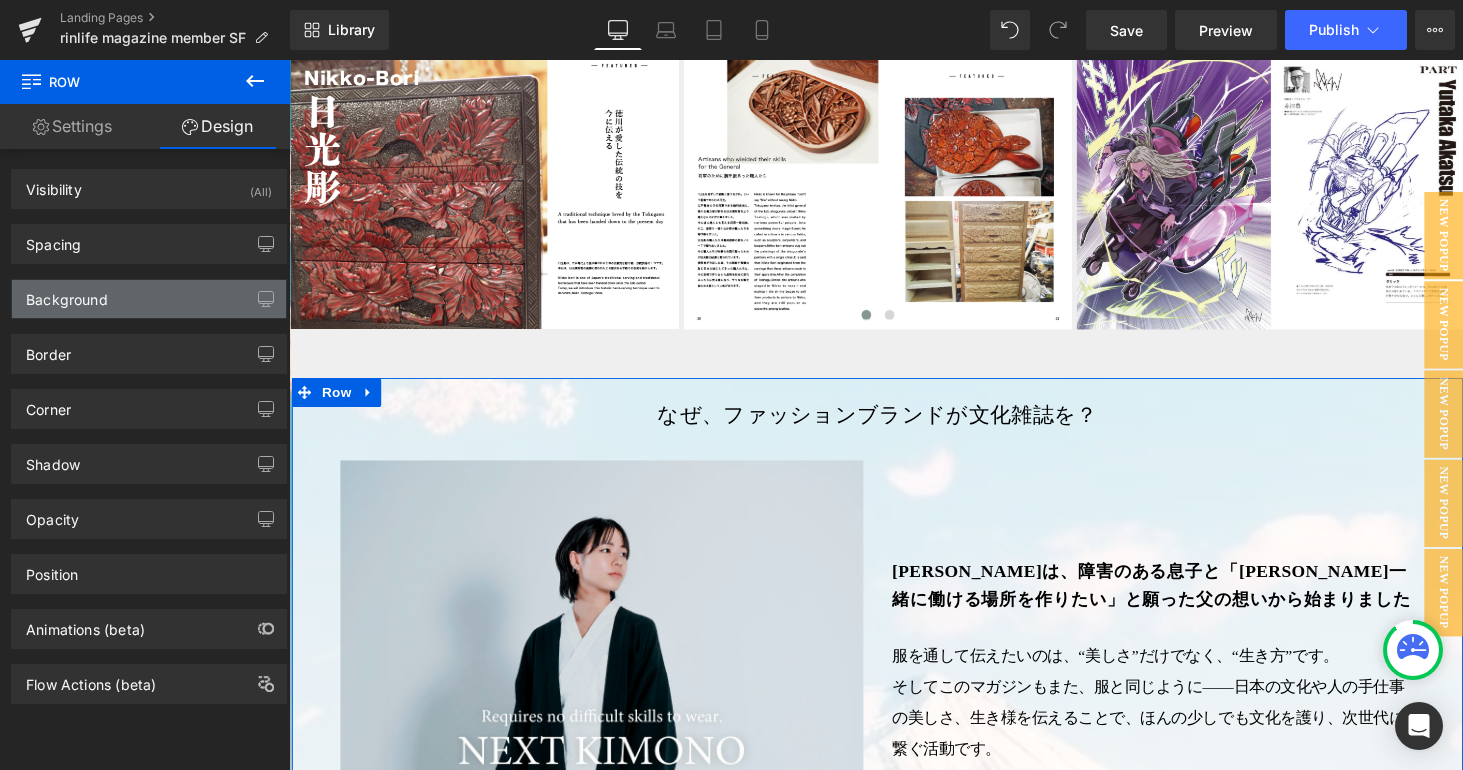 click on "Background" at bounding box center (149, 299) 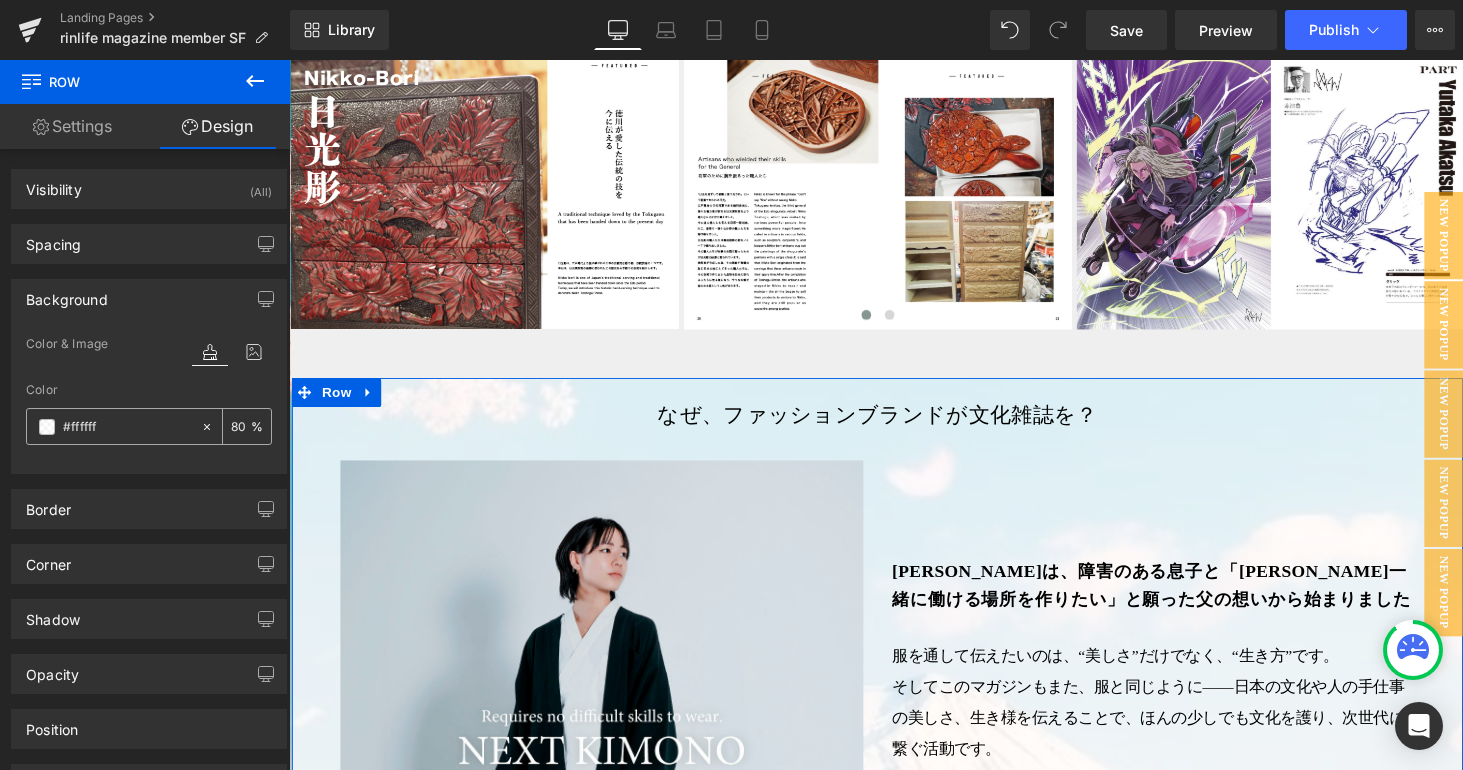 click on "80" at bounding box center (241, 426) 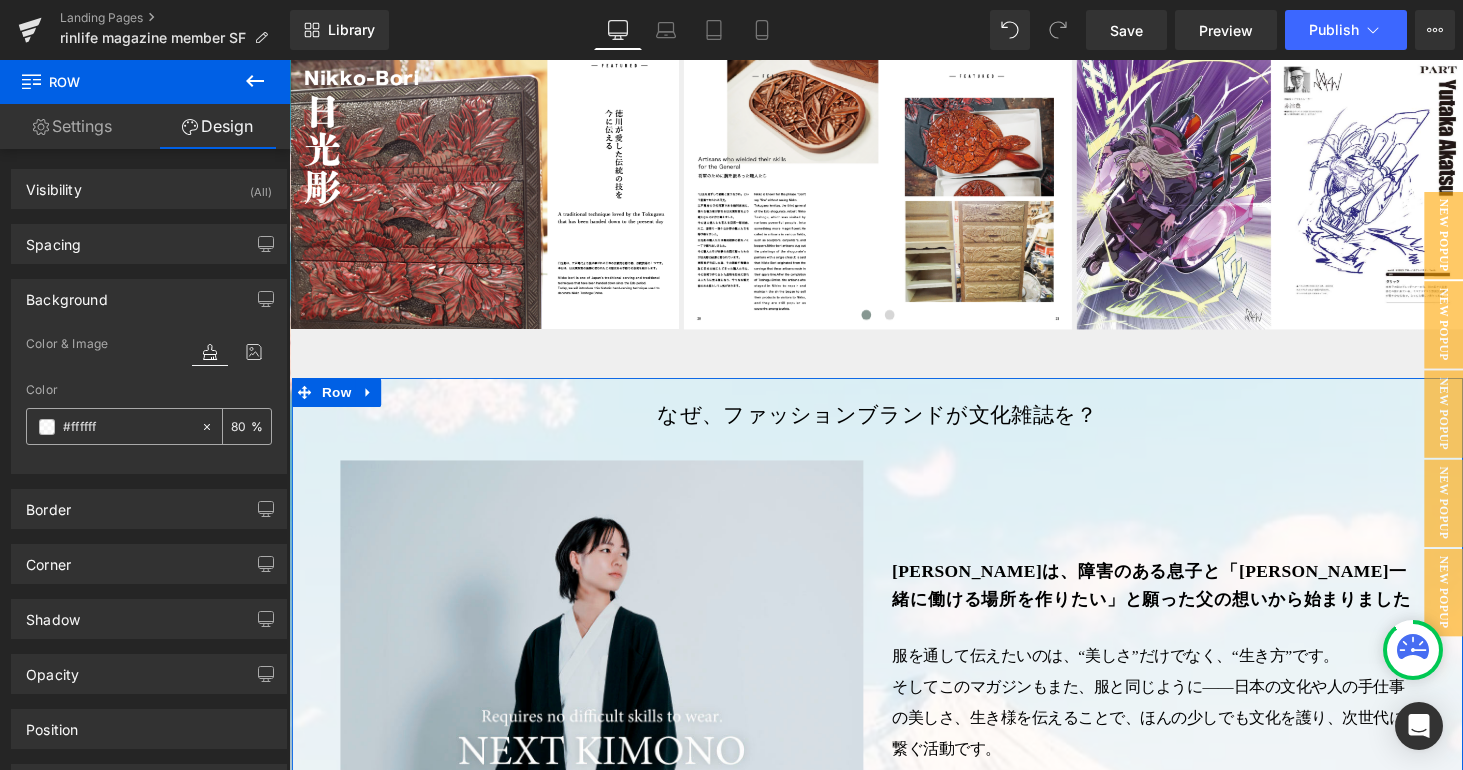 click on "80" at bounding box center [241, 426] 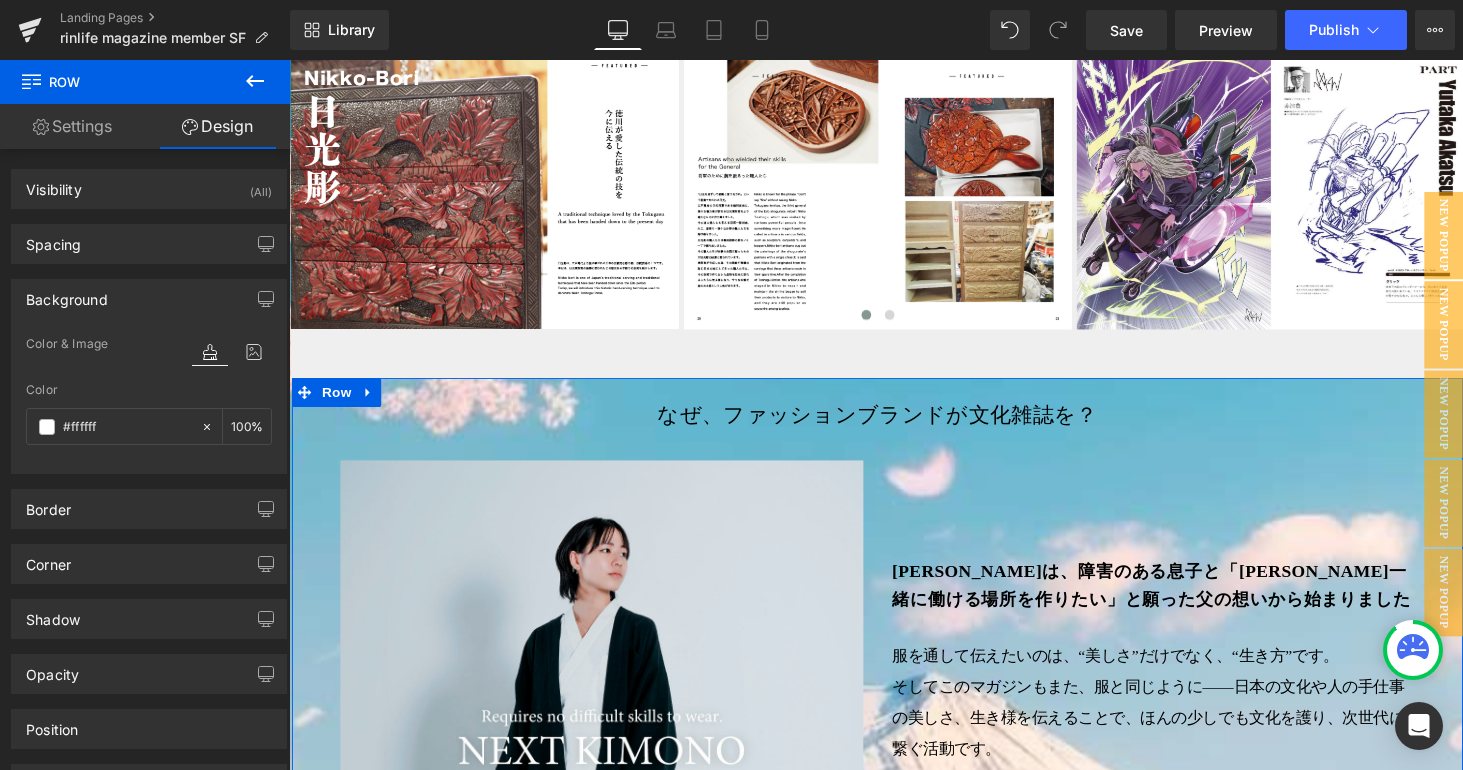 type on "100" 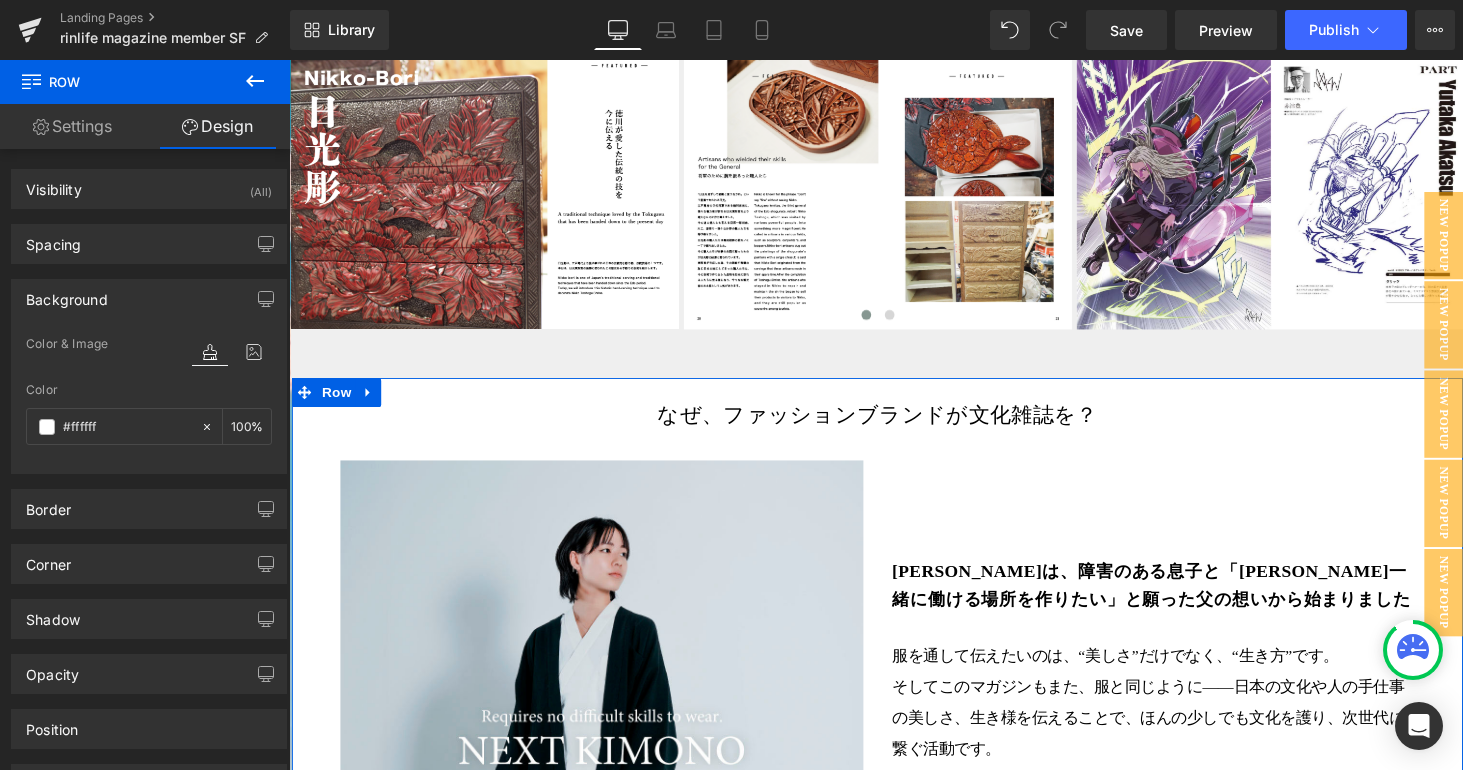 scroll, scrollTop: 0, scrollLeft: 0, axis: both 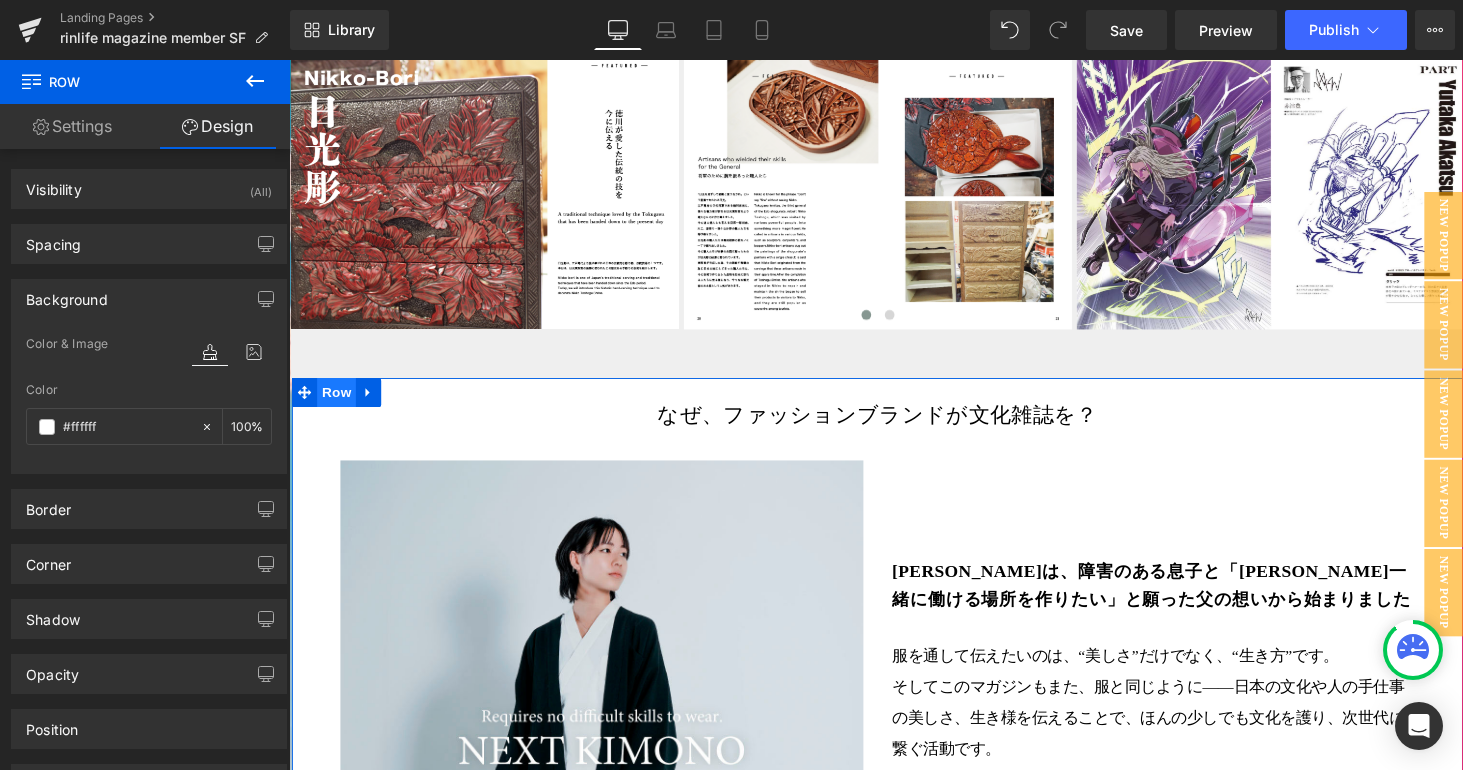 click on "Row" at bounding box center [338, 403] 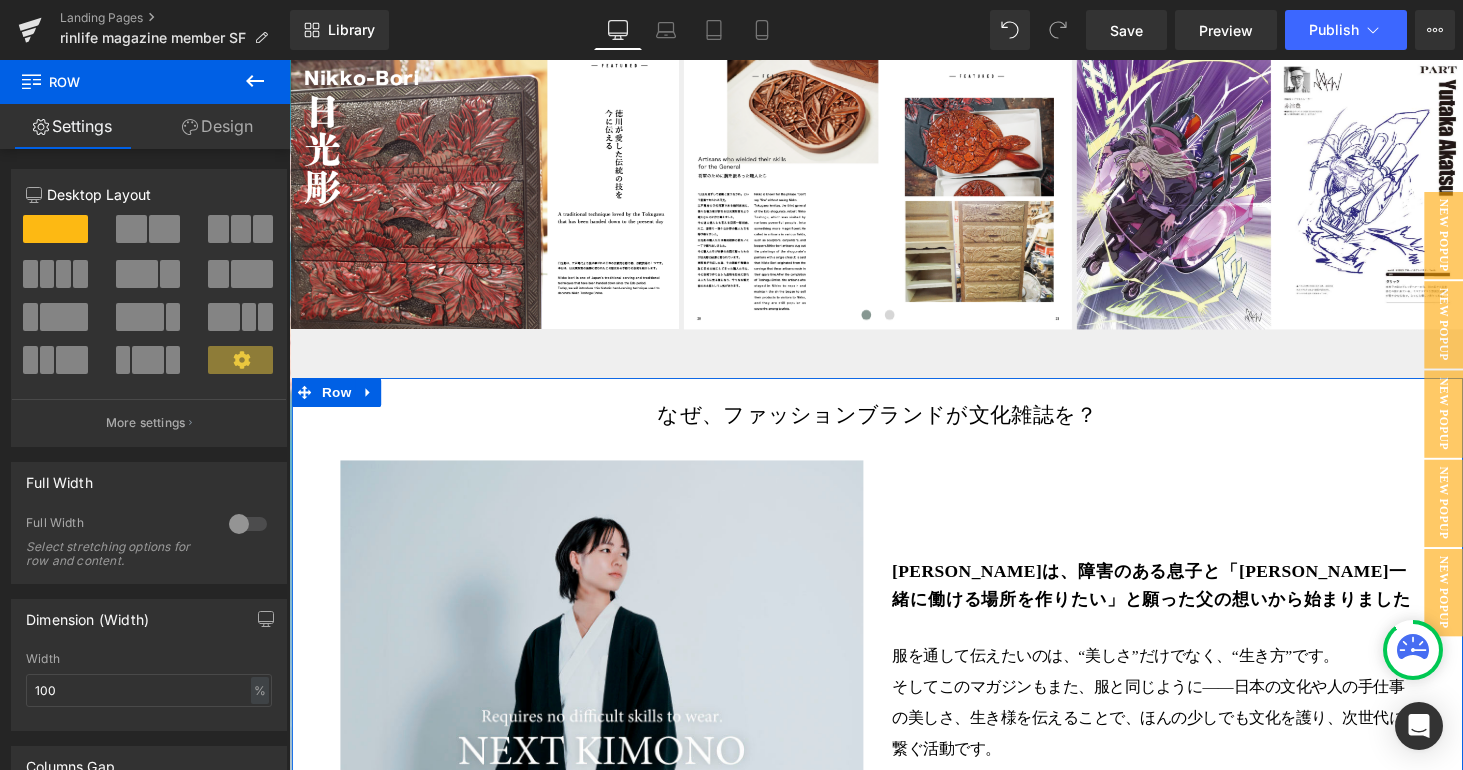 click on "Design" at bounding box center [217, 126] 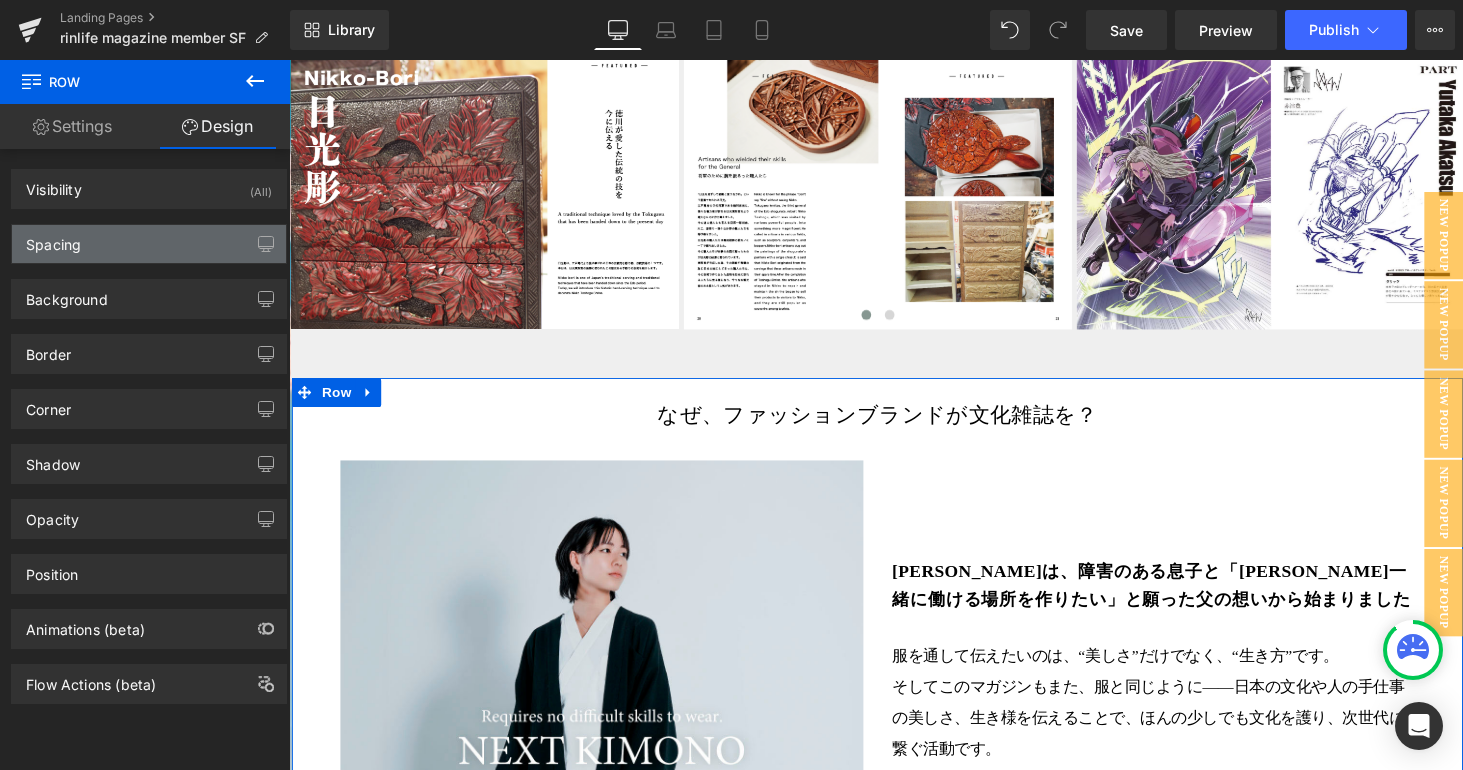 click on "Spacing" at bounding box center (149, 244) 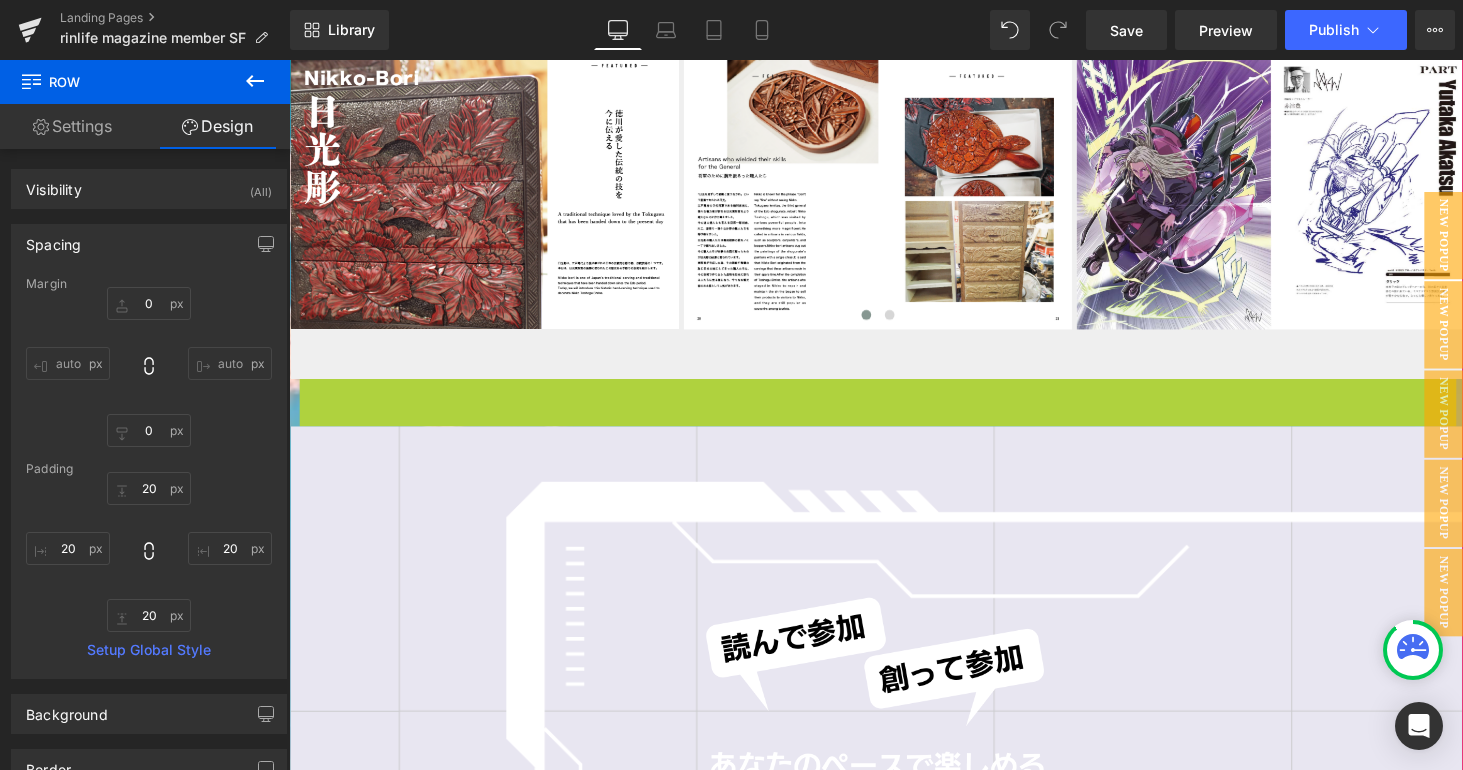 scroll, scrollTop: 21408, scrollLeft: 1195, axis: both 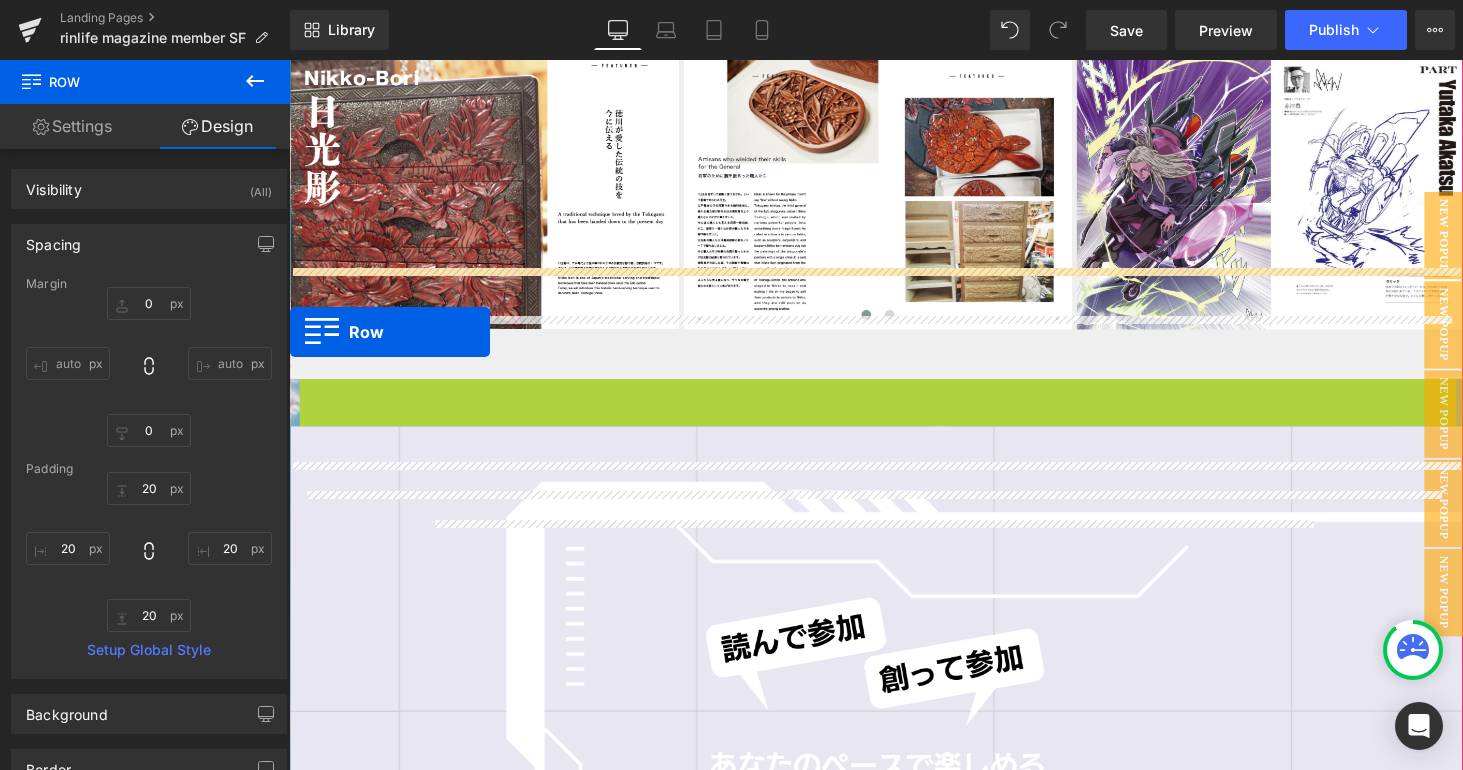 drag, startPoint x: 306, startPoint y: 340, endPoint x: 274, endPoint y: 386, distance: 56.0357 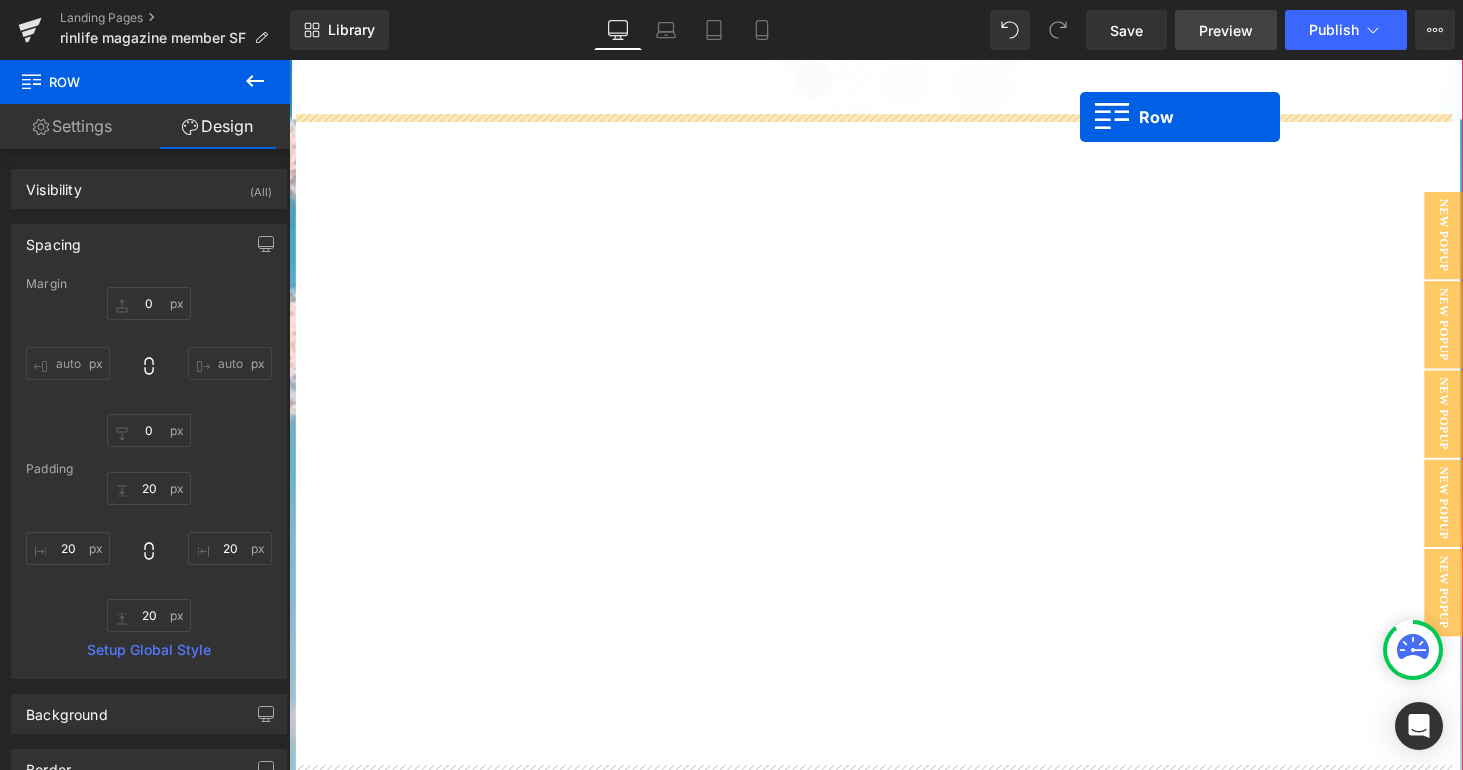 scroll, scrollTop: 2424, scrollLeft: 0, axis: vertical 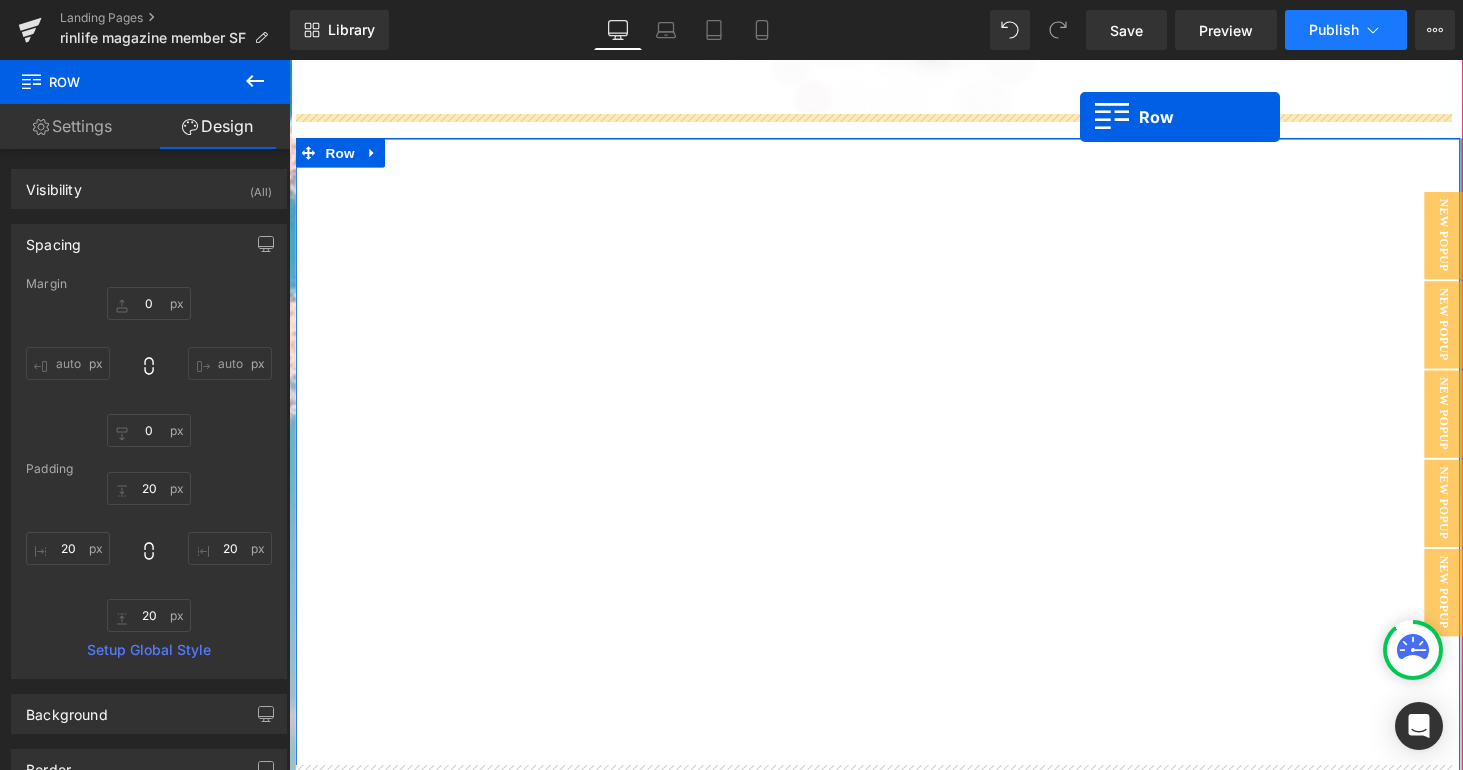 click on "Publish" at bounding box center [1334, 30] 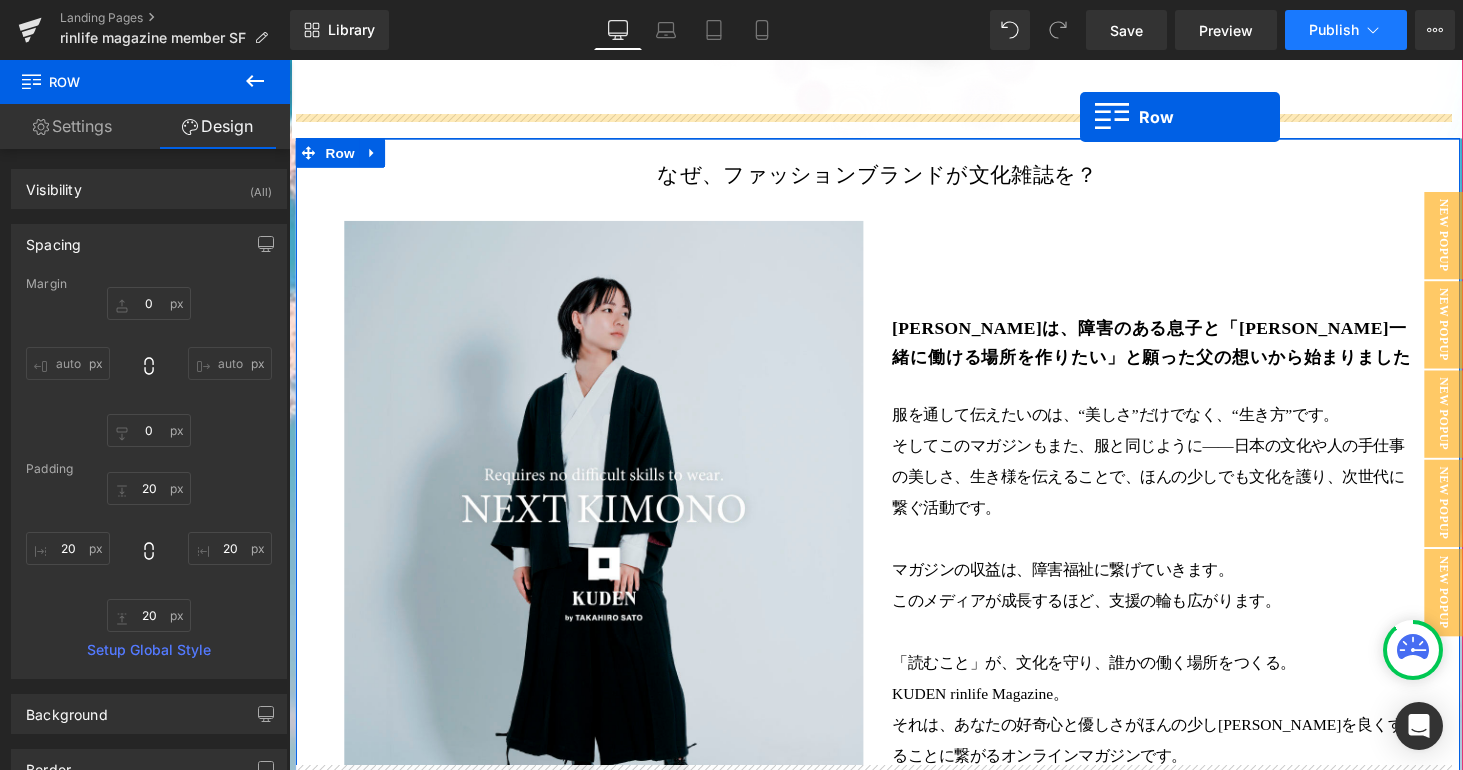 scroll, scrollTop: 10, scrollLeft: 10, axis: both 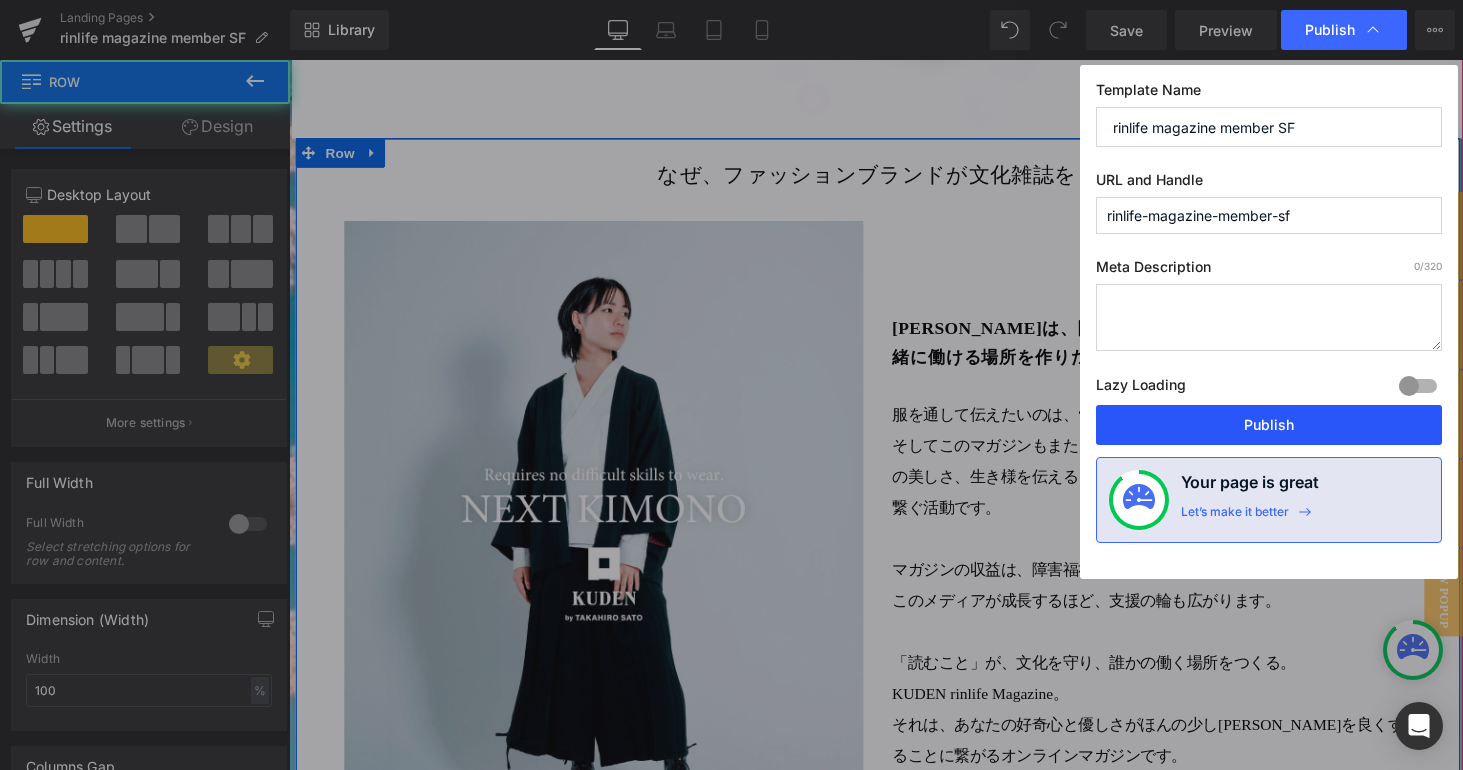 click on "Publish" at bounding box center [1269, 425] 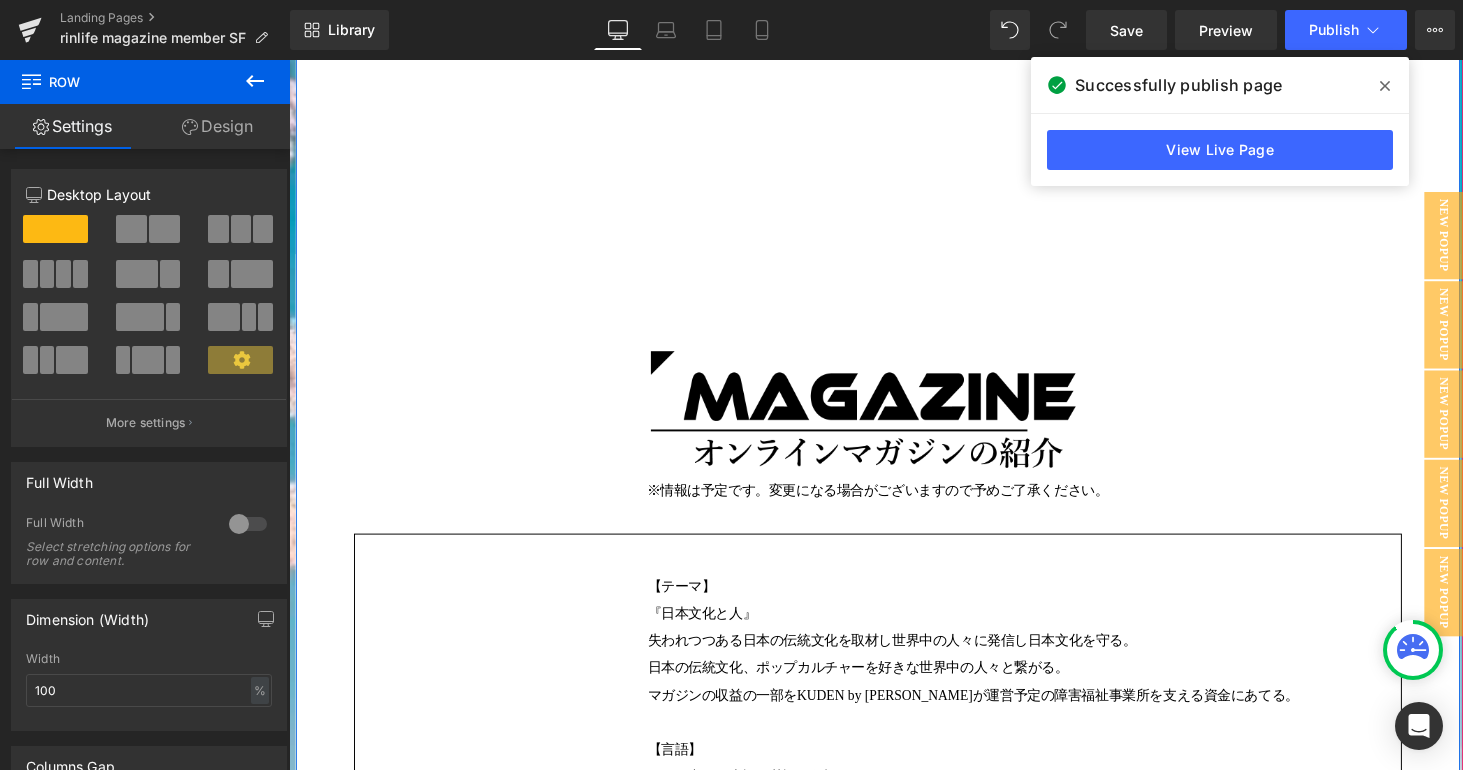 scroll, scrollTop: 3738, scrollLeft: 0, axis: vertical 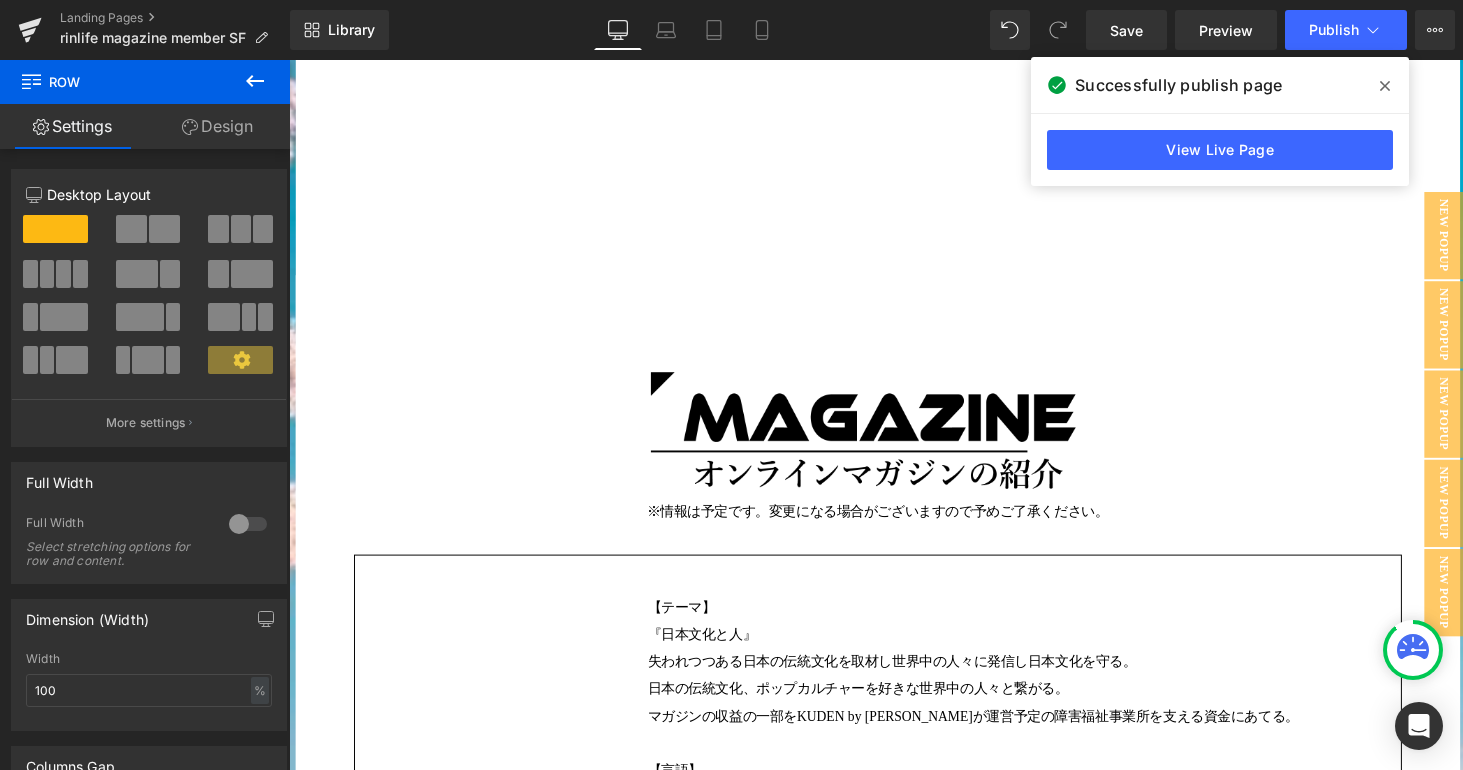 click at bounding box center (1385, 86) 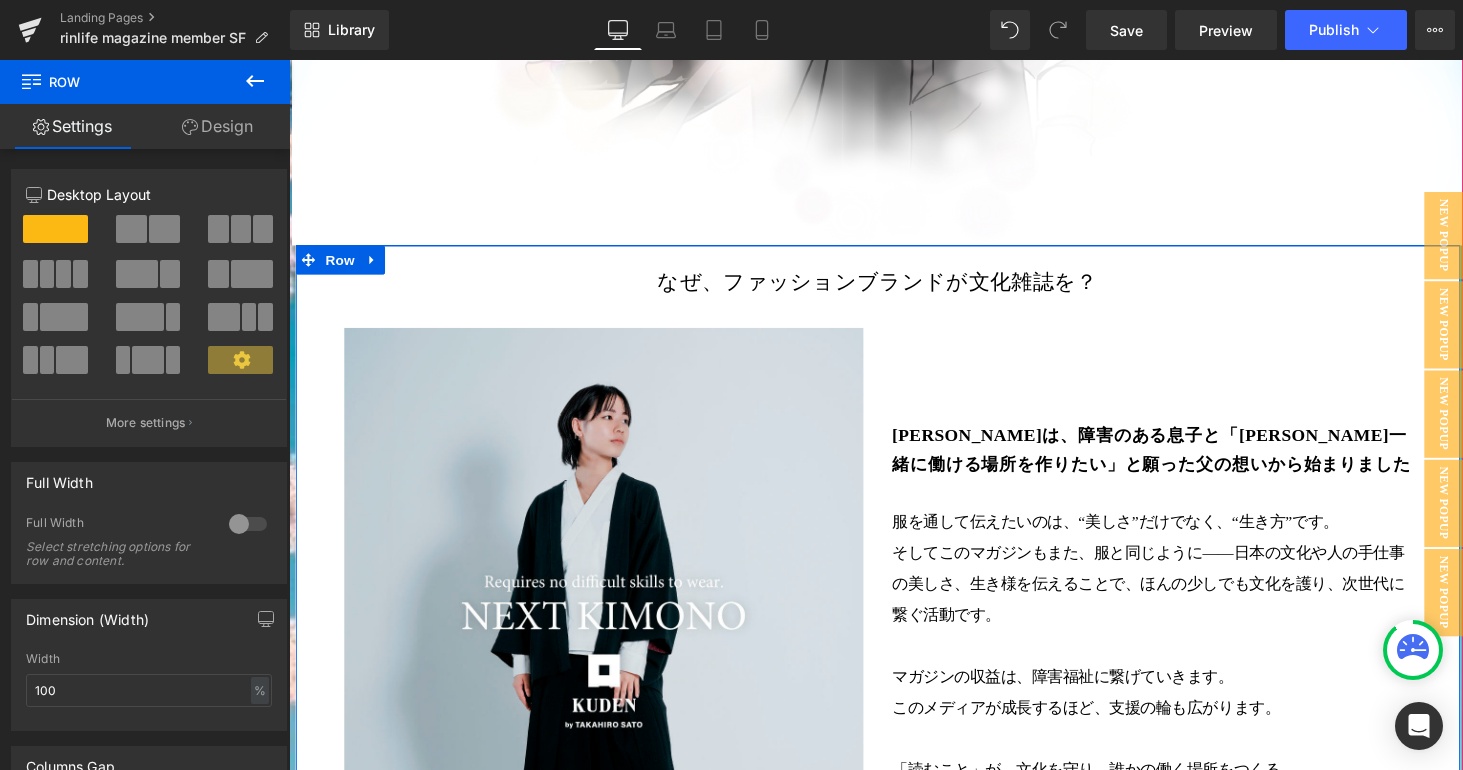 scroll, scrollTop: 2147, scrollLeft: 0, axis: vertical 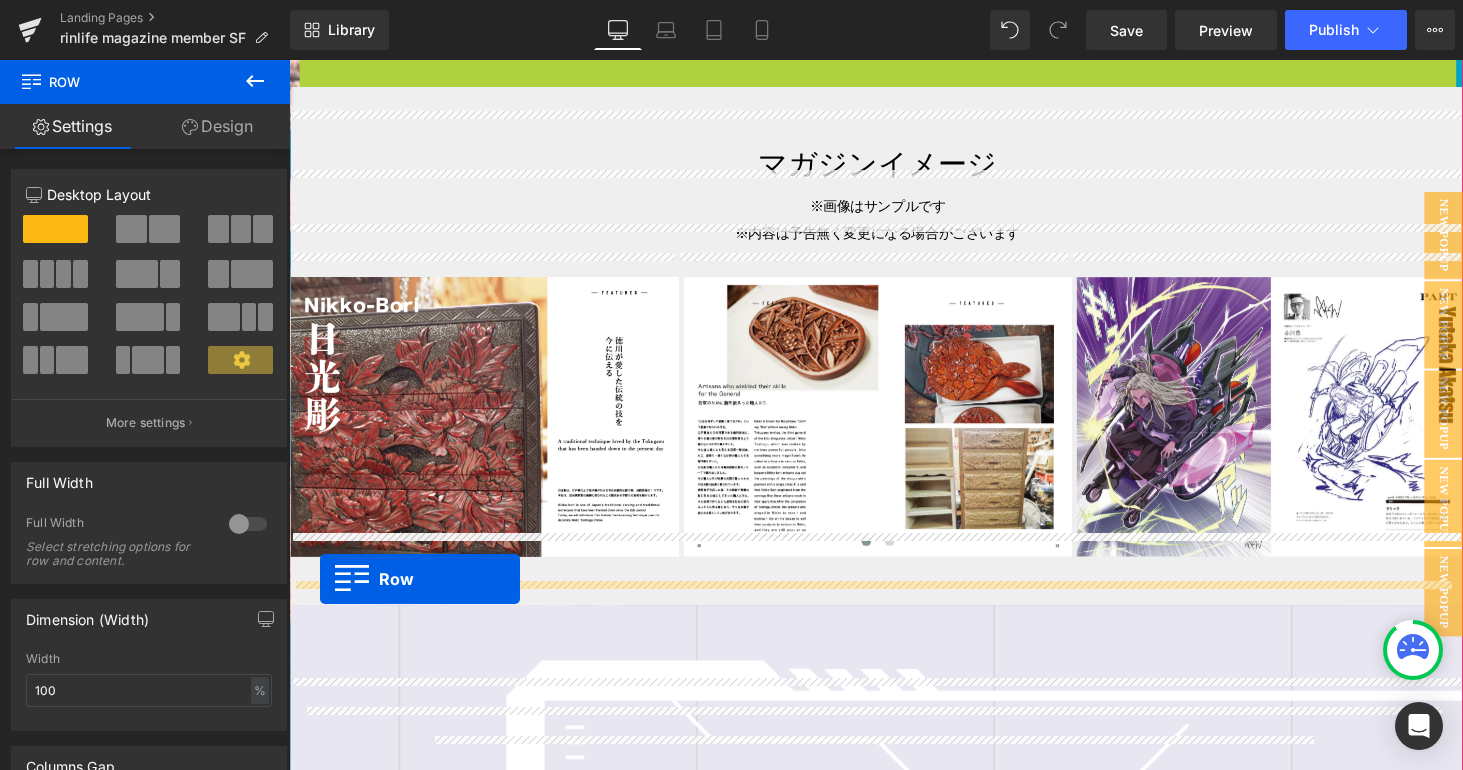 drag, startPoint x: 301, startPoint y: 404, endPoint x: 321, endPoint y: 595, distance: 192.04427 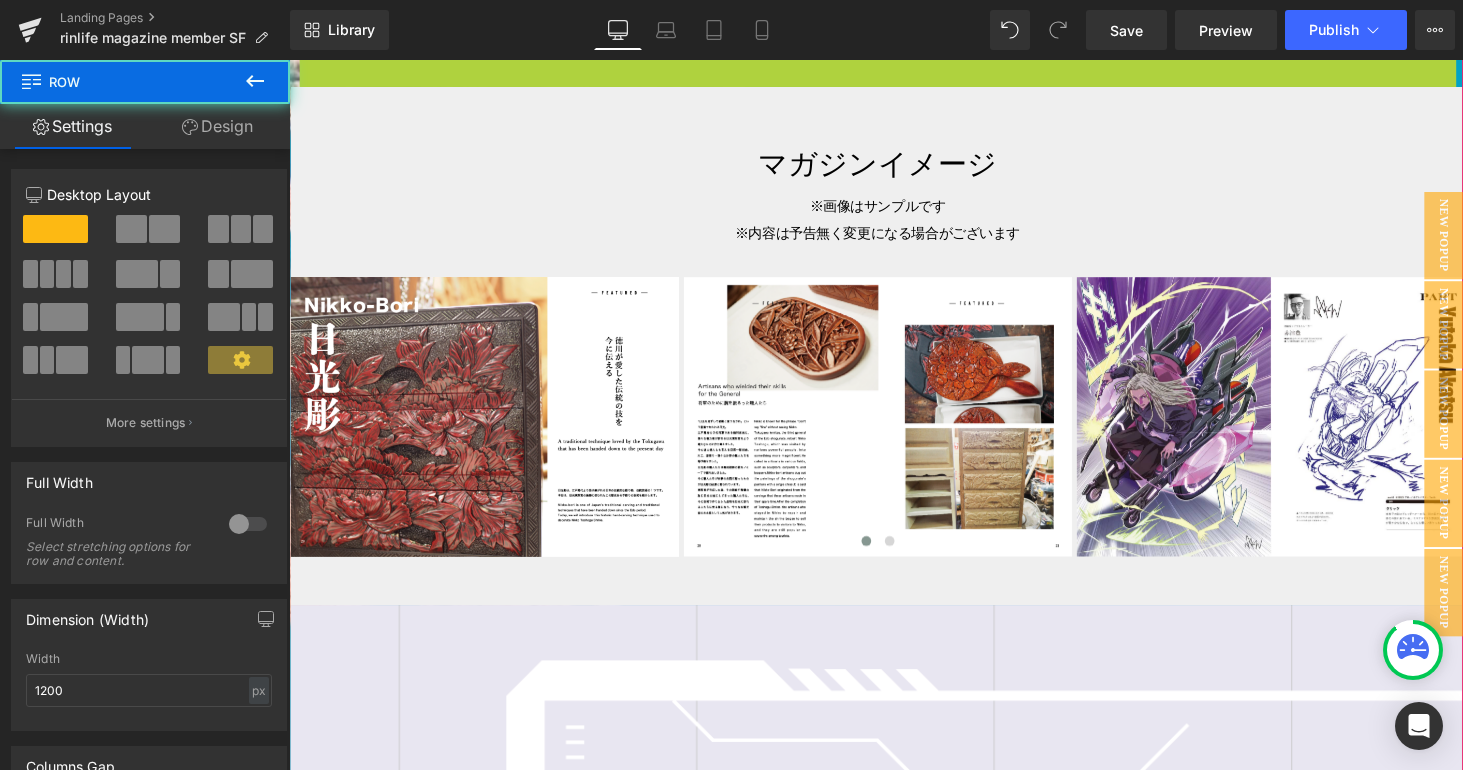 scroll, scrollTop: 10, scrollLeft: 10, axis: both 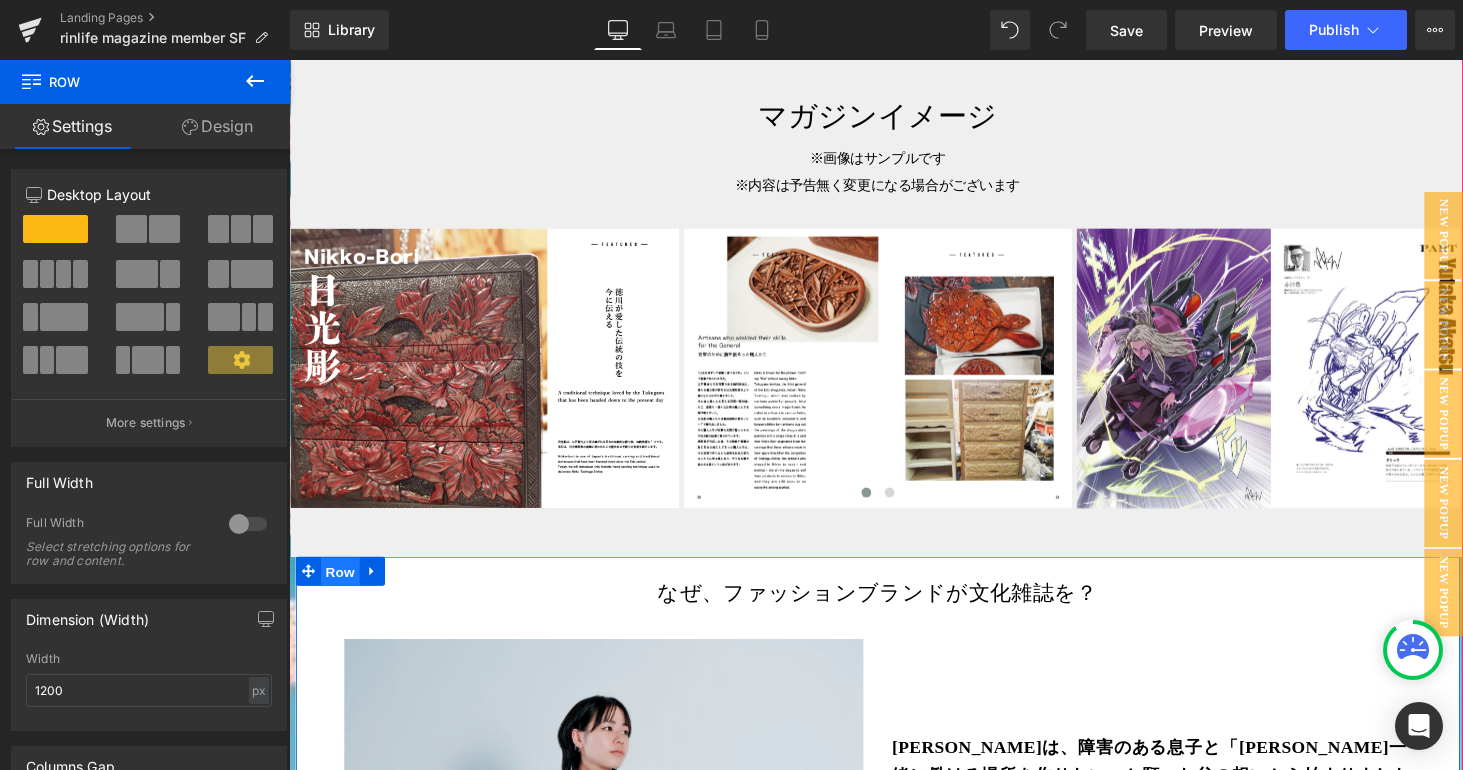 click on "Row" at bounding box center [342, 588] 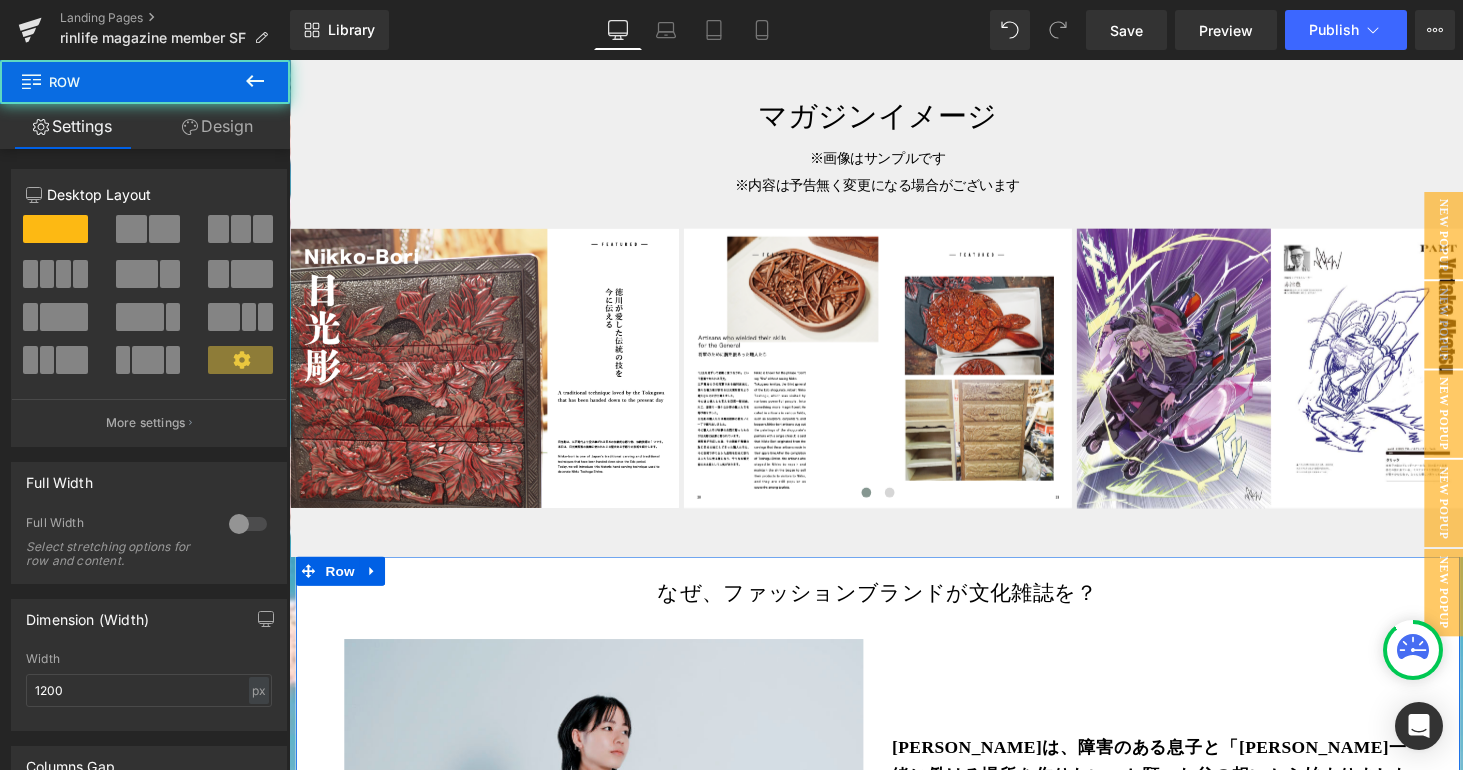 click on "Design" at bounding box center (217, 126) 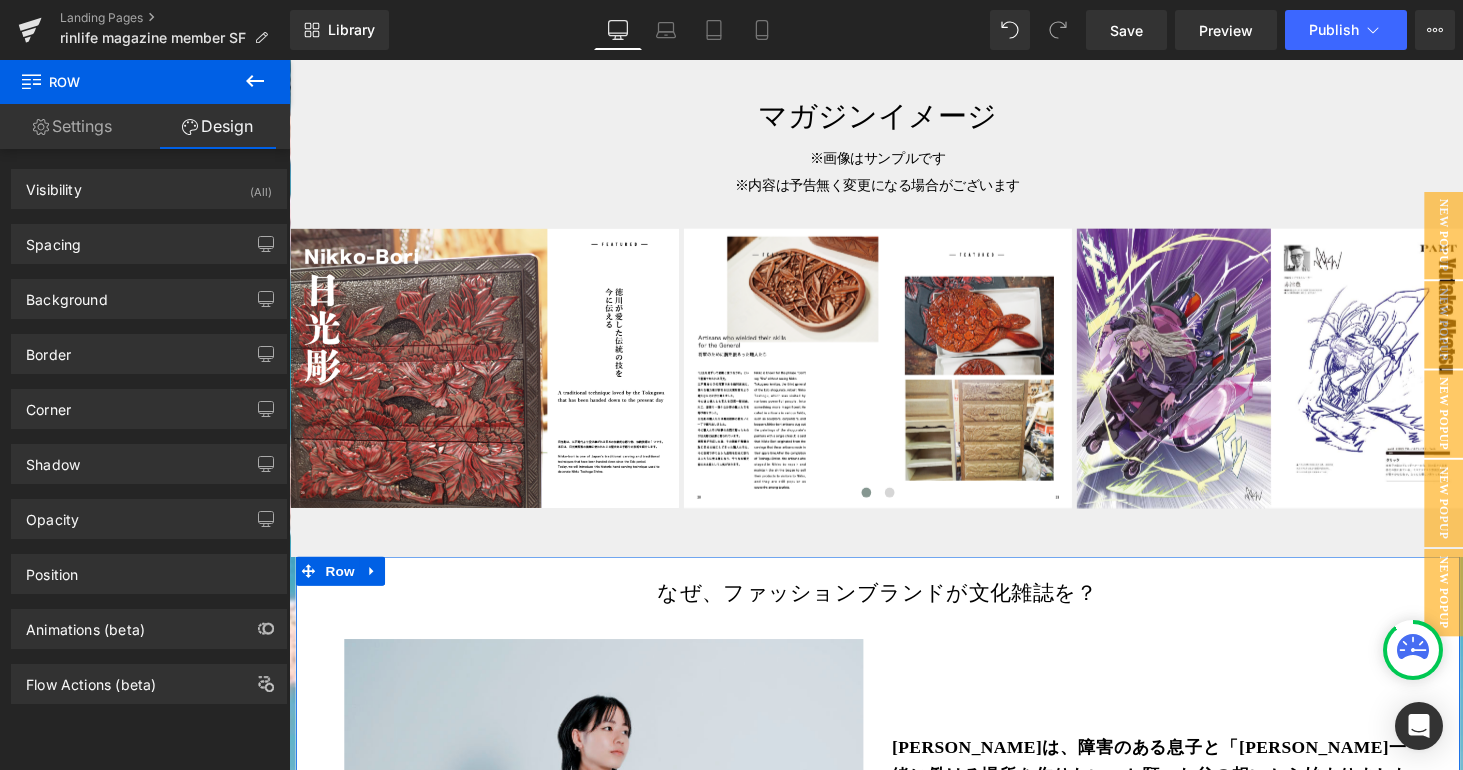 click on "Settings" at bounding box center (72, 126) 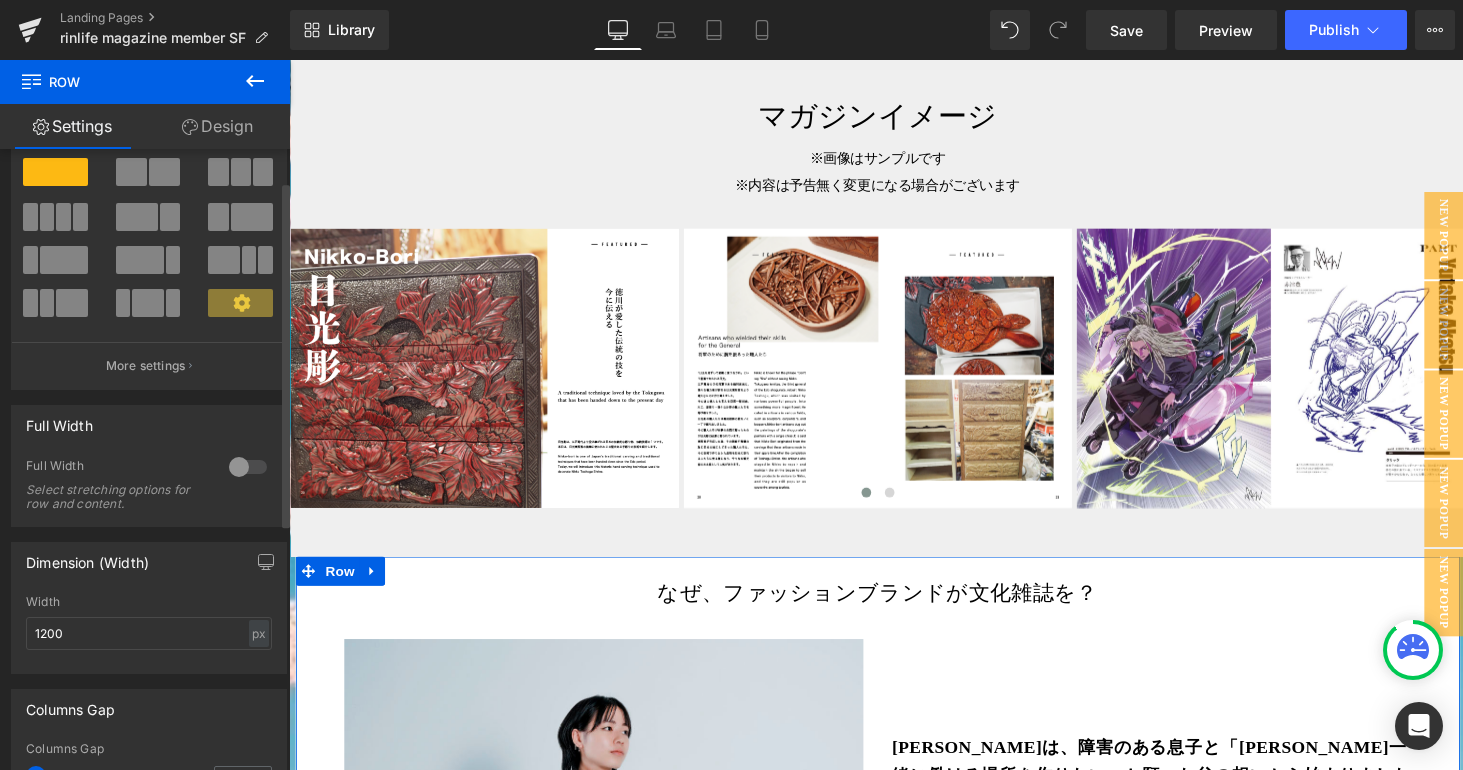 scroll, scrollTop: 70, scrollLeft: 0, axis: vertical 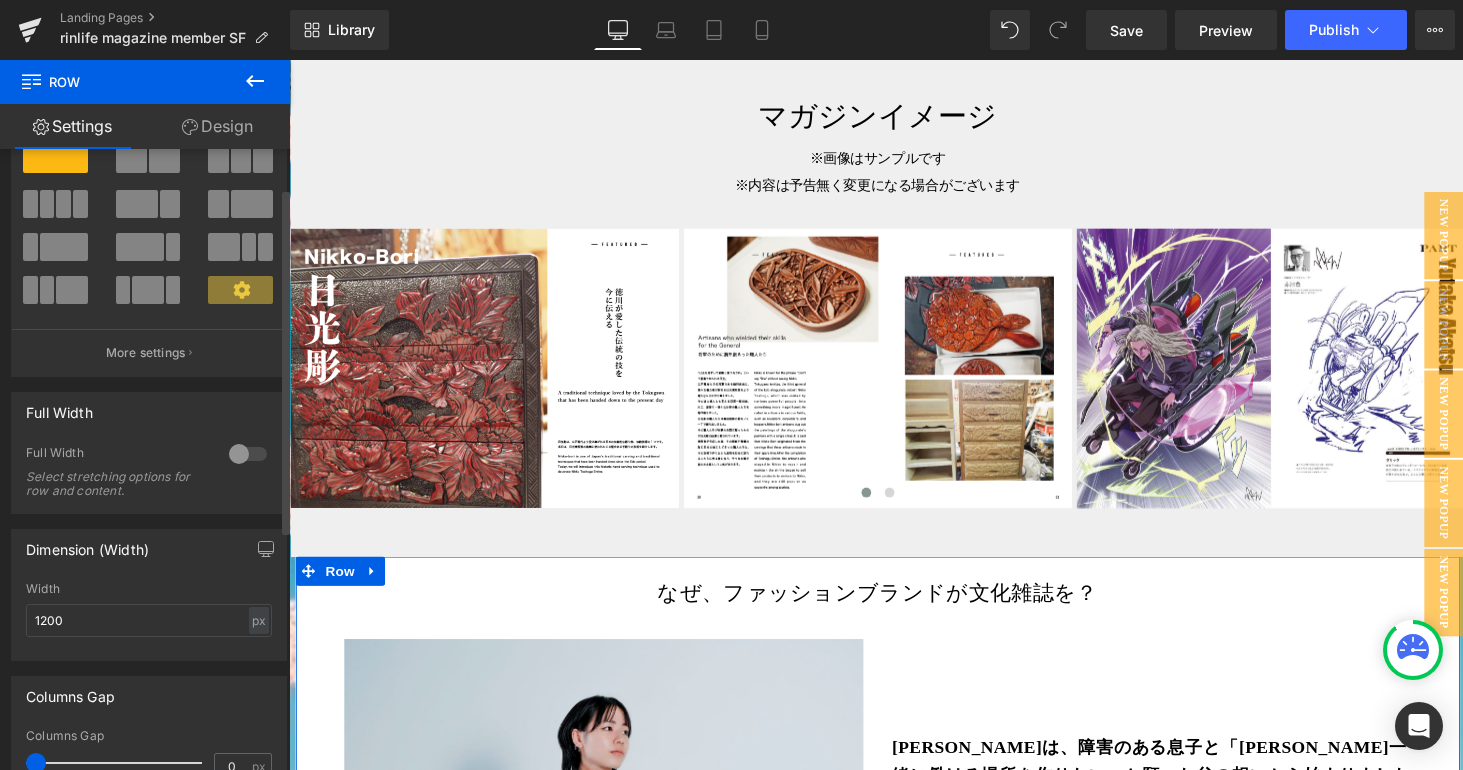 click at bounding box center [248, 454] 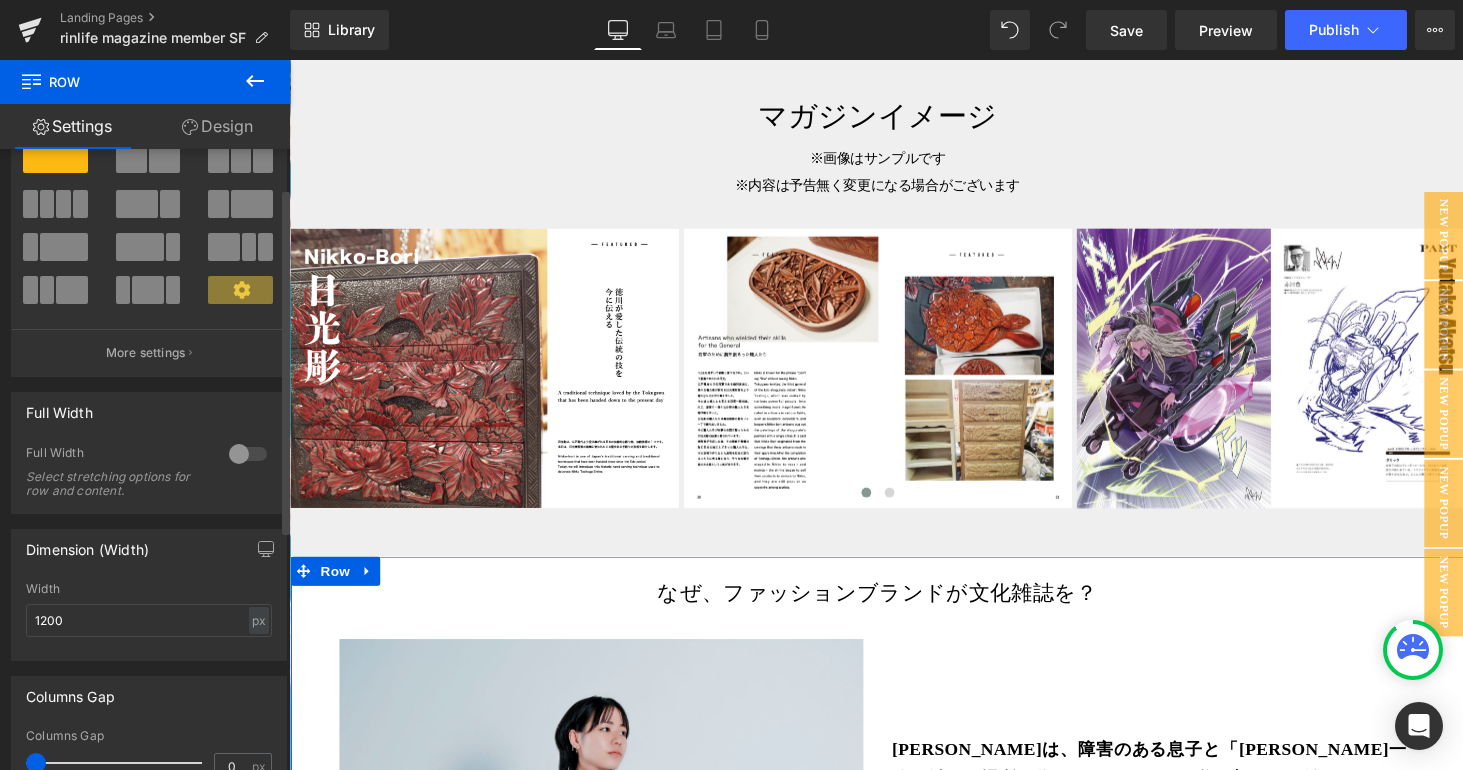 scroll, scrollTop: 10, scrollLeft: 10, axis: both 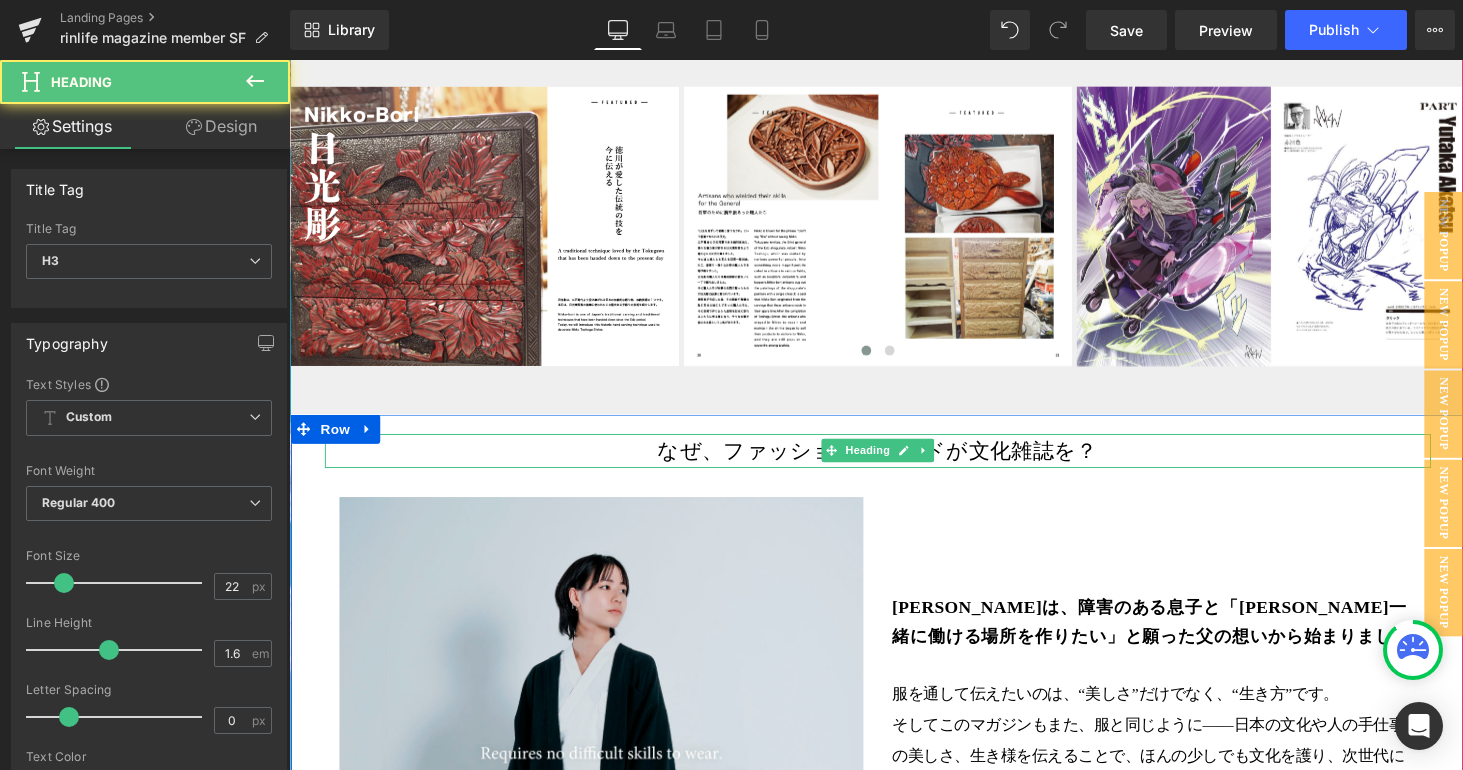 click on "なぜ、ファッションブランドが文化雑誌を？" at bounding box center (896, 462) 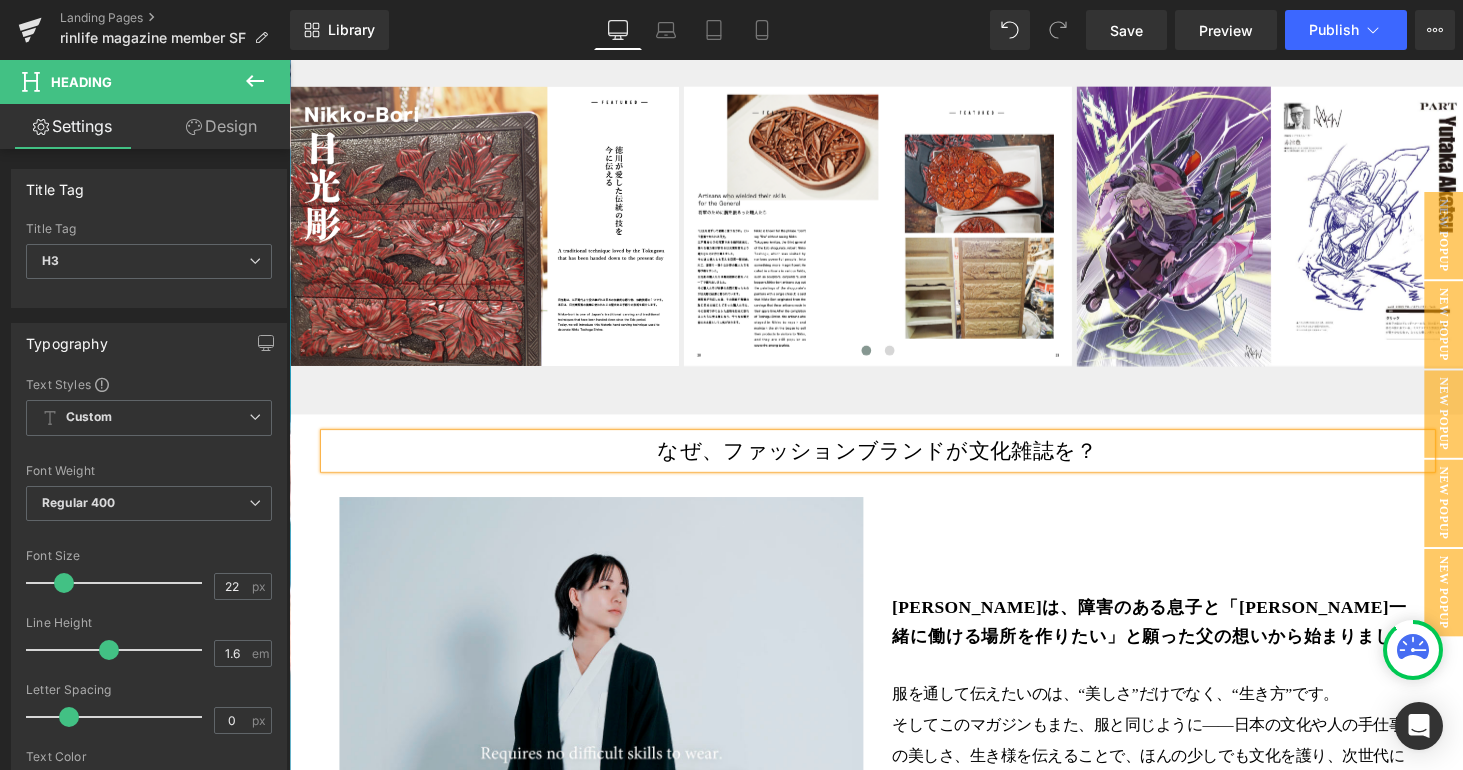 click on "なぜ、ファッションブランドが文化雑誌を？" at bounding box center (896, 462) 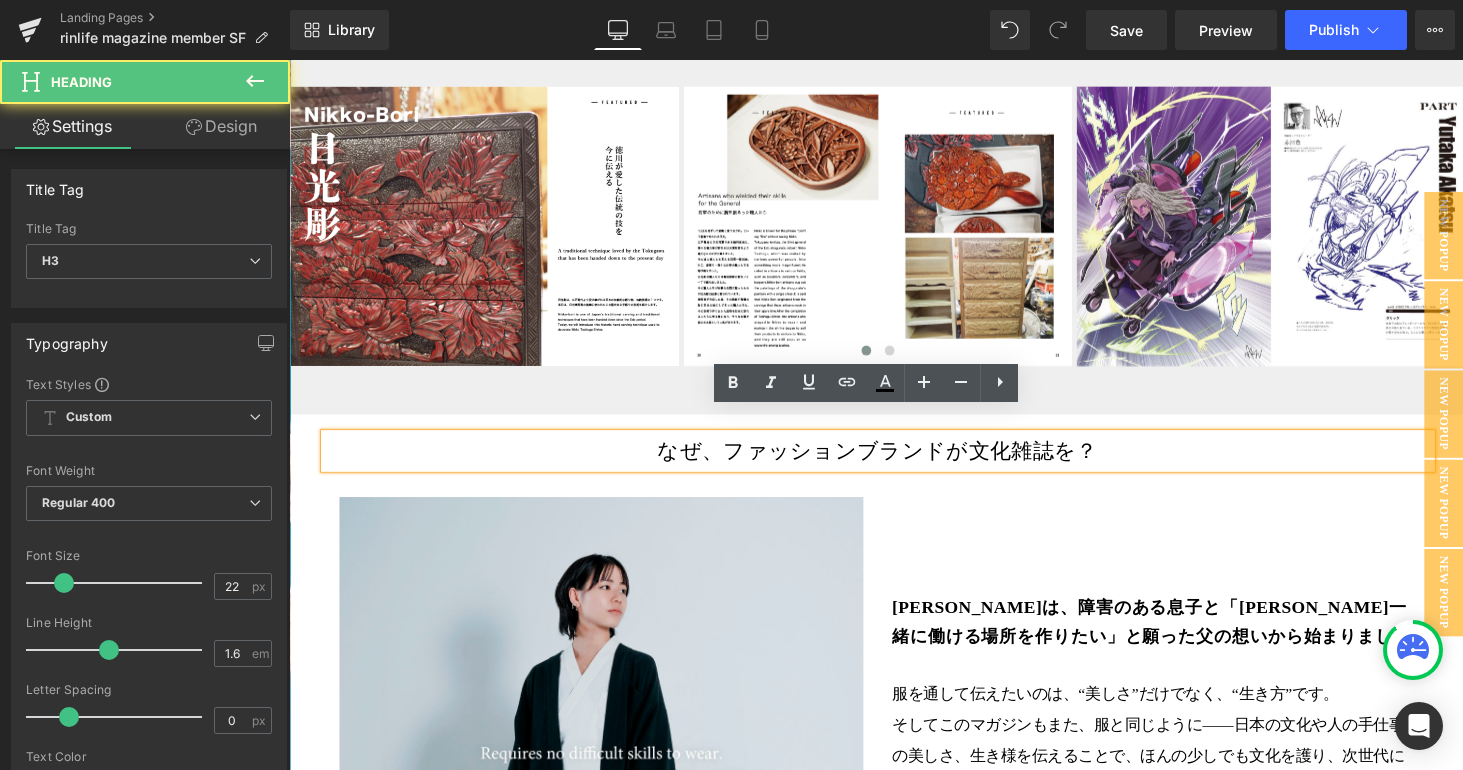 click on "なぜ、ファッションブランドが文化雑誌を？" at bounding box center [896, 462] 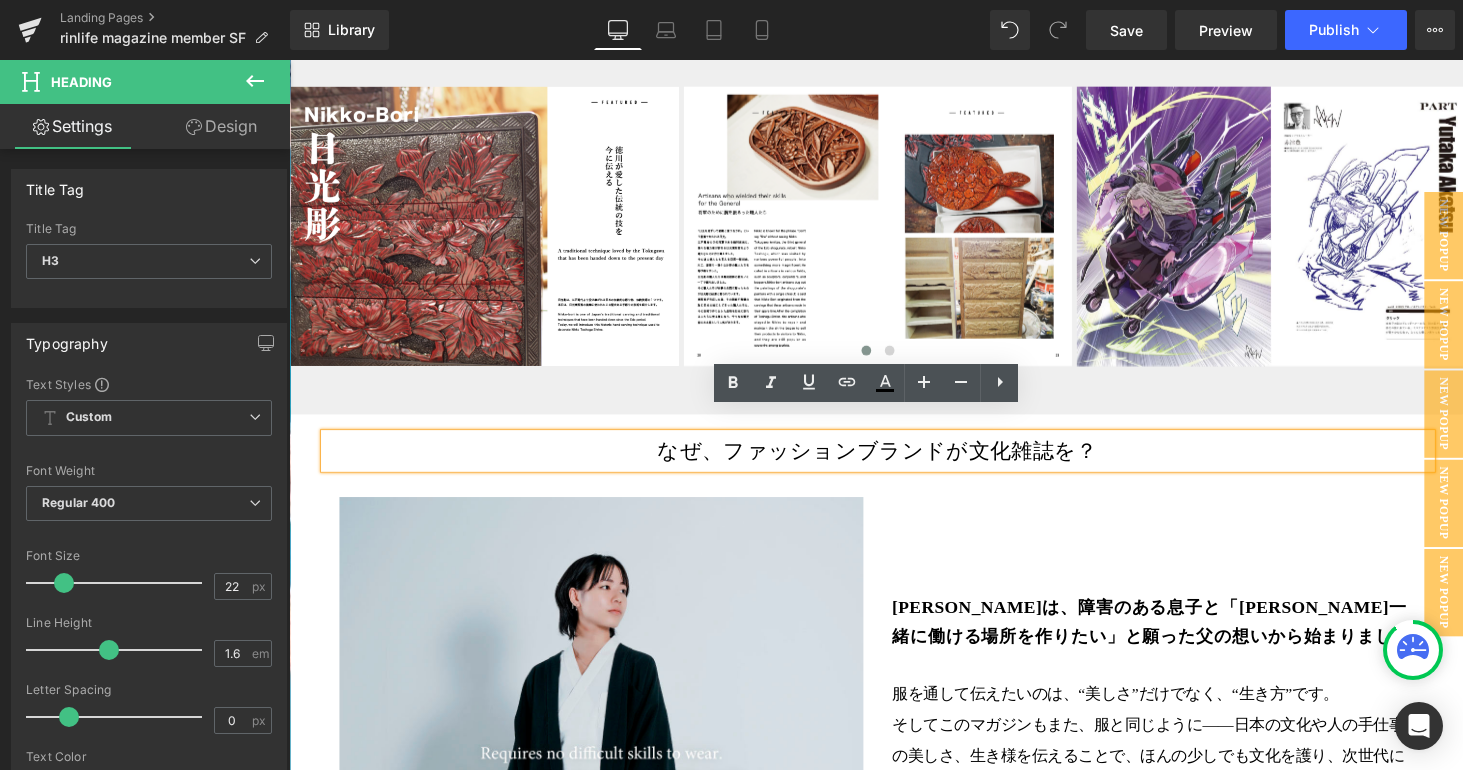 click on "なぜ、ファッションブランドが文化雑誌を？" at bounding box center [896, 462] 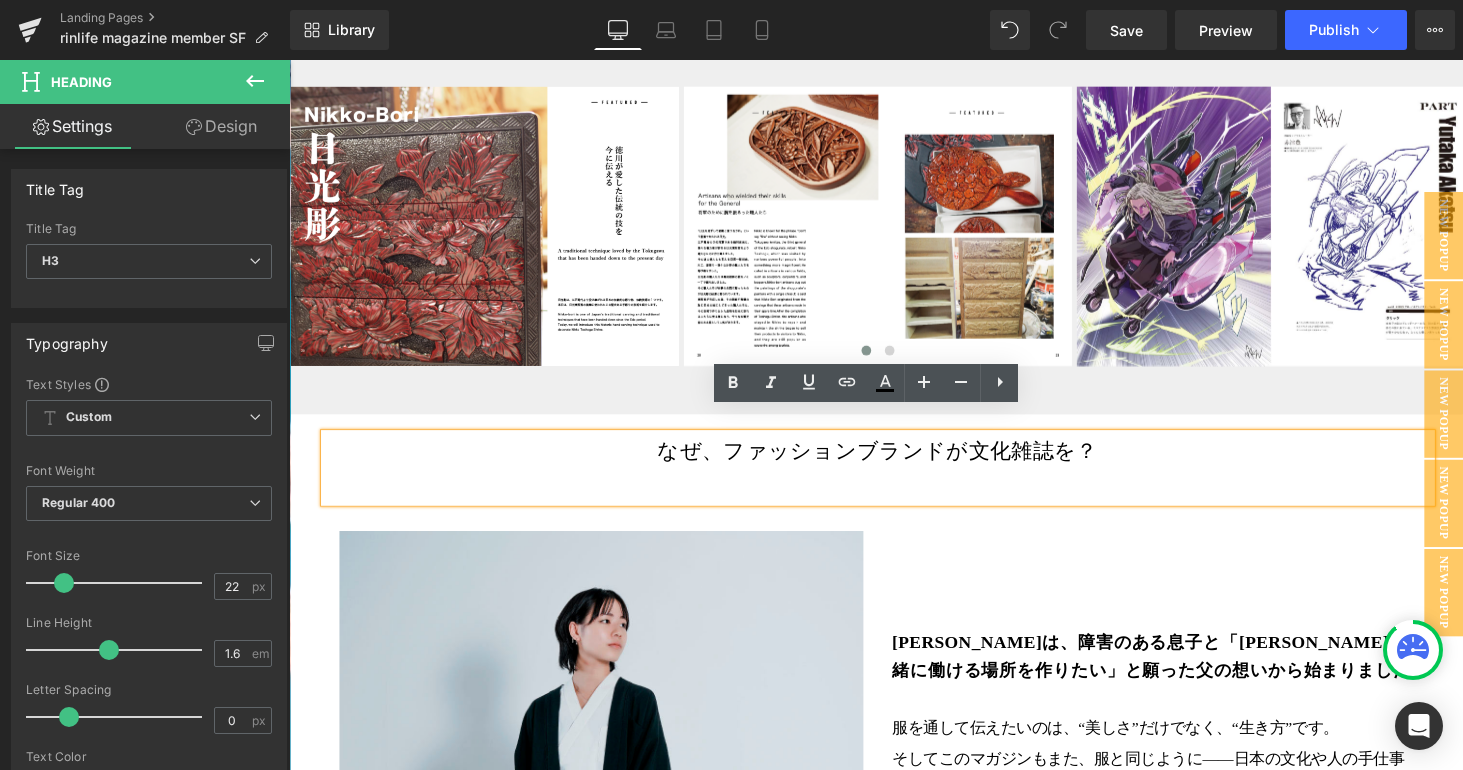 scroll, scrollTop: 9, scrollLeft: 10, axis: both 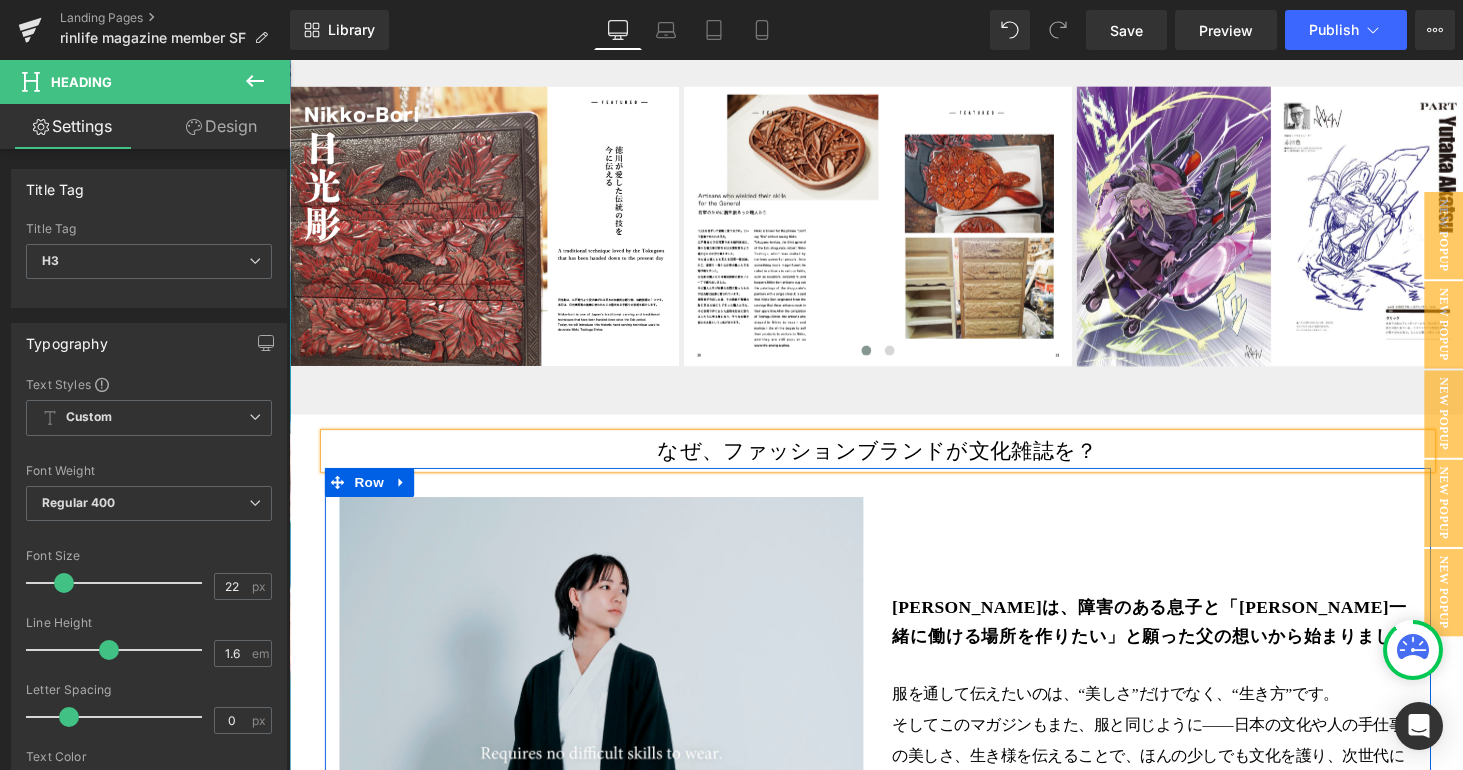 click on "[PERSON_NAME]は、障害のある息子と「[PERSON_NAME]一緒に働ける場所を作りたい」と願った父の想いから始まりました
Heading         服を通して伝えたいのは、“美しさ”だけでなく、“生き方”です。 そしてこのマガジンもまた、服と同じように――日本の文化や人の手仕事の美しさ、生き様を伝えることで、ほんの少しでも文化を護り、次世代に繋ぐ活動です。 マガジンの収益は、障害福祉に繋げていきます。 このメディアが成長するほど、支援の輪も広がります。 「読むこと」が、文化を守り、誰かの働く場所をつくる。 KUDEN rinlife Magazine。 それは、あなたの好奇心と優しさがほんの少し[PERSON_NAME]を良くすることに繋がるオンラインマガジンです。 Text Block" at bounding box center [1181, 845] 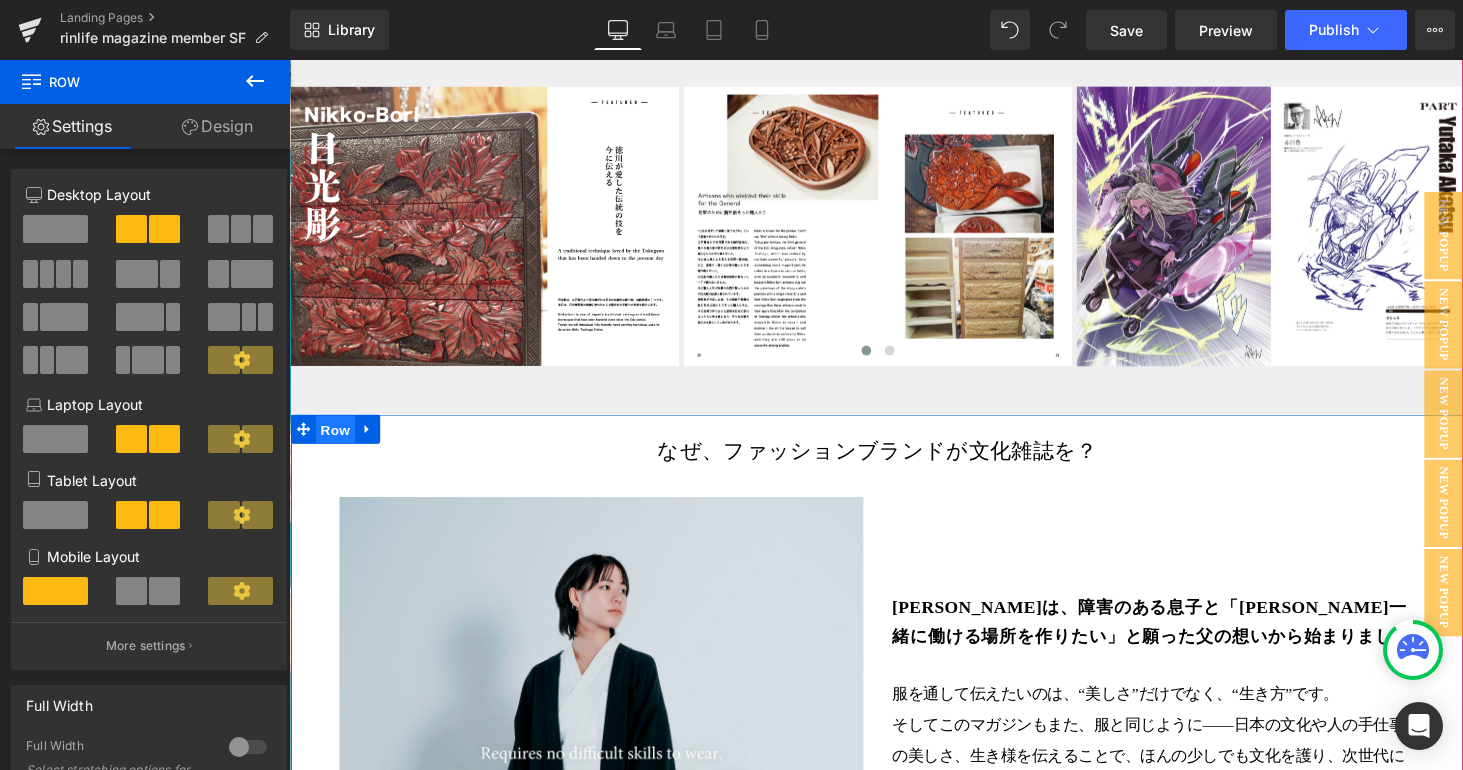 click on "Row" at bounding box center [337, 441] 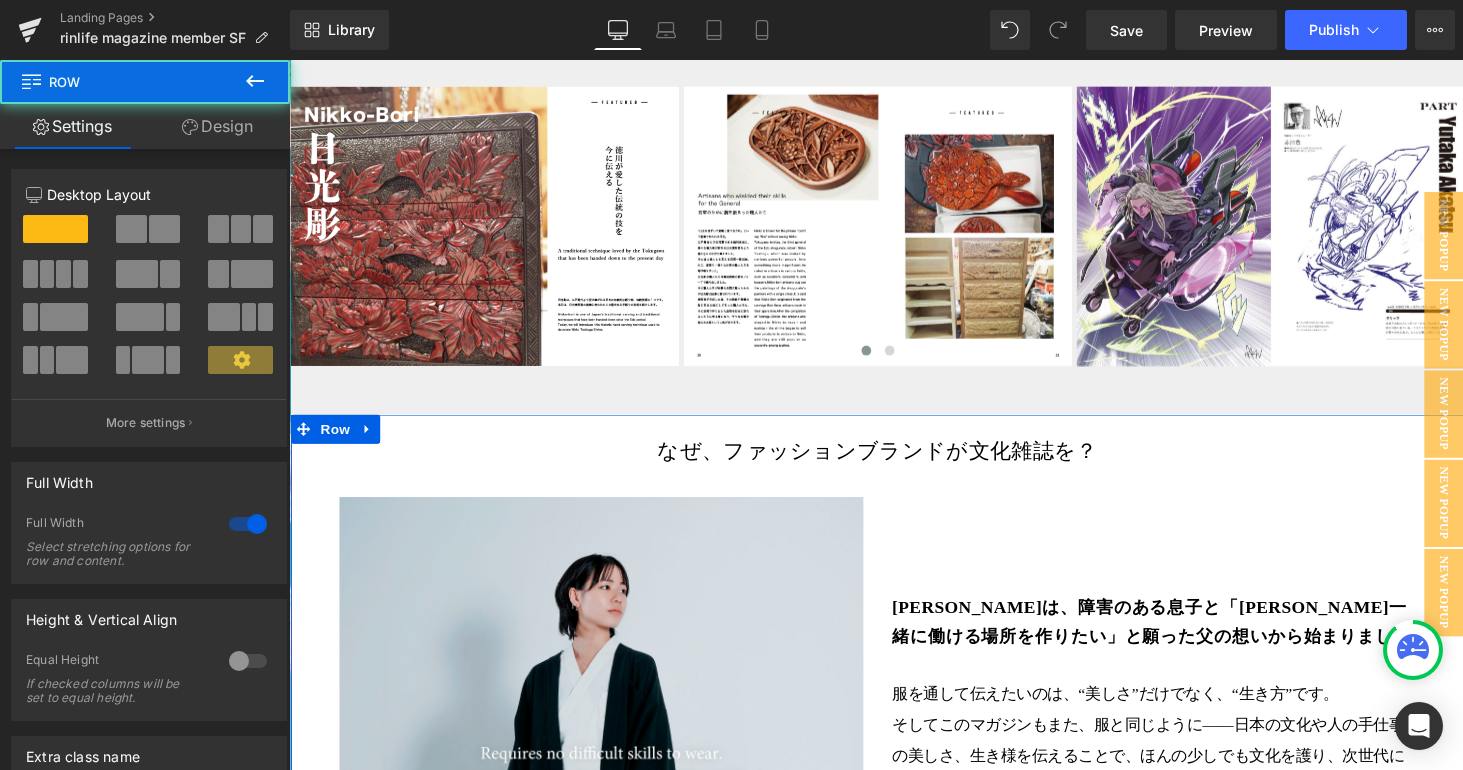 click on "Design" at bounding box center (217, 126) 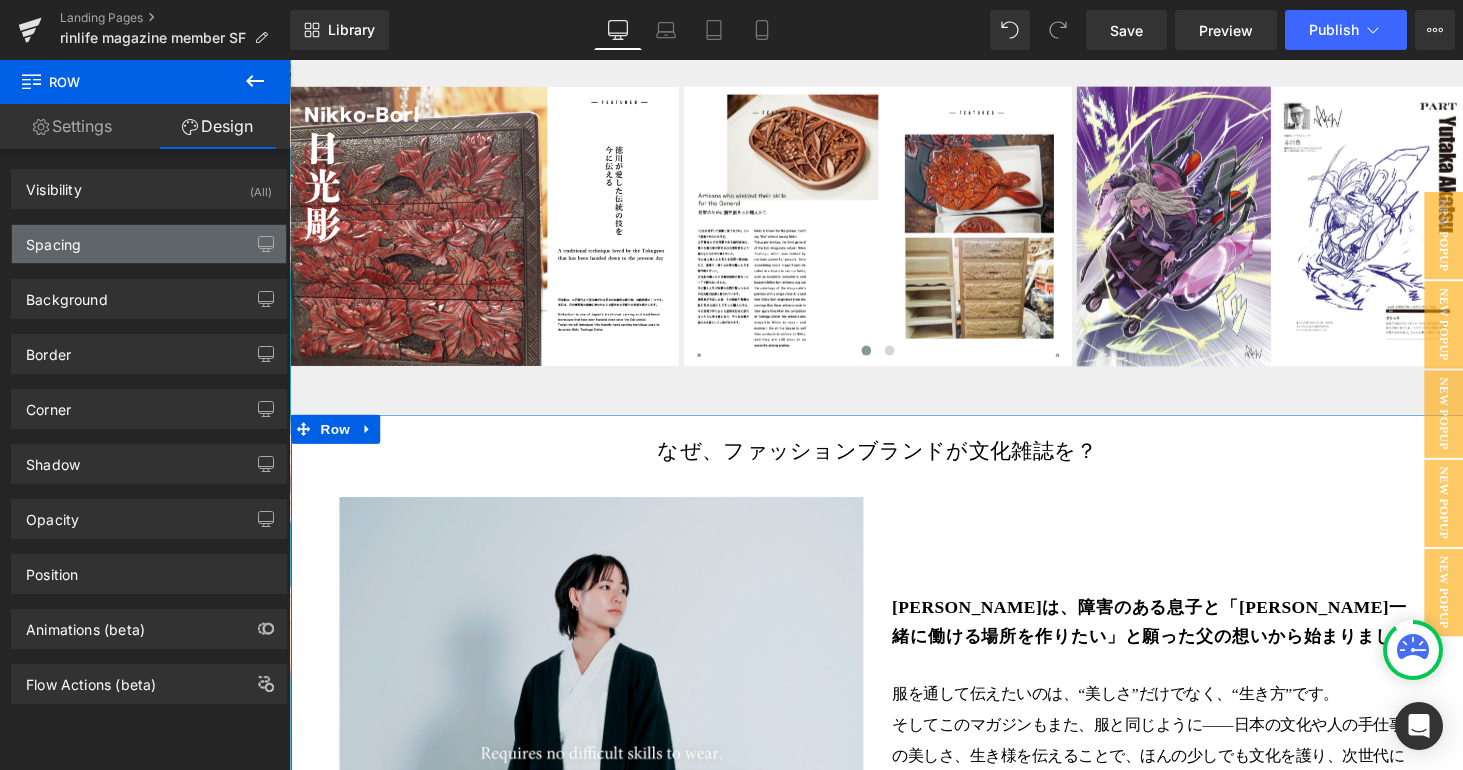 click on "Spacing" at bounding box center [149, 244] 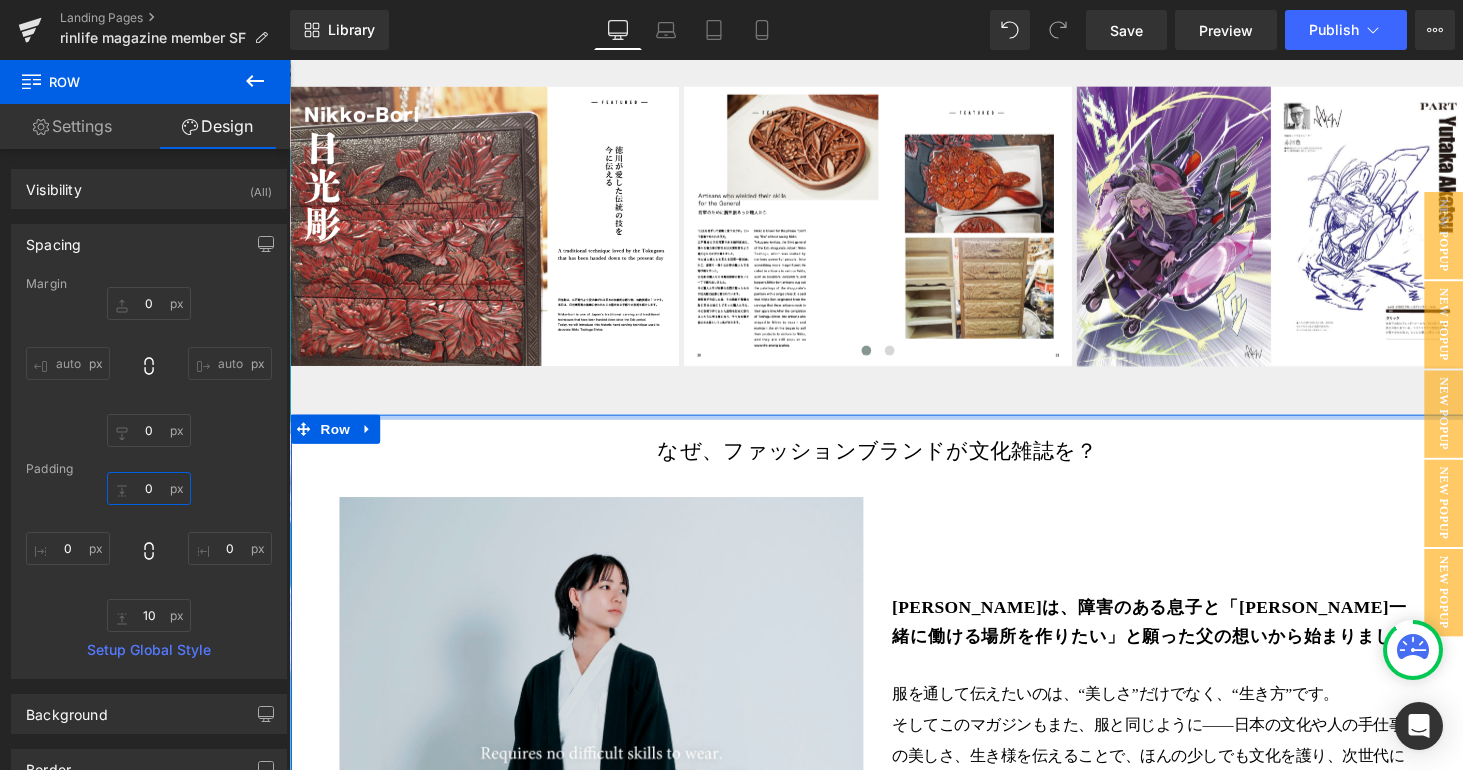 click on "0" at bounding box center (149, 488) 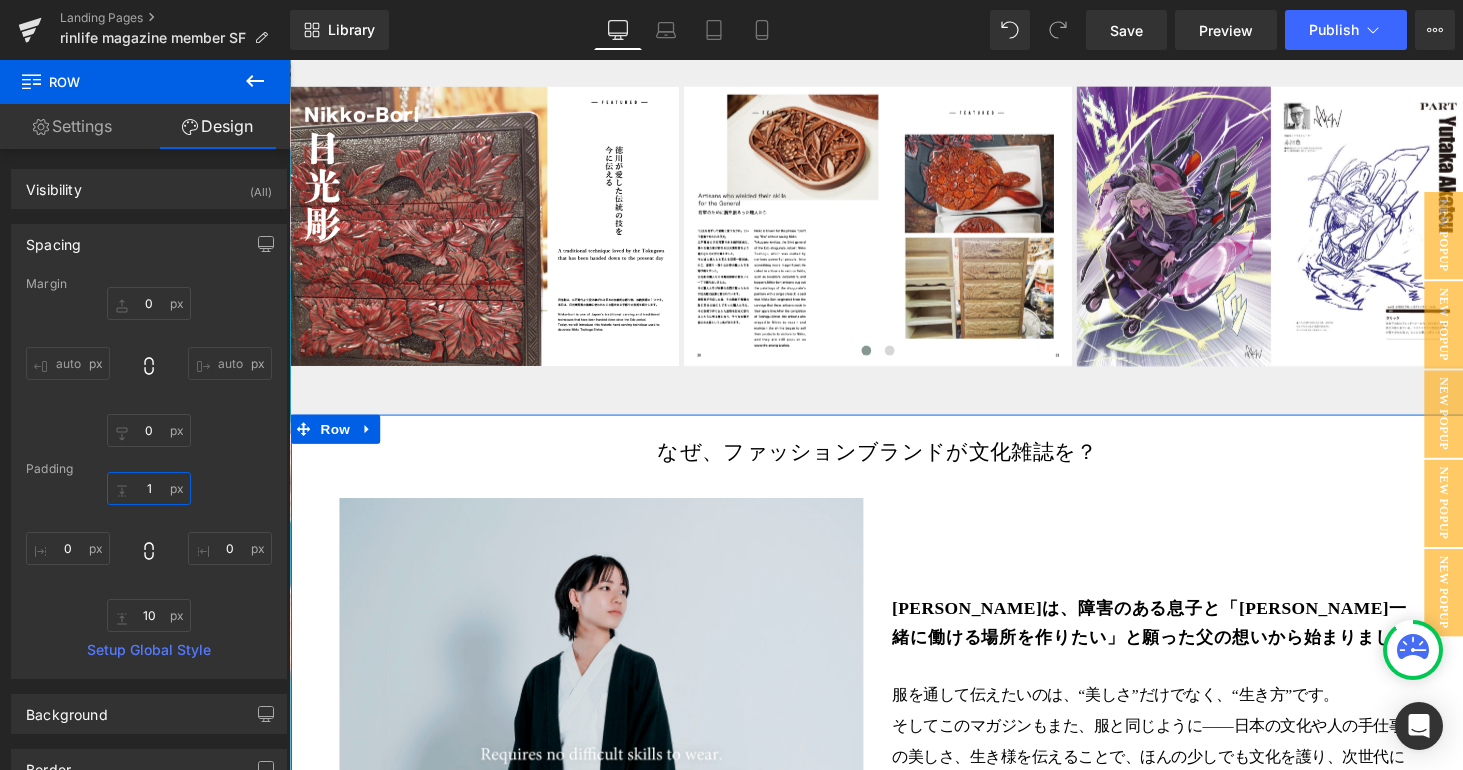 scroll, scrollTop: 10, scrollLeft: 10, axis: both 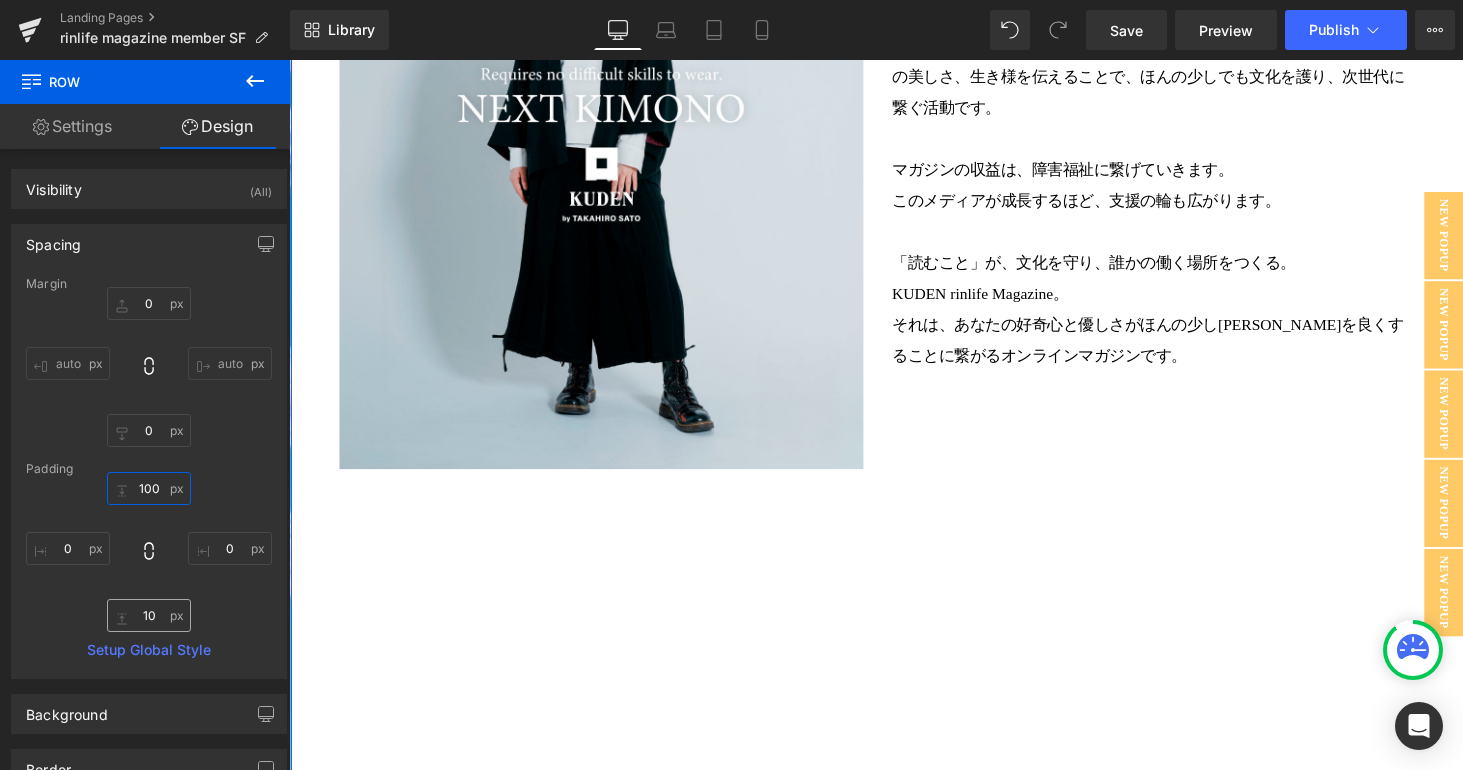type on "100" 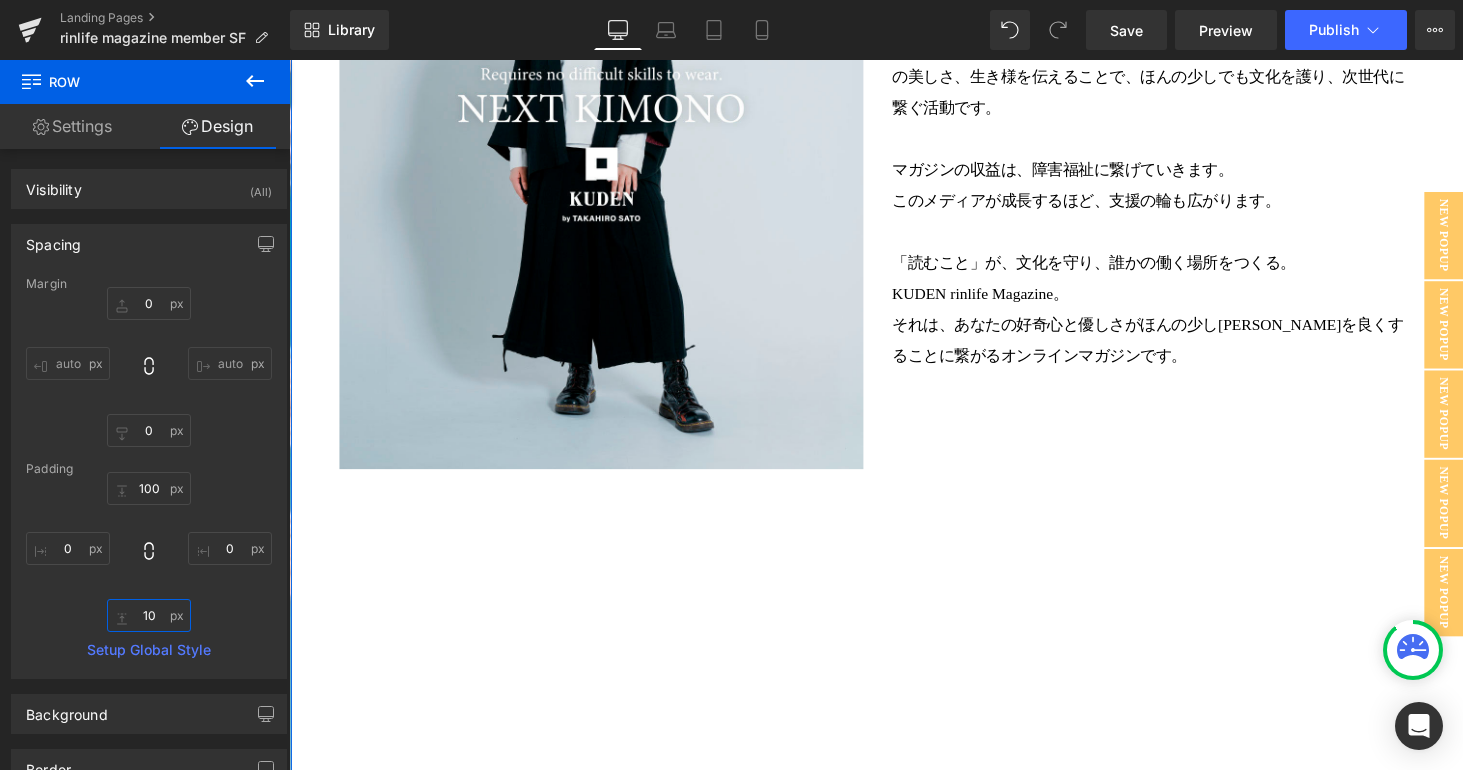 click on "10" at bounding box center [149, 615] 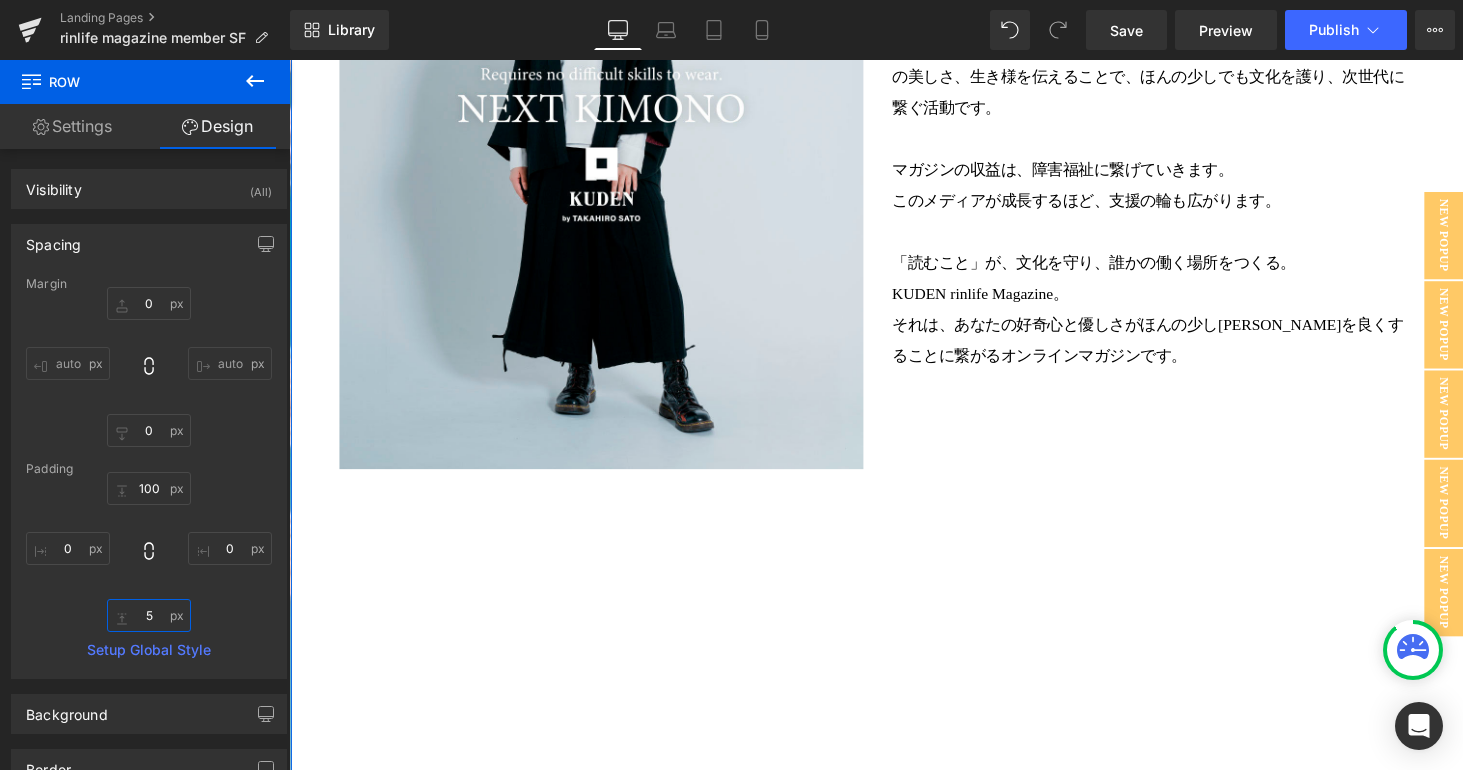 scroll, scrollTop: 22253, scrollLeft: 1195, axis: both 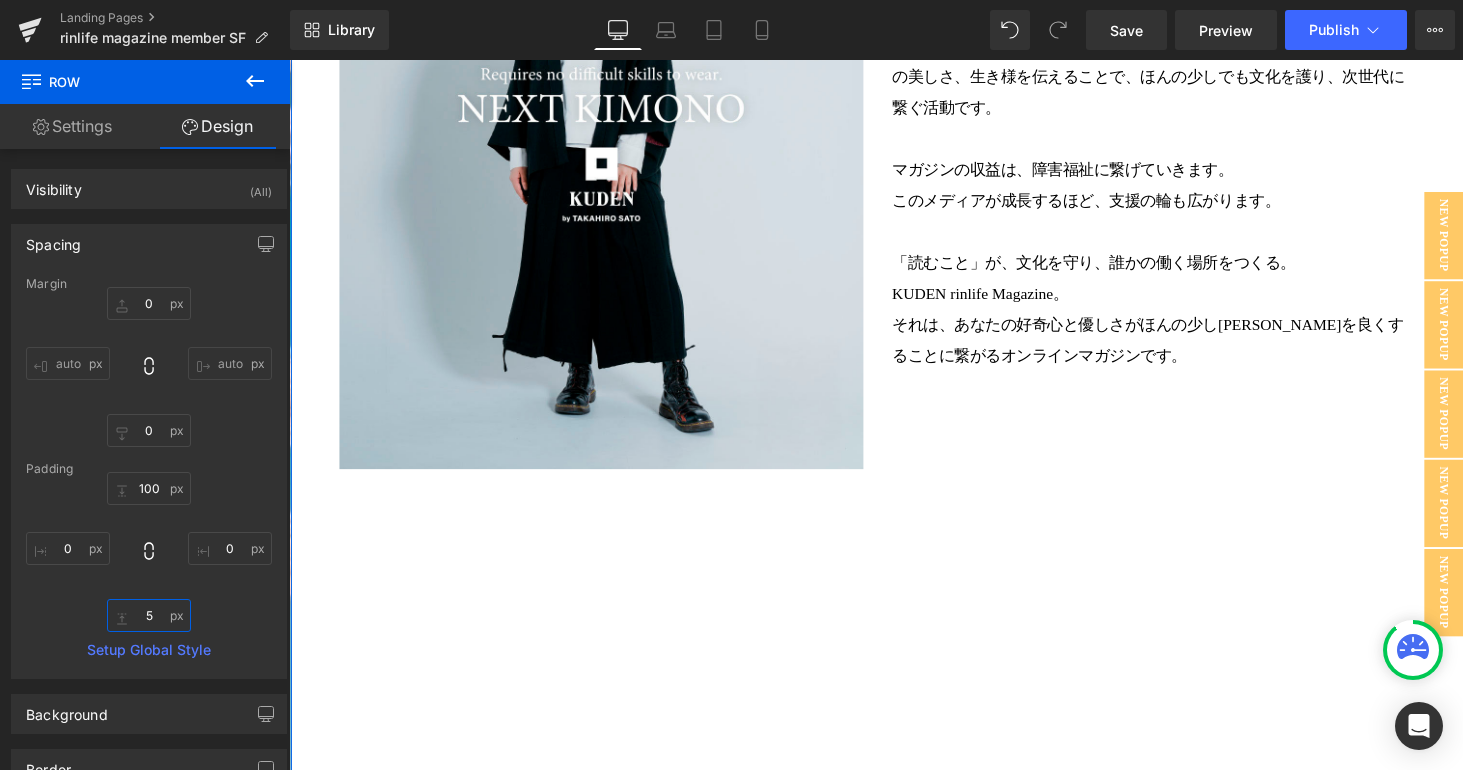 type on "50" 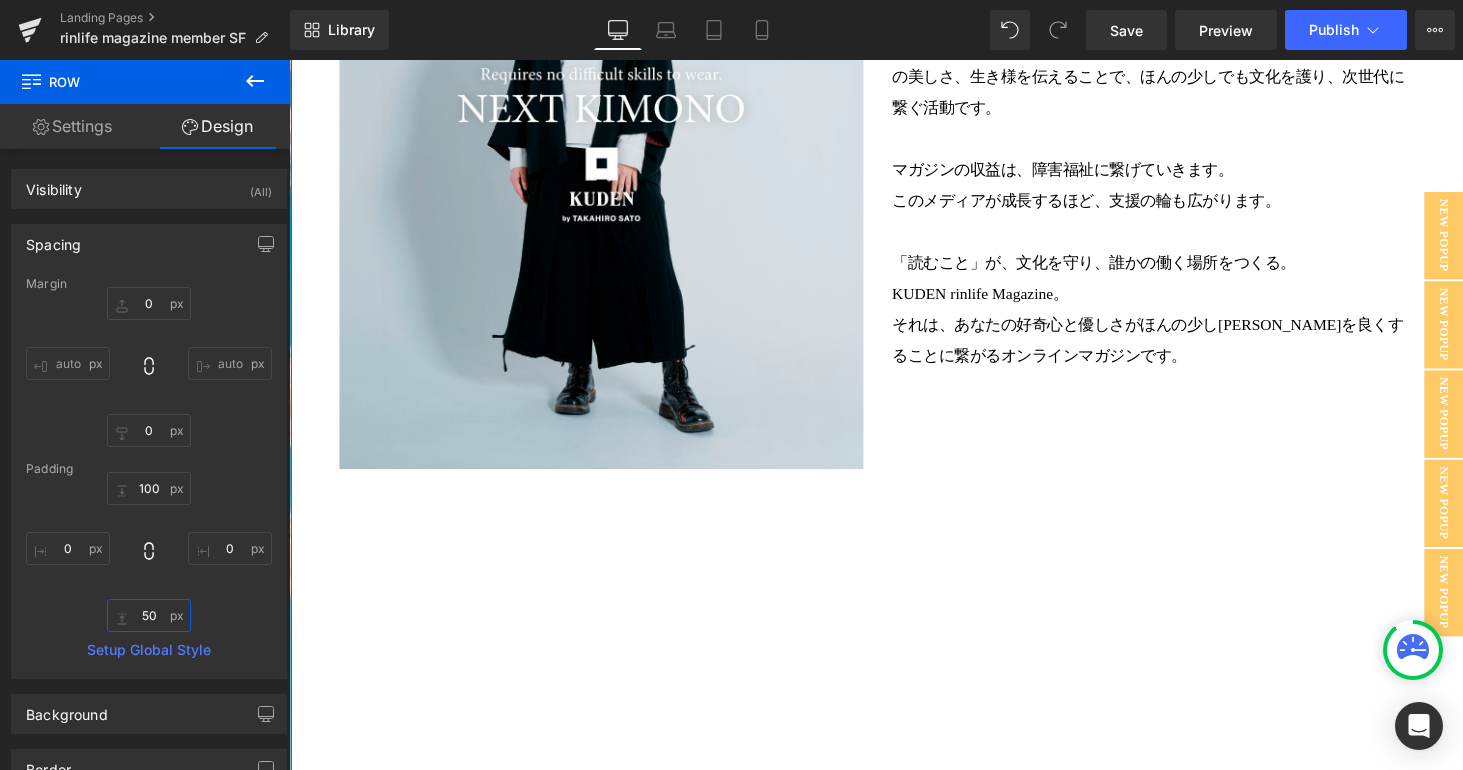 scroll, scrollTop: 10, scrollLeft: 10, axis: both 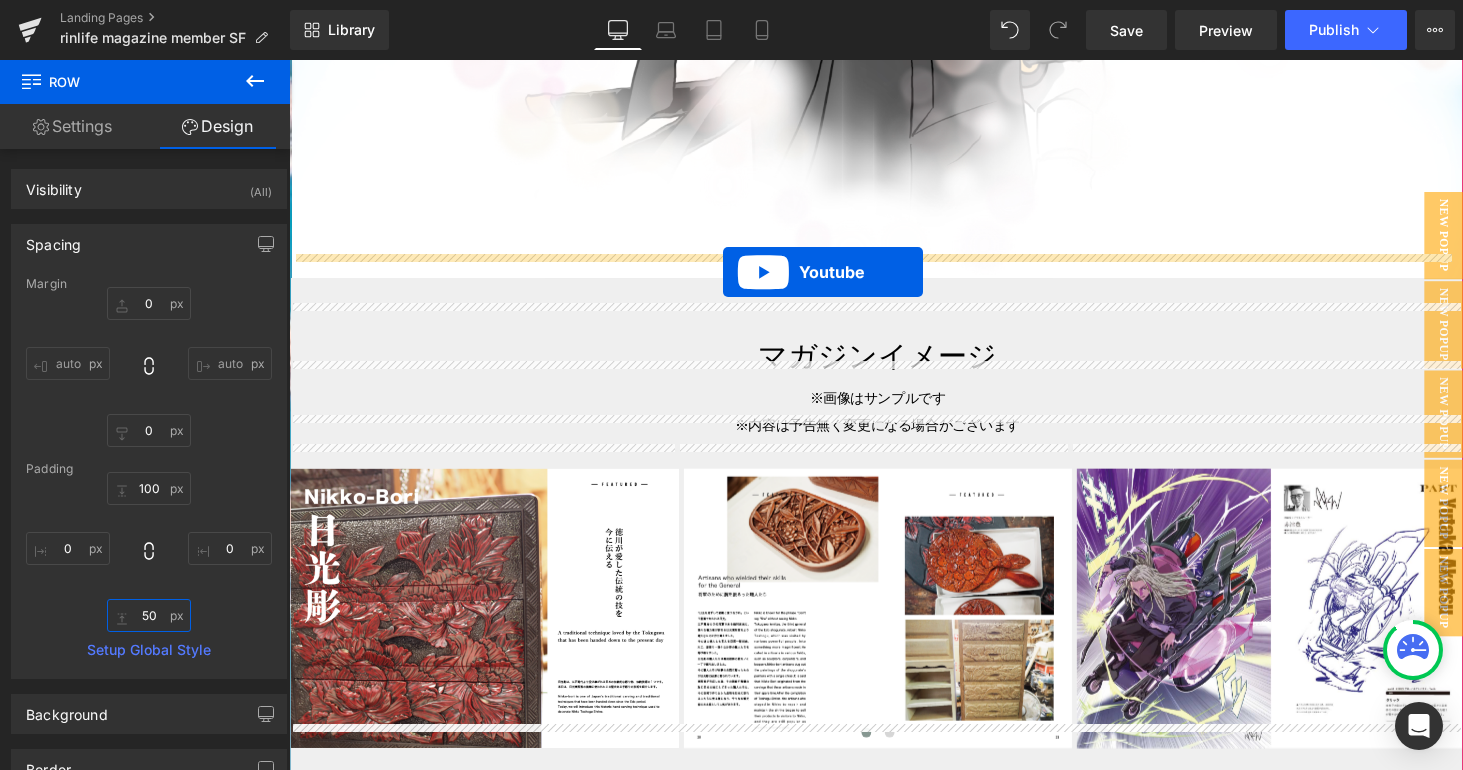drag, startPoint x: 839, startPoint y: 374, endPoint x: 736, endPoint y: 278, distance: 140.80128 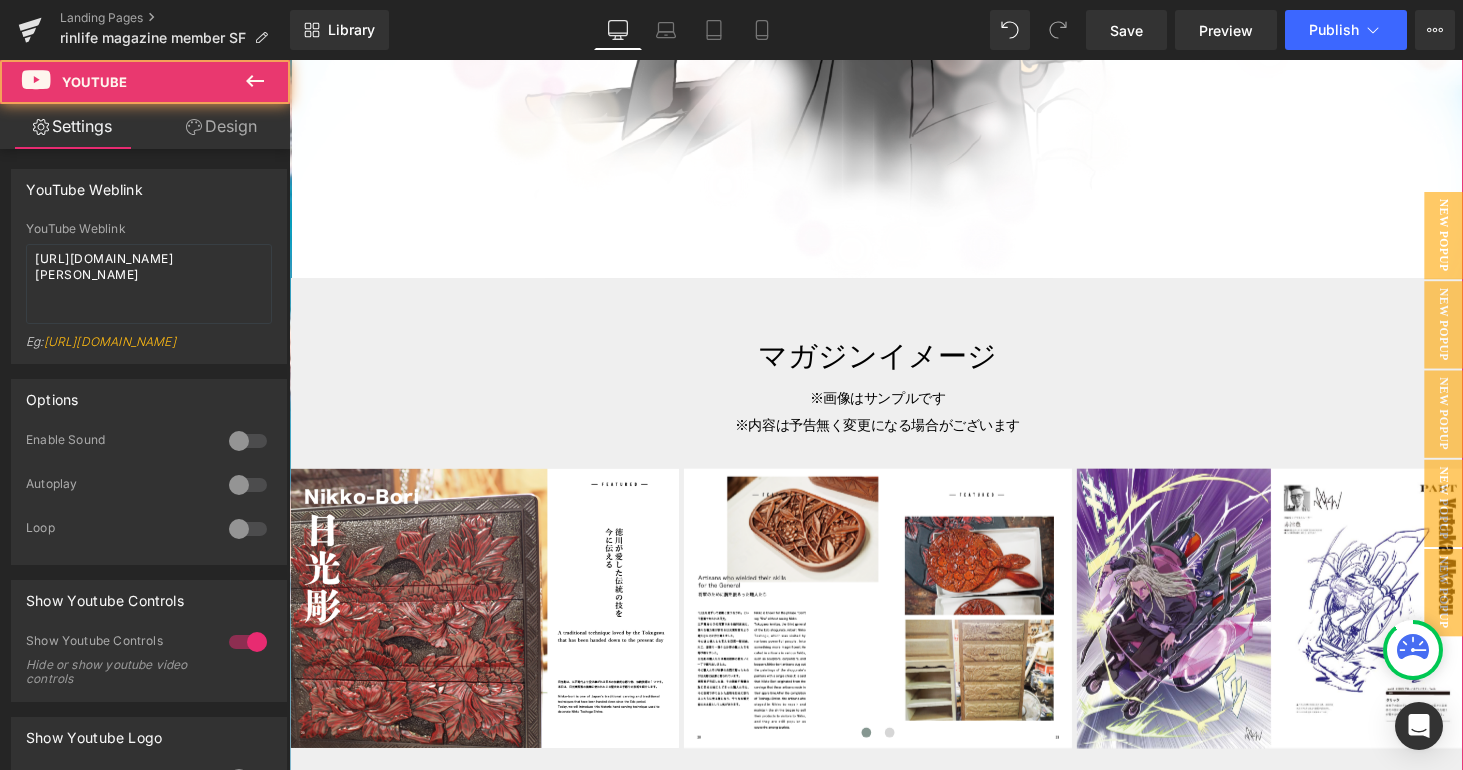 scroll, scrollTop: 10, scrollLeft: 10, axis: both 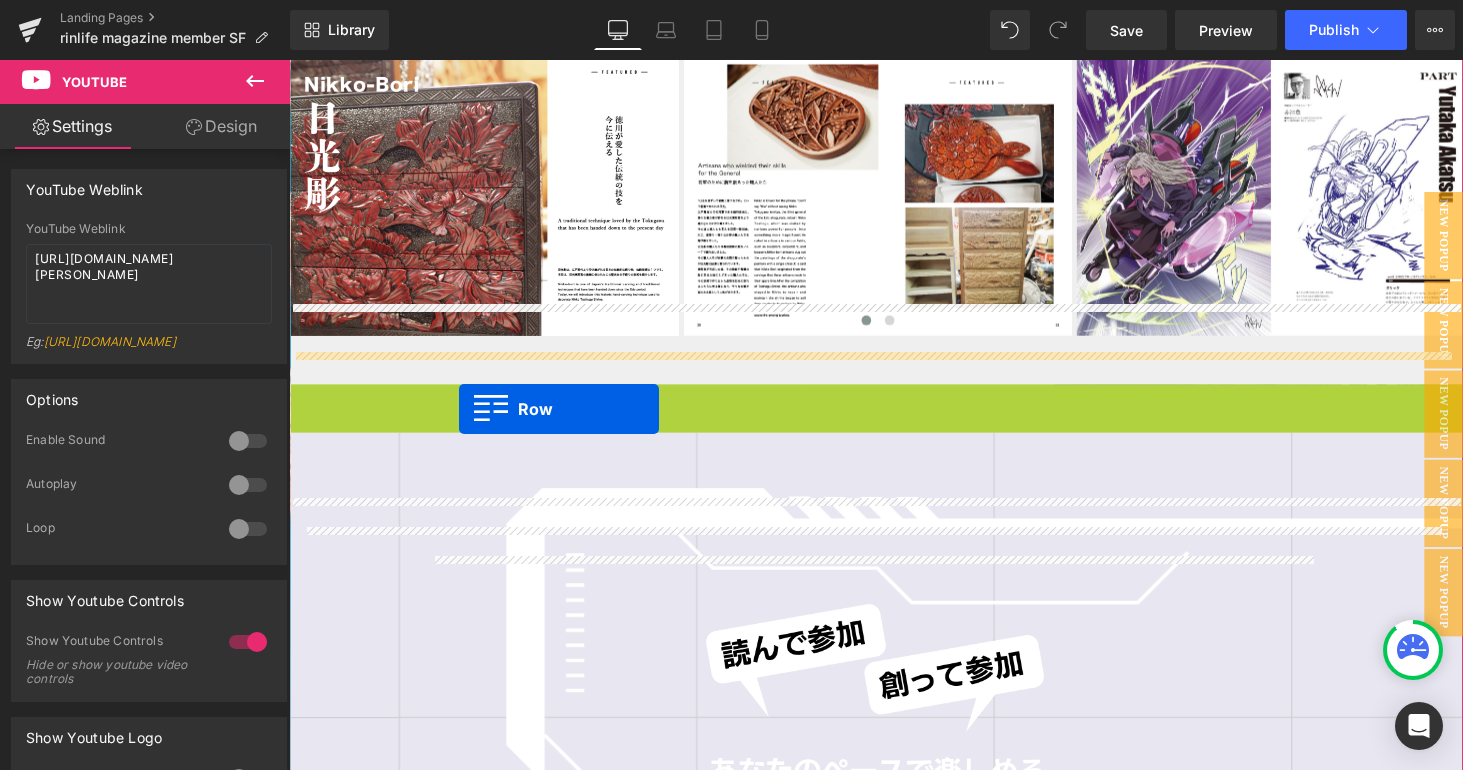 drag, startPoint x: 300, startPoint y: 177, endPoint x: 464, endPoint y: 420, distance: 293.1638 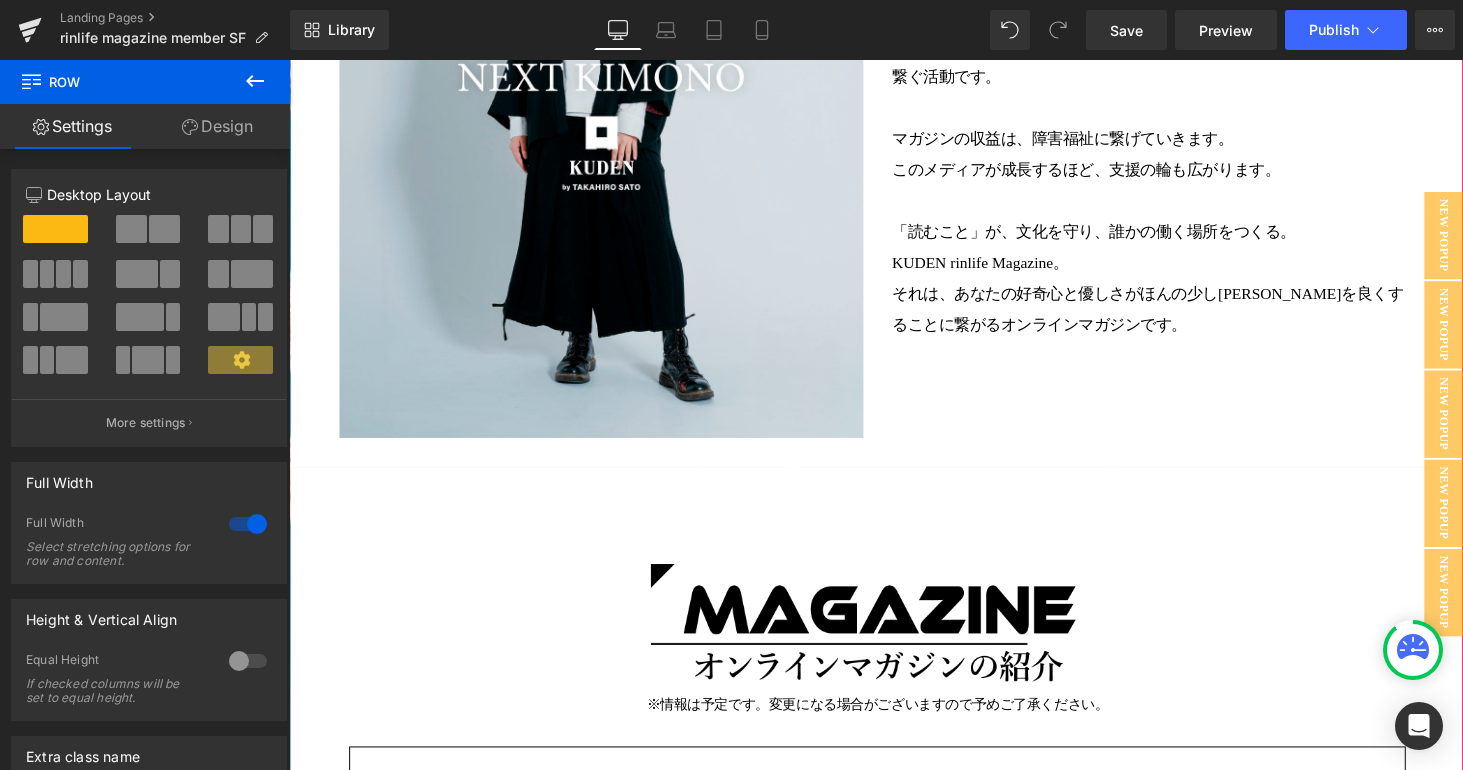 scroll, scrollTop: 4264, scrollLeft: 0, axis: vertical 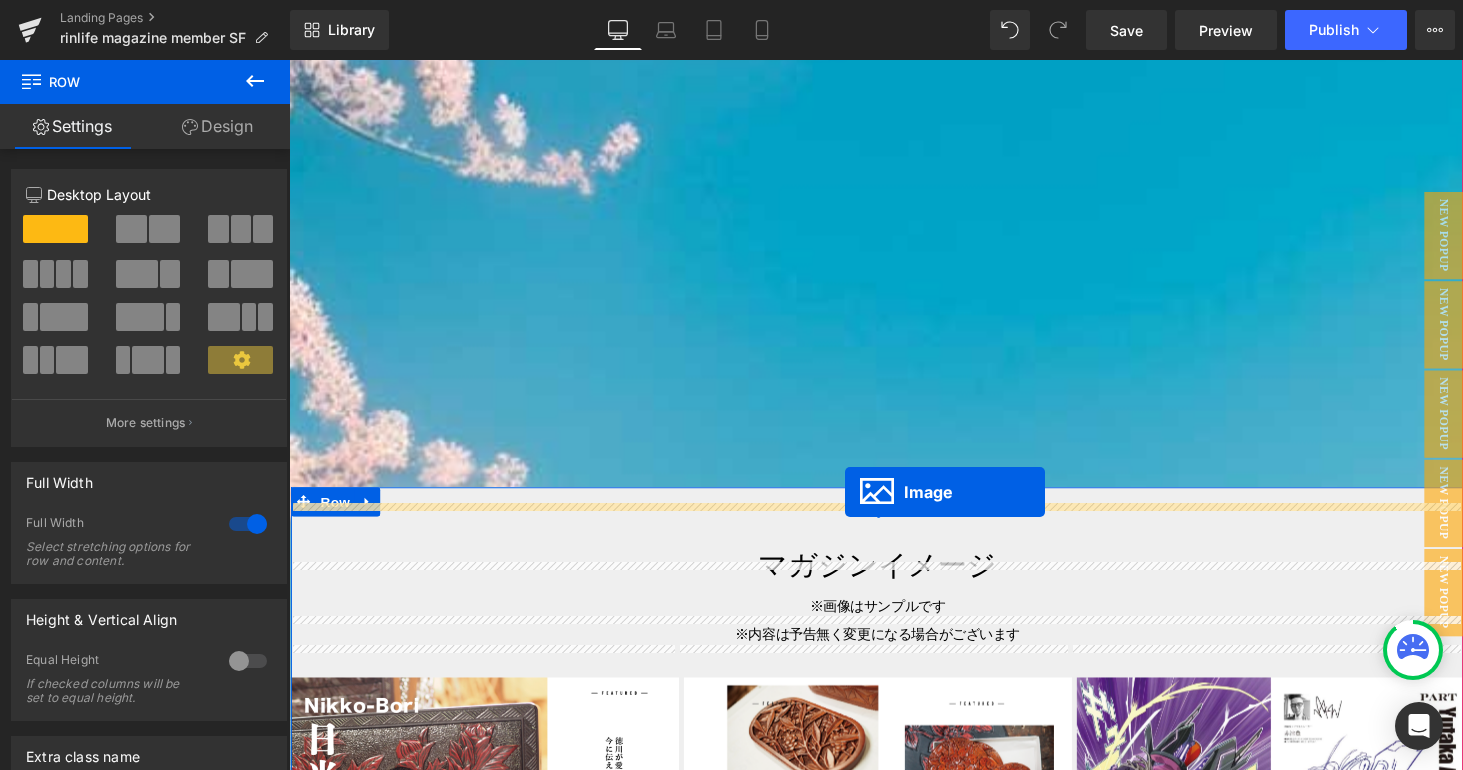 drag, startPoint x: 851, startPoint y: 528, endPoint x: 862, endPoint y: 505, distance: 25.495098 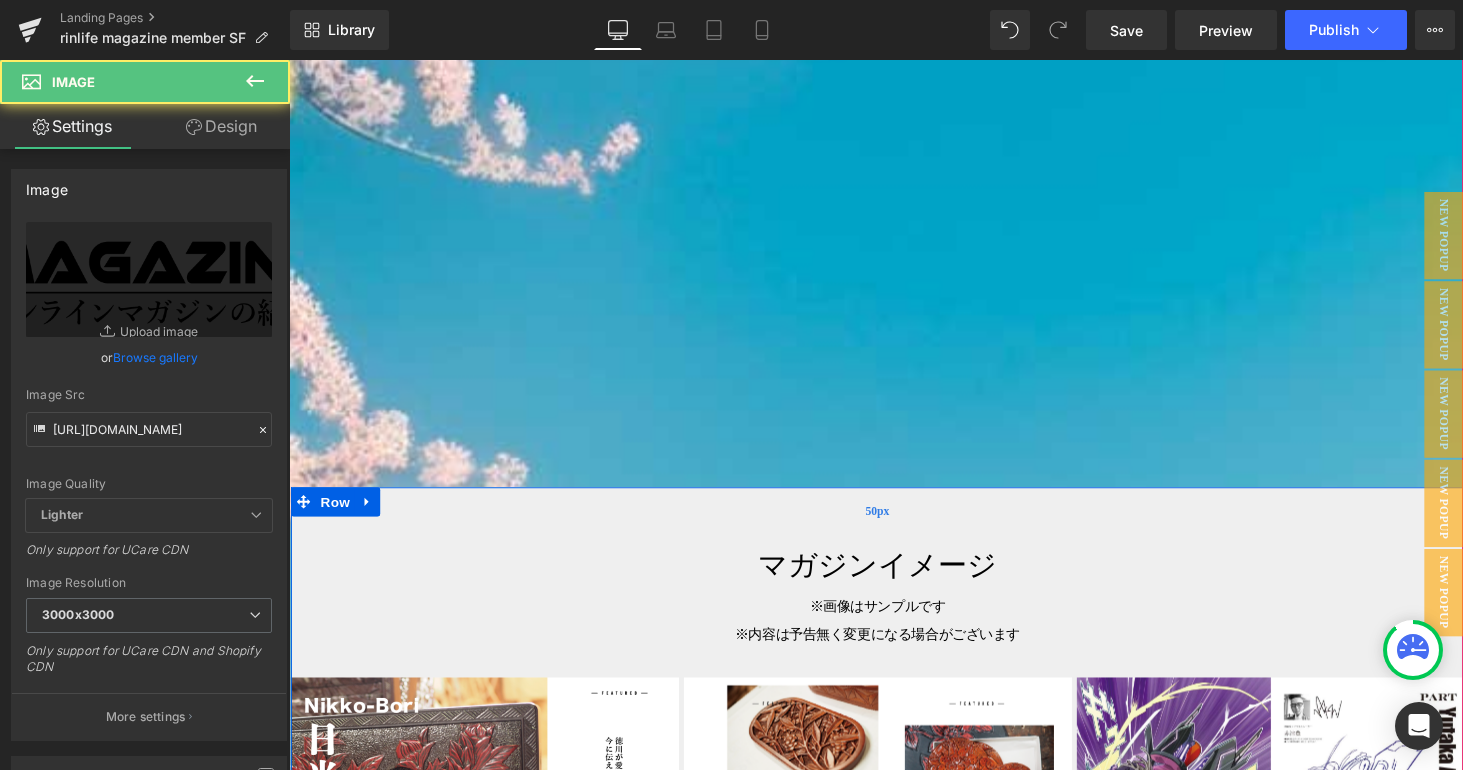 scroll, scrollTop: 10, scrollLeft: 10, axis: both 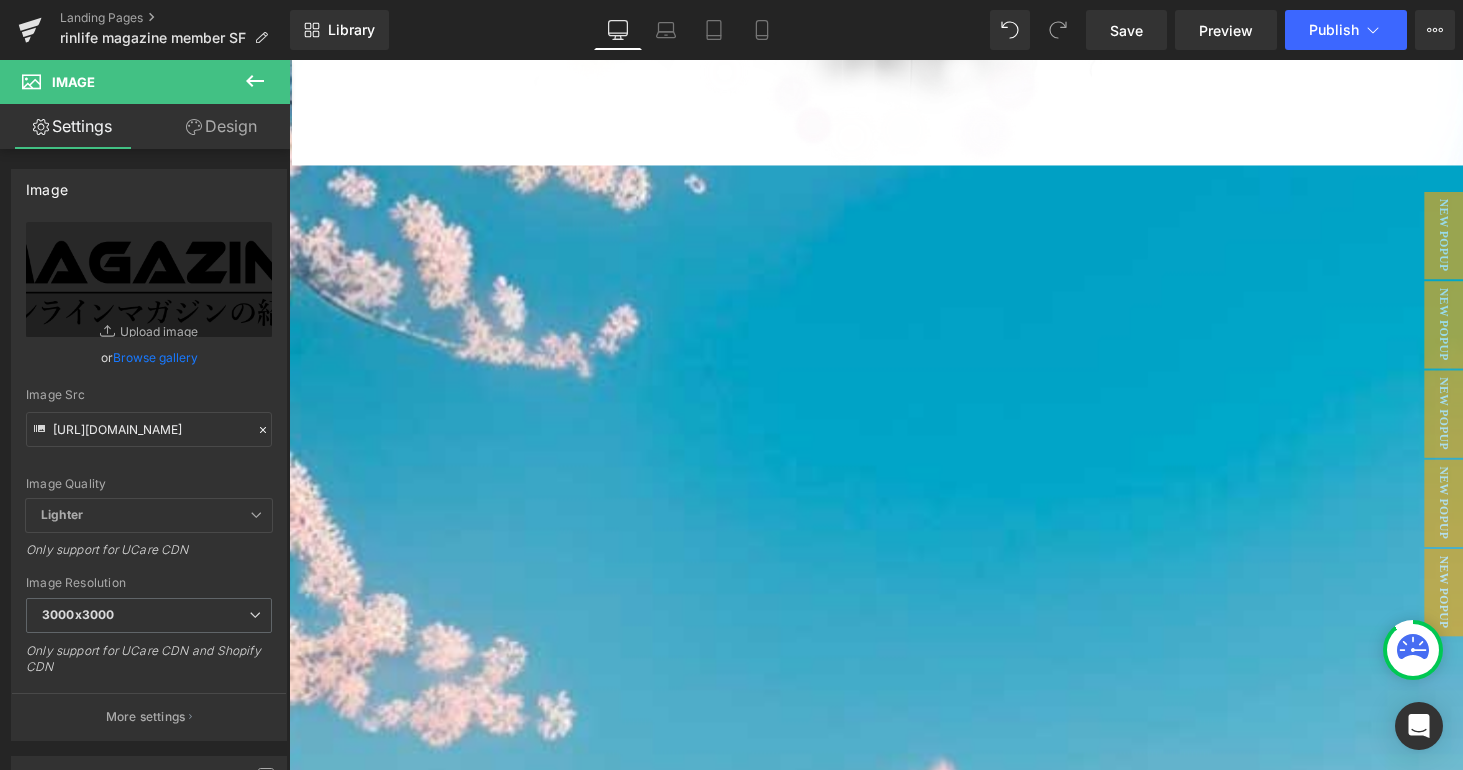 click 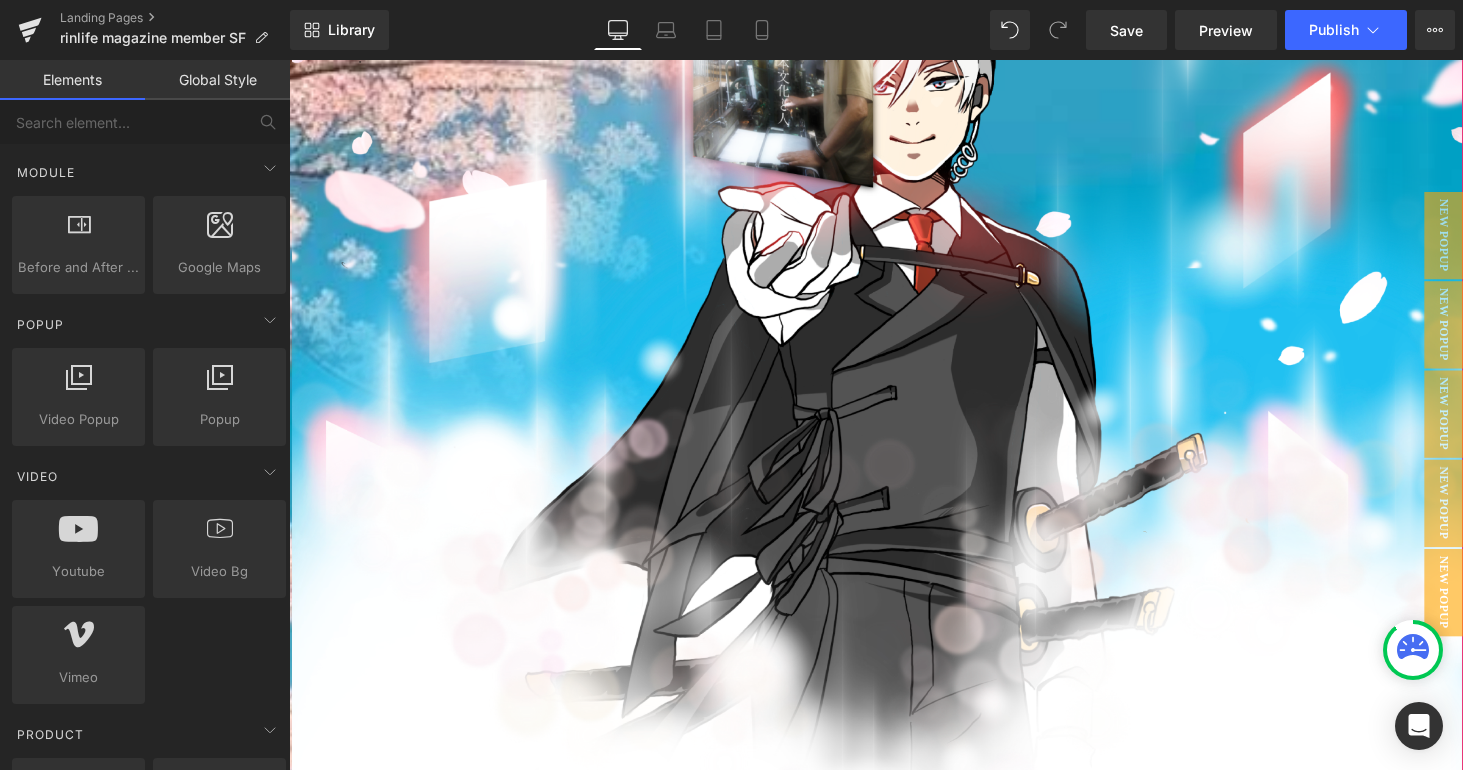 scroll, scrollTop: 1776, scrollLeft: 0, axis: vertical 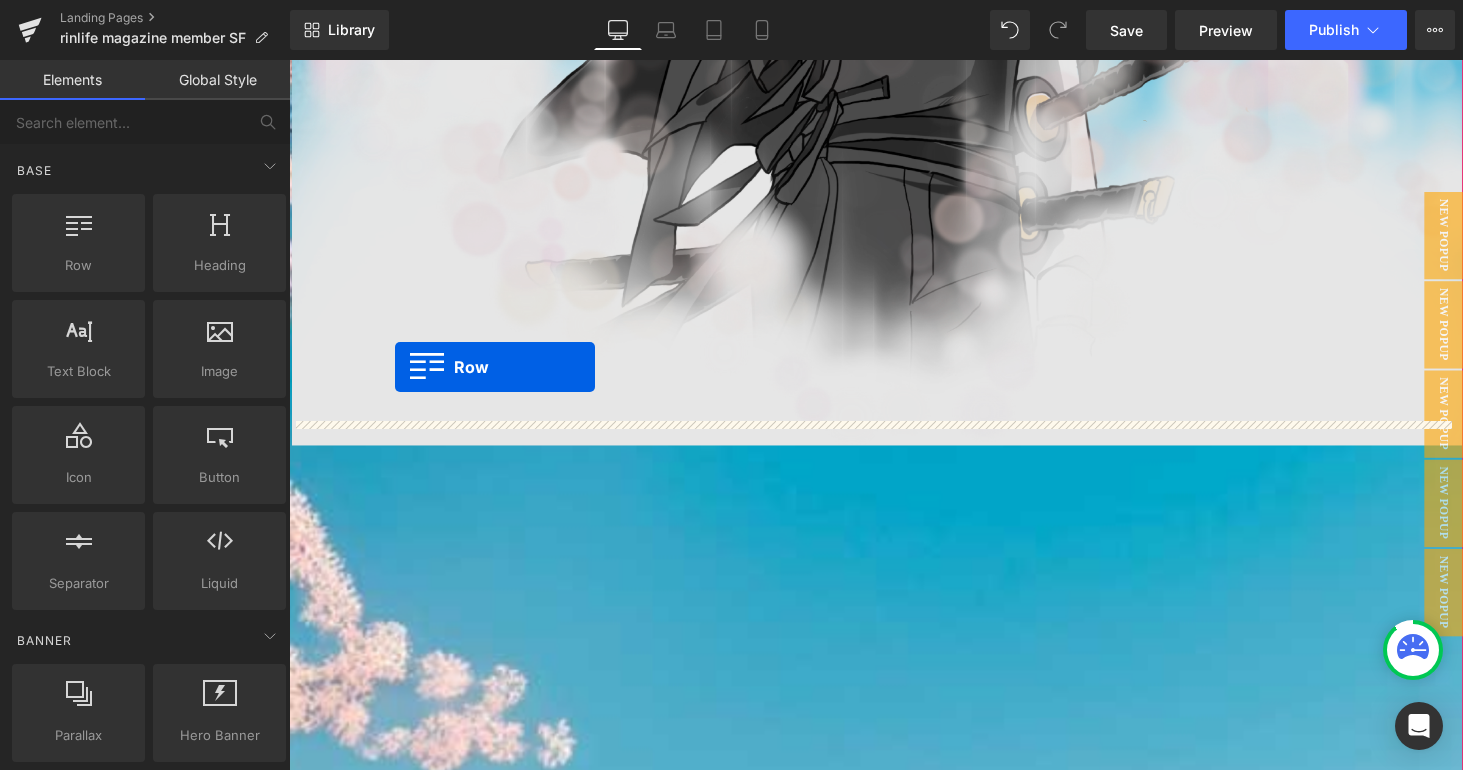 drag, startPoint x: 385, startPoint y: 291, endPoint x: 398, endPoint y: 376, distance: 85.98837 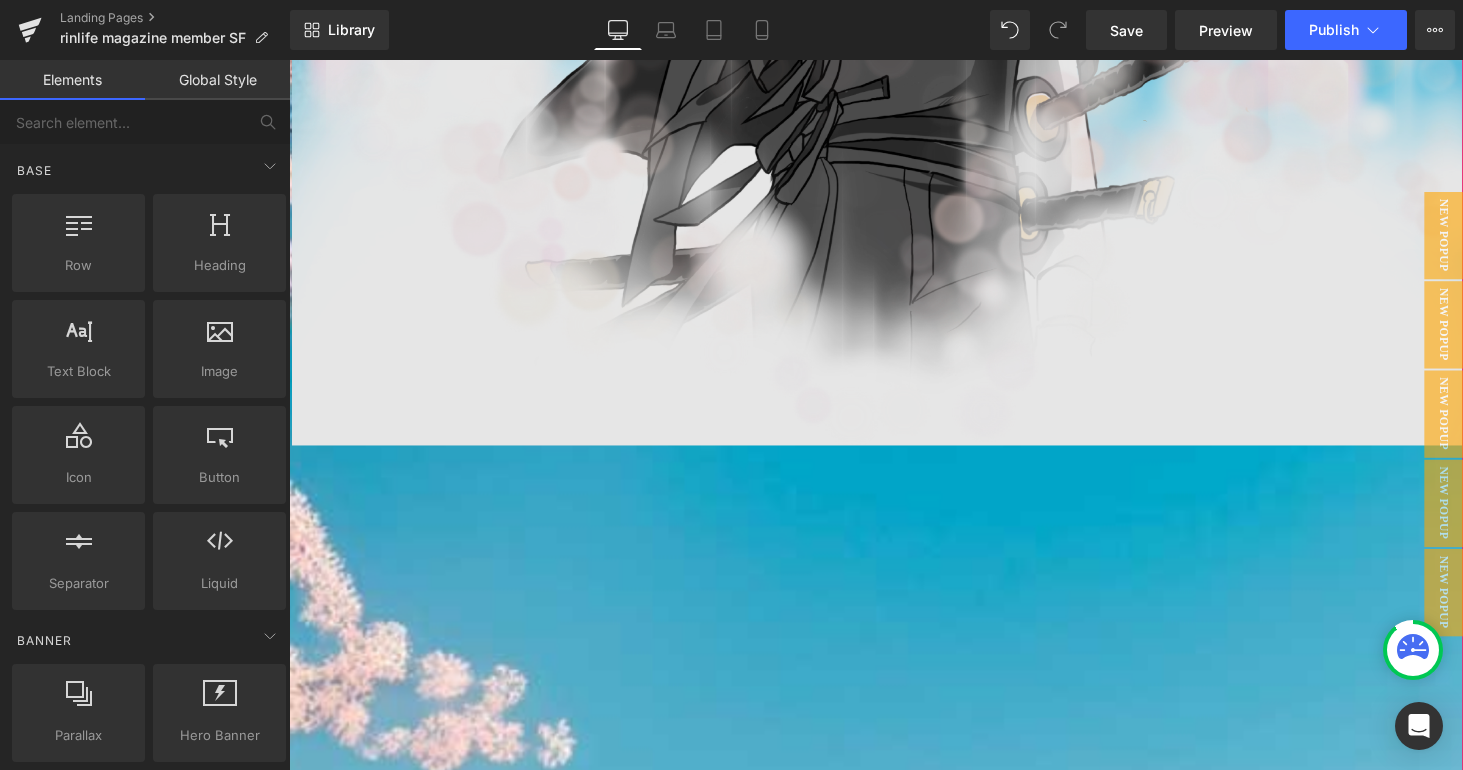 scroll, scrollTop: 10, scrollLeft: 10, axis: both 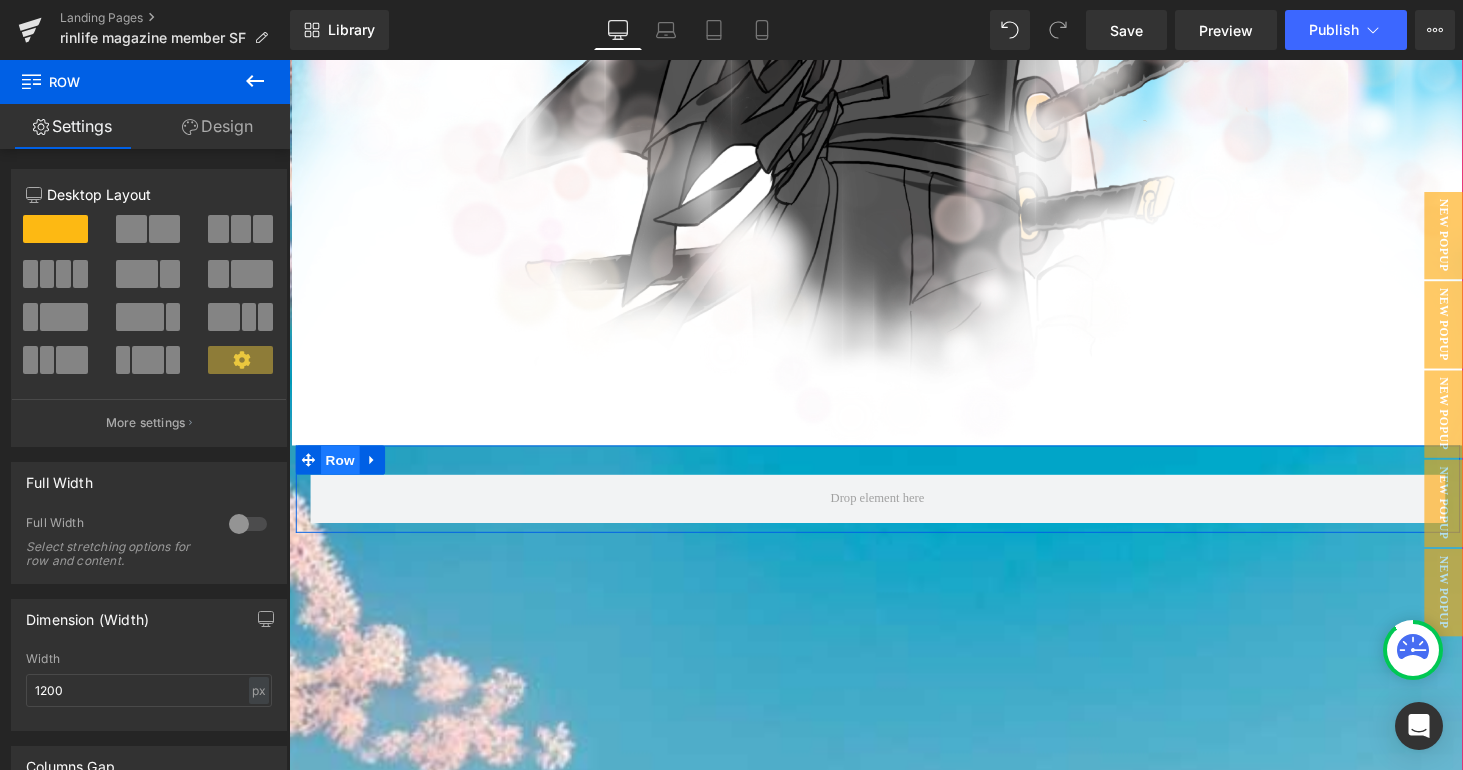 click on "Row" at bounding box center [342, 472] 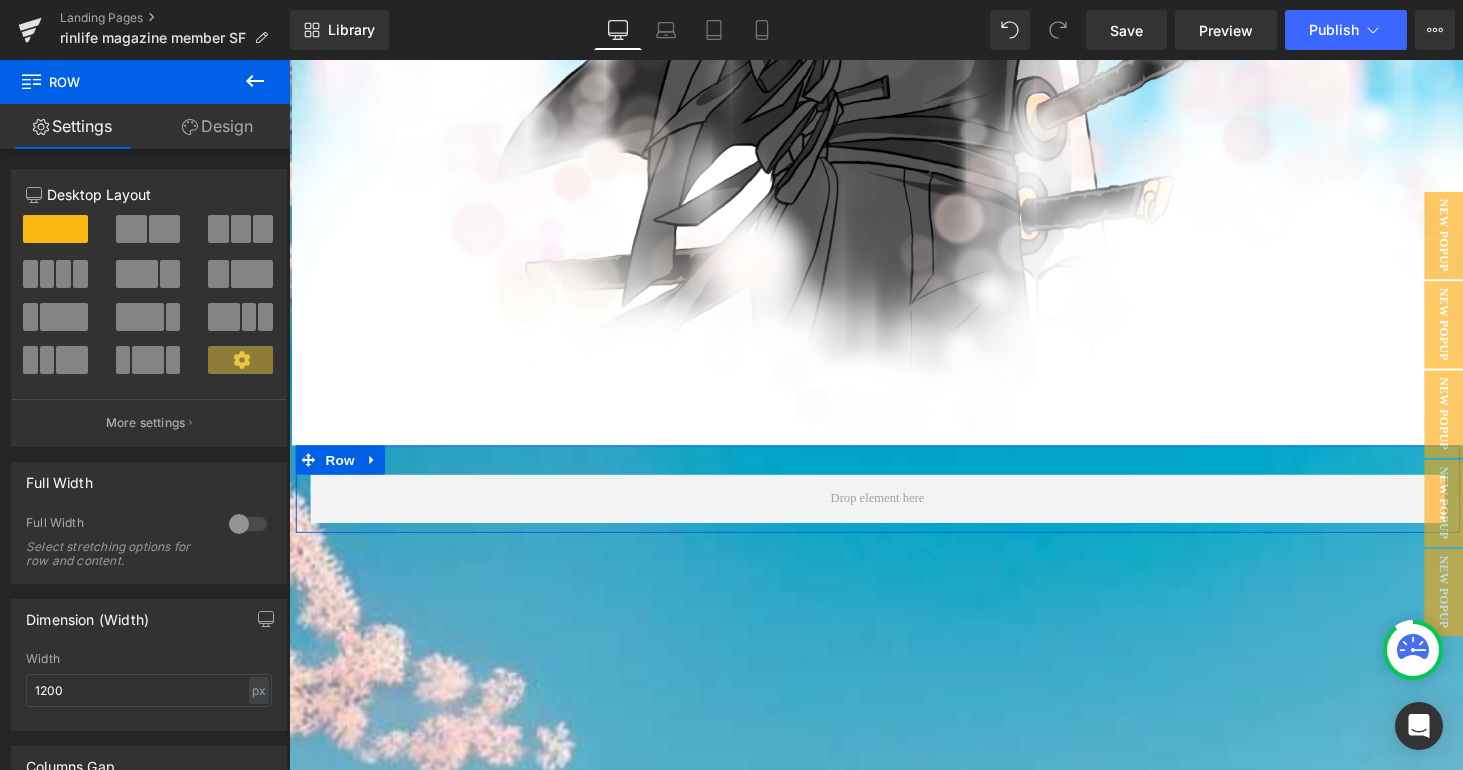 click at bounding box center (248, 524) 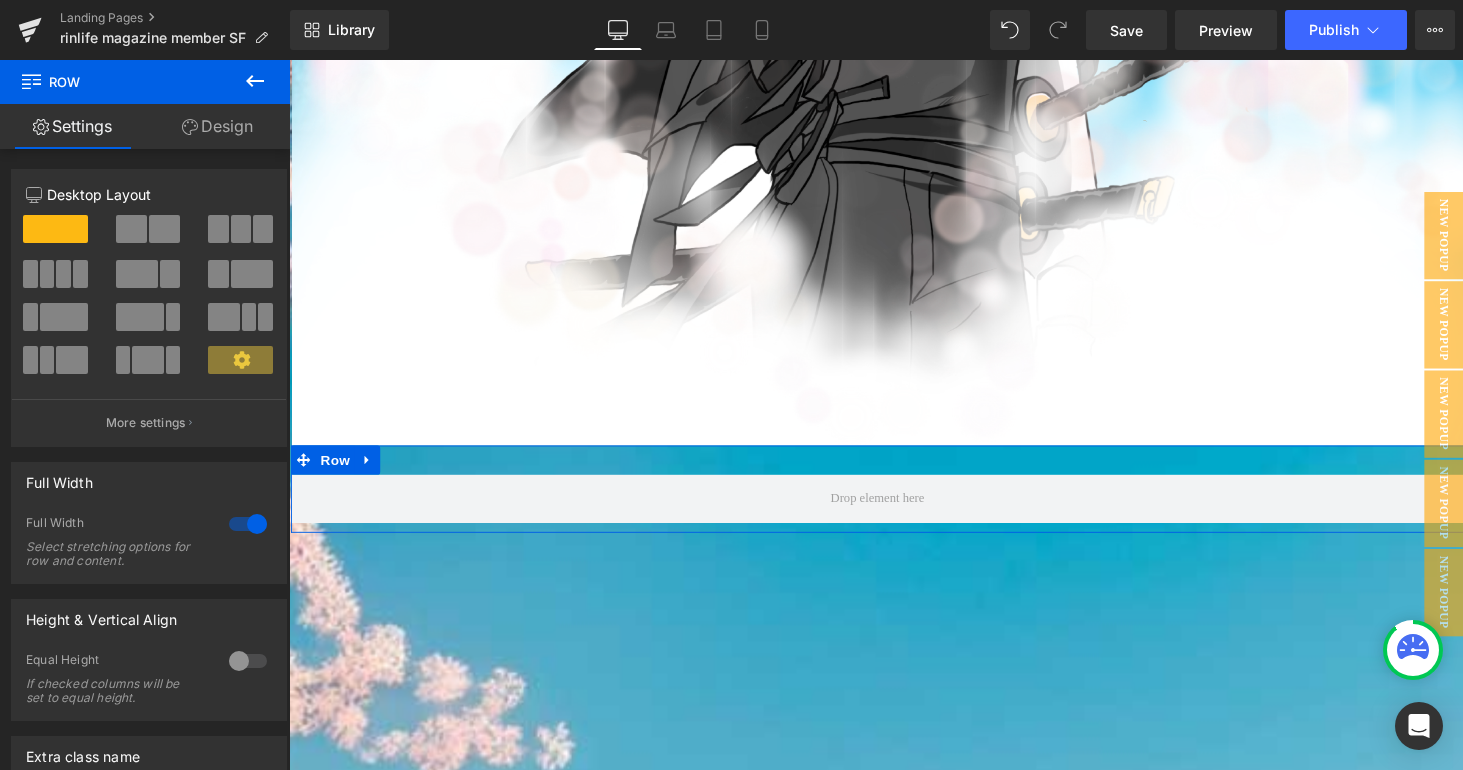 click on "Design" at bounding box center [217, 126] 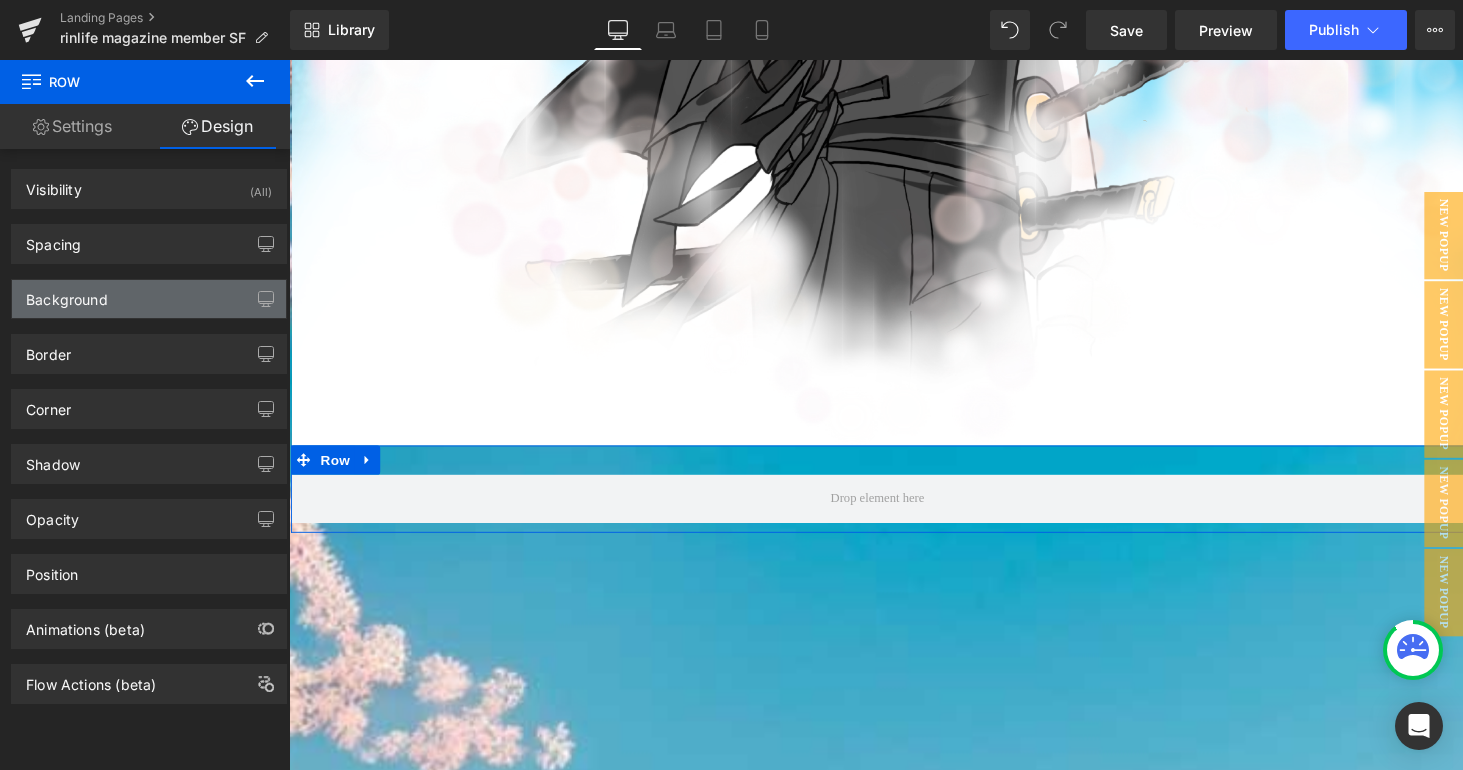 click on "Background" at bounding box center (149, 299) 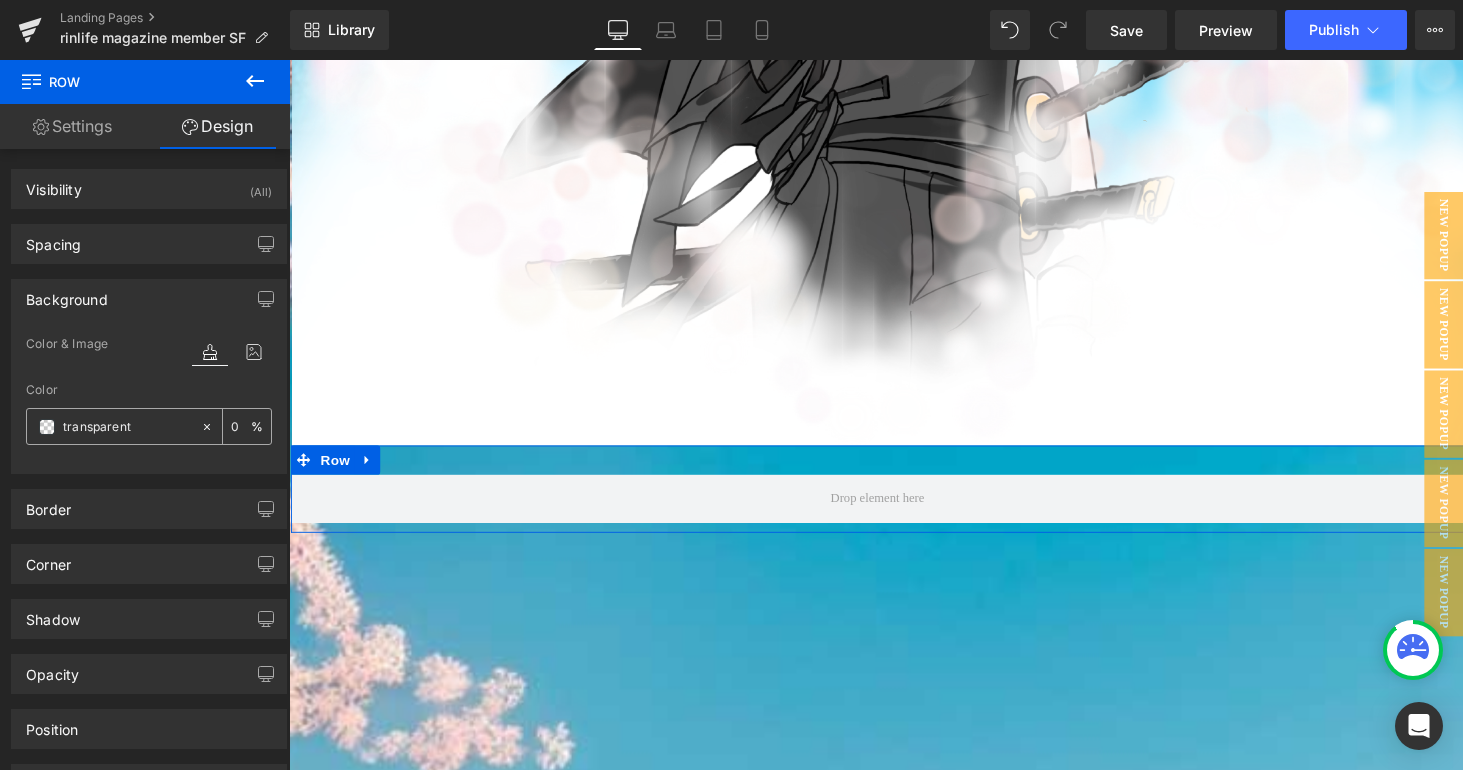 click at bounding box center [47, 427] 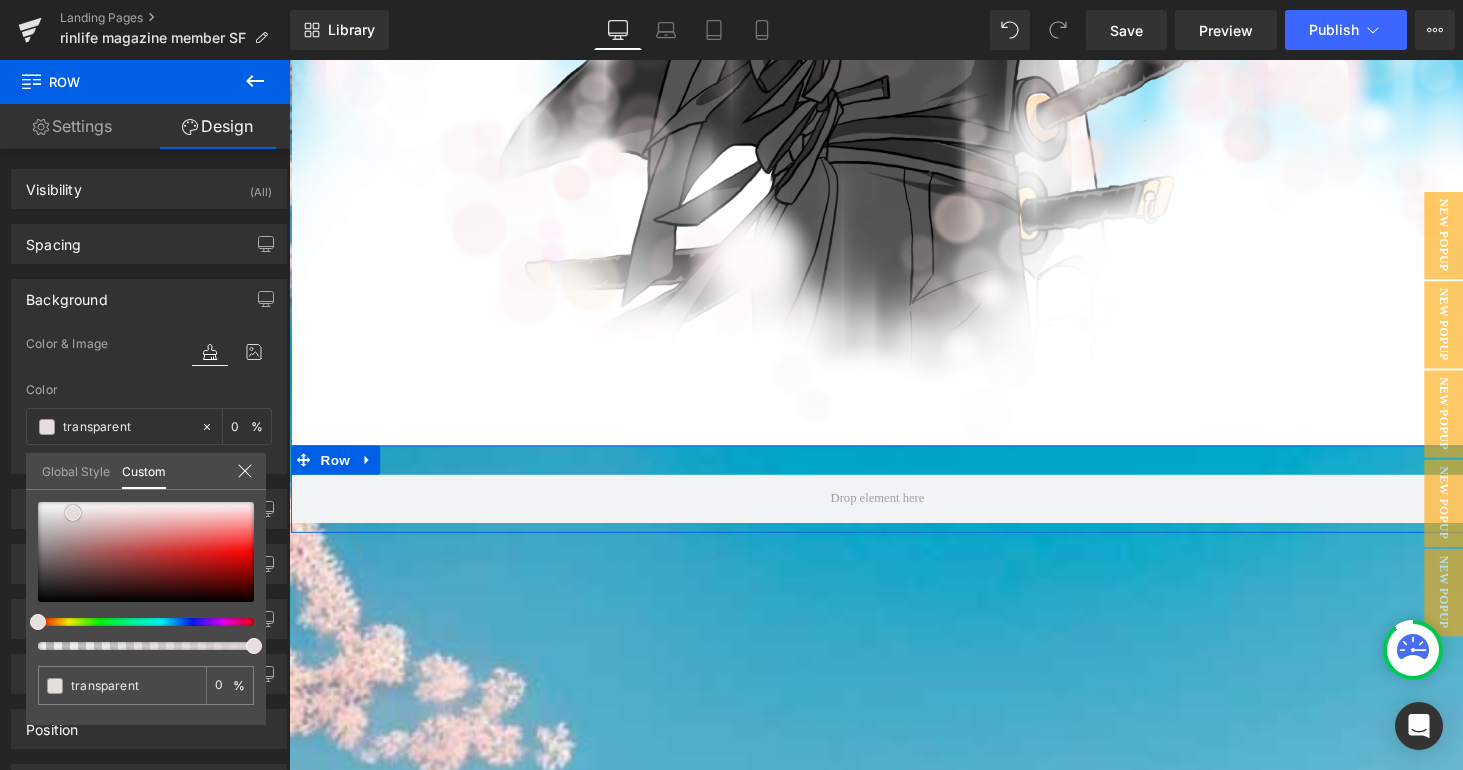 type on "#e7dede" 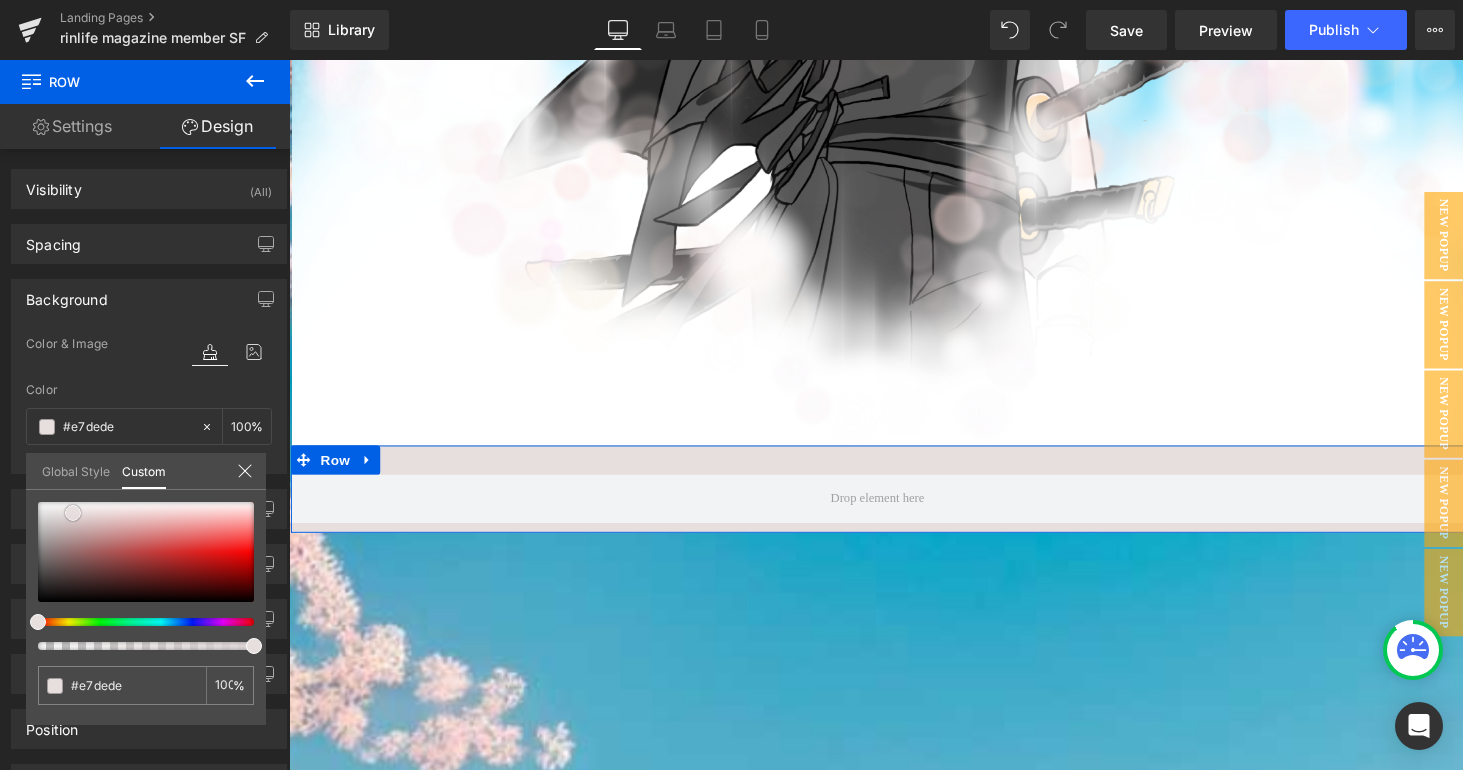 type on "#f3f0f0" 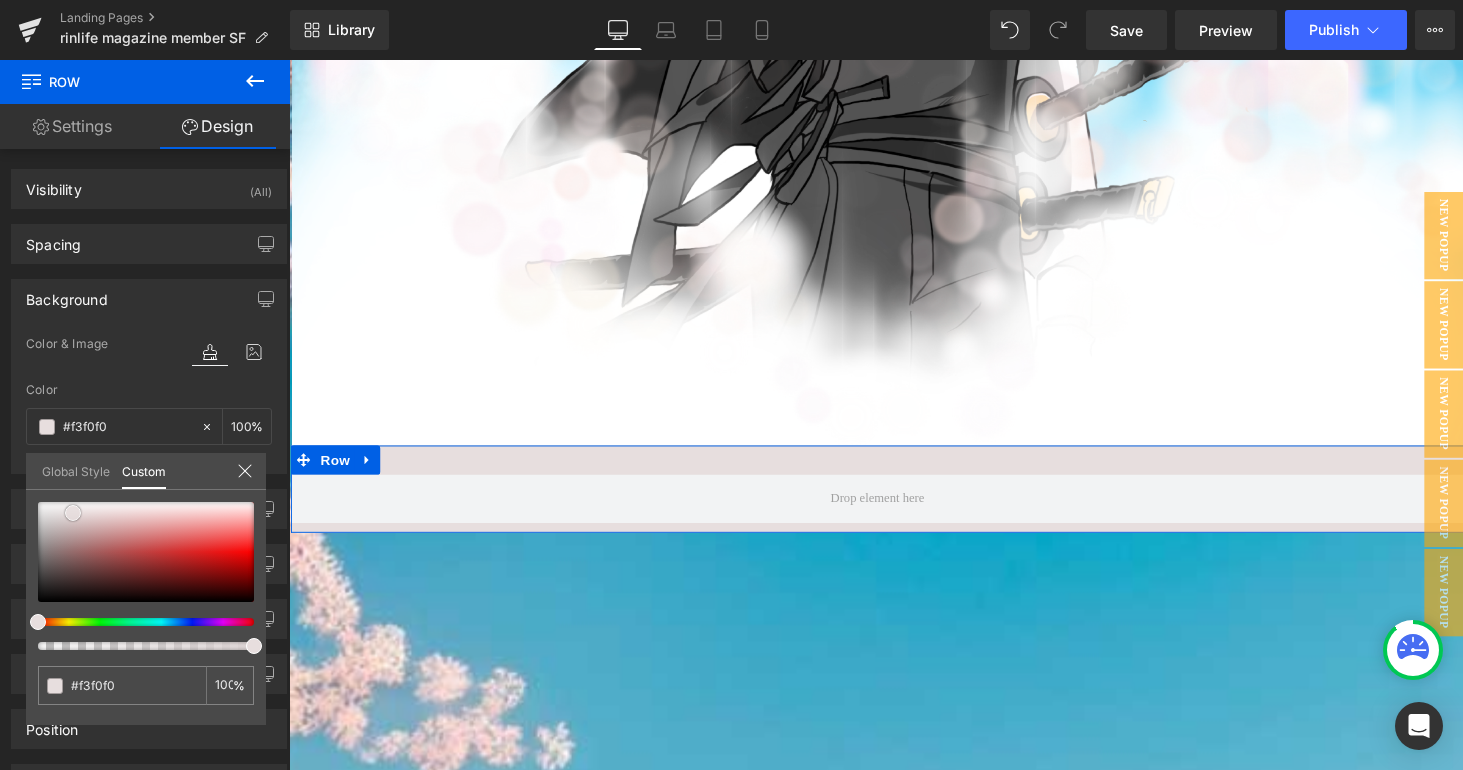 type on "#ffffff" 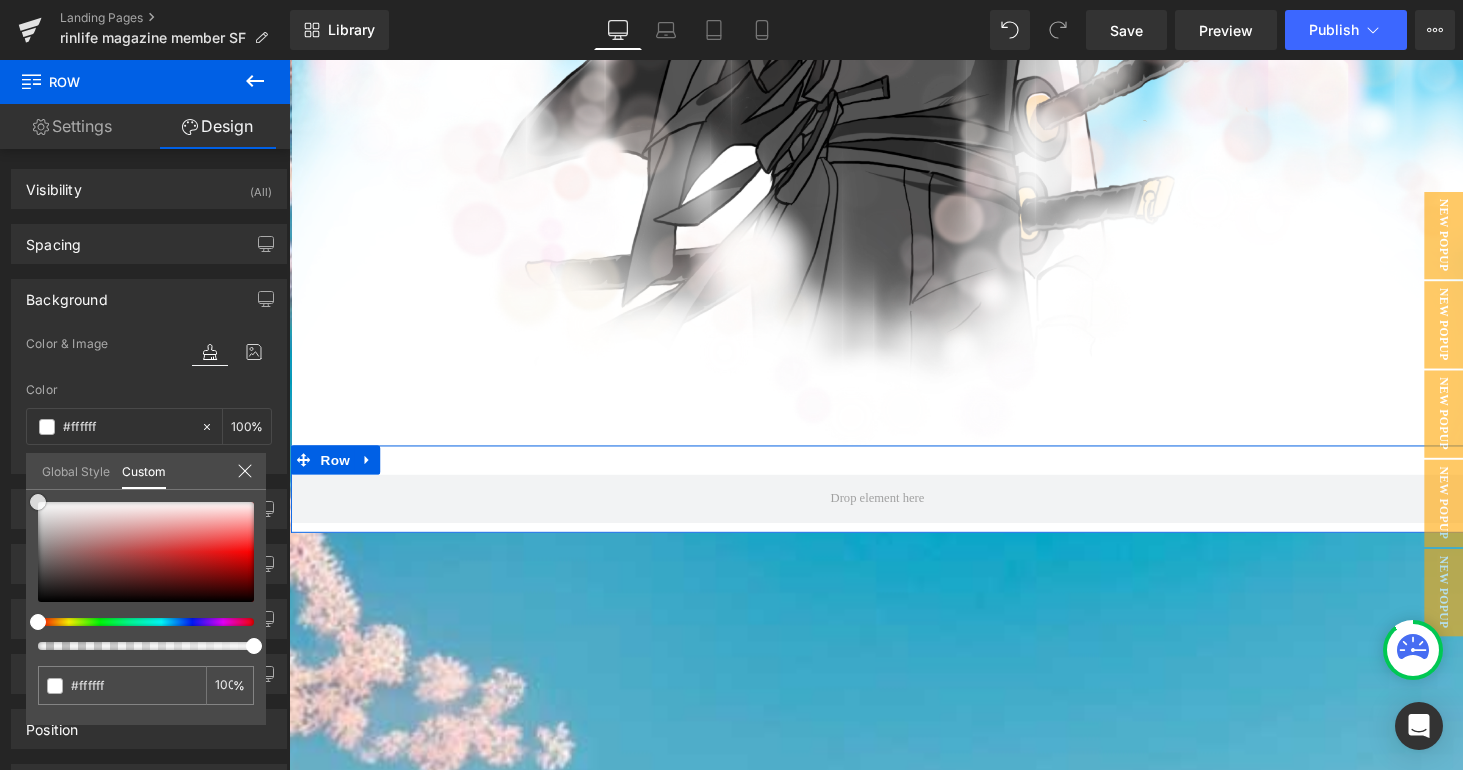 drag, startPoint x: 73, startPoint y: 513, endPoint x: 7, endPoint y: 459, distance: 85.276024 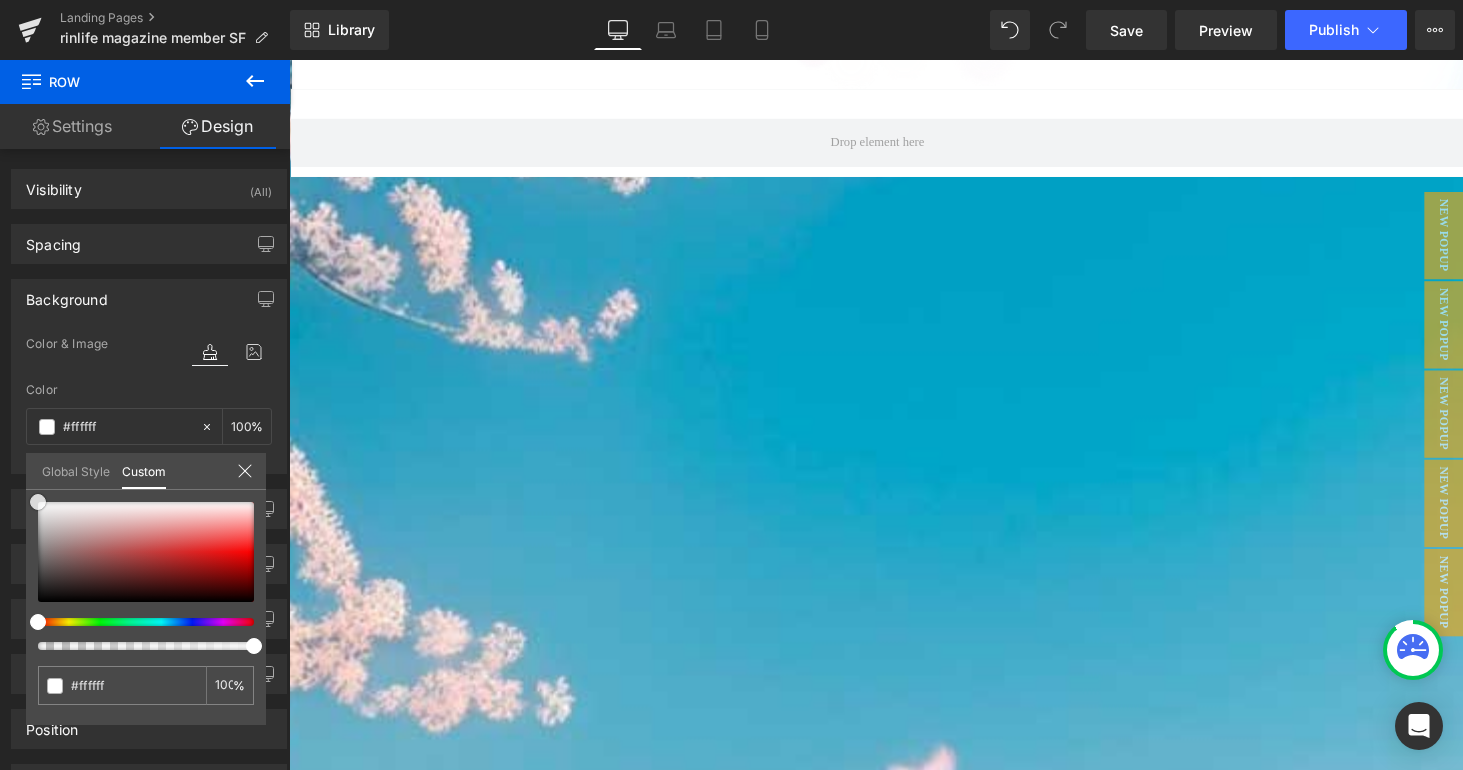 scroll, scrollTop: 2725, scrollLeft: 0, axis: vertical 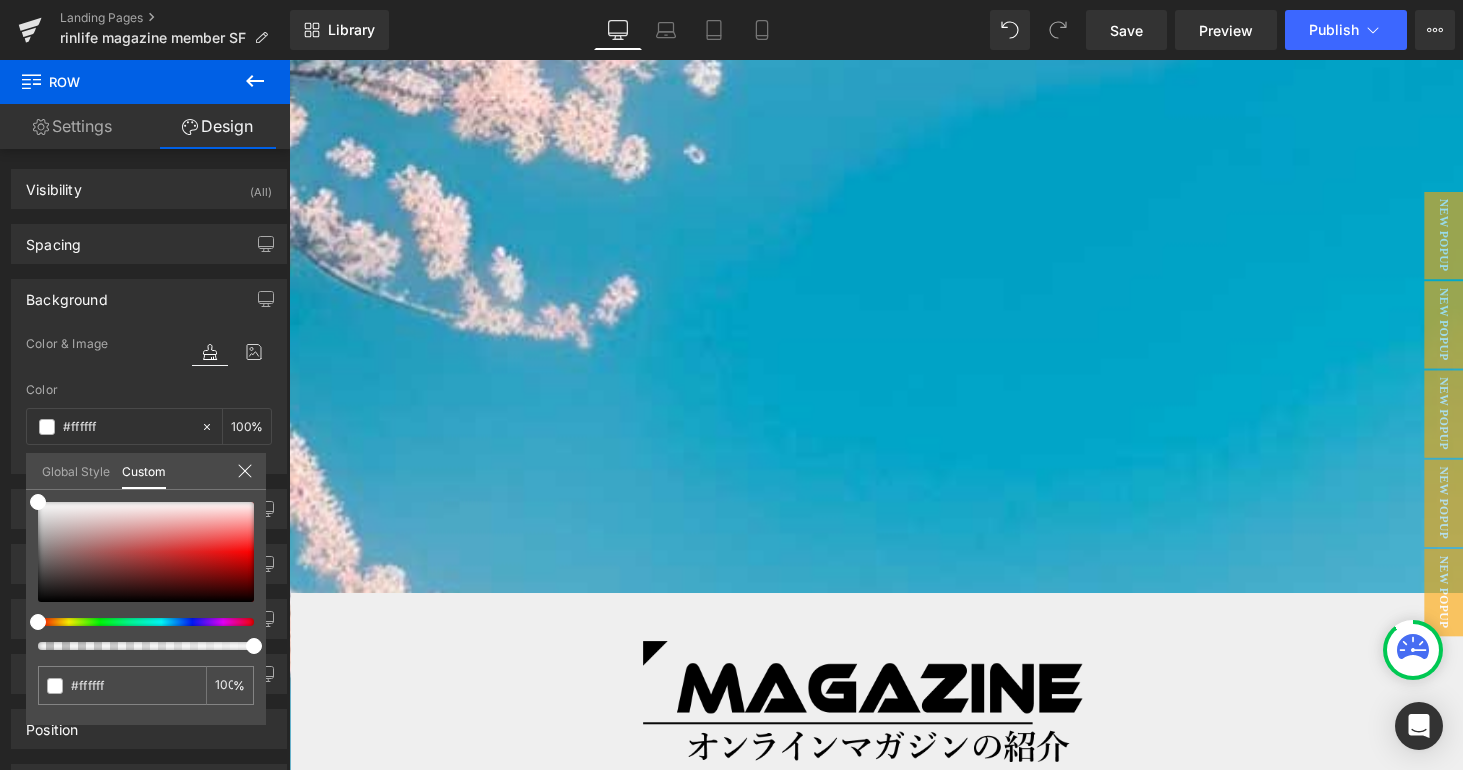 click on "Image
Image
Image
Row
Row
Image
Row         Image
Youtube
Image
マガジンイメージ
Text Block
※画像はサンプルです ※内容は予告無く変更になる場合がございます
Text Block
Image
Image
Image
Image" at bounding box center [894, 8620] 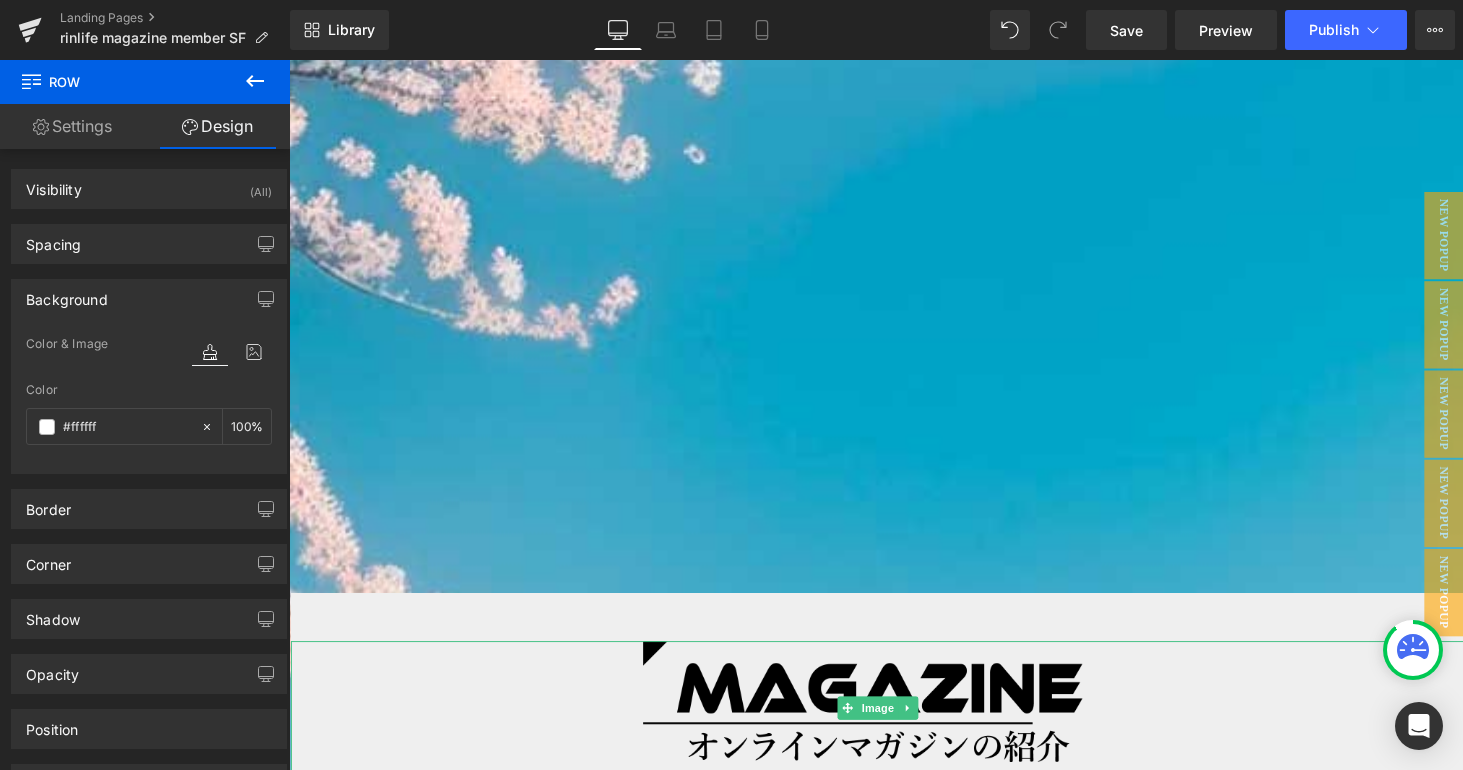 scroll, scrollTop: 22294, scrollLeft: 1195, axis: both 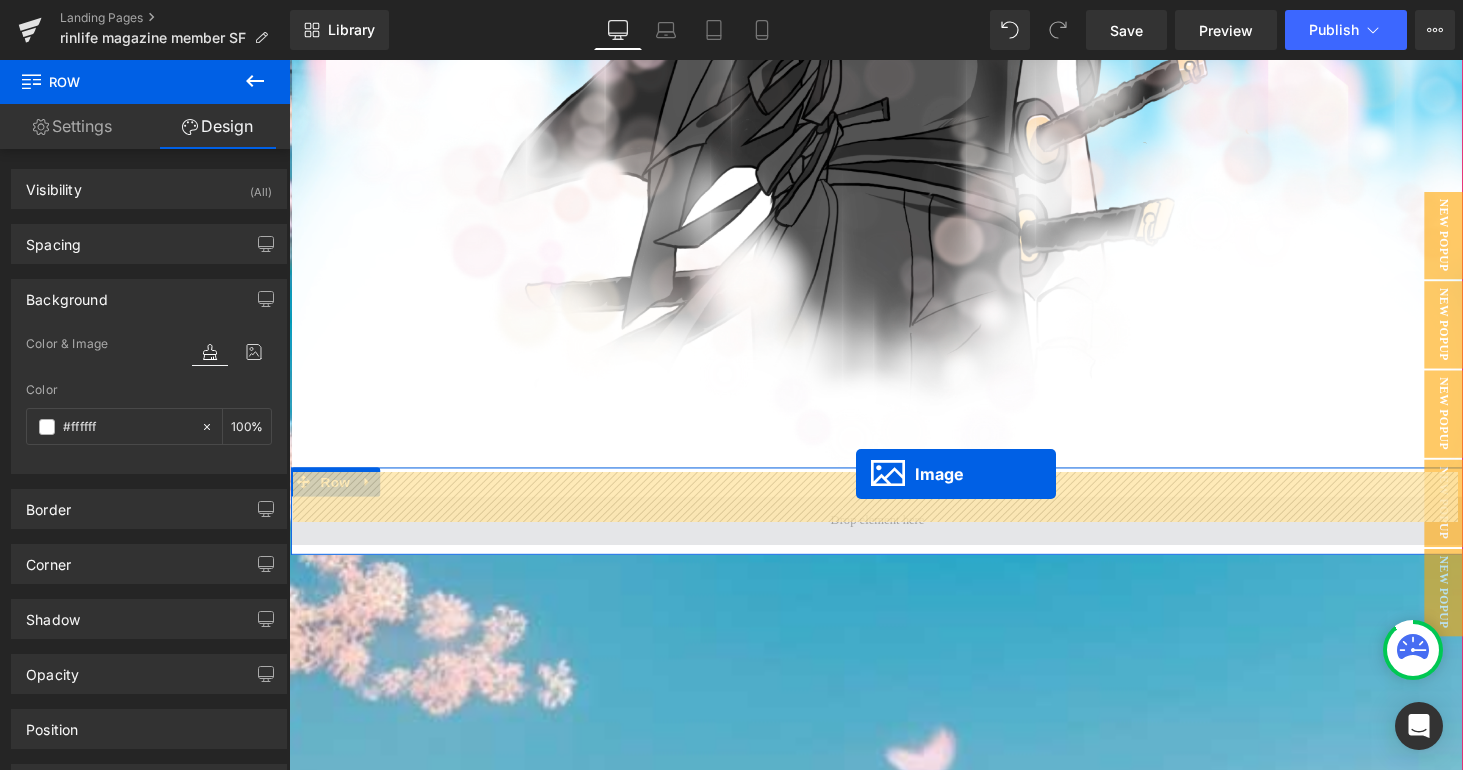 drag, startPoint x: 860, startPoint y: 695, endPoint x: 873, endPoint y: 486, distance: 209.40392 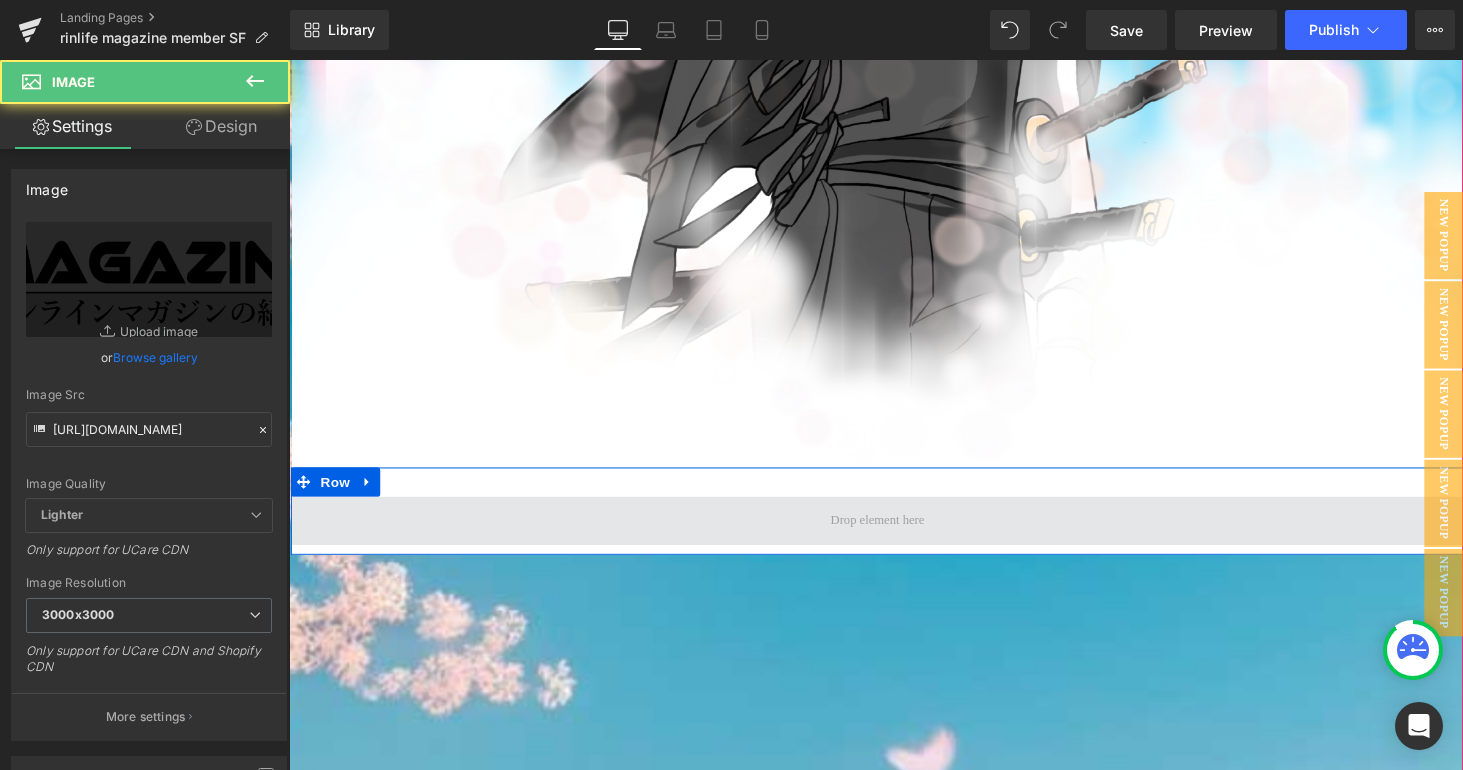 scroll, scrollTop: 10, scrollLeft: 10, axis: both 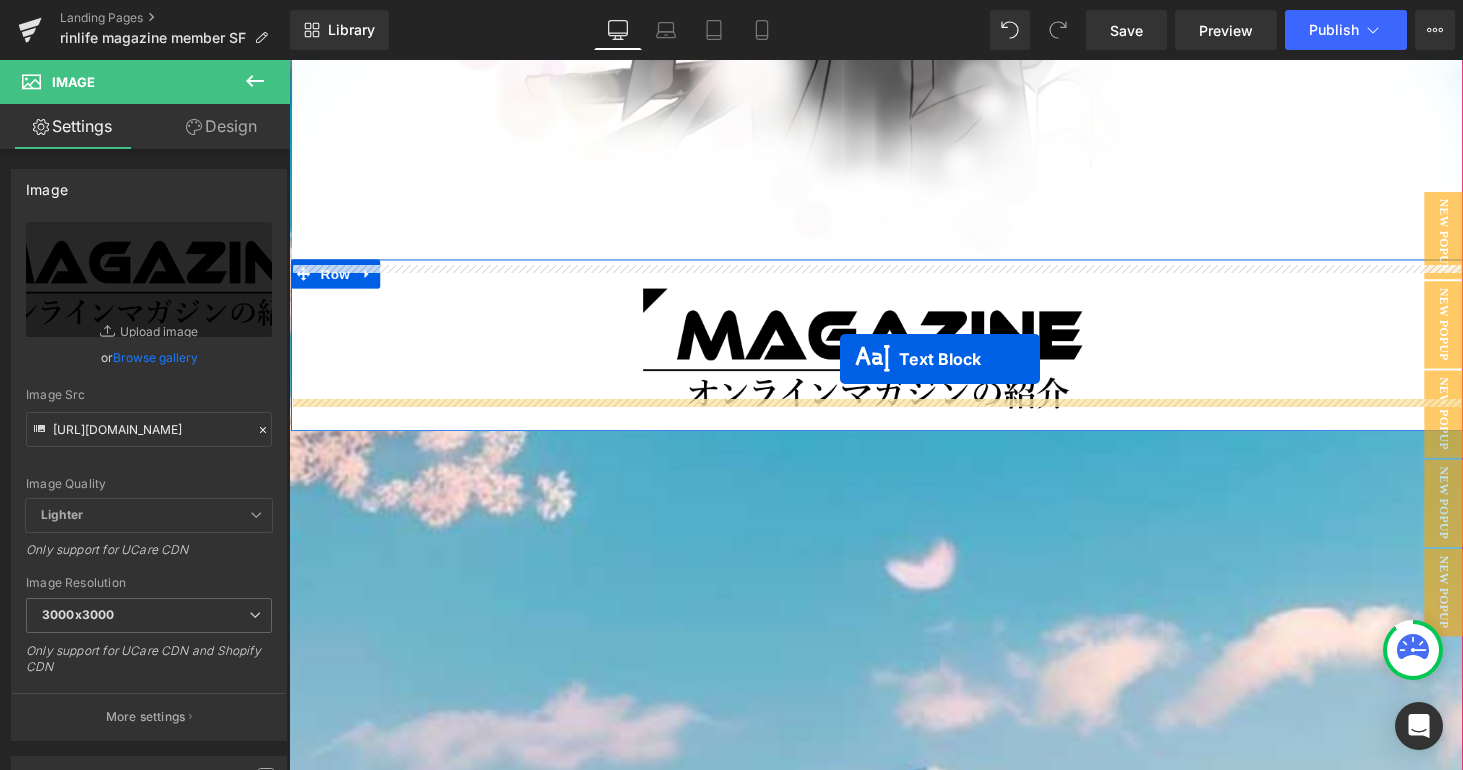 drag, startPoint x: 836, startPoint y: 254, endPoint x: 857, endPoint y: 368, distance: 115.918076 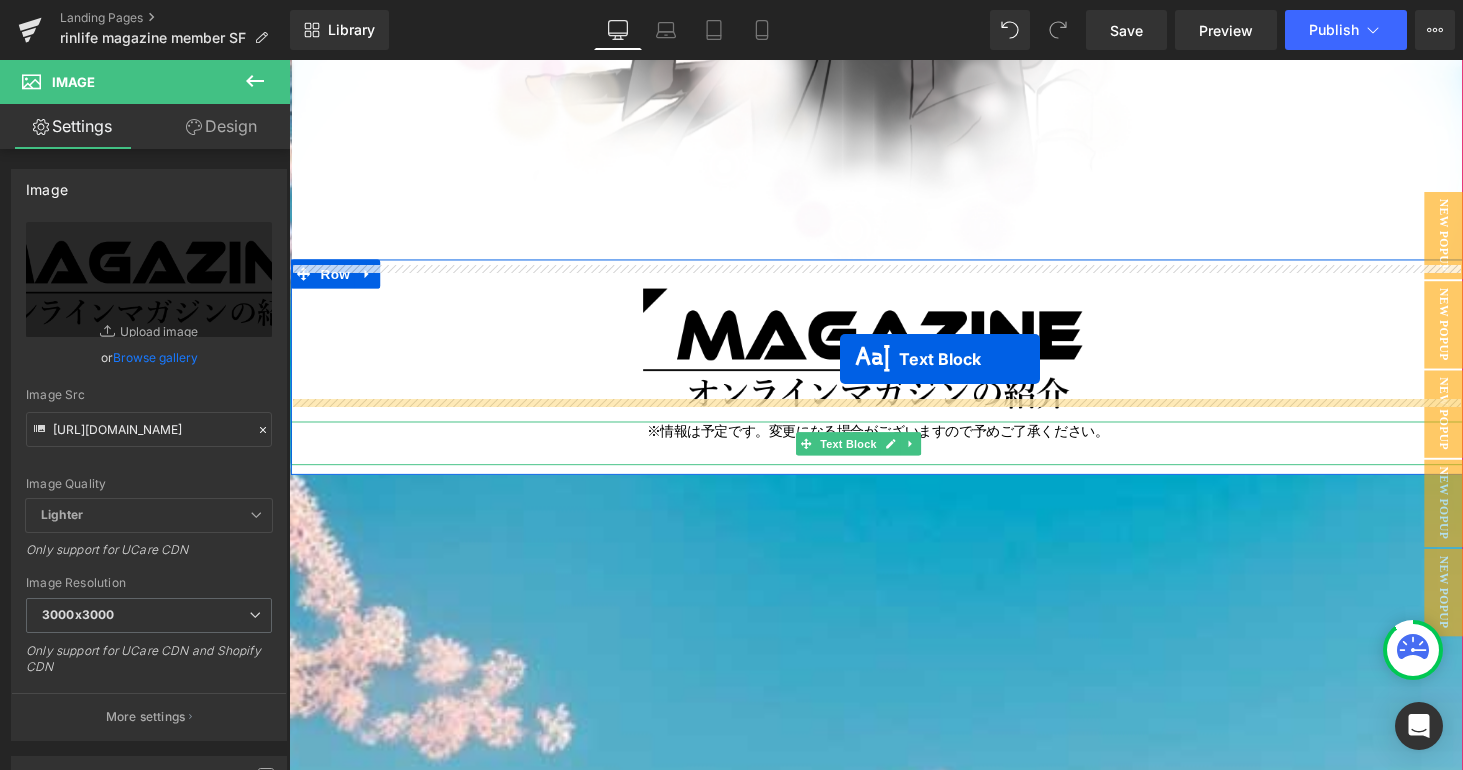 scroll, scrollTop: 10, scrollLeft: 10, axis: both 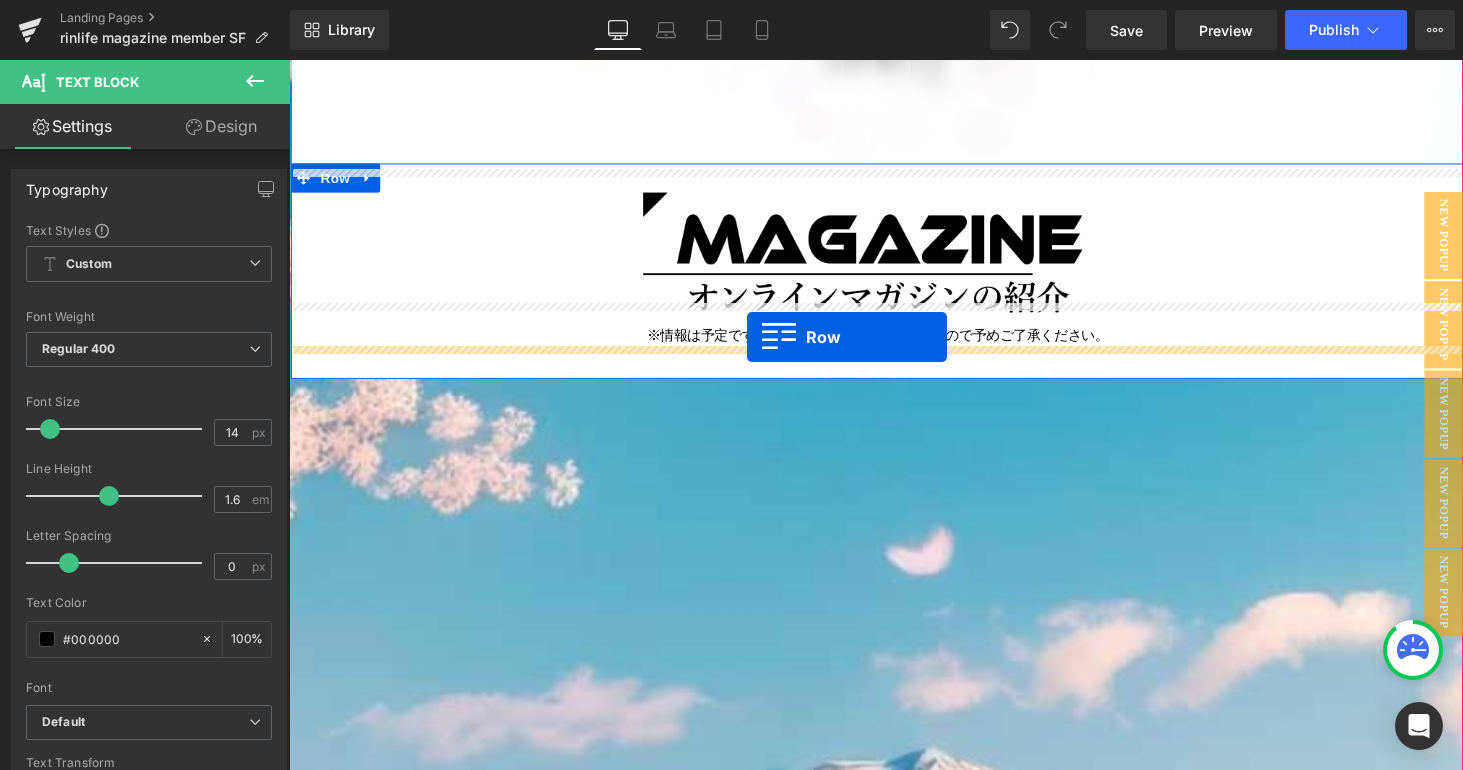 drag, startPoint x: 360, startPoint y: 453, endPoint x: 761, endPoint y: 345, distance: 415.28906 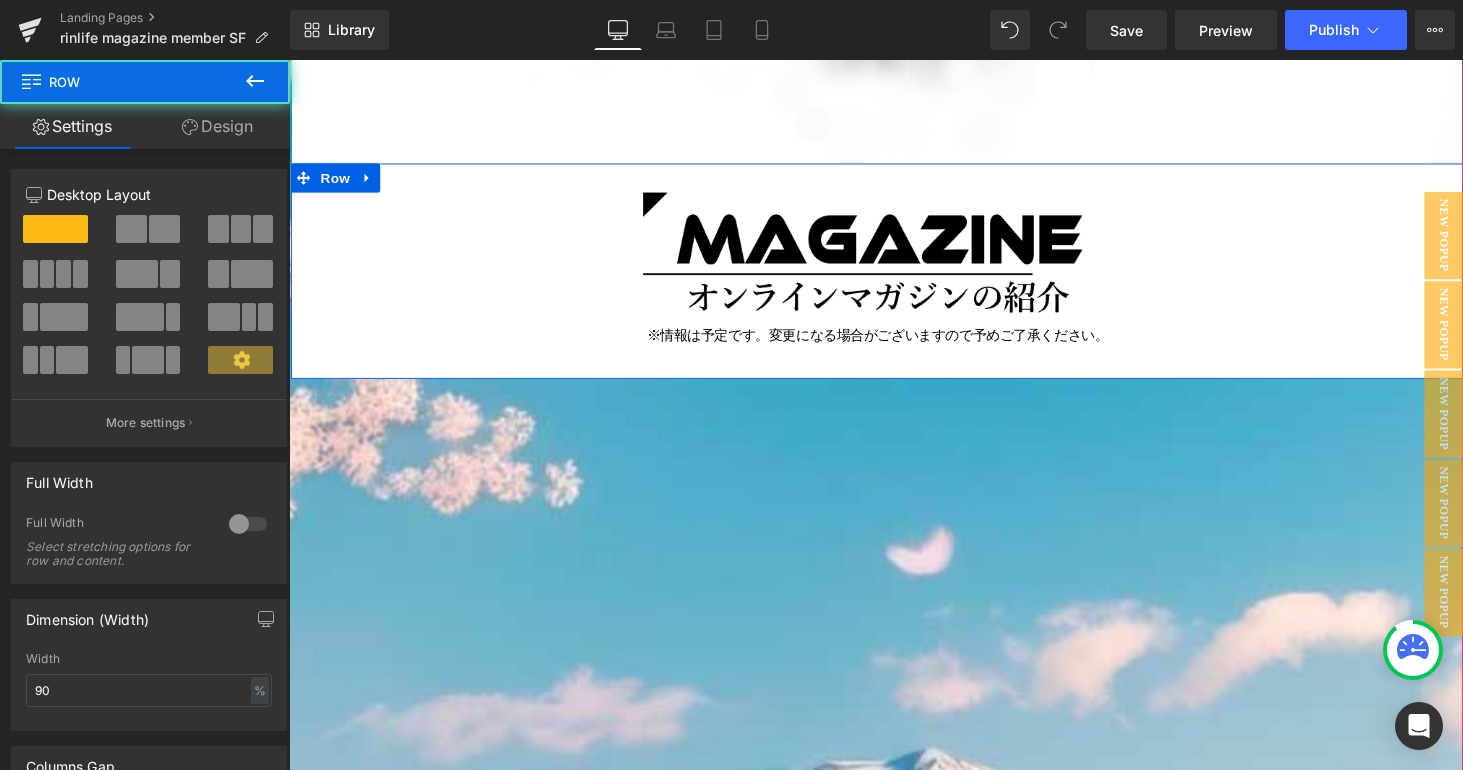 scroll 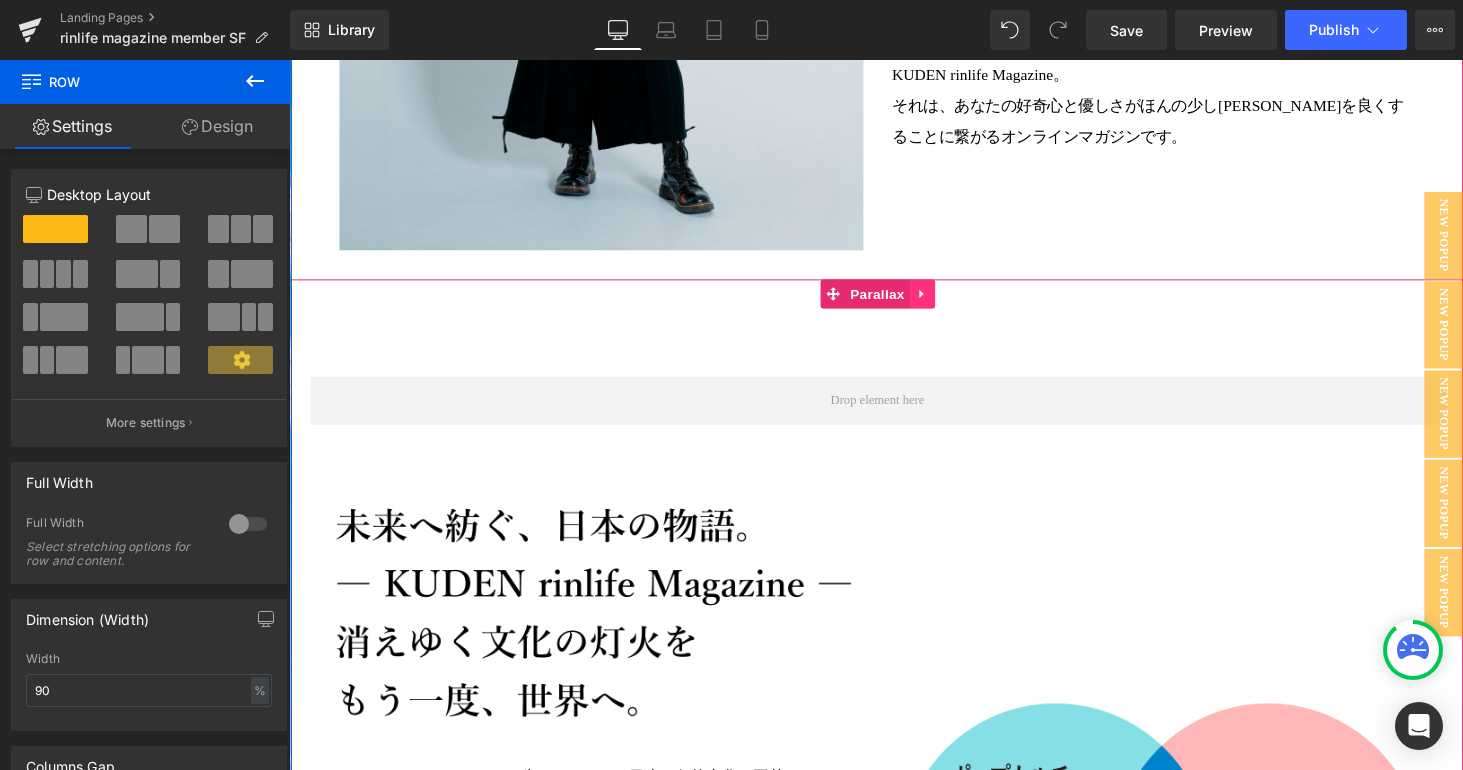 click at bounding box center (942, 301) 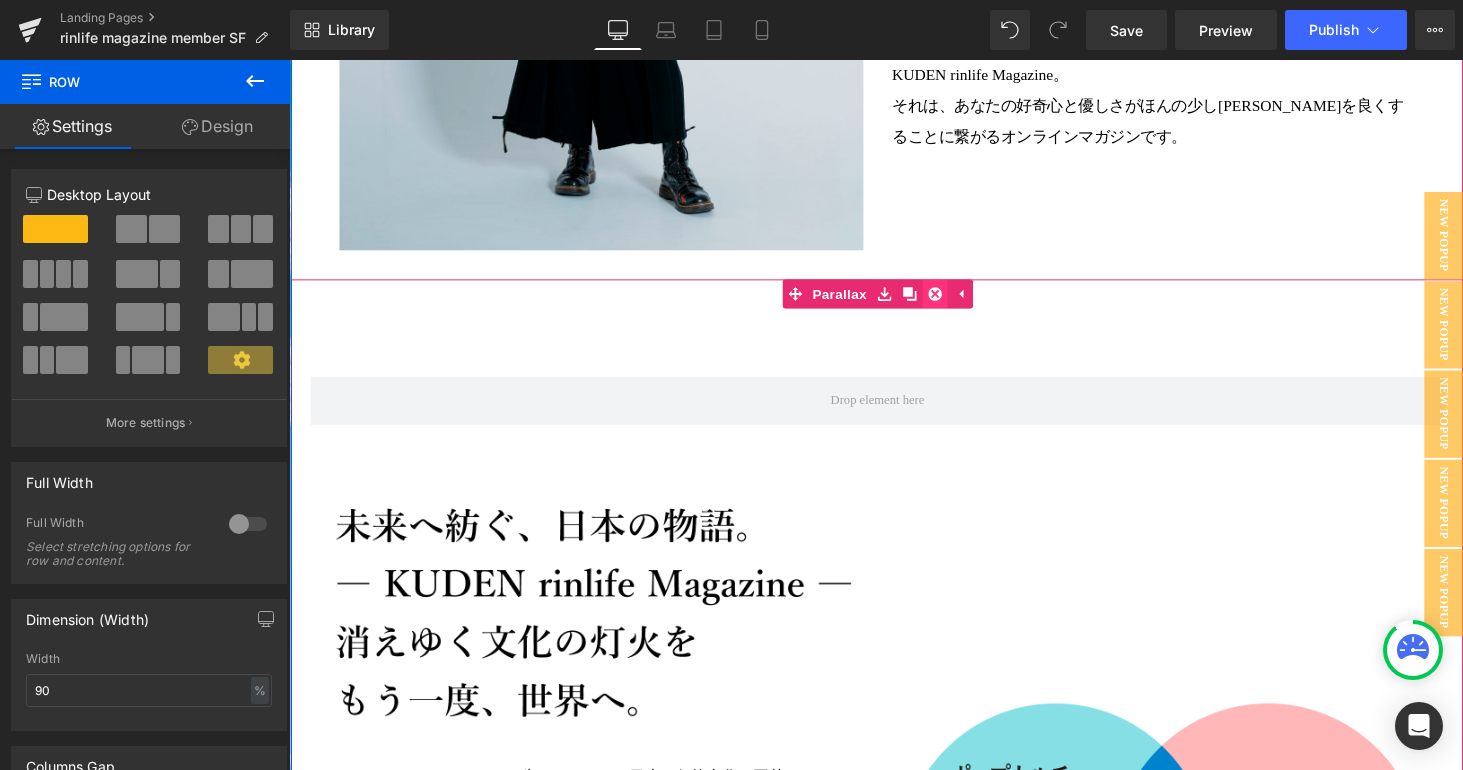 click at bounding box center (955, 301) 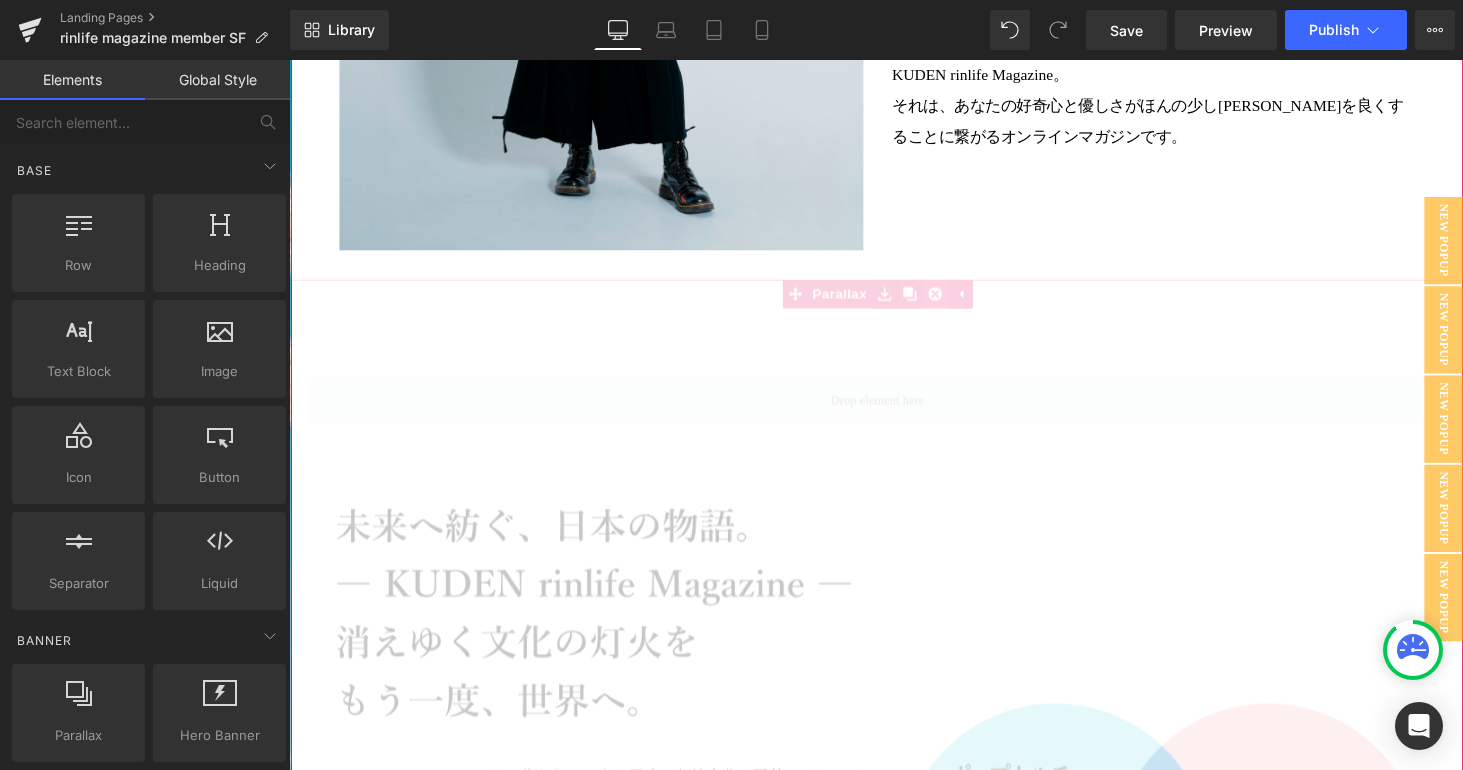 scroll, scrollTop: 21089, scrollLeft: 1195, axis: both 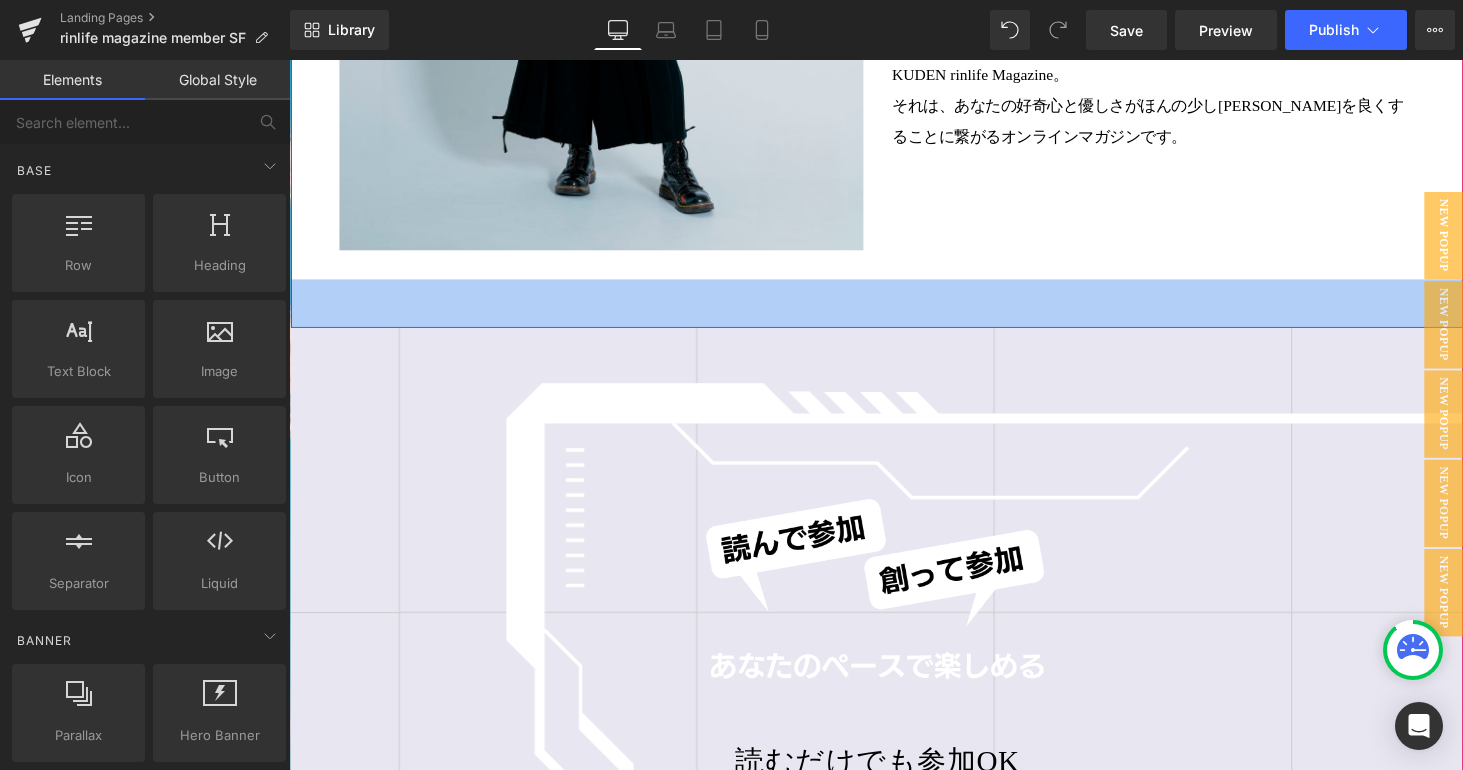 type 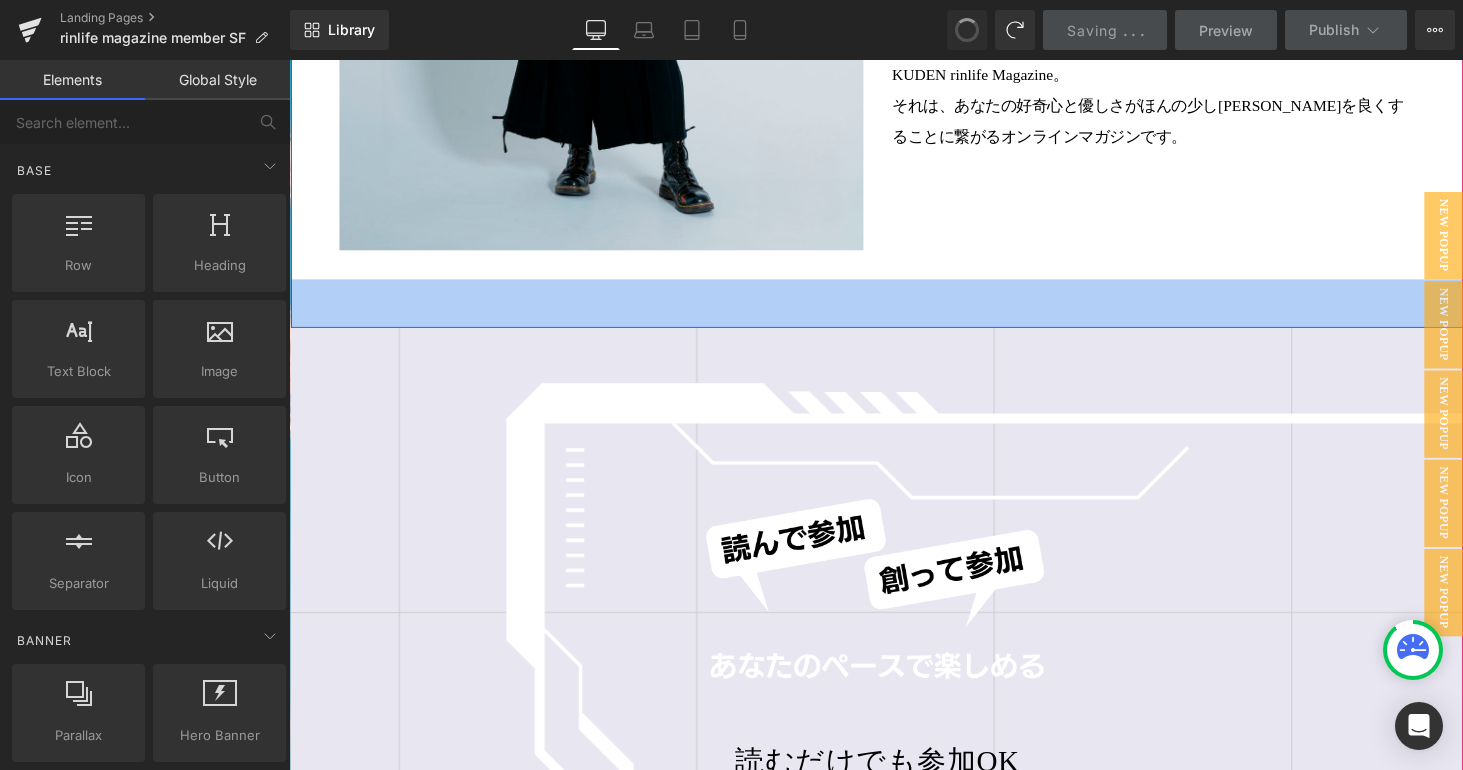 scroll, scrollTop: 10, scrollLeft: 10, axis: both 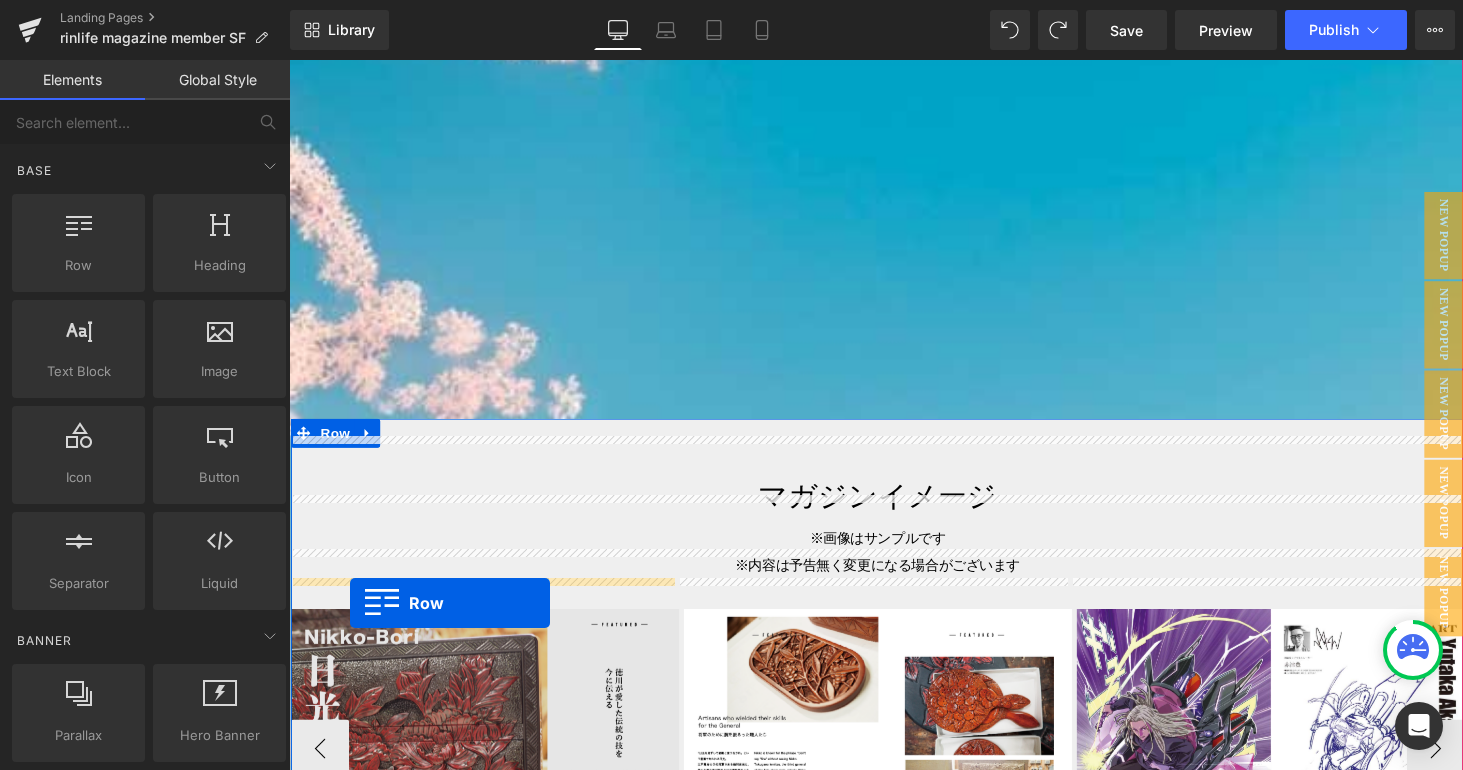 drag, startPoint x: 294, startPoint y: 357, endPoint x: 351, endPoint y: 617, distance: 266.17474 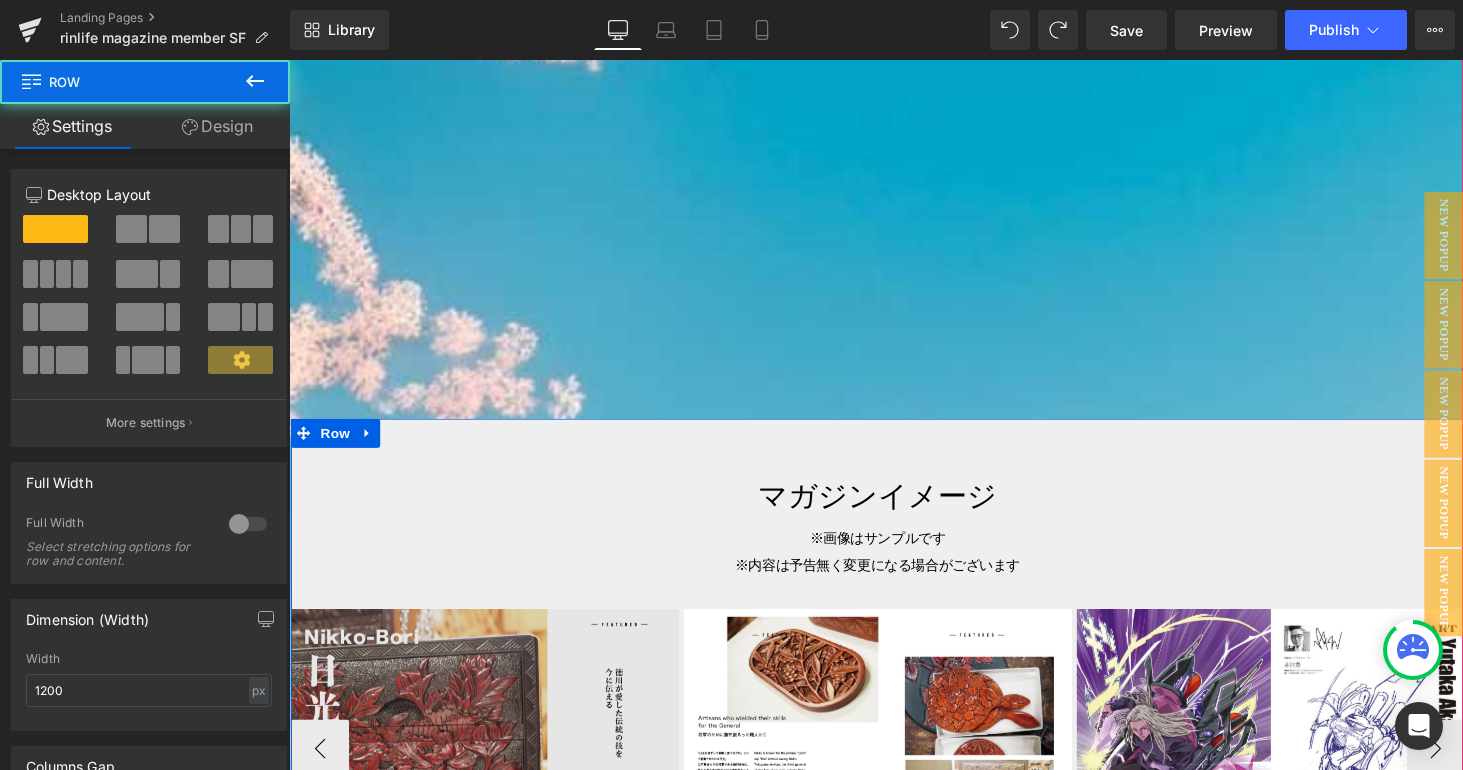 scroll, scrollTop: 10, scrollLeft: 10, axis: both 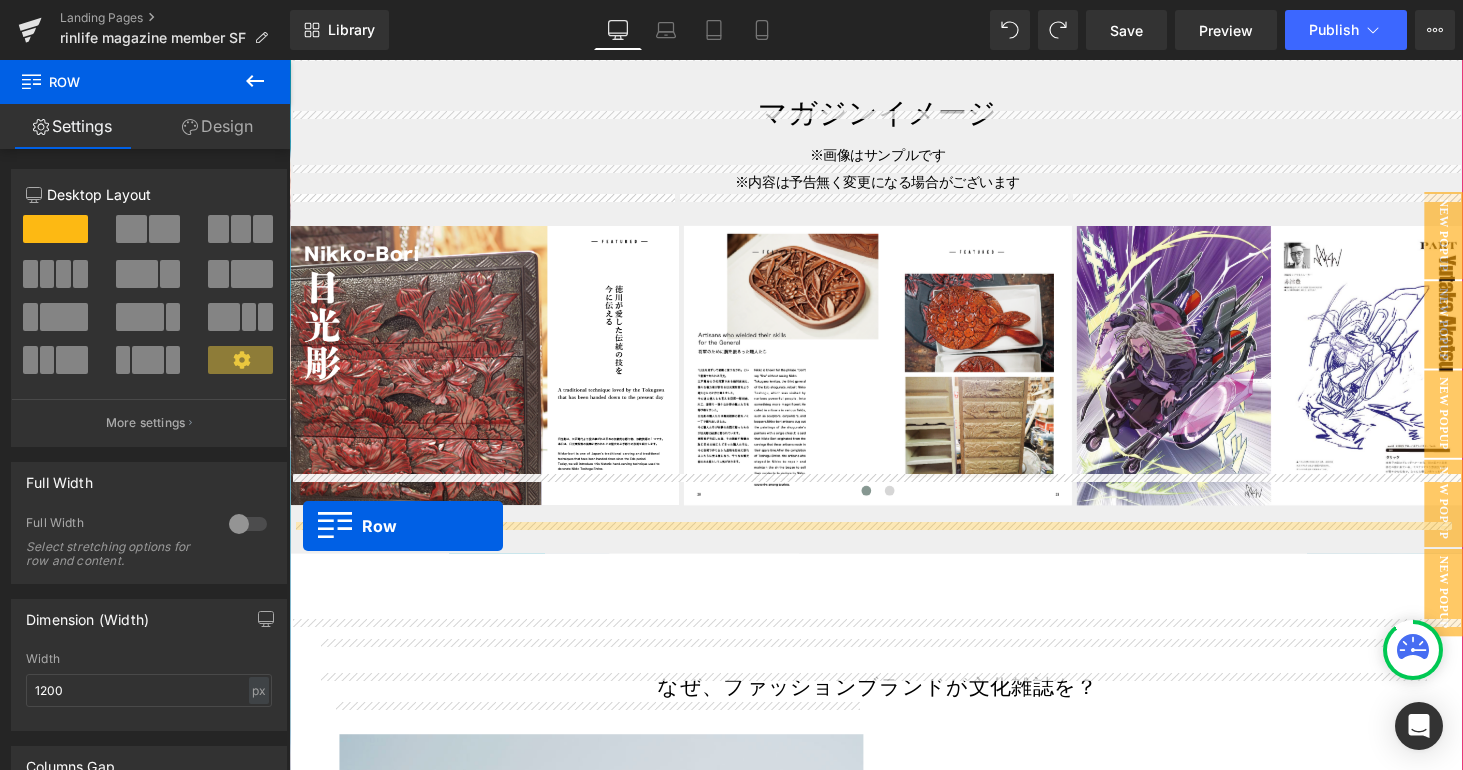 drag, startPoint x: 300, startPoint y: 494, endPoint x: 302, endPoint y: 538, distance: 44.04543 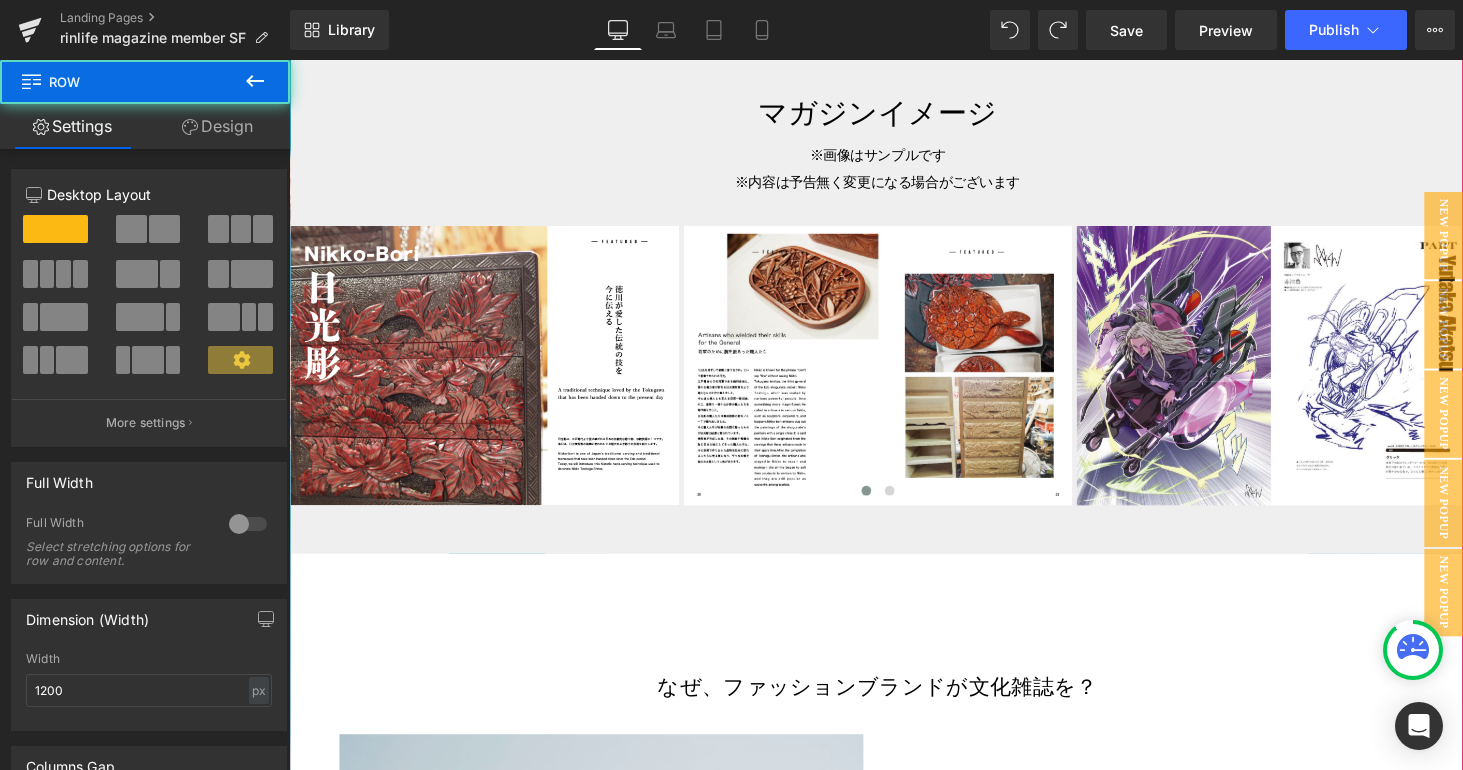 scroll, scrollTop: 10, scrollLeft: 10, axis: both 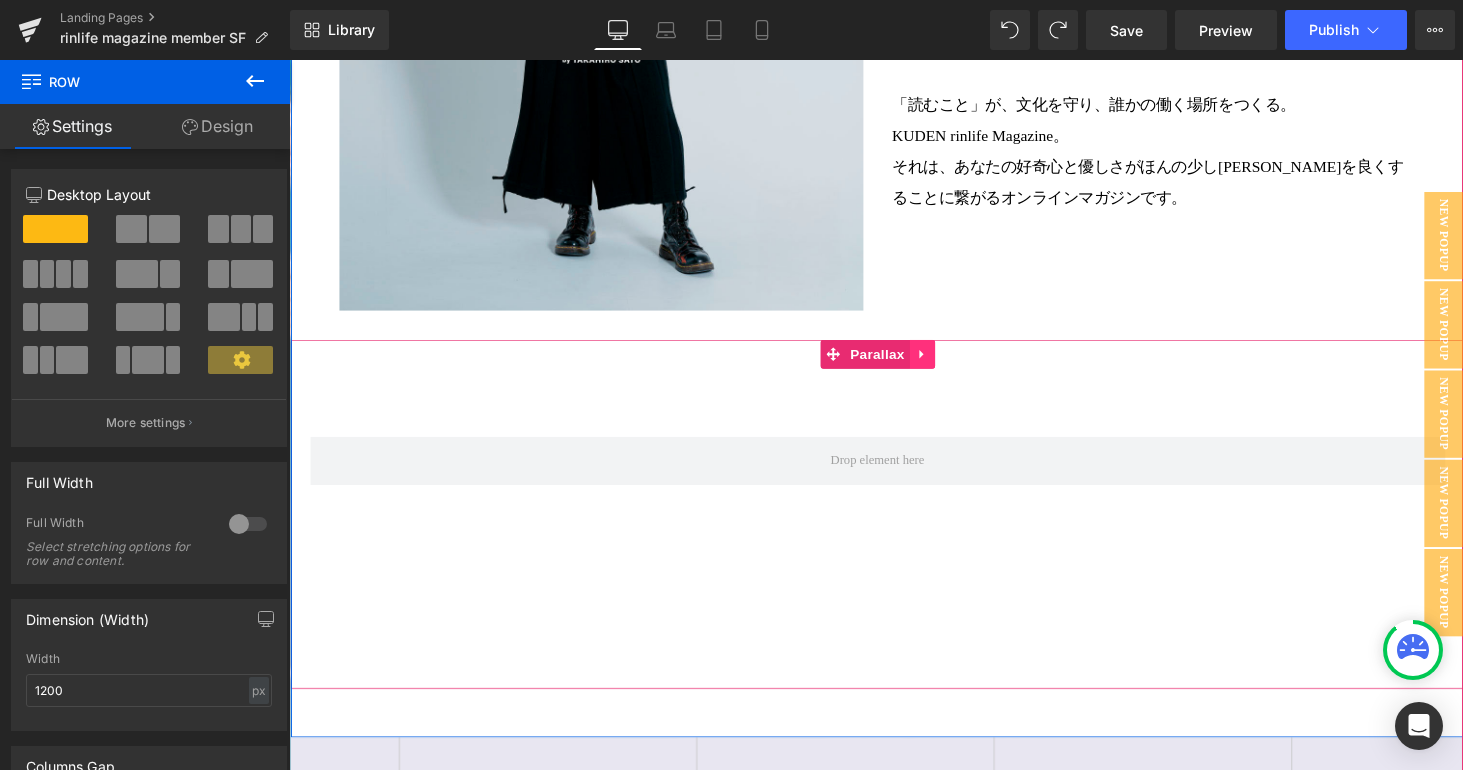 click at bounding box center [942, 363] 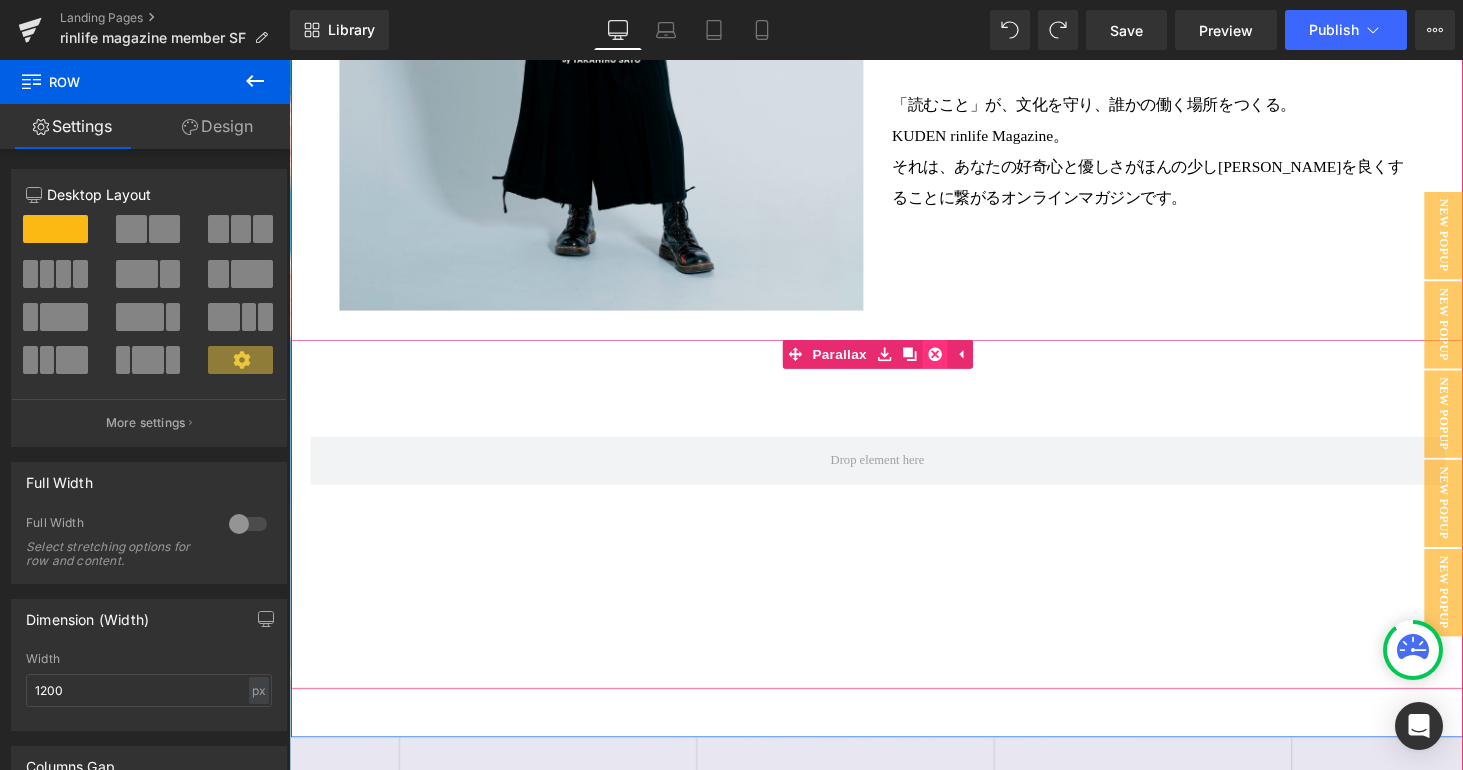 click at bounding box center (955, 363) 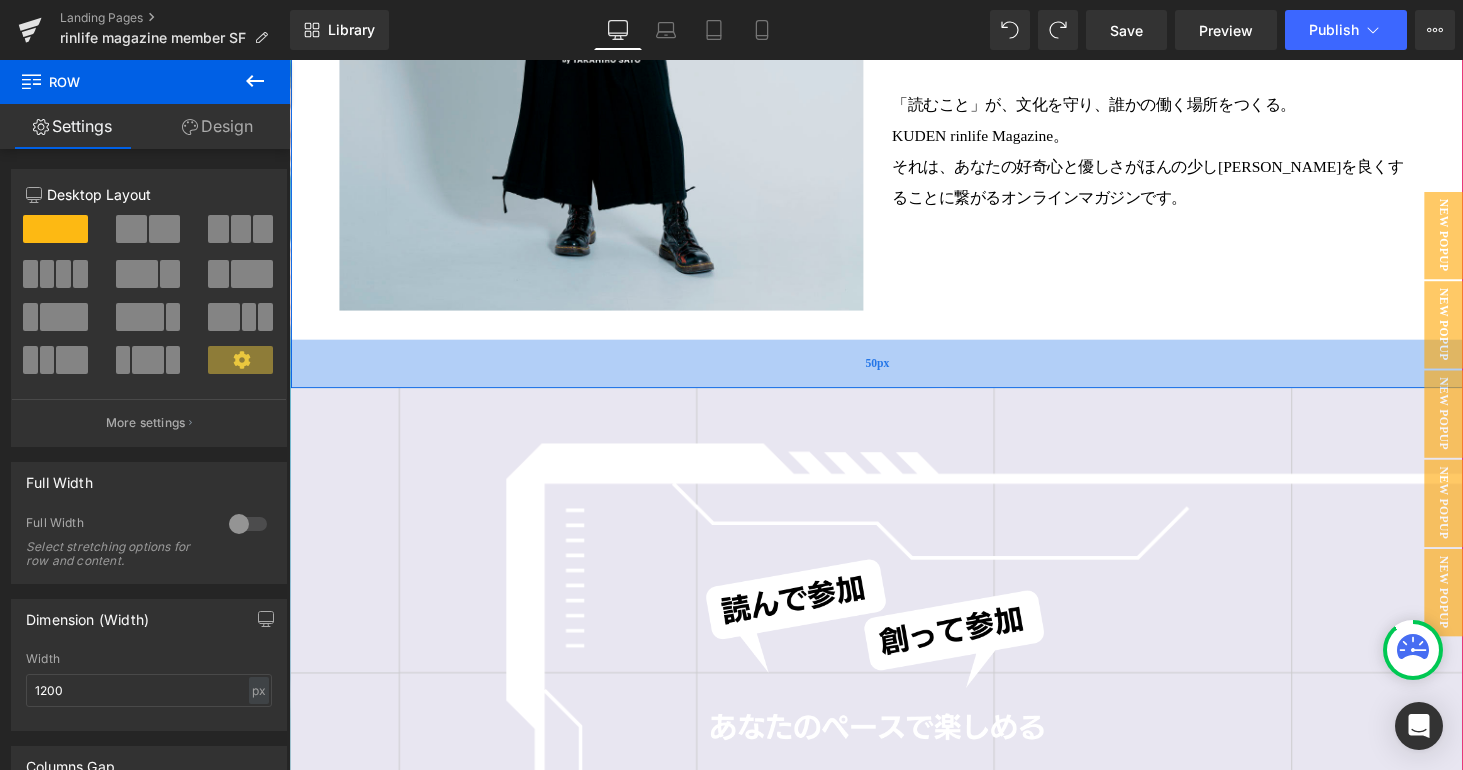 scroll, scrollTop: 22081, scrollLeft: 1195, axis: both 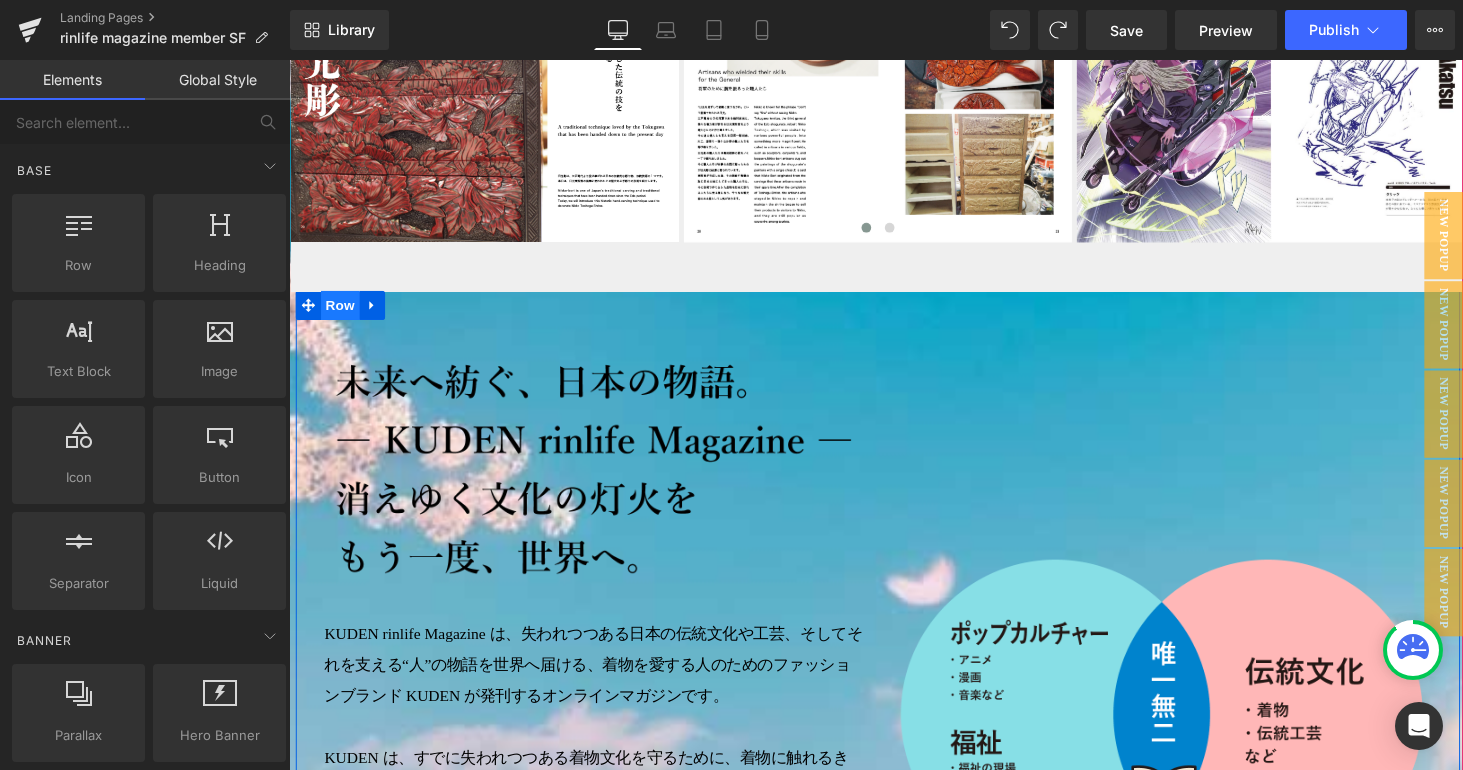 click on "Row" at bounding box center (342, 313) 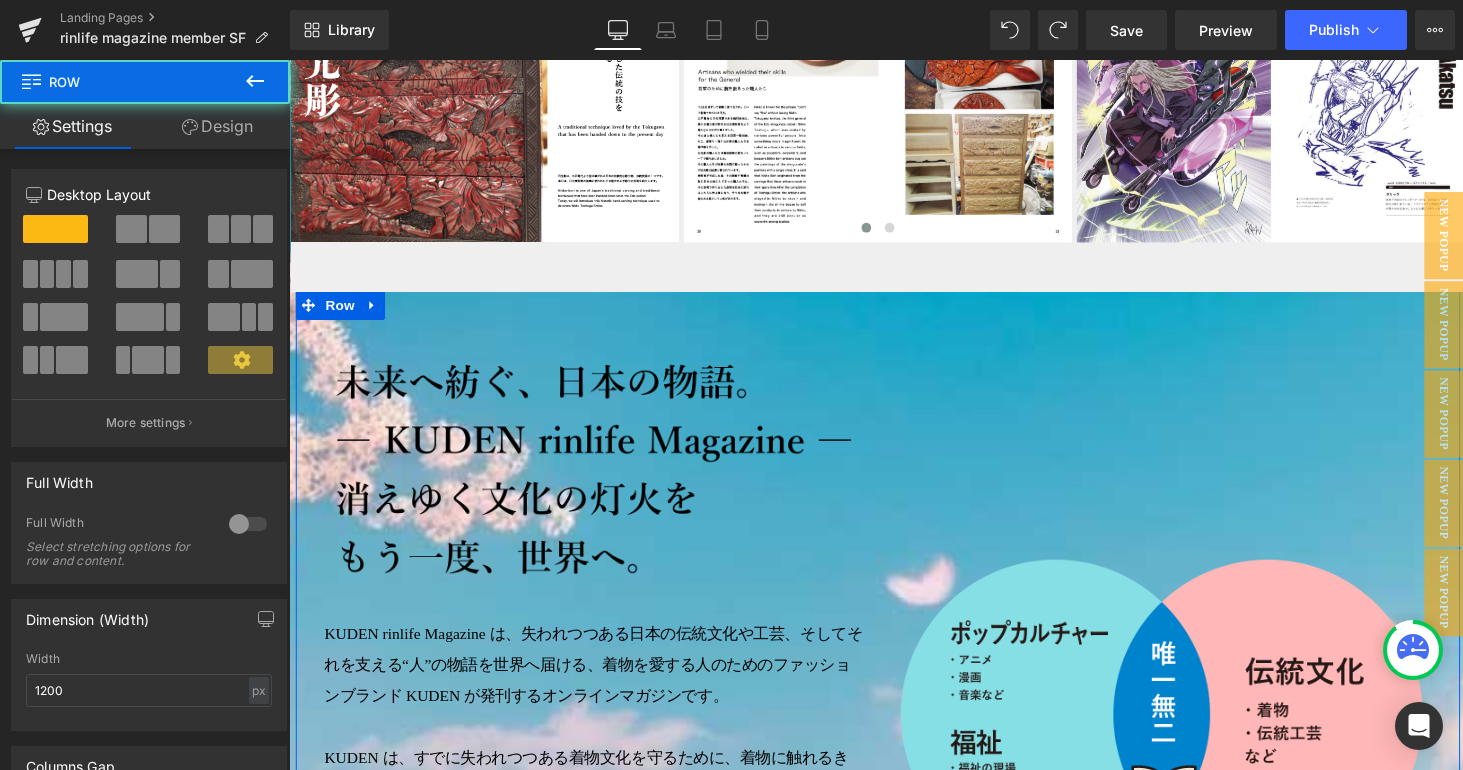 click on "Design" at bounding box center [217, 126] 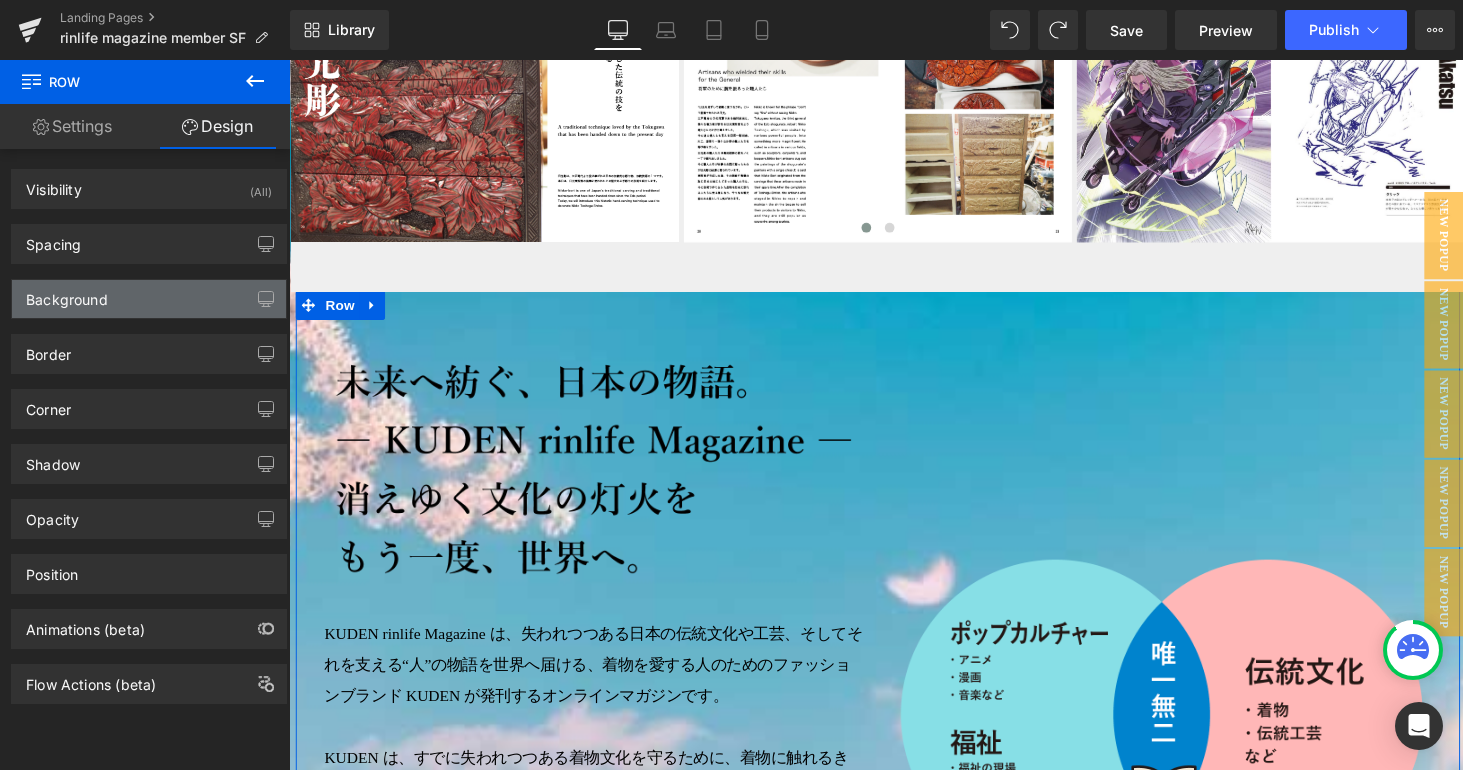 click on "Background" at bounding box center (149, 299) 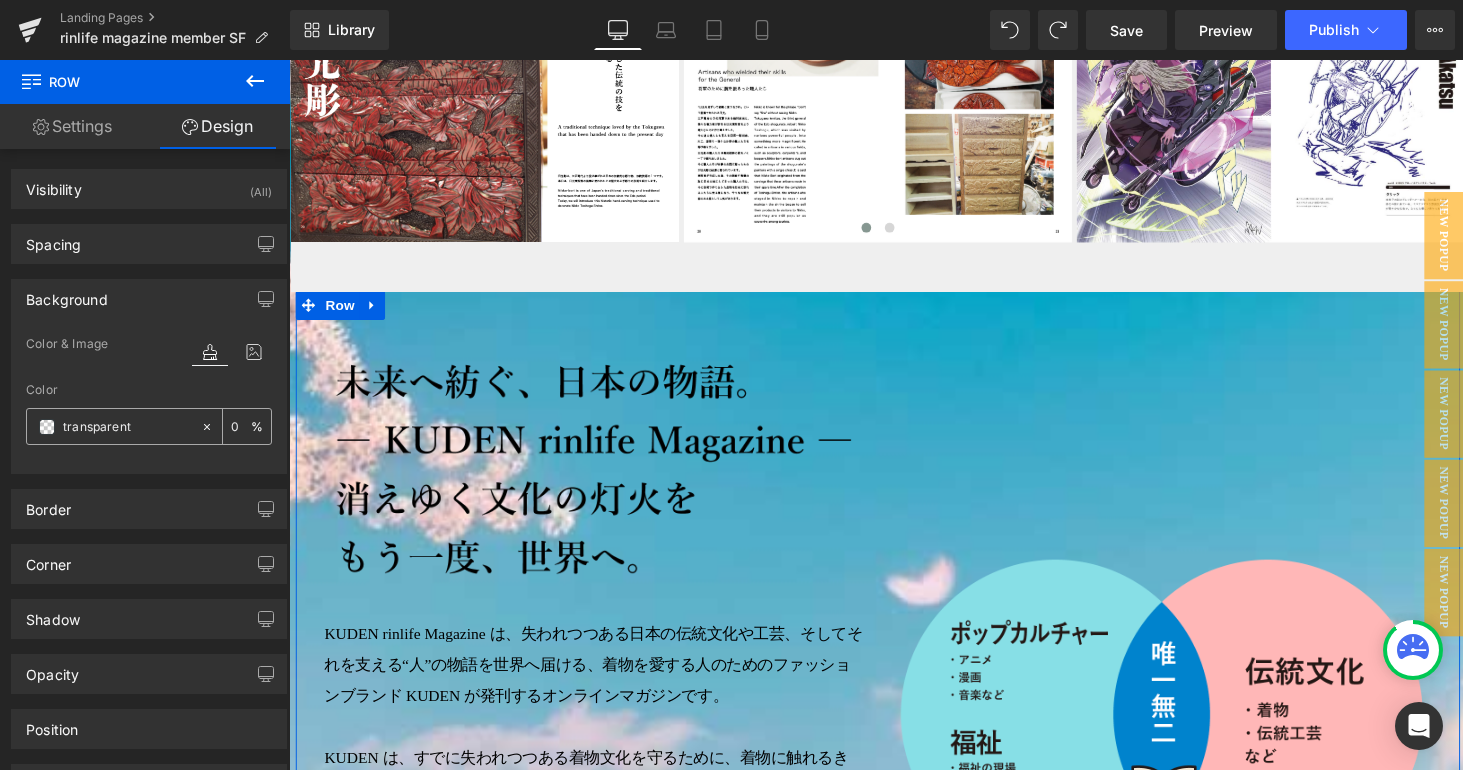click at bounding box center [47, 427] 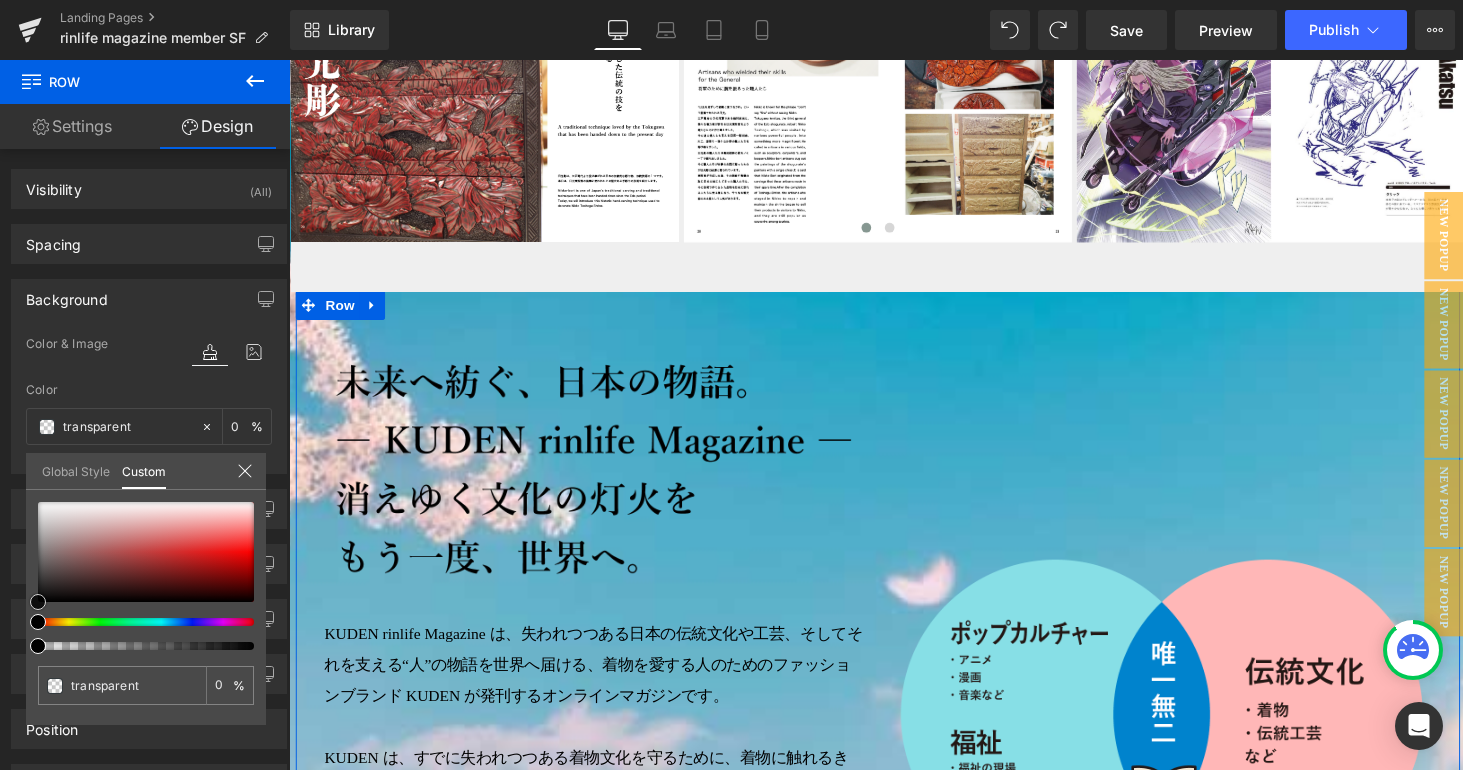 type on "#c4b9b9" 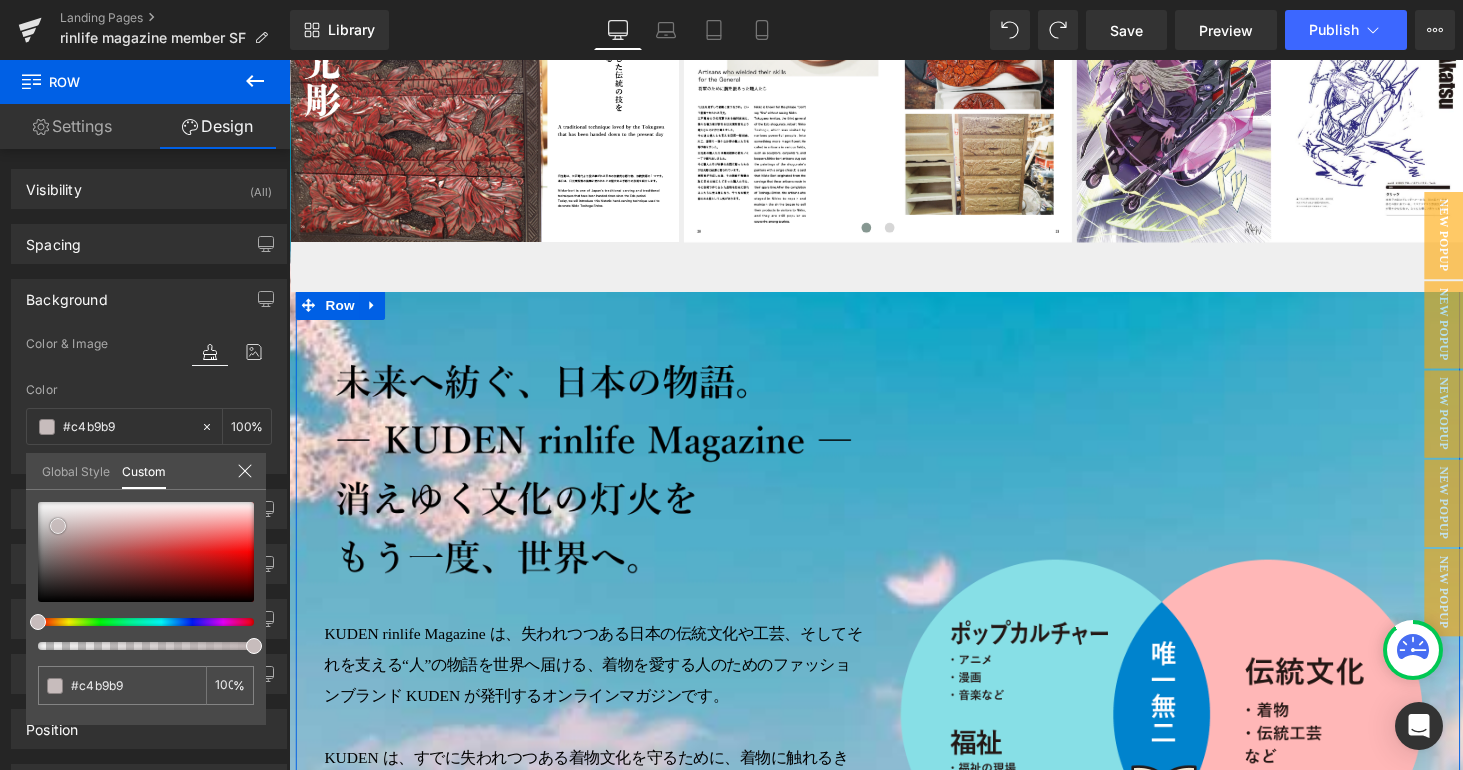 type on "#c7bcbc" 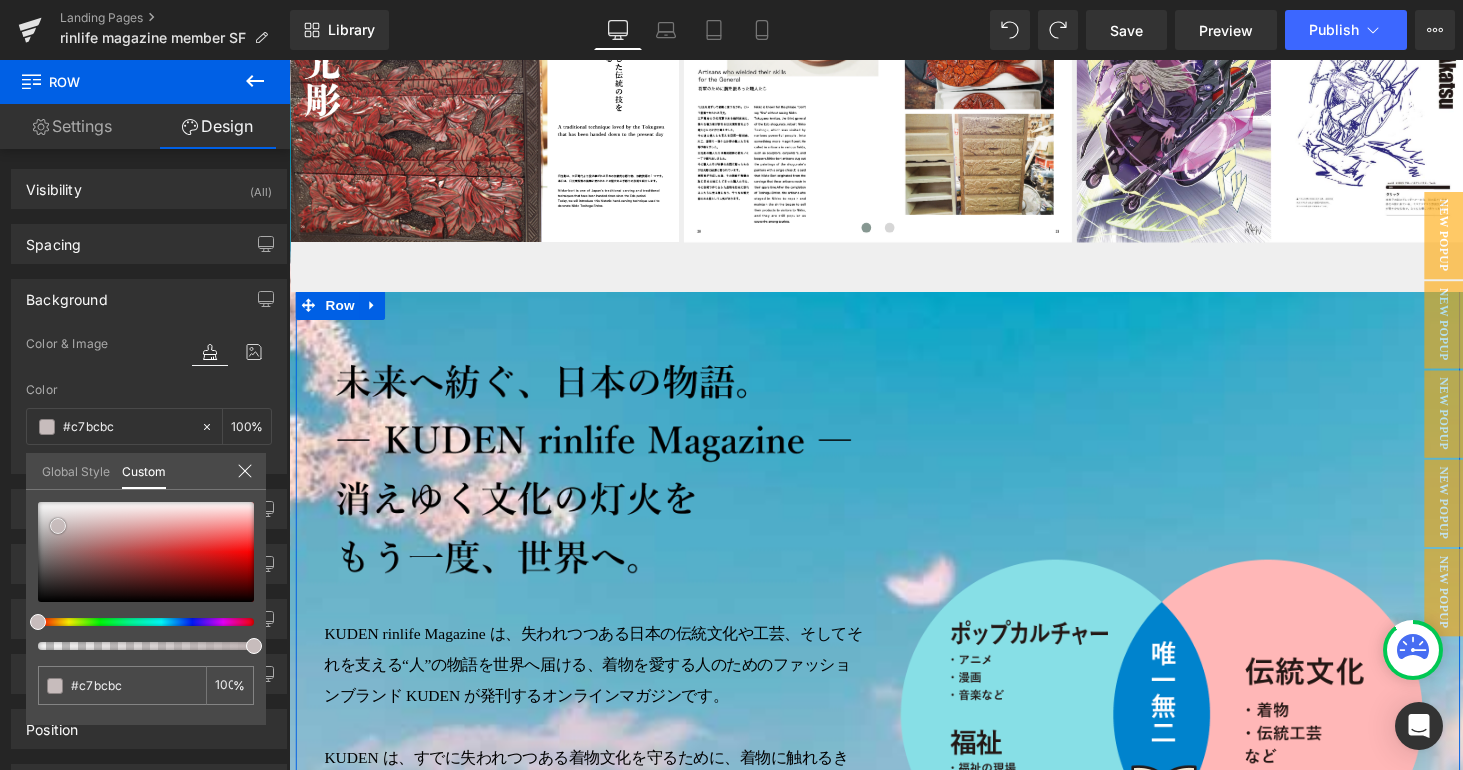 type on "#dfdcdc" 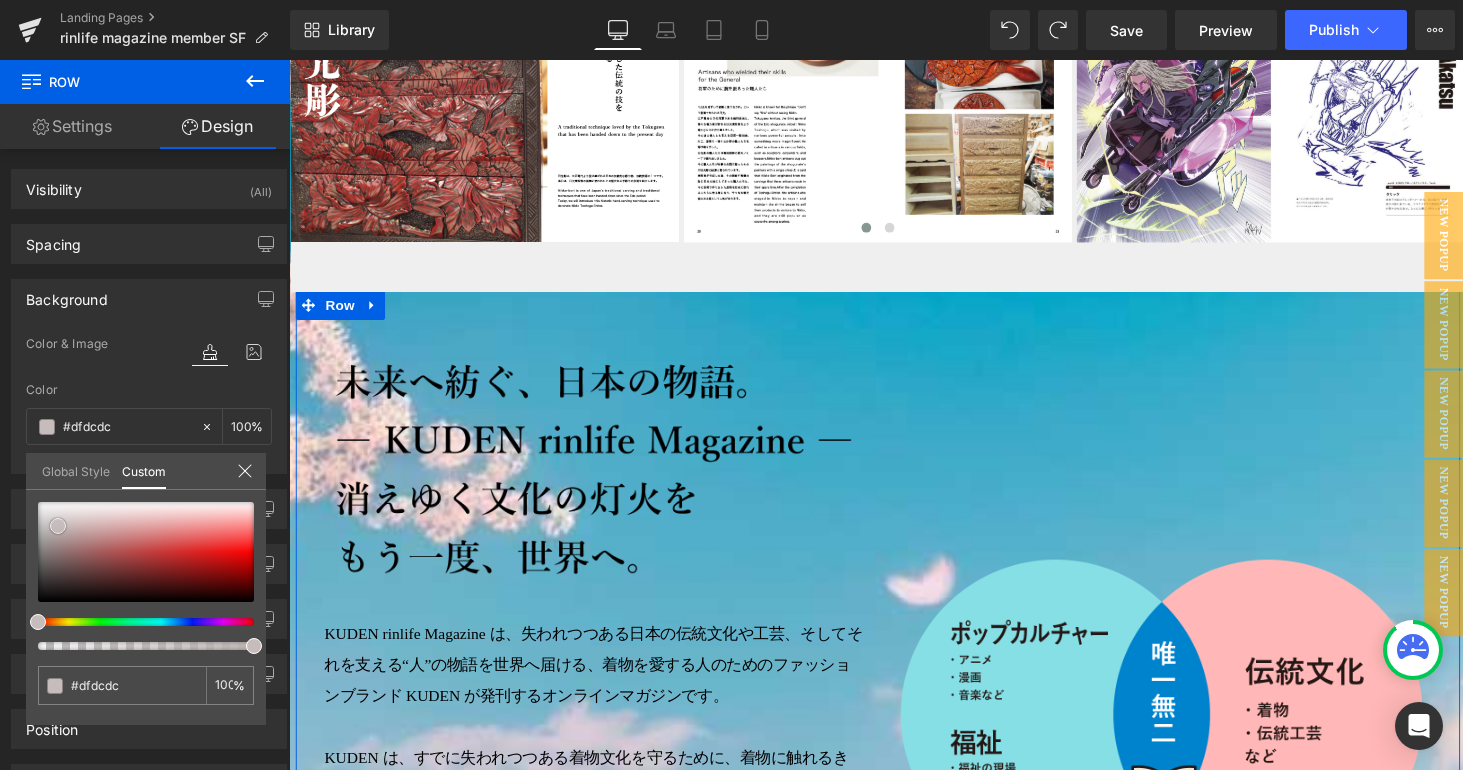 type on "#ffffff" 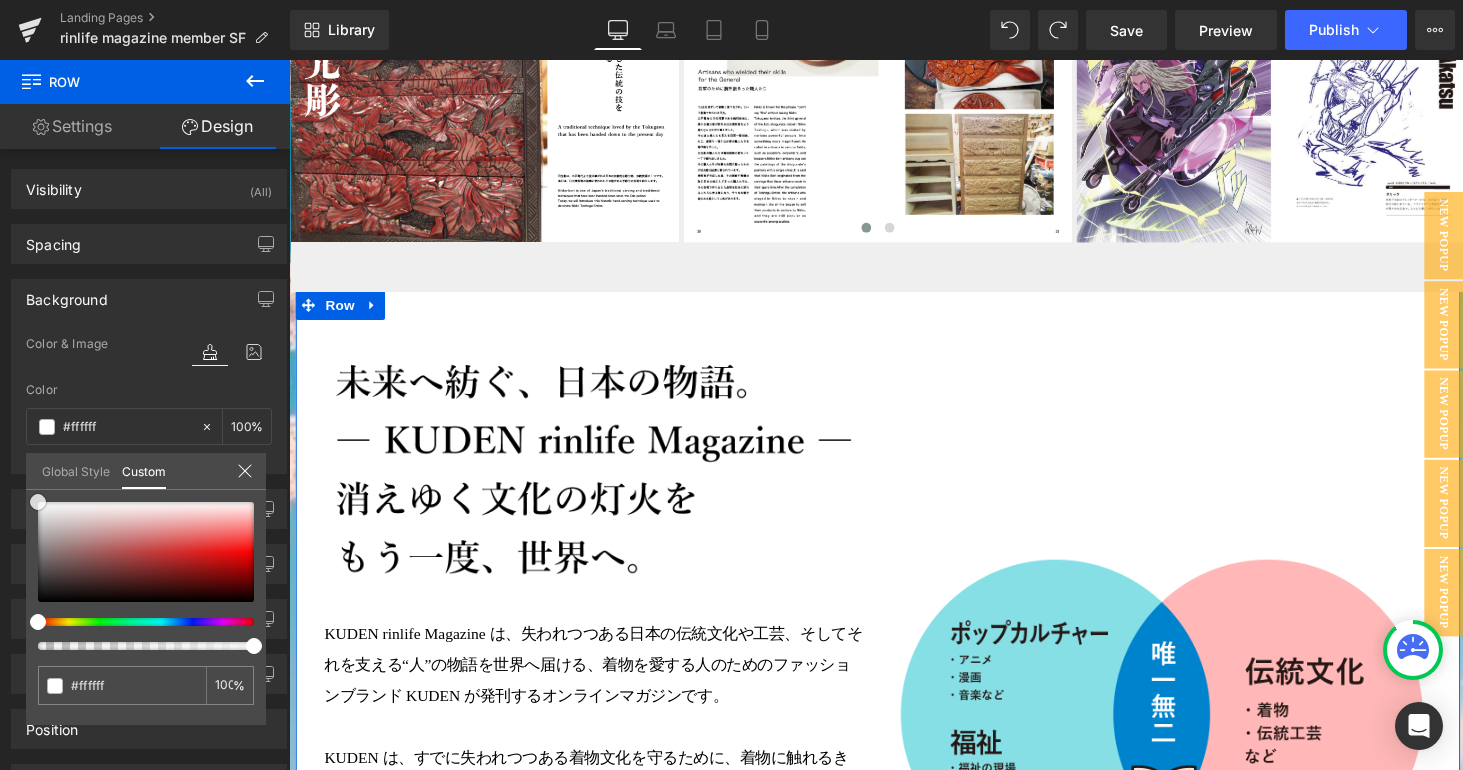 drag, startPoint x: 58, startPoint y: 526, endPoint x: 3, endPoint y: 451, distance: 93.00538 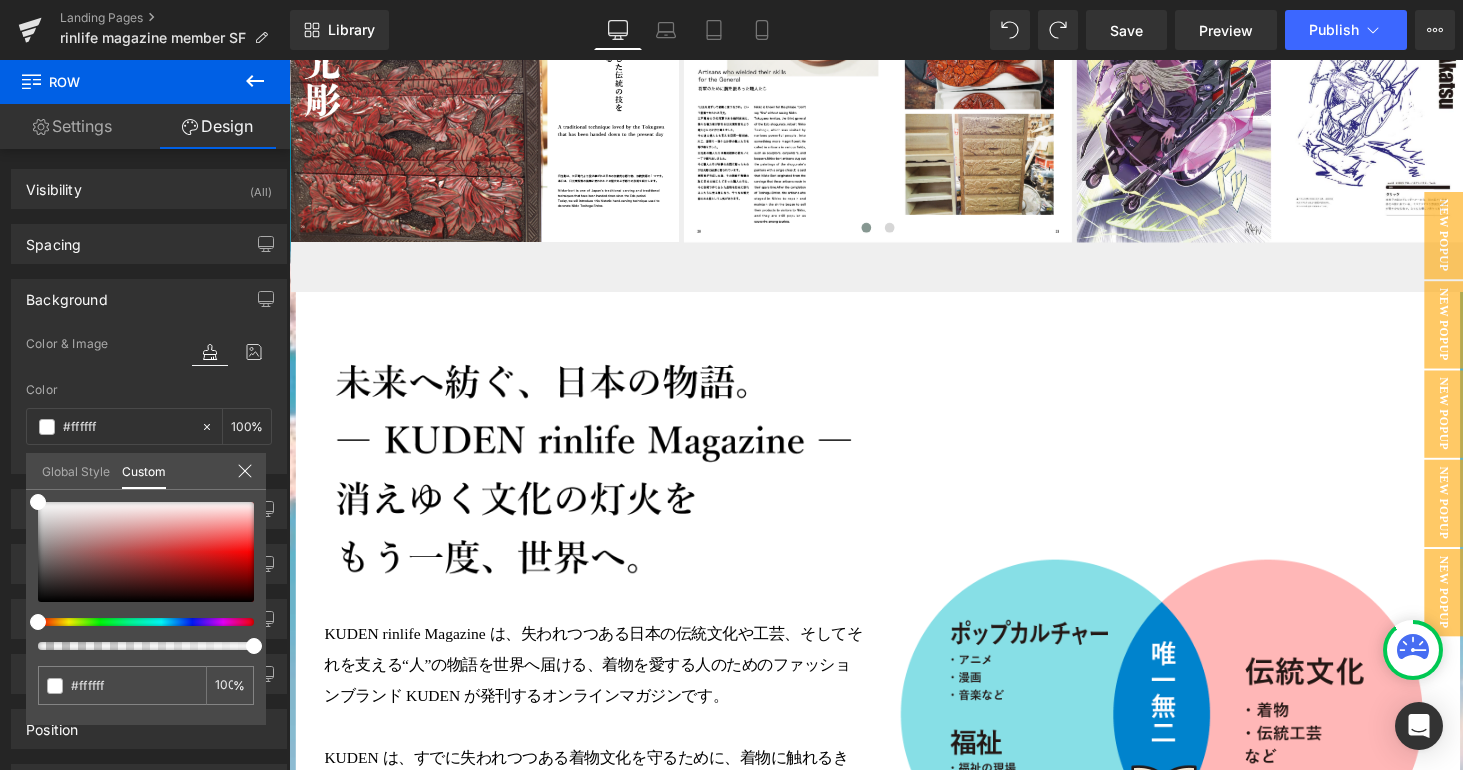 click on "Image
Image
Image
Row
Row
Image
Image
※情報は予定です。変更になる場合がございますので予めご了承ください。
Text Block
概要
Heading
【テーマ】 『日本文化と人』 失われつつある日本の伝統文化を取材し世界中の人々に発信し日本文化を守る。 日本の伝統文化、ポップカルチャーを好きな世界中の人々と繋がる。 マガジンの収益の一部をKUDEN by [PERSON_NAME]が運営予定の障害福祉事業所を支える資金にあてる。 【言語】 一冊の中に日本語と英語を併記 【発行】 ・基本はデジタルマガジン(電子書籍)として発行 ・本誌…年3回 ・会報紙…年9回" at bounding box center [894, 6787] 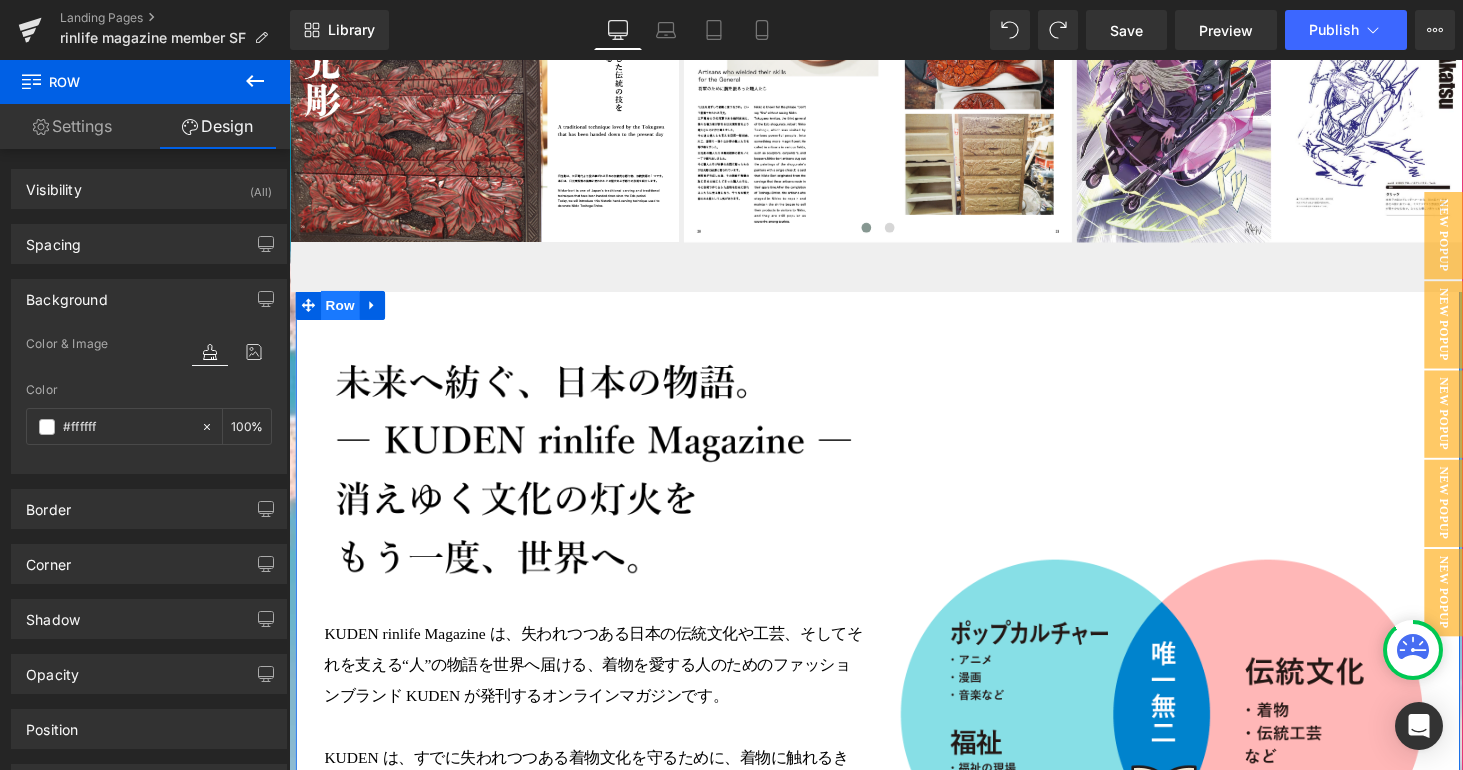 click on "Row" at bounding box center [342, 313] 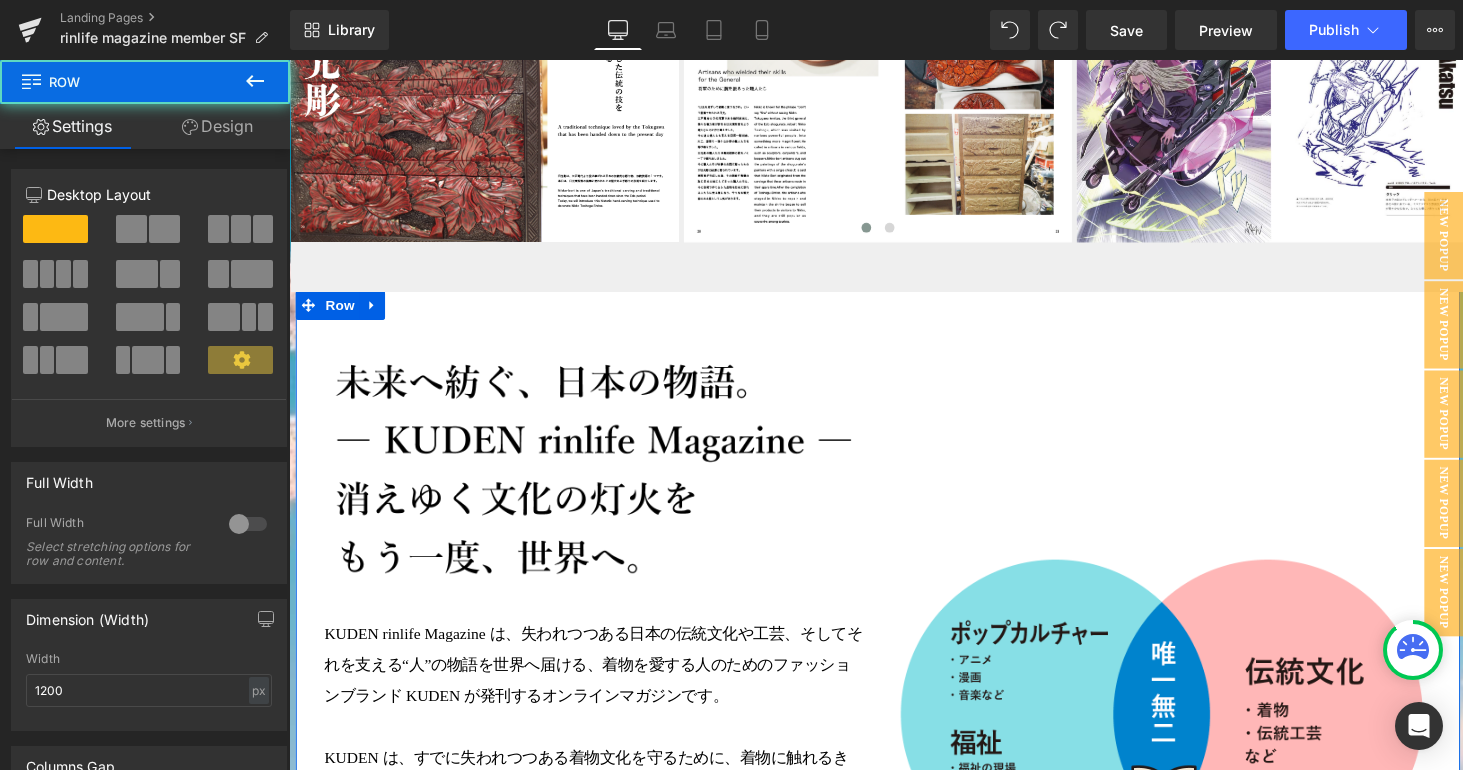 scroll, scrollTop: 47, scrollLeft: 0, axis: vertical 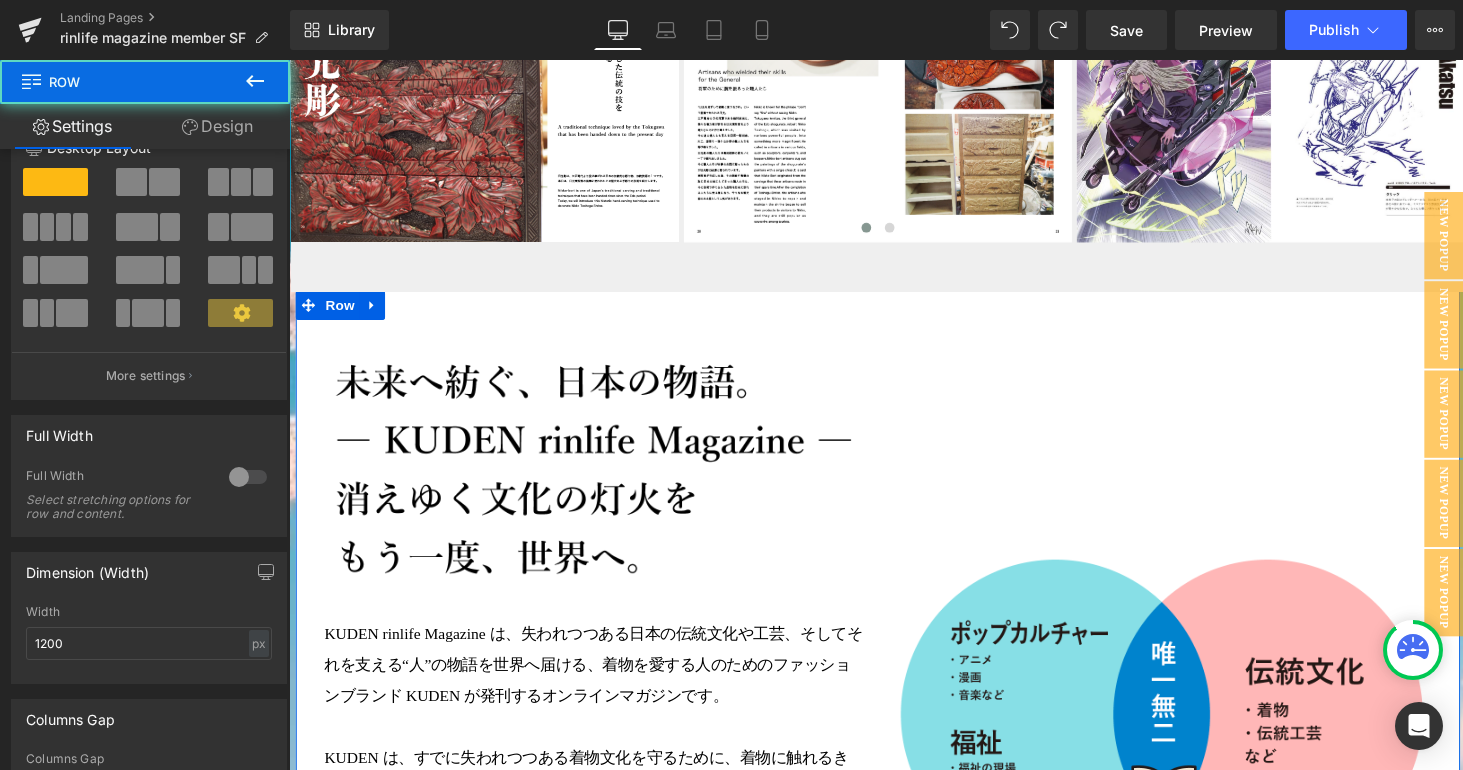click at bounding box center (248, 477) 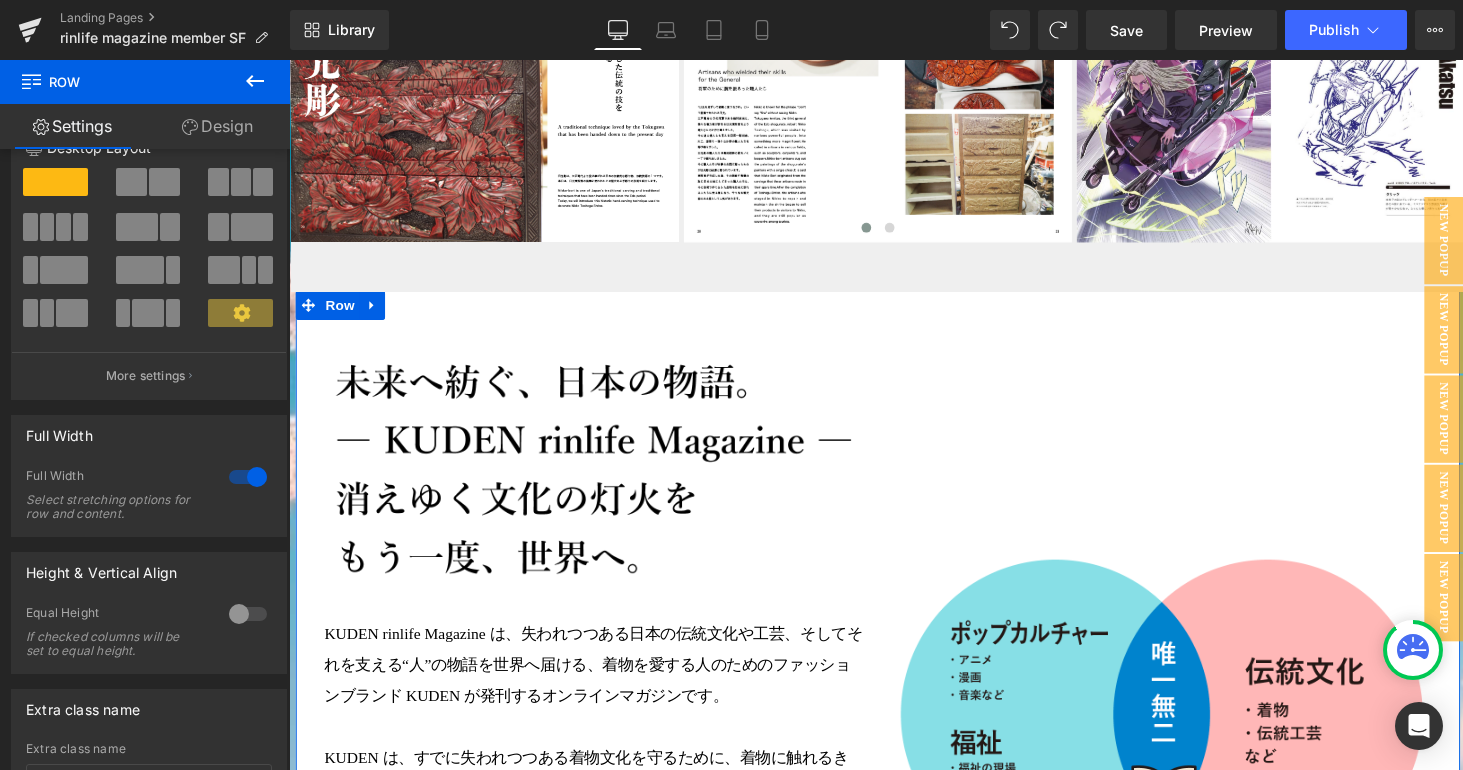 scroll, scrollTop: 10, scrollLeft: 10, axis: both 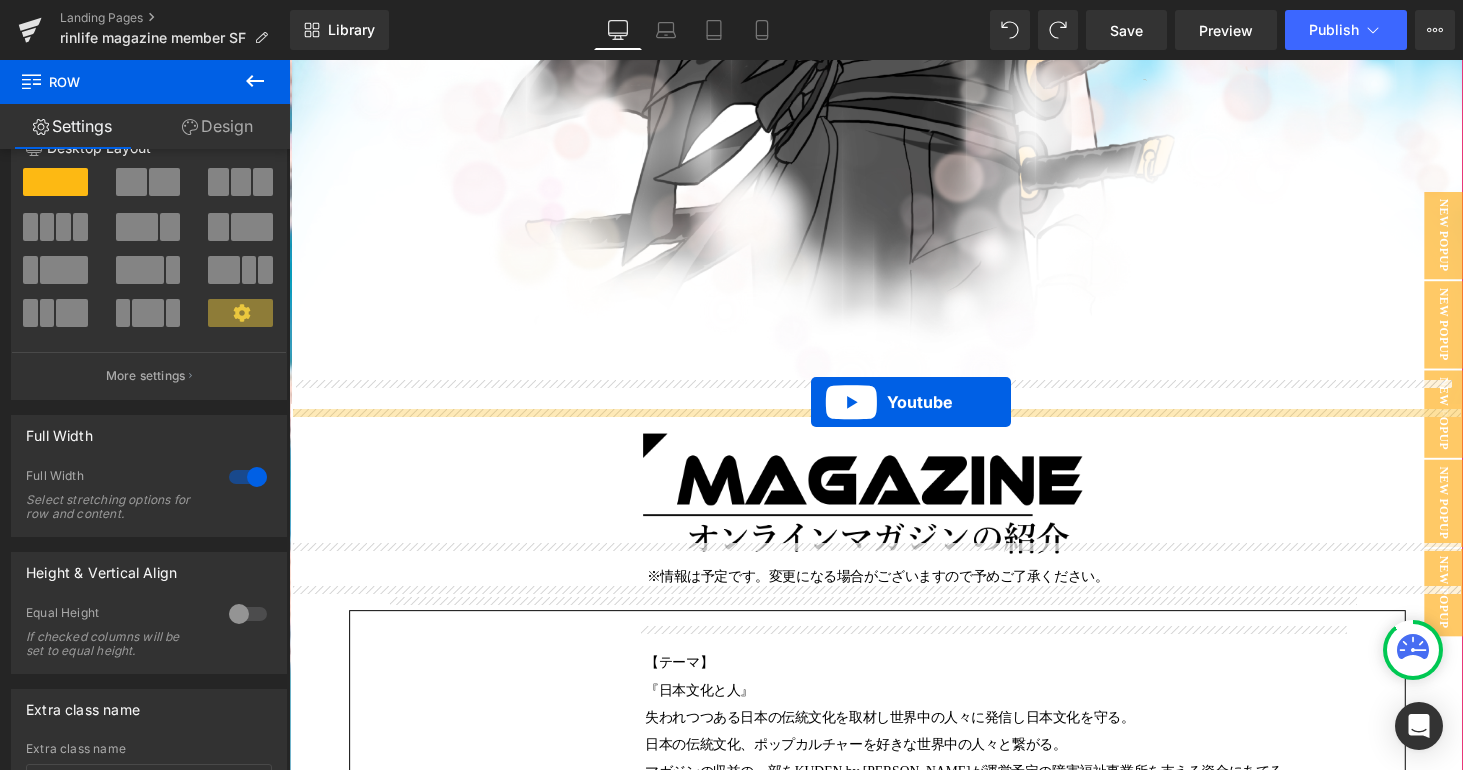 drag, startPoint x: 843, startPoint y: 453, endPoint x: 827, endPoint y: 412, distance: 44.011364 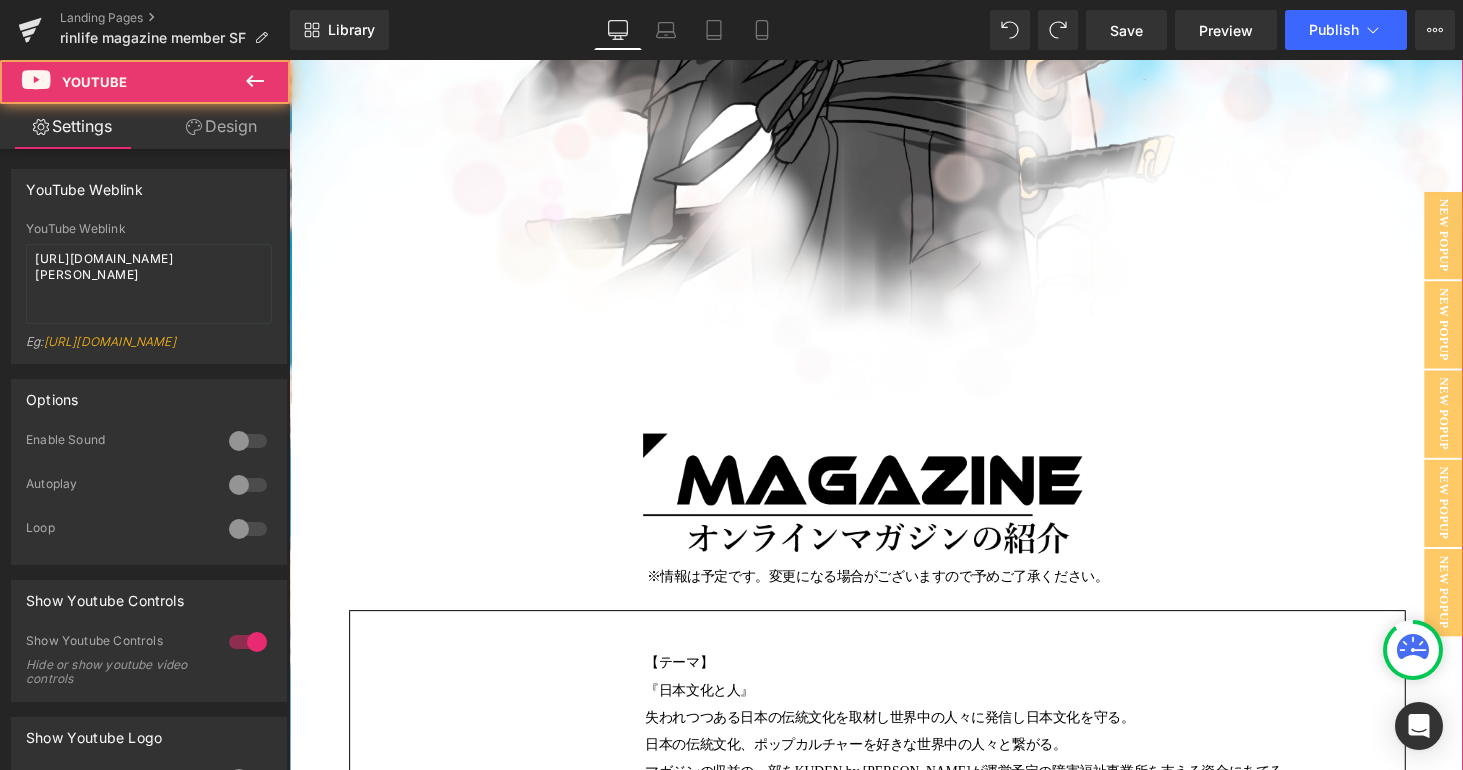 scroll, scrollTop: 9, scrollLeft: 10, axis: both 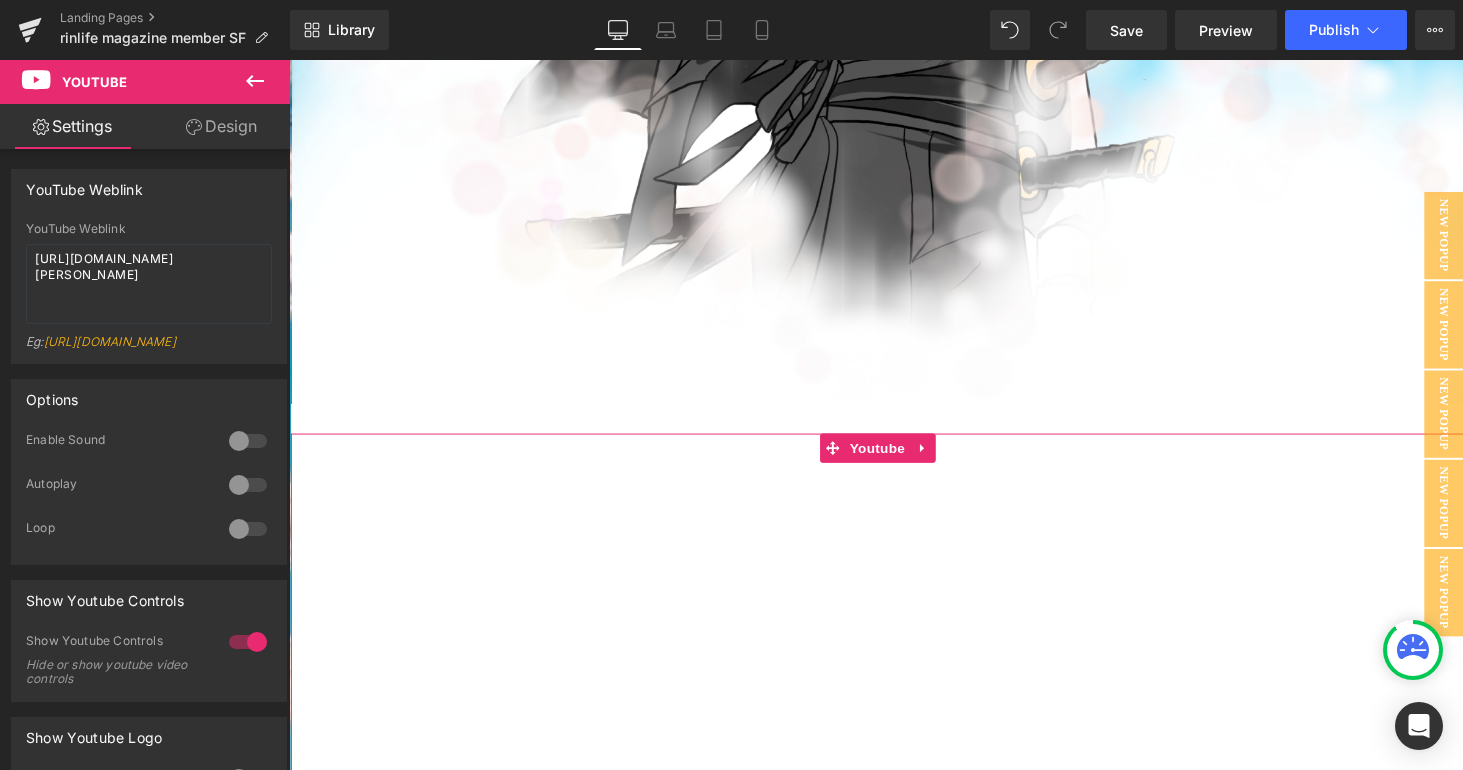 click 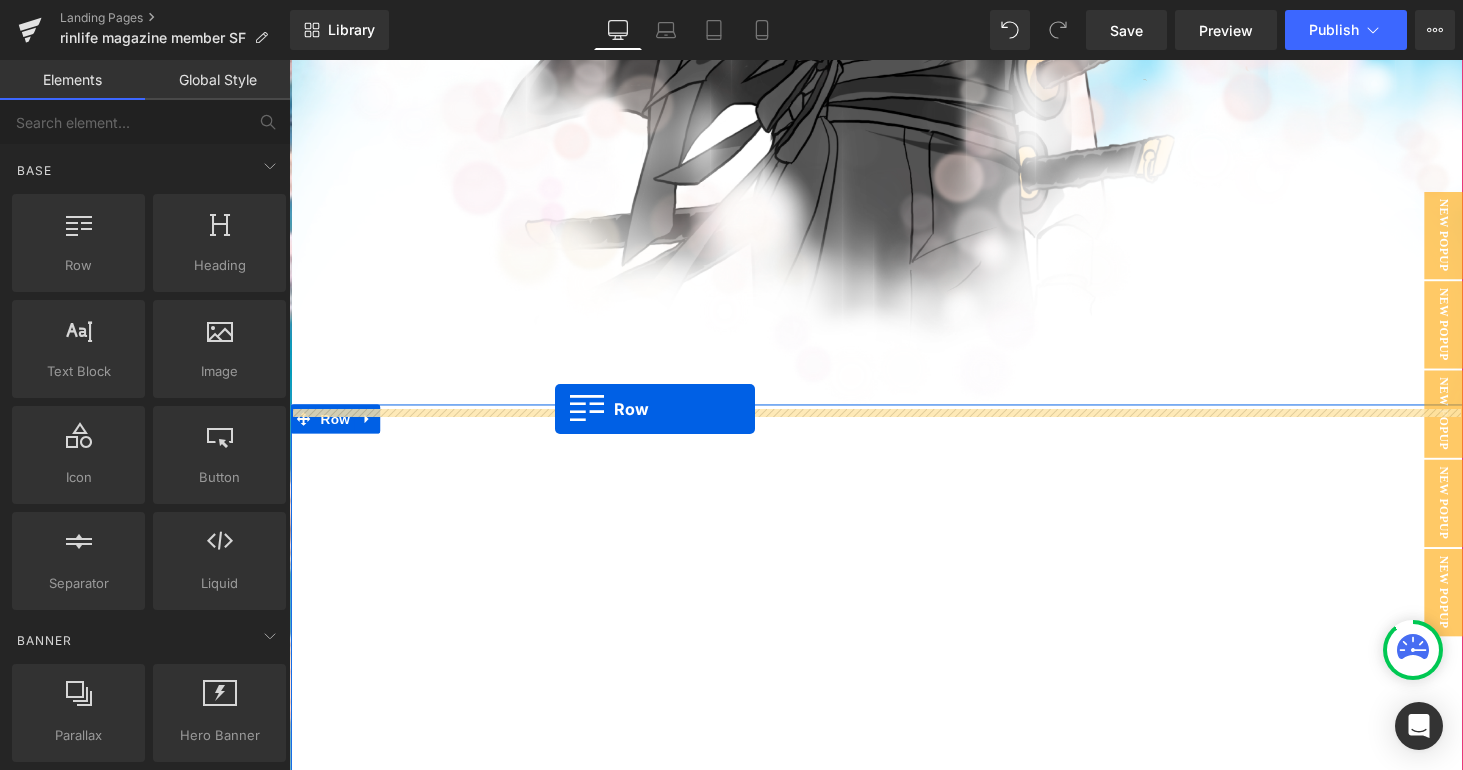 drag, startPoint x: 386, startPoint y: 321, endPoint x: 563, endPoint y: 420, distance: 202.80533 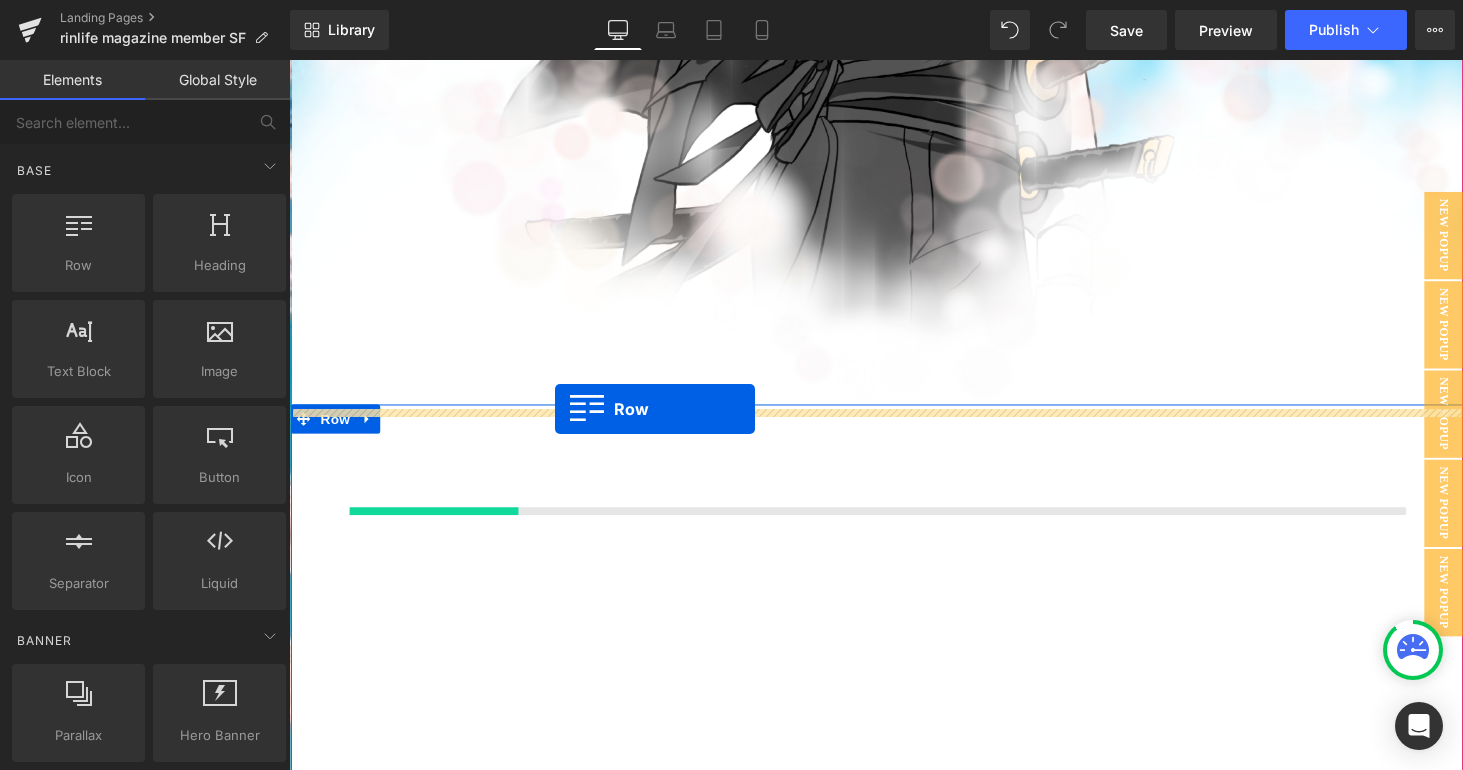 scroll, scrollTop: 9, scrollLeft: 10, axis: both 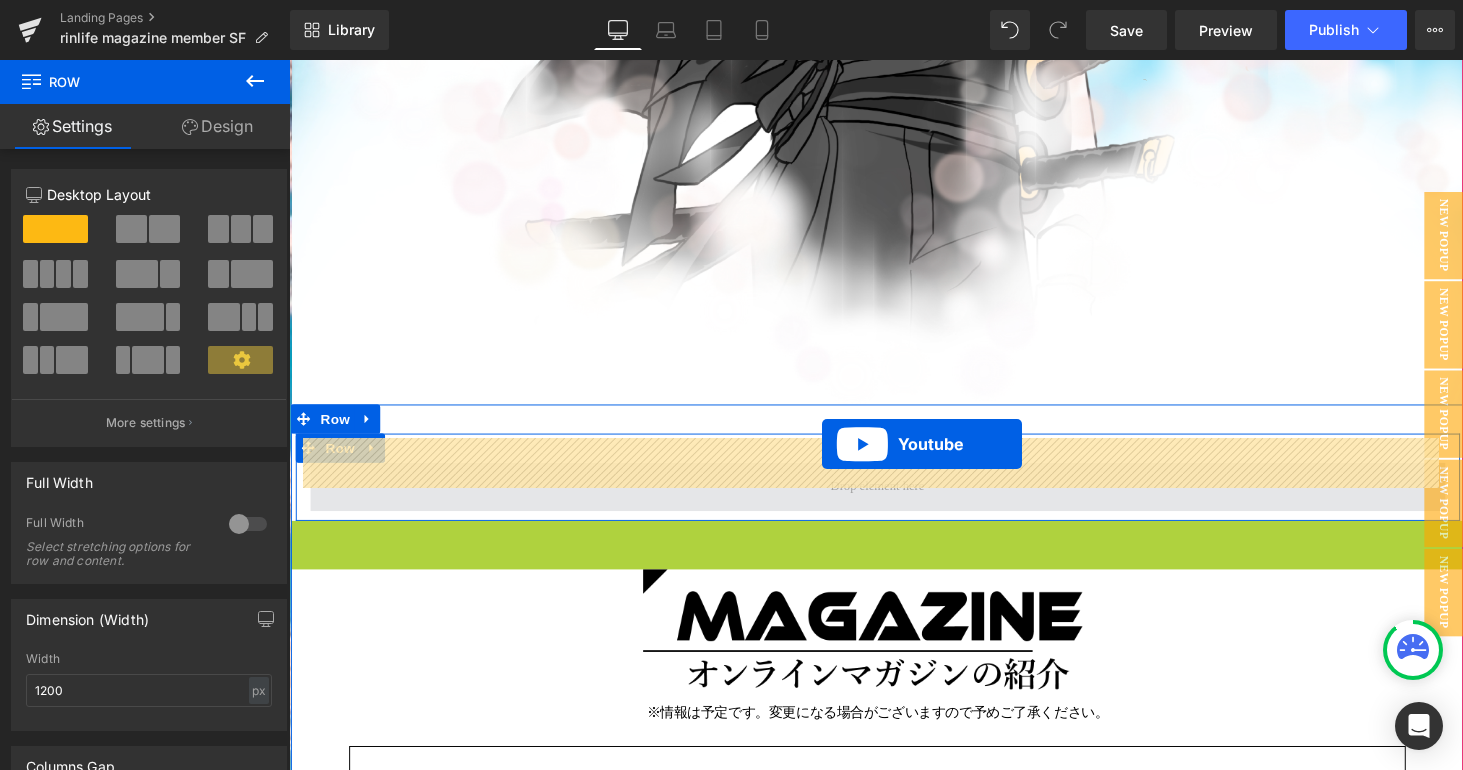 drag, startPoint x: 840, startPoint y: 525, endPoint x: 838, endPoint y: 455, distance: 70.028564 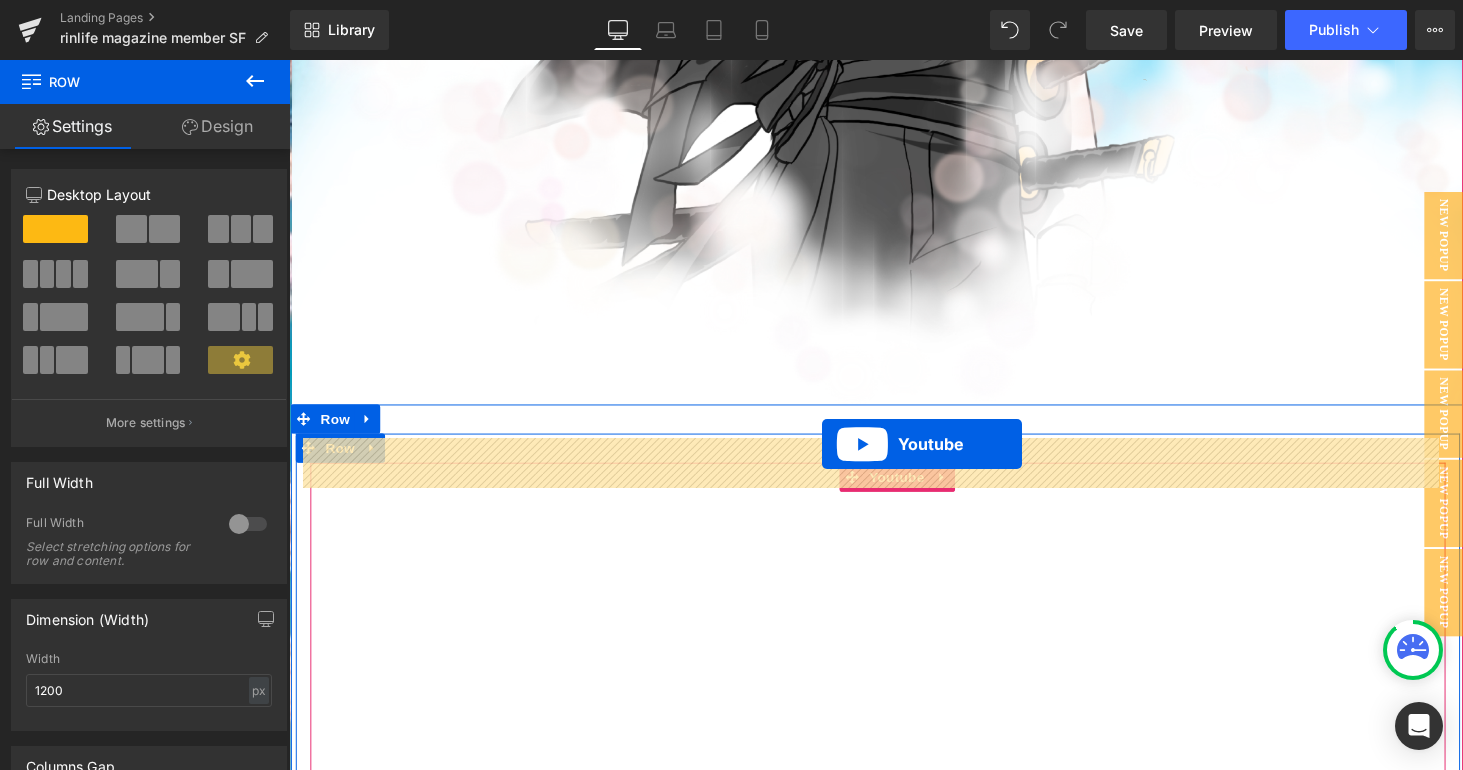 scroll, scrollTop: 10, scrollLeft: 10, axis: both 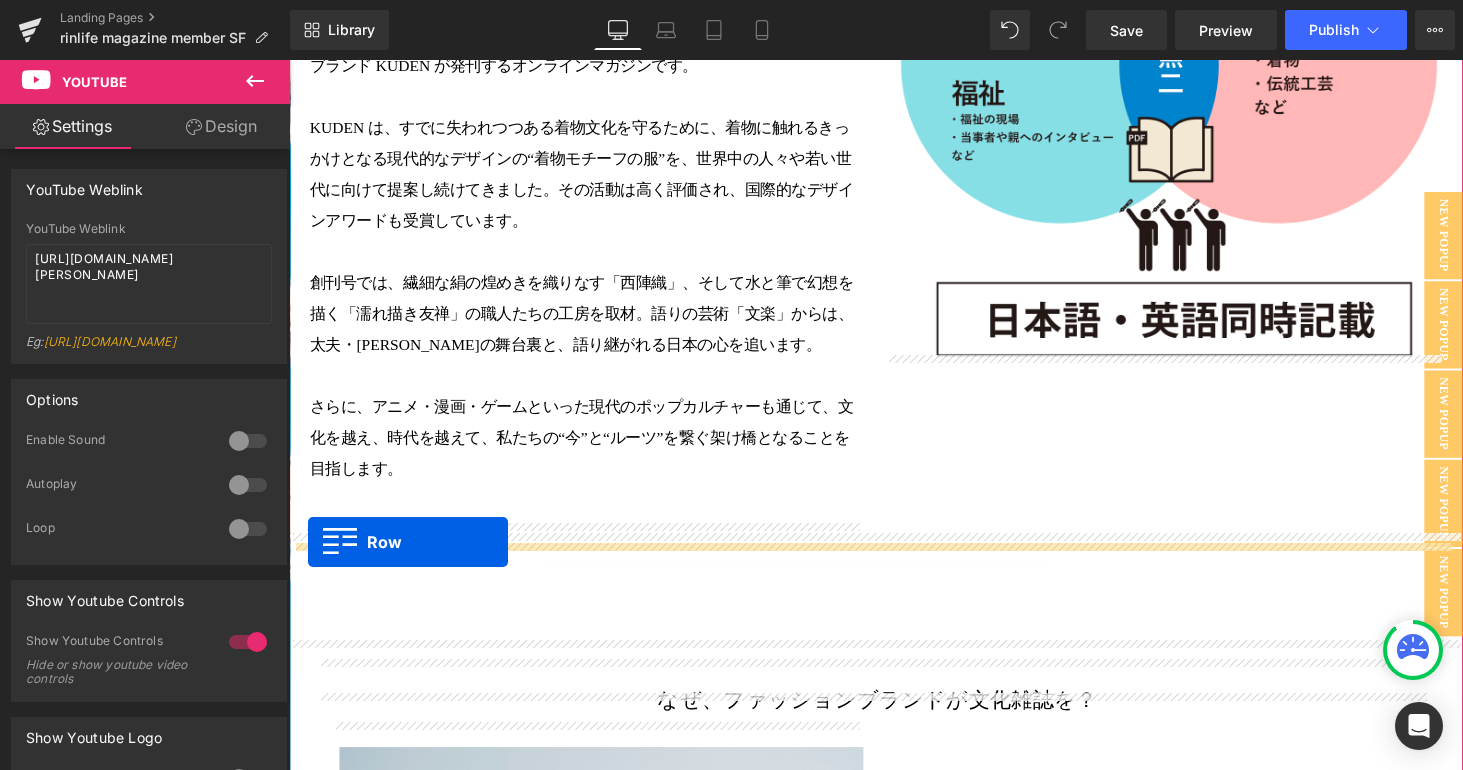 drag, startPoint x: 296, startPoint y: 249, endPoint x: 309, endPoint y: 557, distance: 308.27423 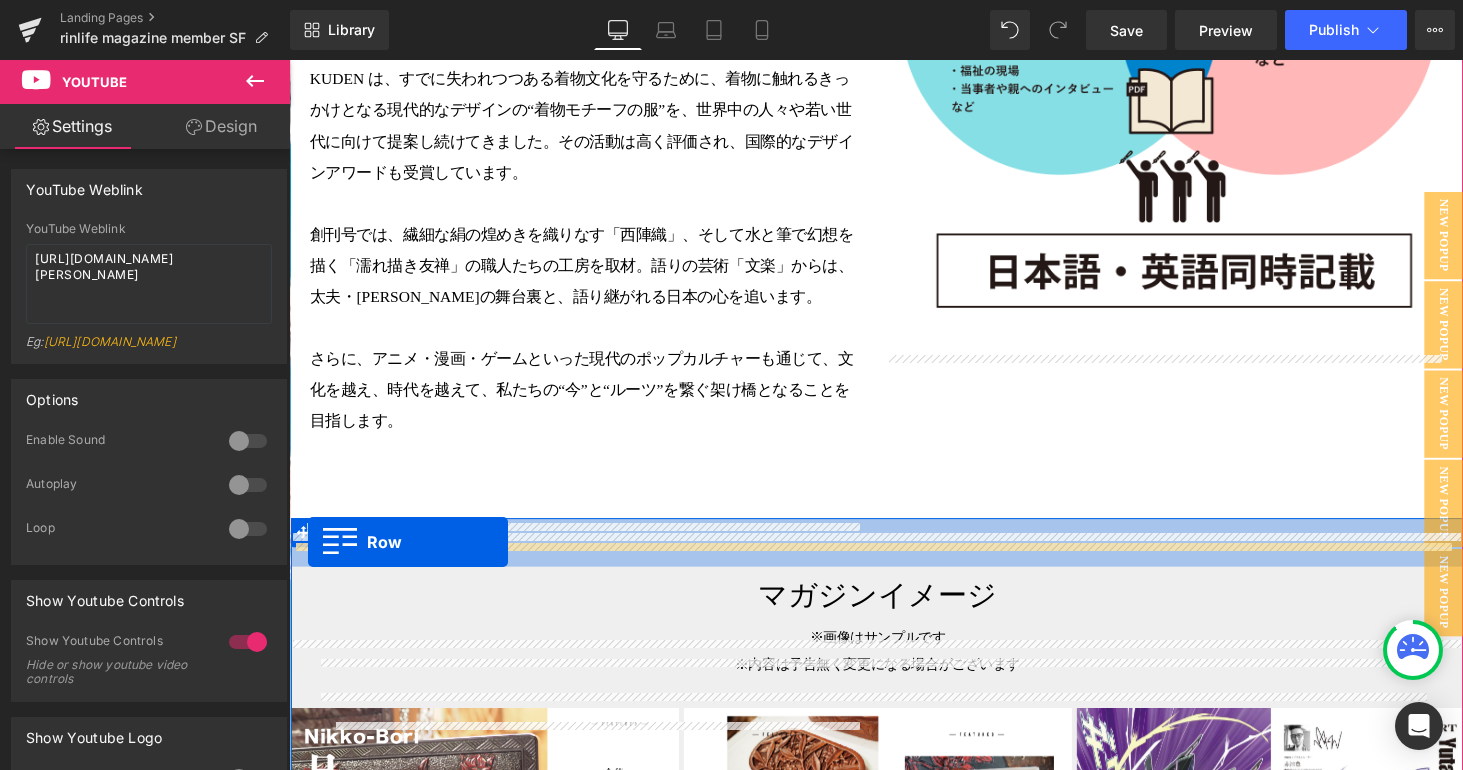 scroll, scrollTop: 10, scrollLeft: 10, axis: both 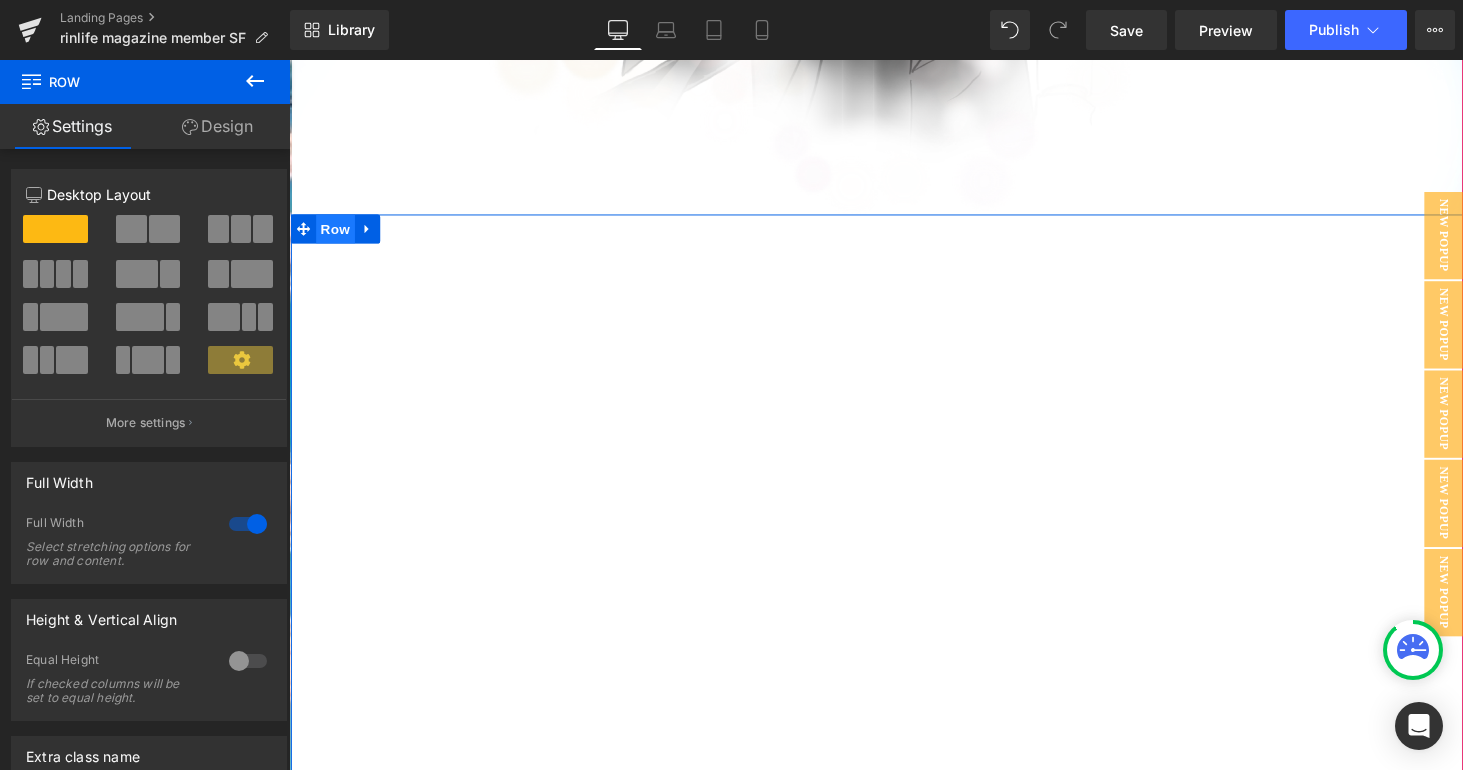 click on "Row" at bounding box center (337, 234) 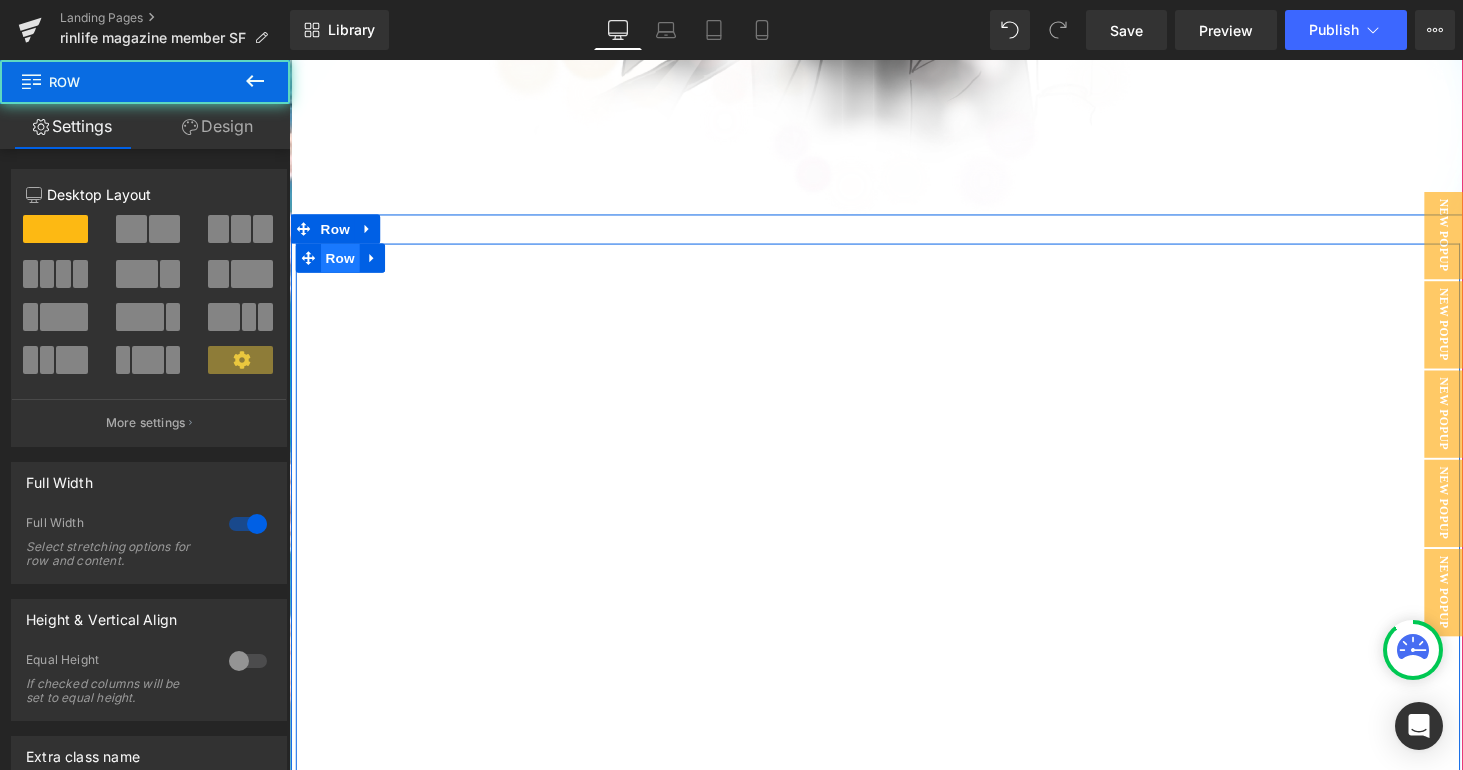 click on "Row" at bounding box center (342, 264) 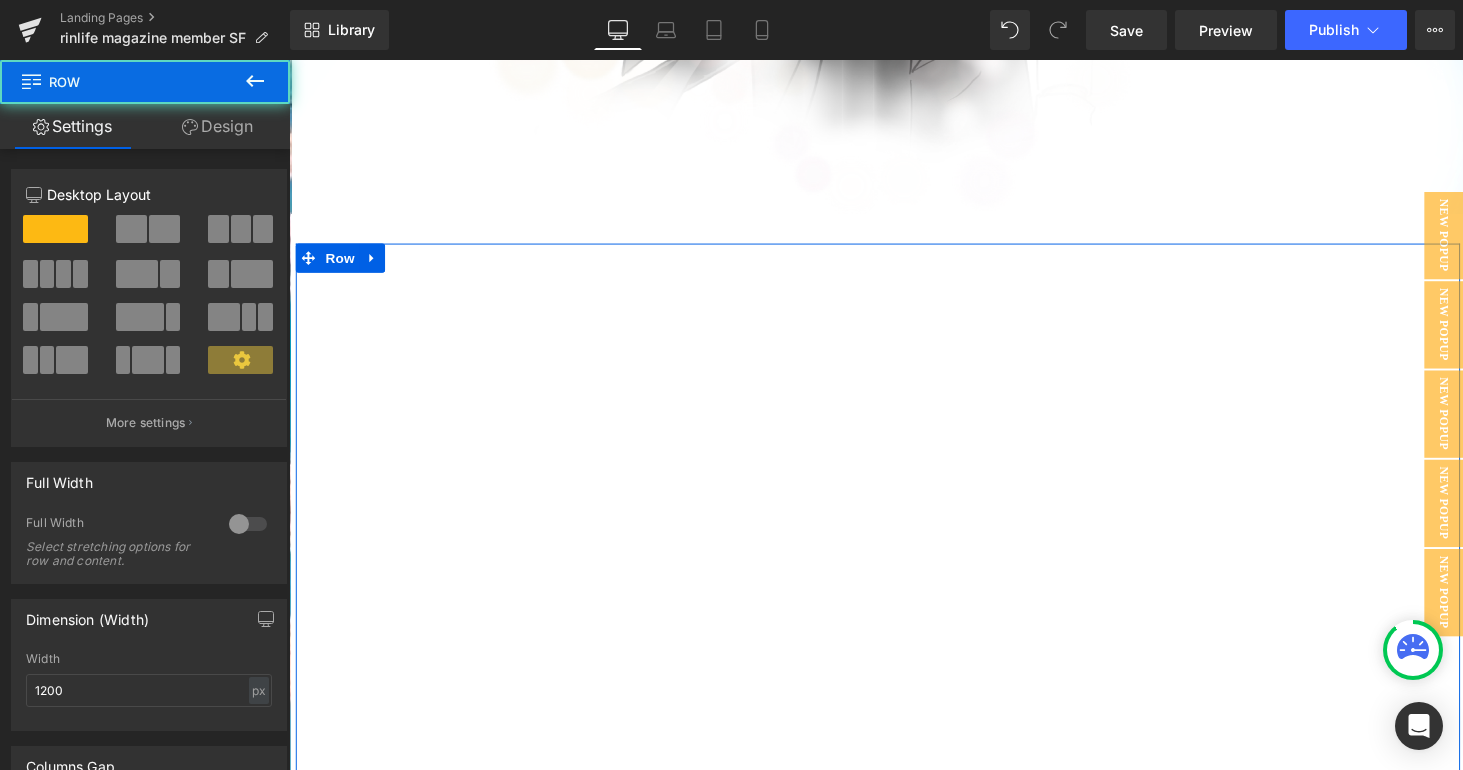 click on "Design" at bounding box center (217, 126) 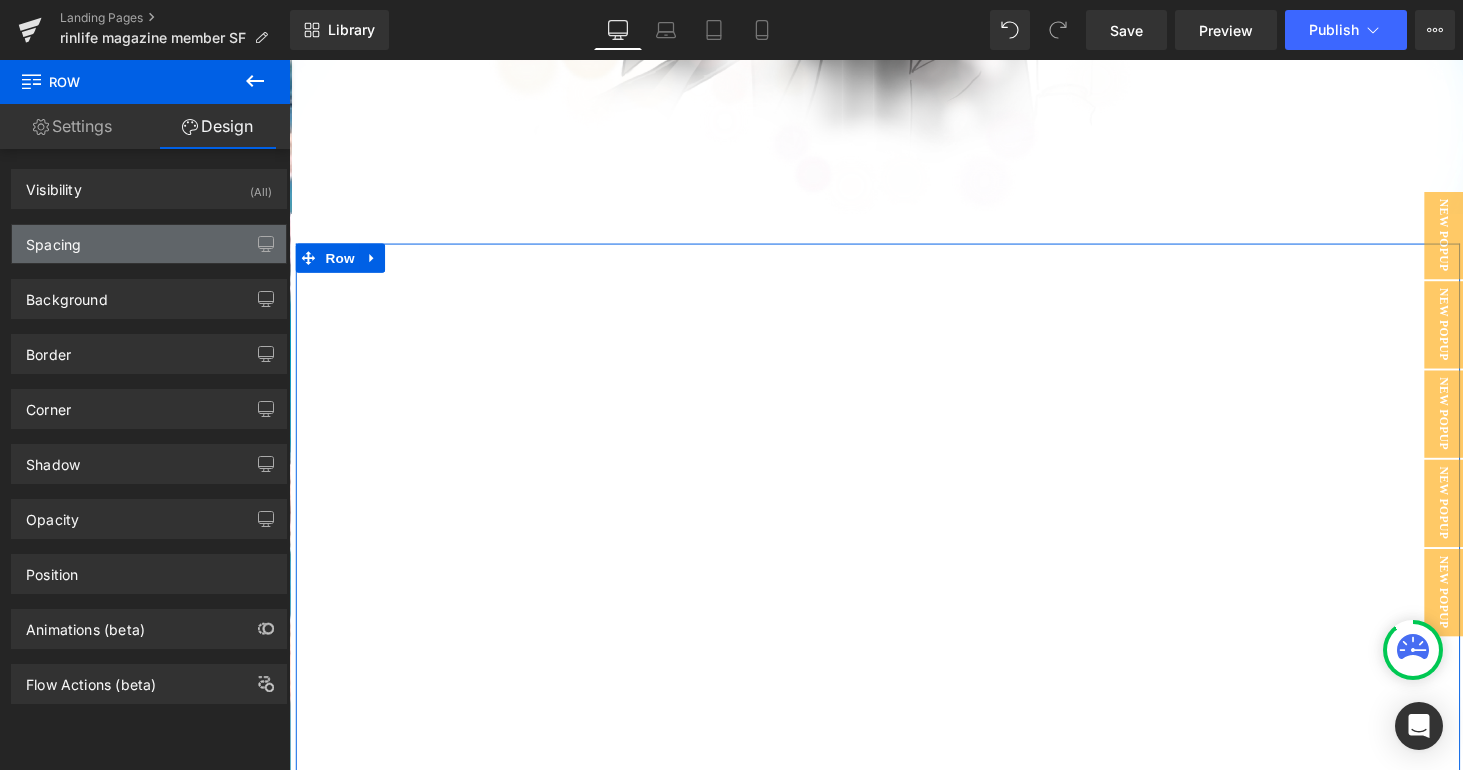 click on "Spacing" at bounding box center [149, 244] 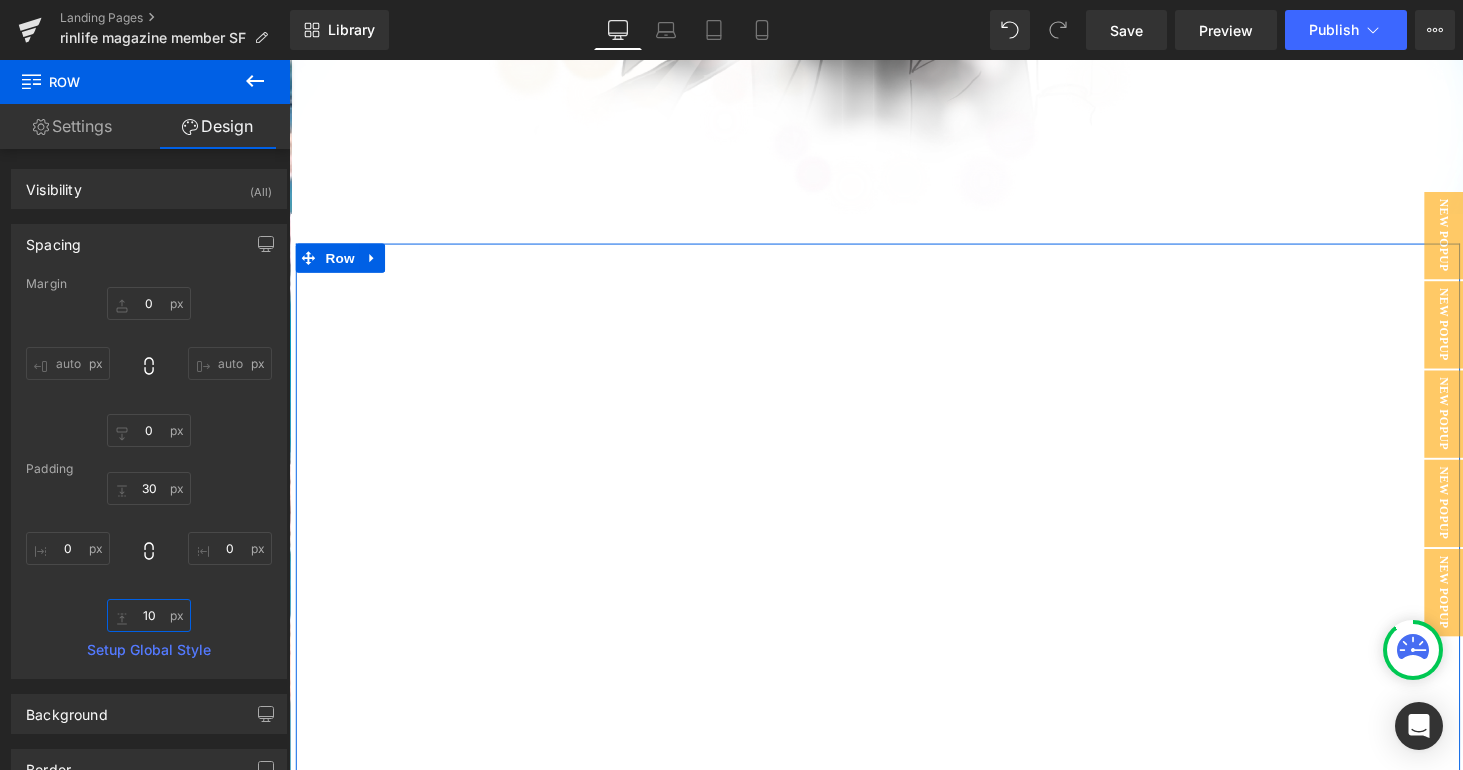 click on "10" at bounding box center [149, 615] 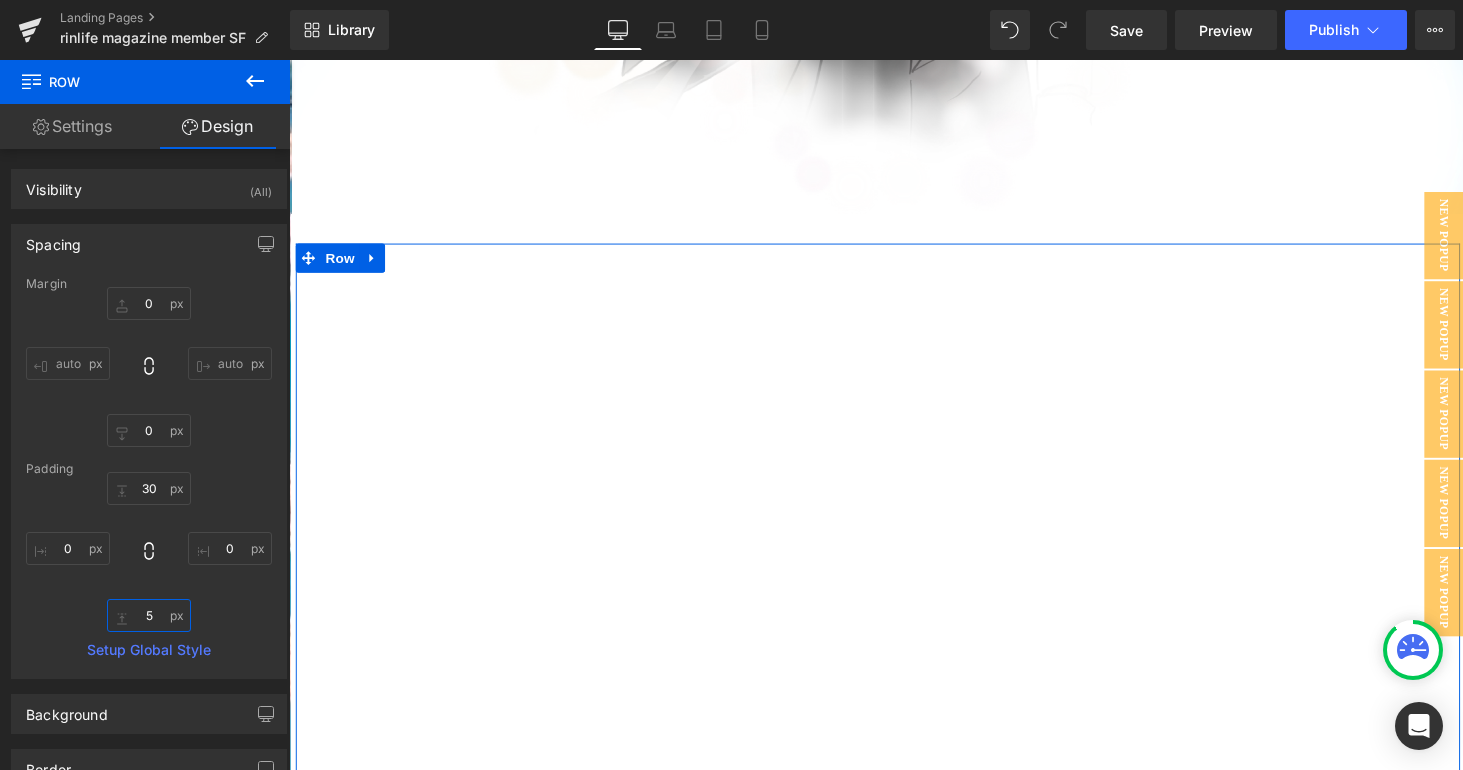 scroll, scrollTop: 22111, scrollLeft: 1195, axis: both 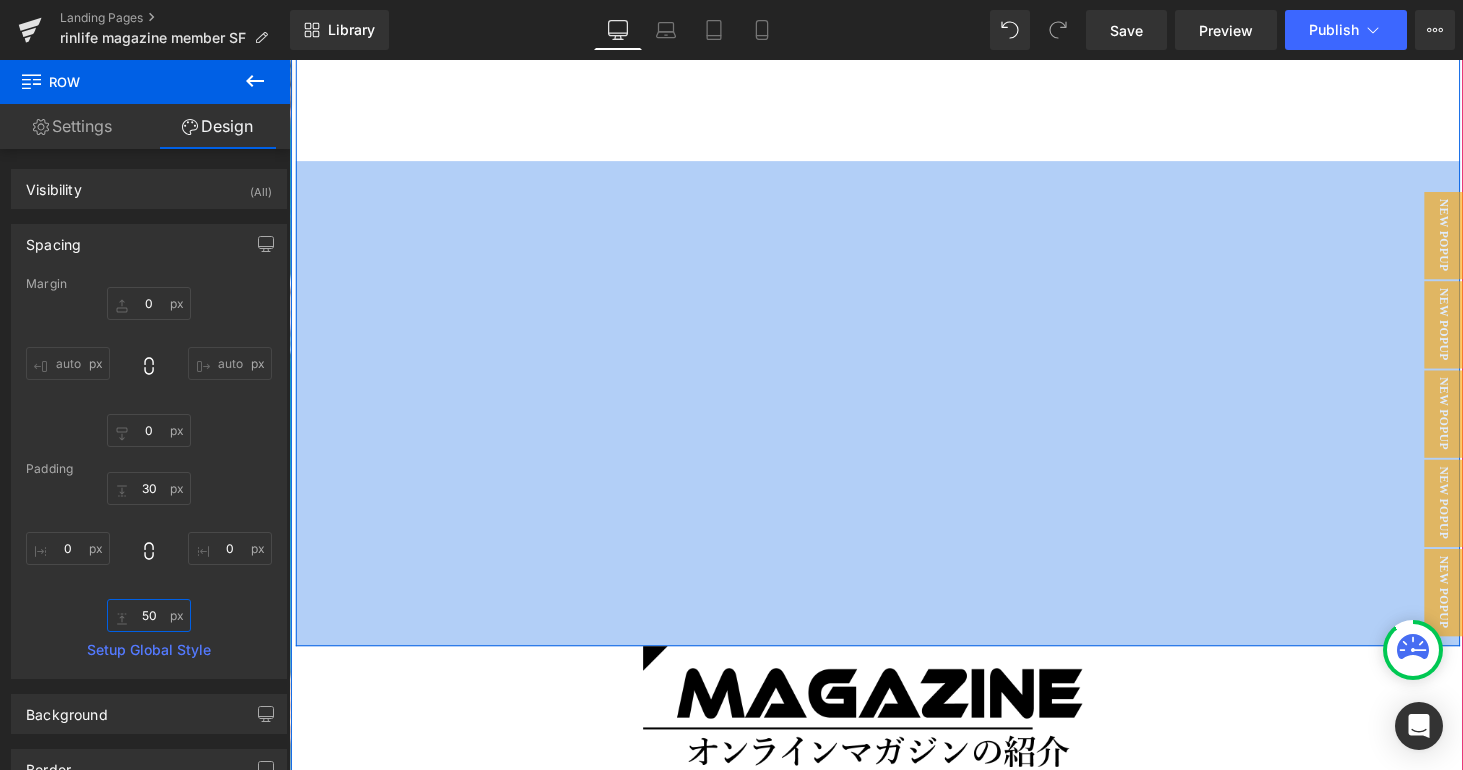 type on "5" 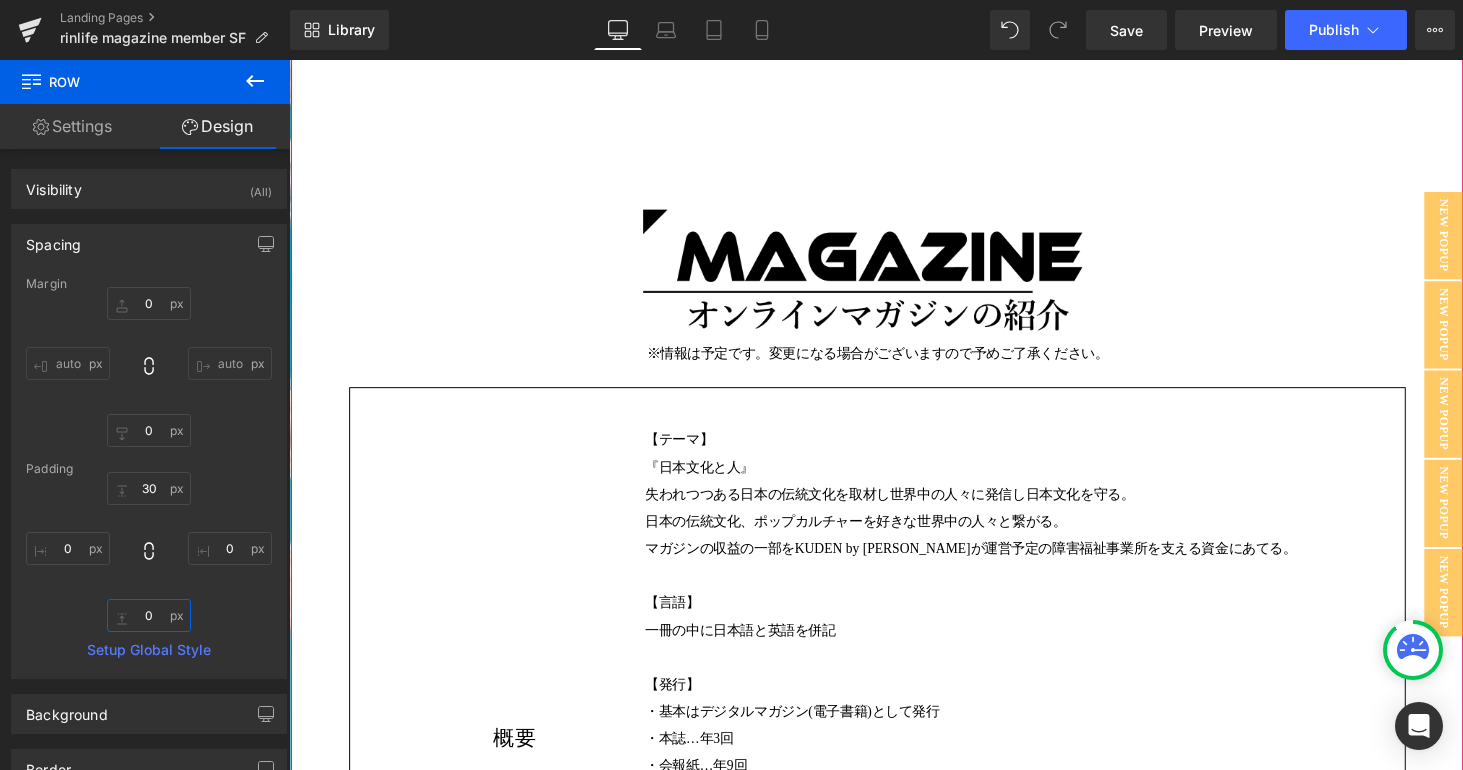 scroll, scrollTop: 22111, scrollLeft: 1195, axis: both 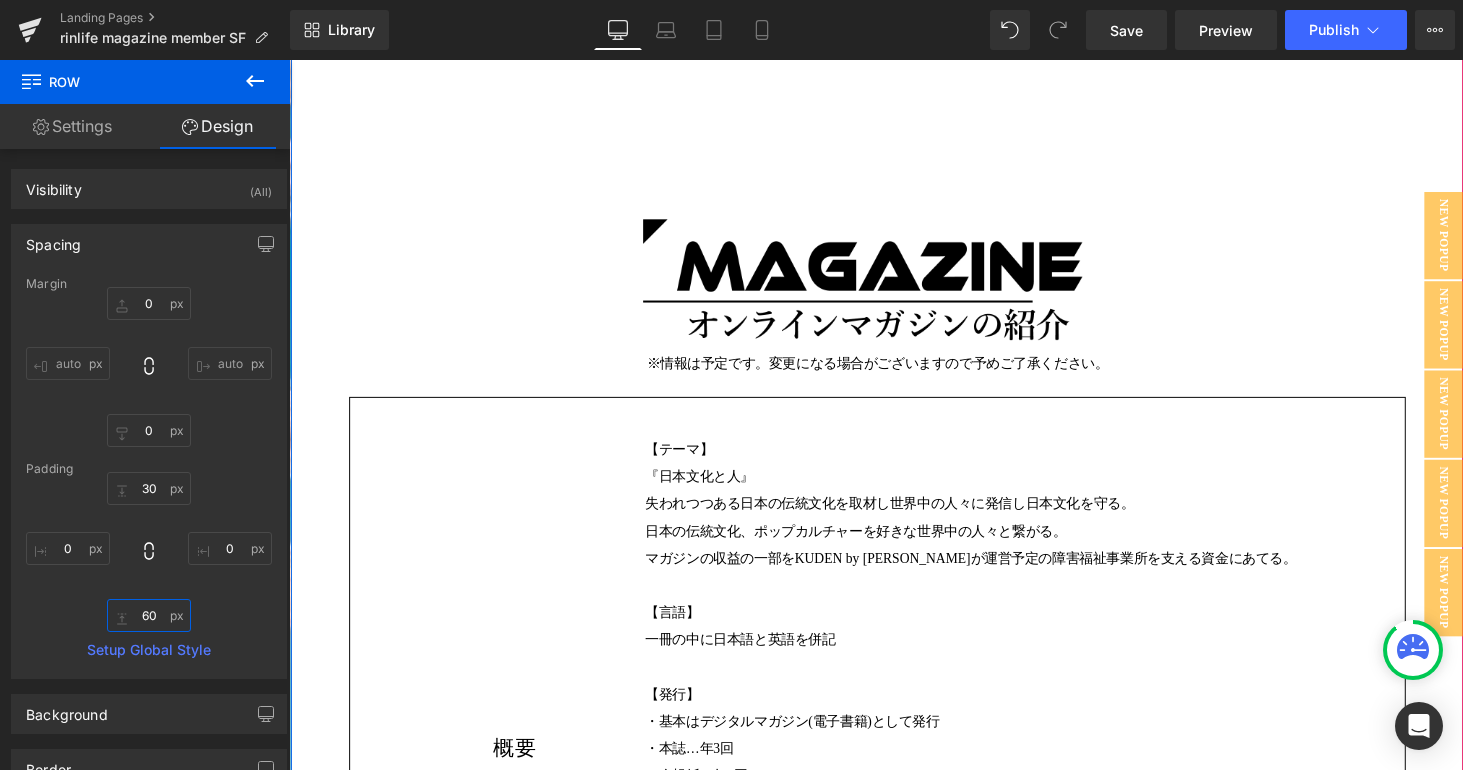 type on "6" 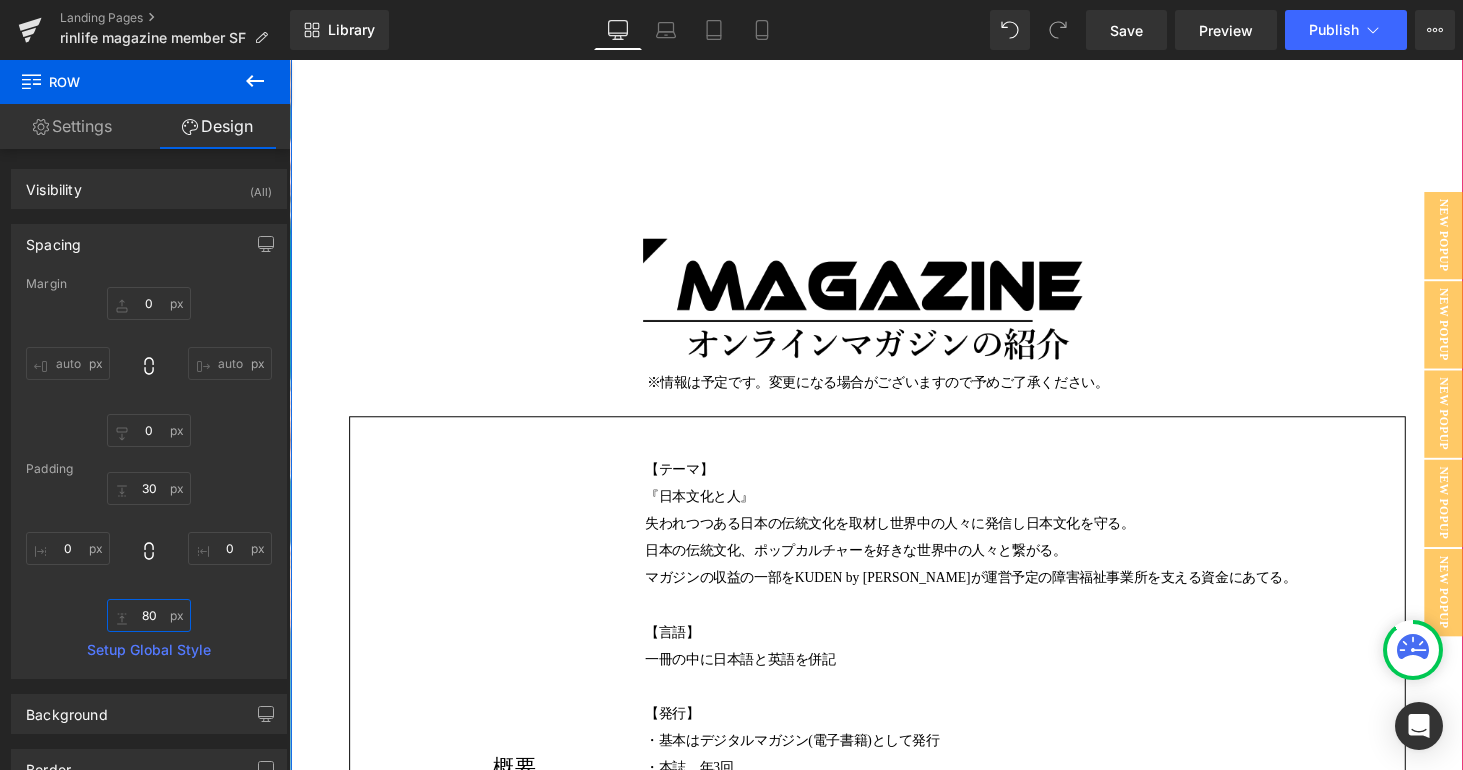 type on "8" 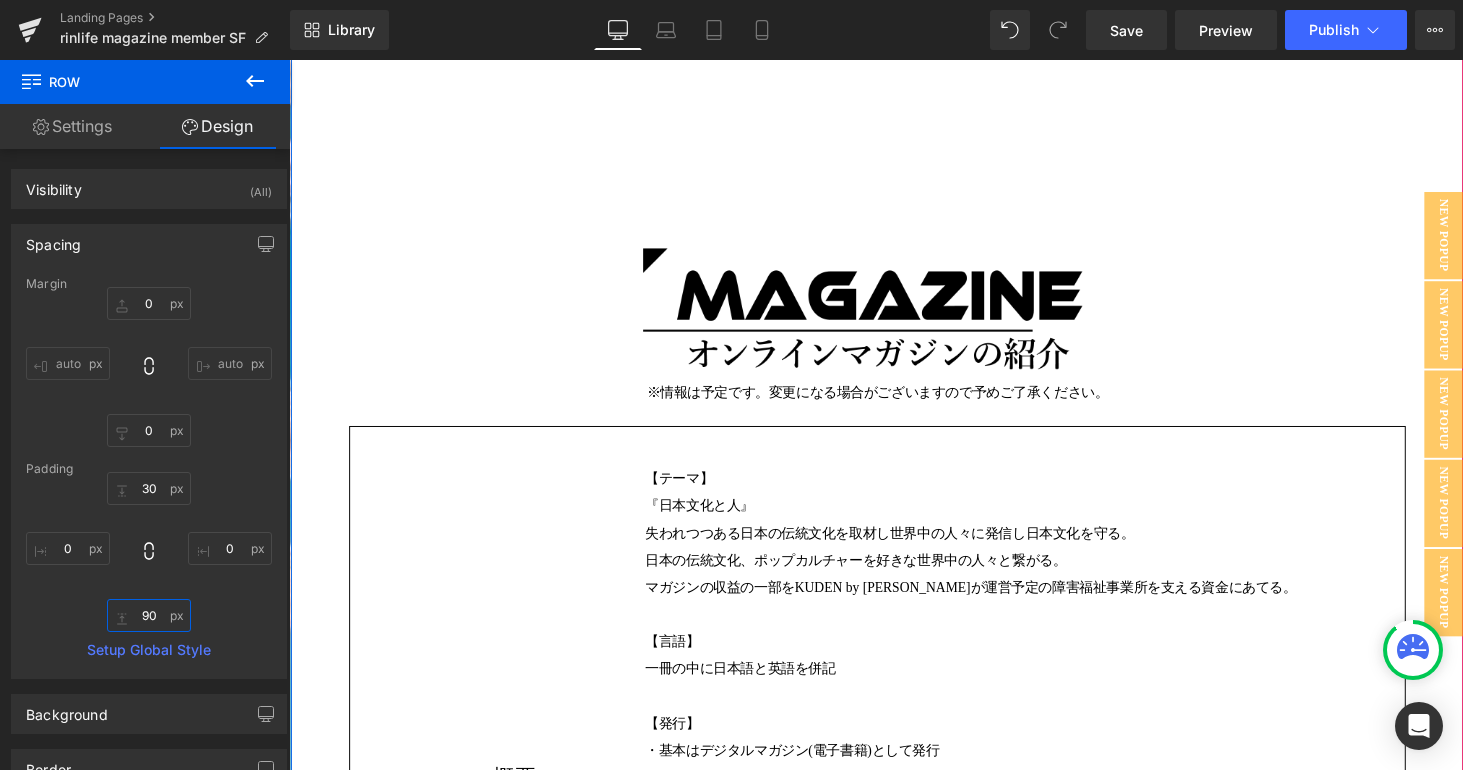 type on "9" 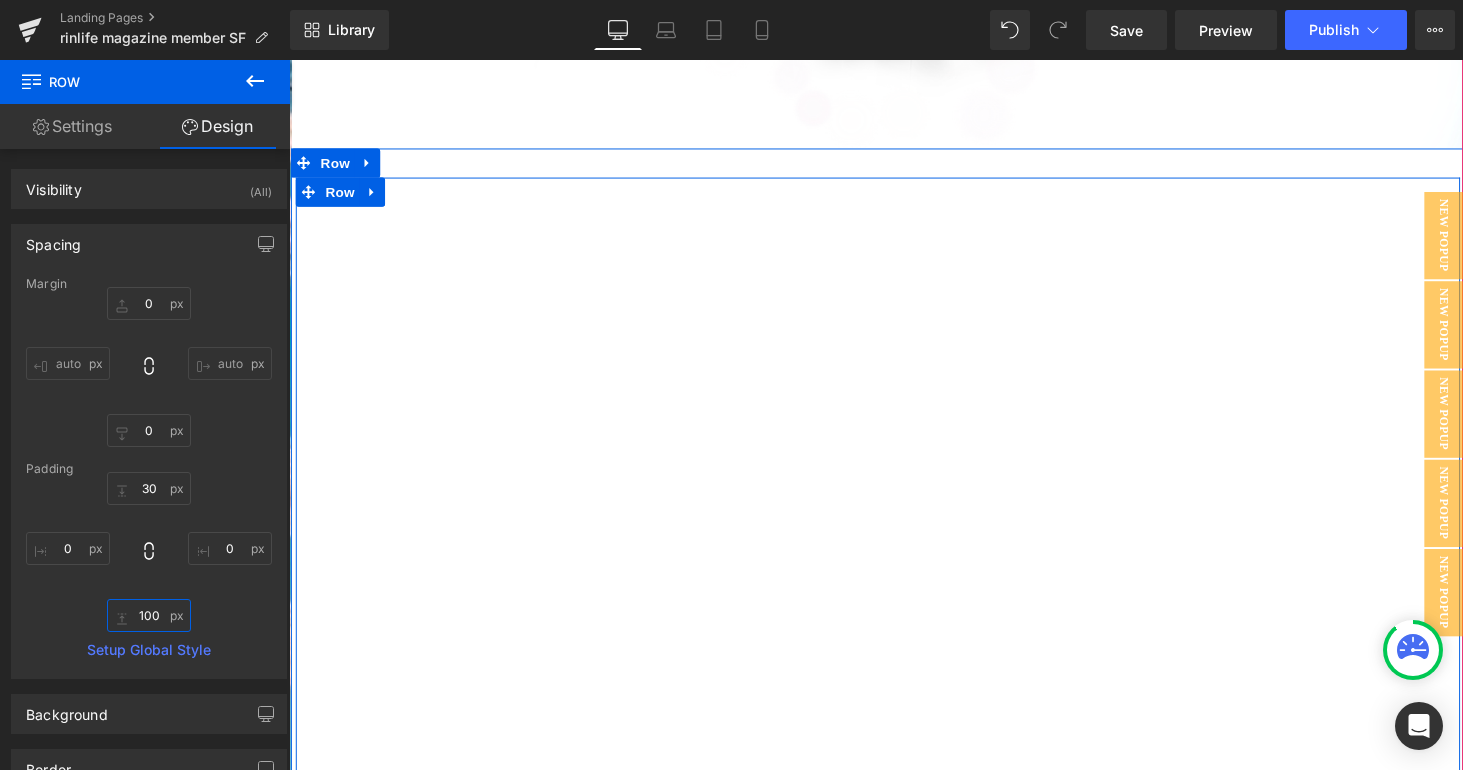 type on "100" 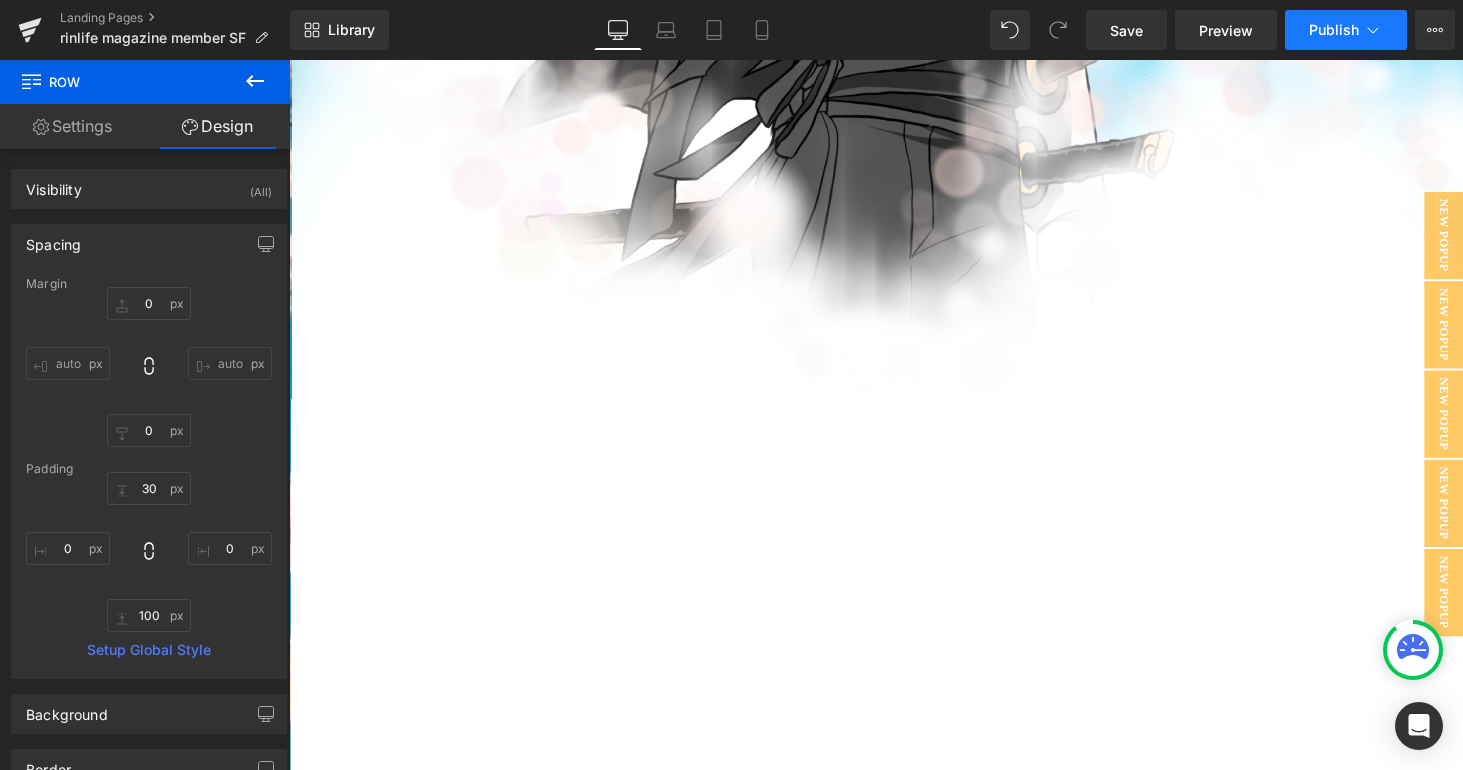click on "Publish" at bounding box center [1346, 30] 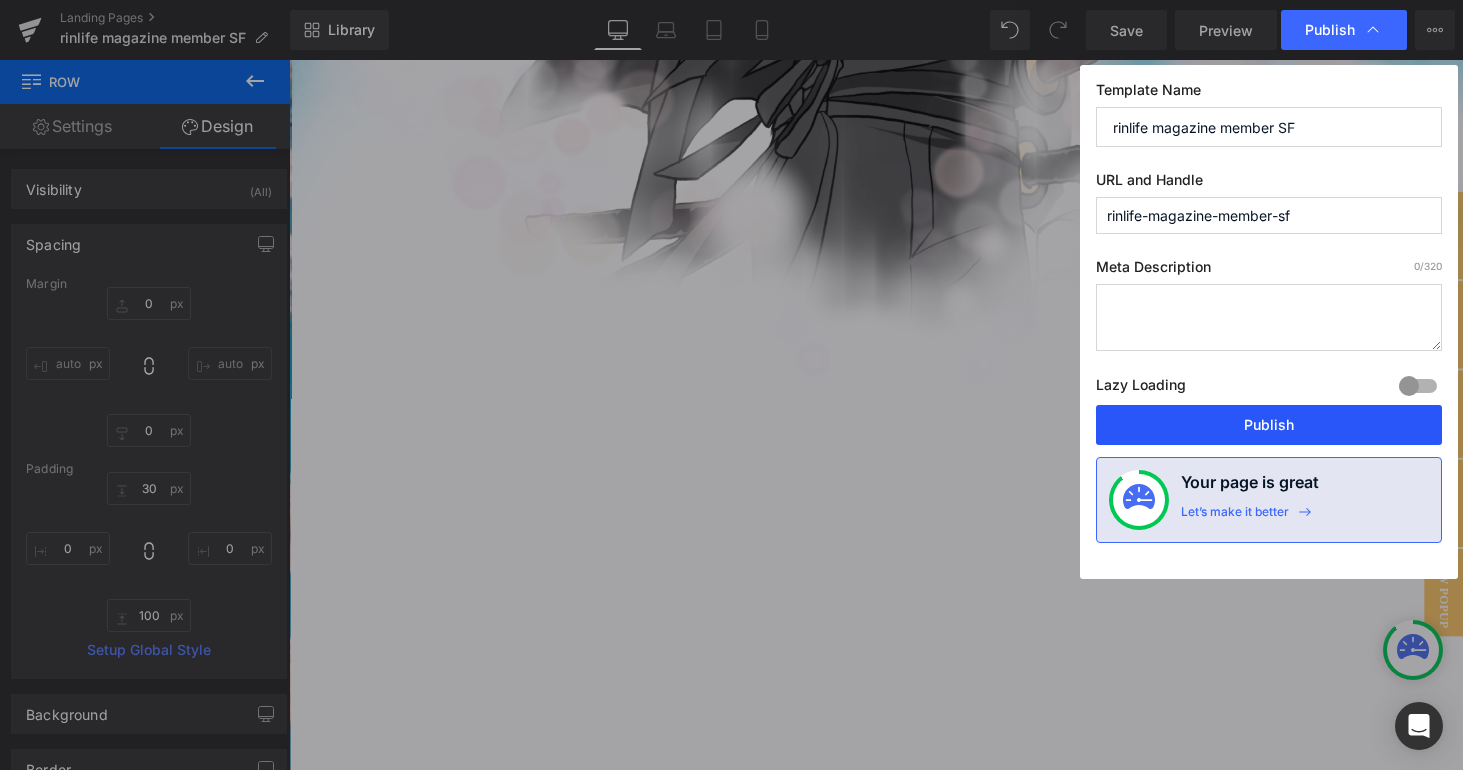 click on "Publish" at bounding box center (1269, 425) 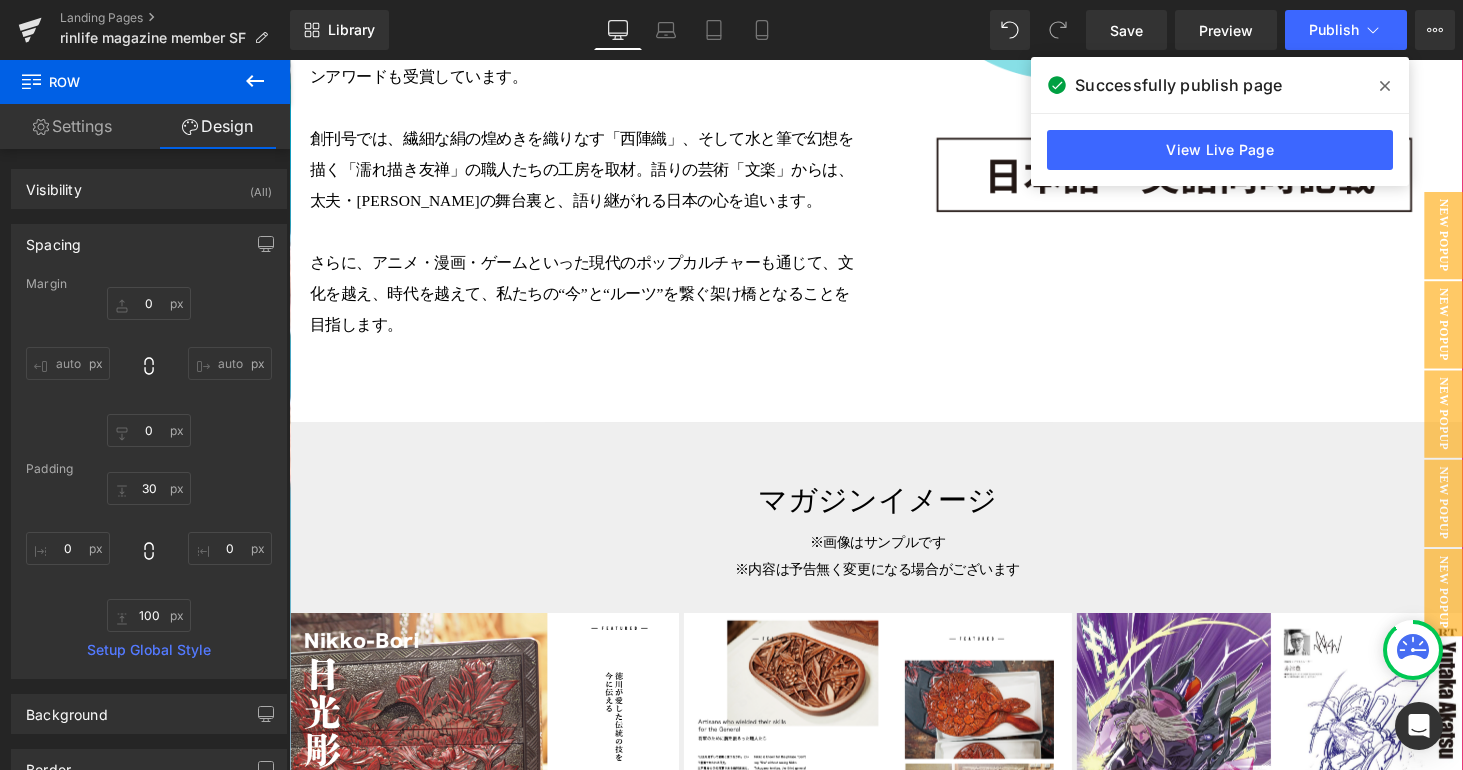 scroll, scrollTop: 5283, scrollLeft: 0, axis: vertical 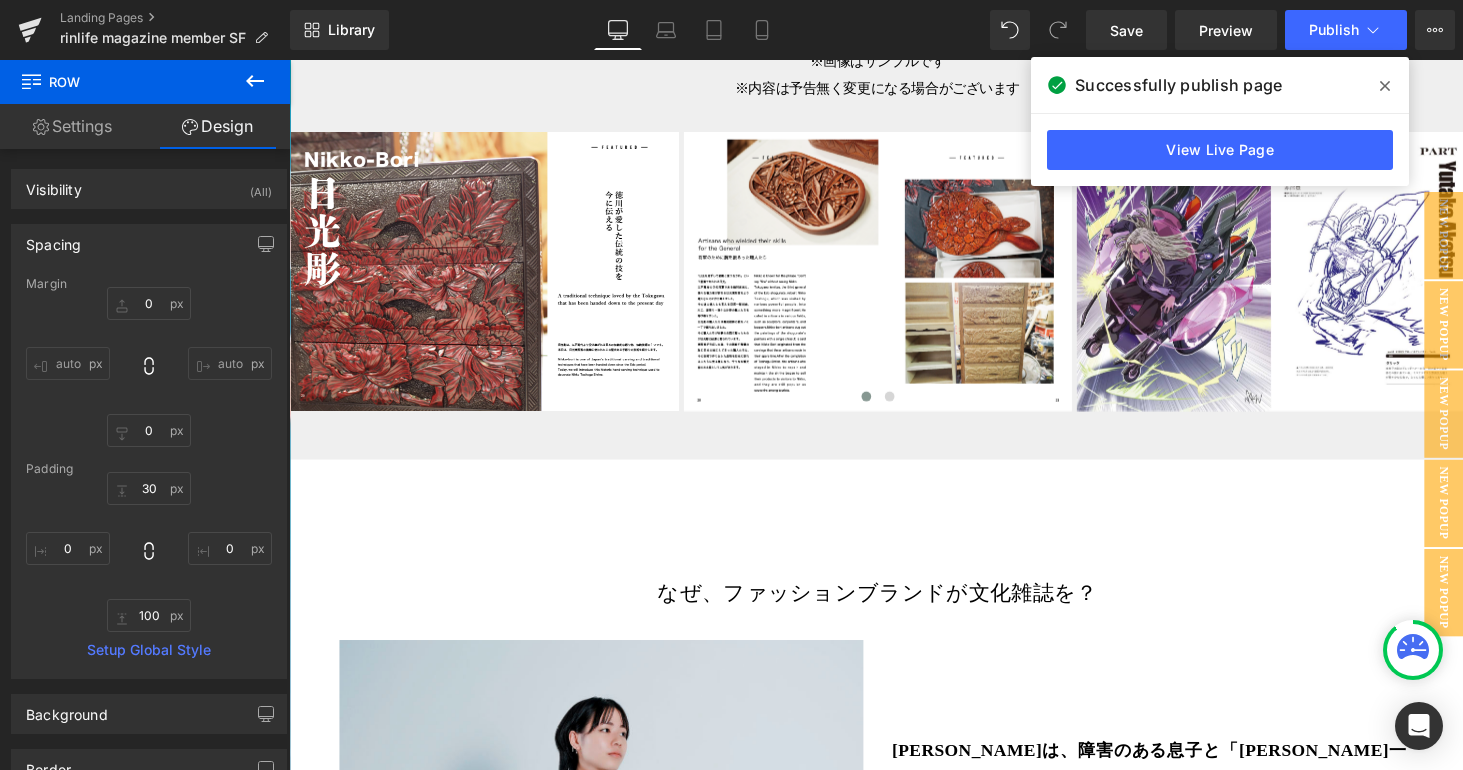 click at bounding box center [1385, 86] 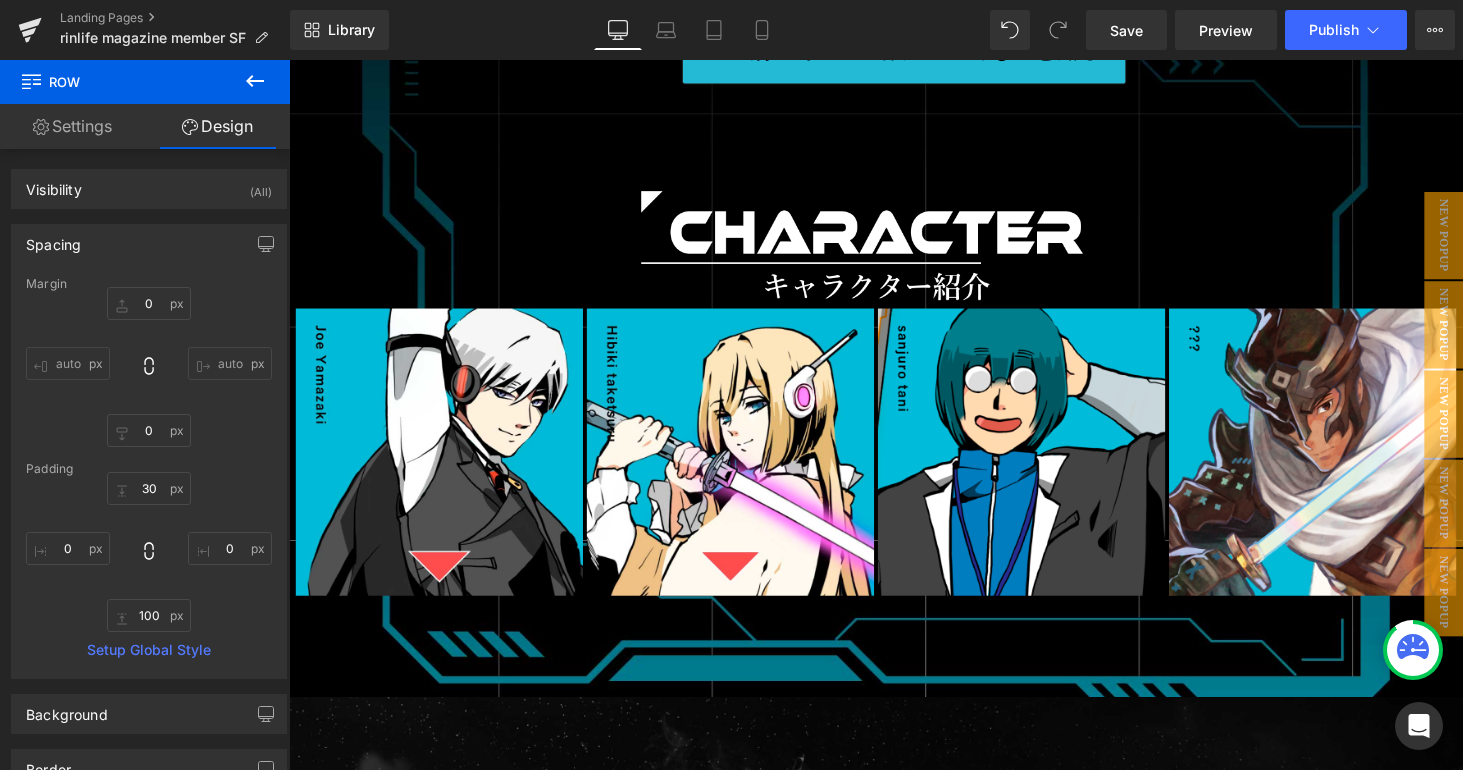 scroll, scrollTop: 19492, scrollLeft: 0, axis: vertical 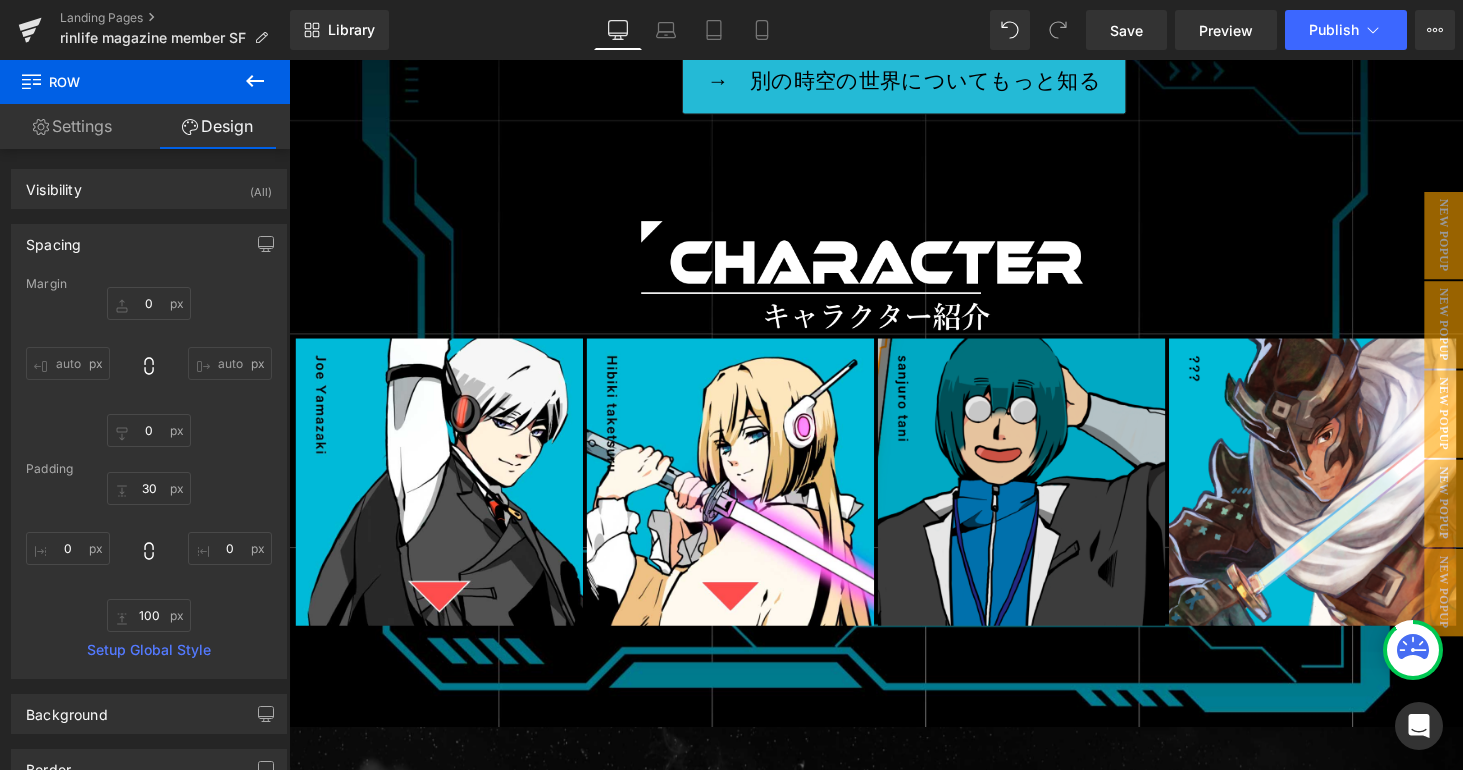click at bounding box center (1044, 497) 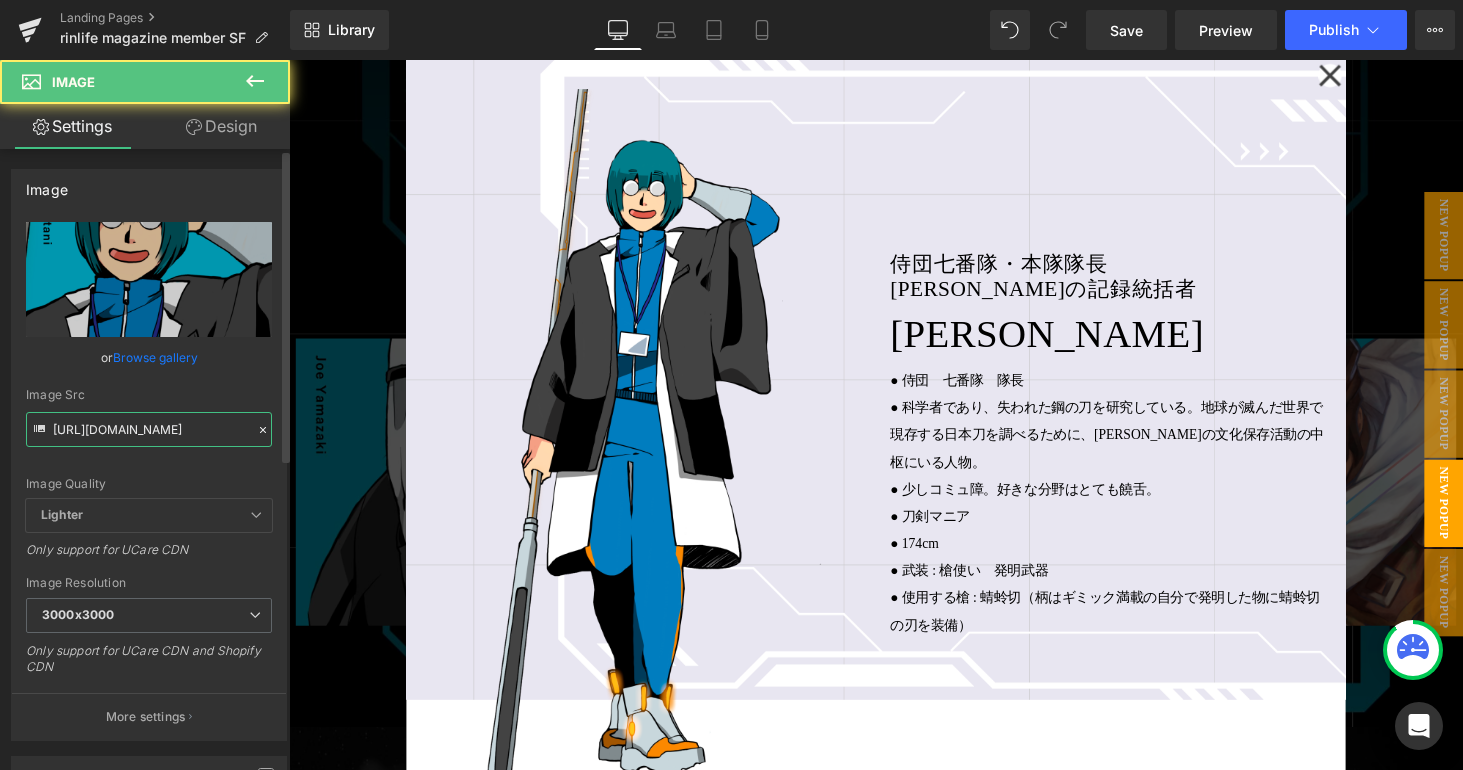 click on "[URL][DOMAIN_NAME]" at bounding box center [149, 429] 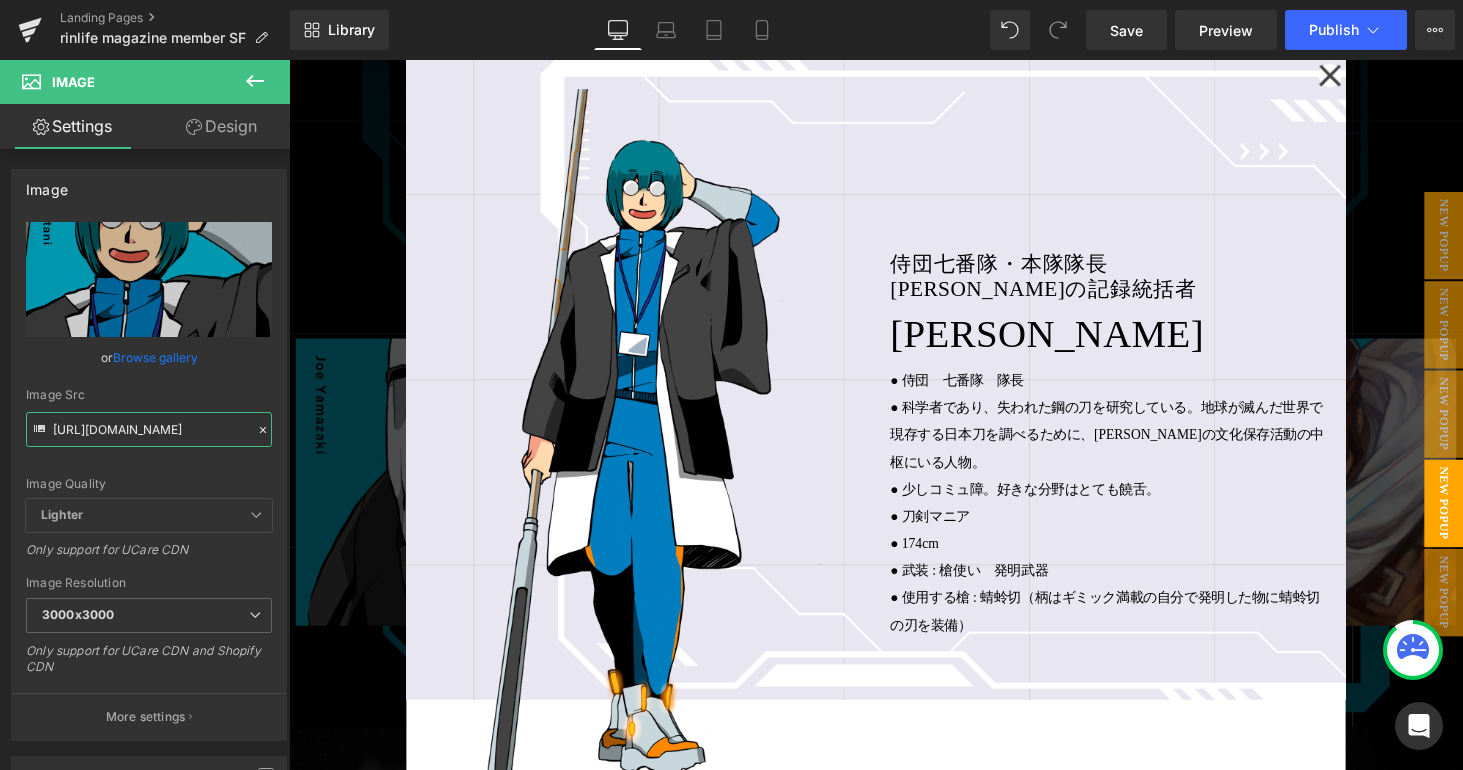 paste on "-9.png?v=175265178" 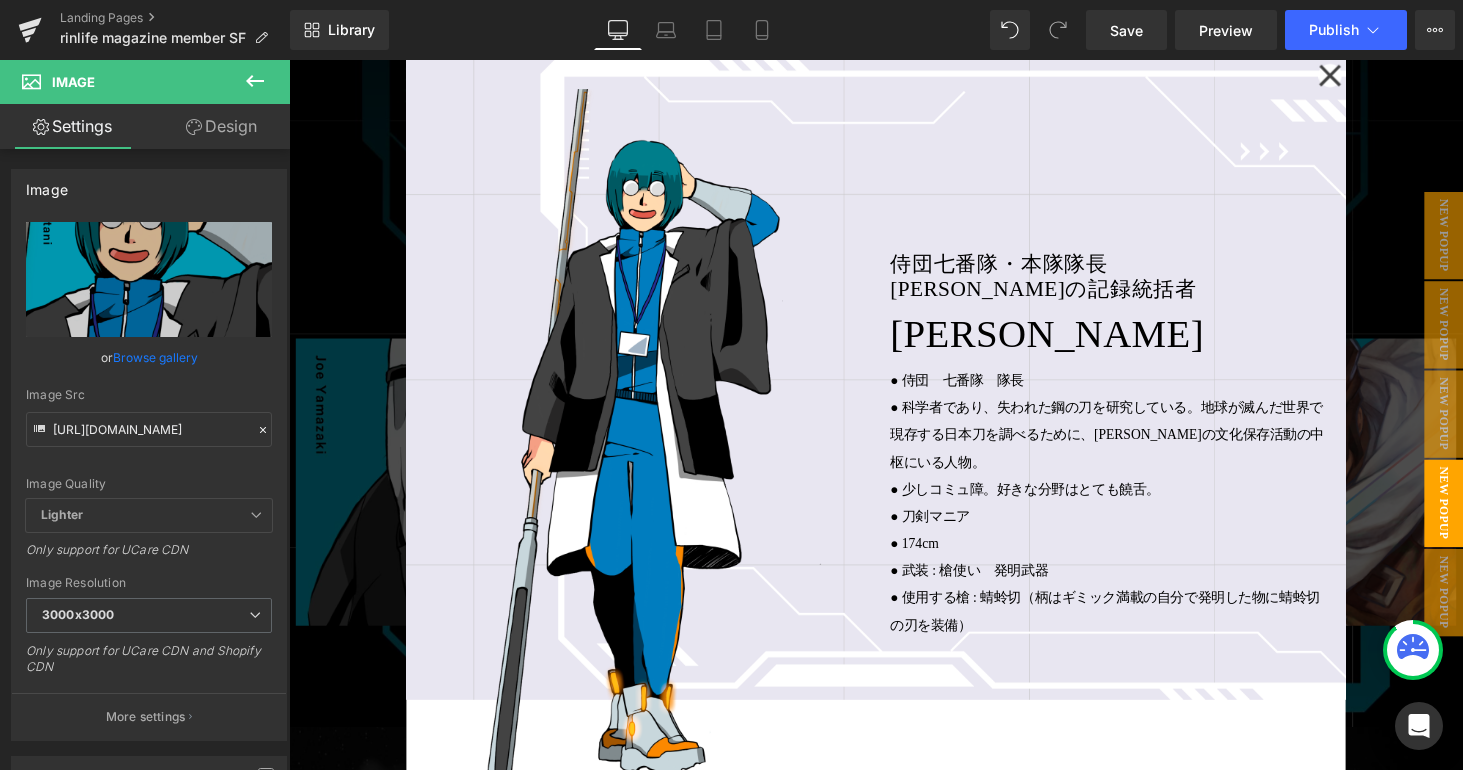 scroll, scrollTop: 0, scrollLeft: 0, axis: both 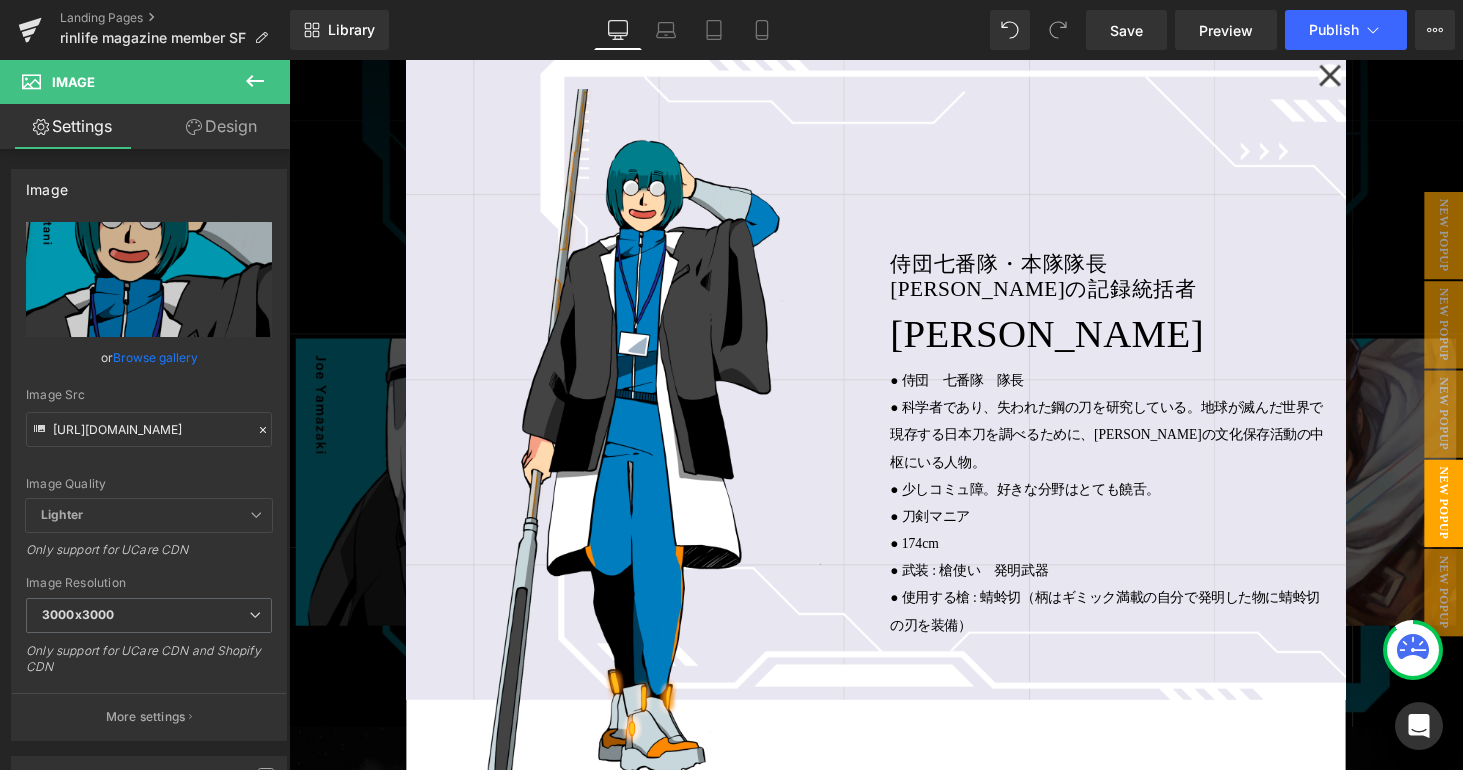 type on "[URL][DOMAIN_NAME]" 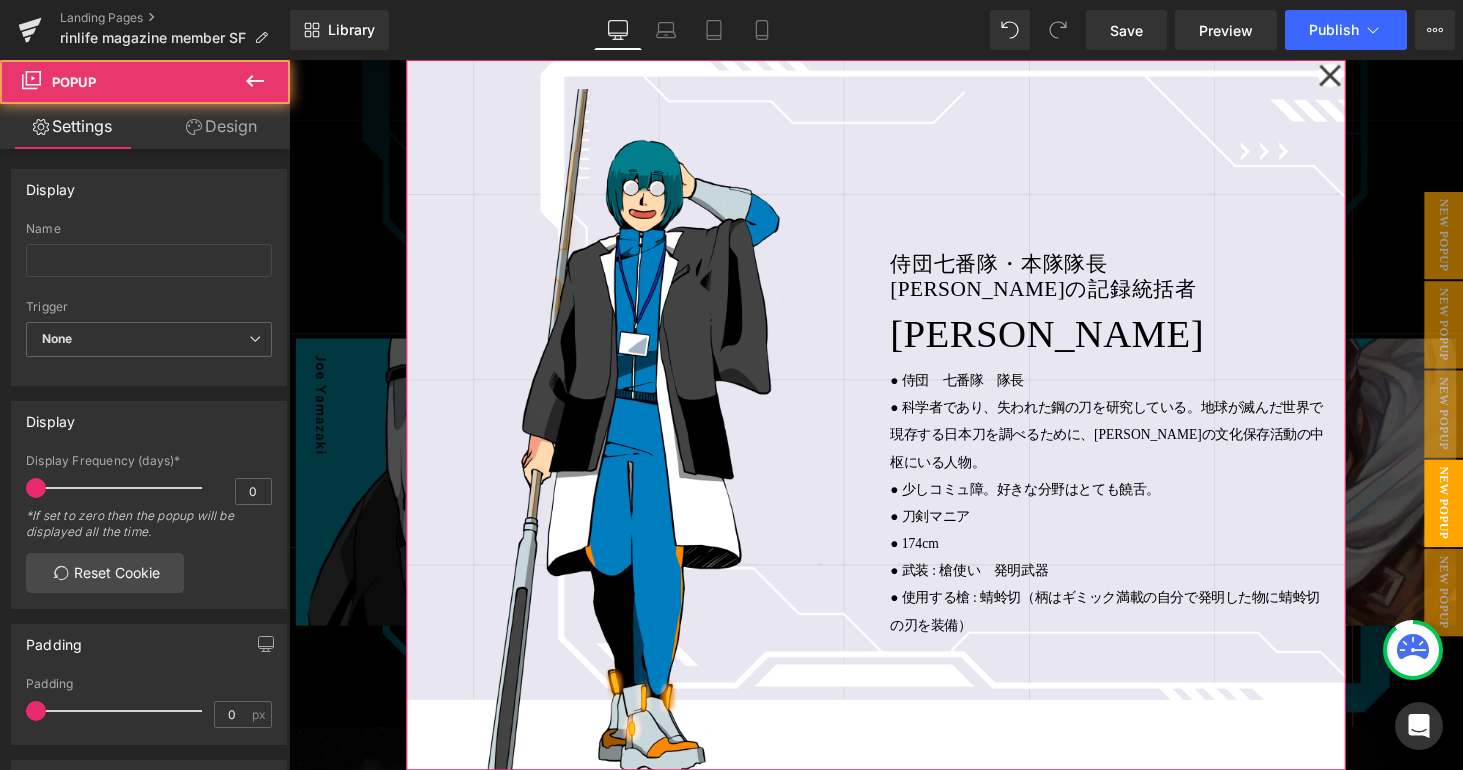 click 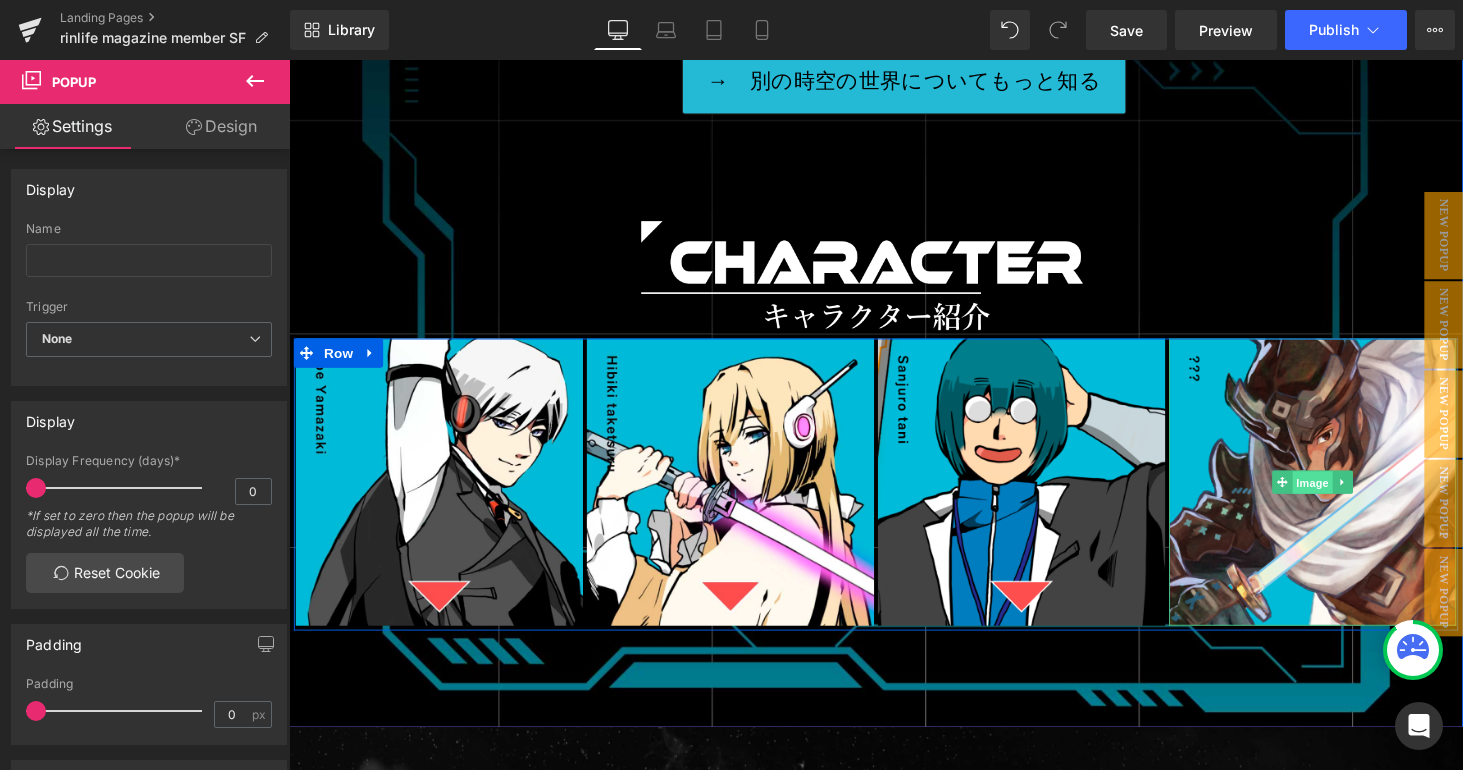 click on "Image" at bounding box center (1344, 495) 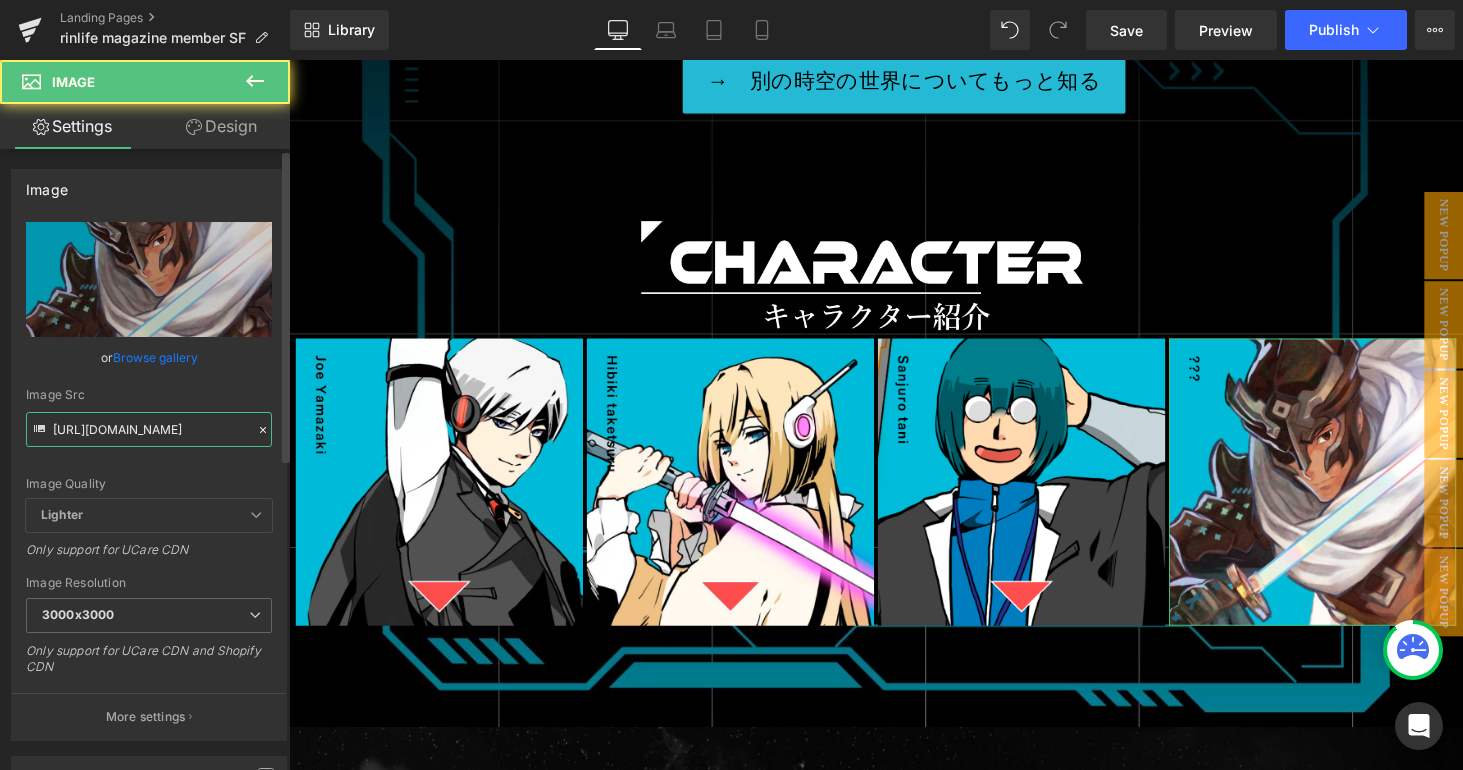 click on "[URL][DOMAIN_NAME]" at bounding box center [149, 429] 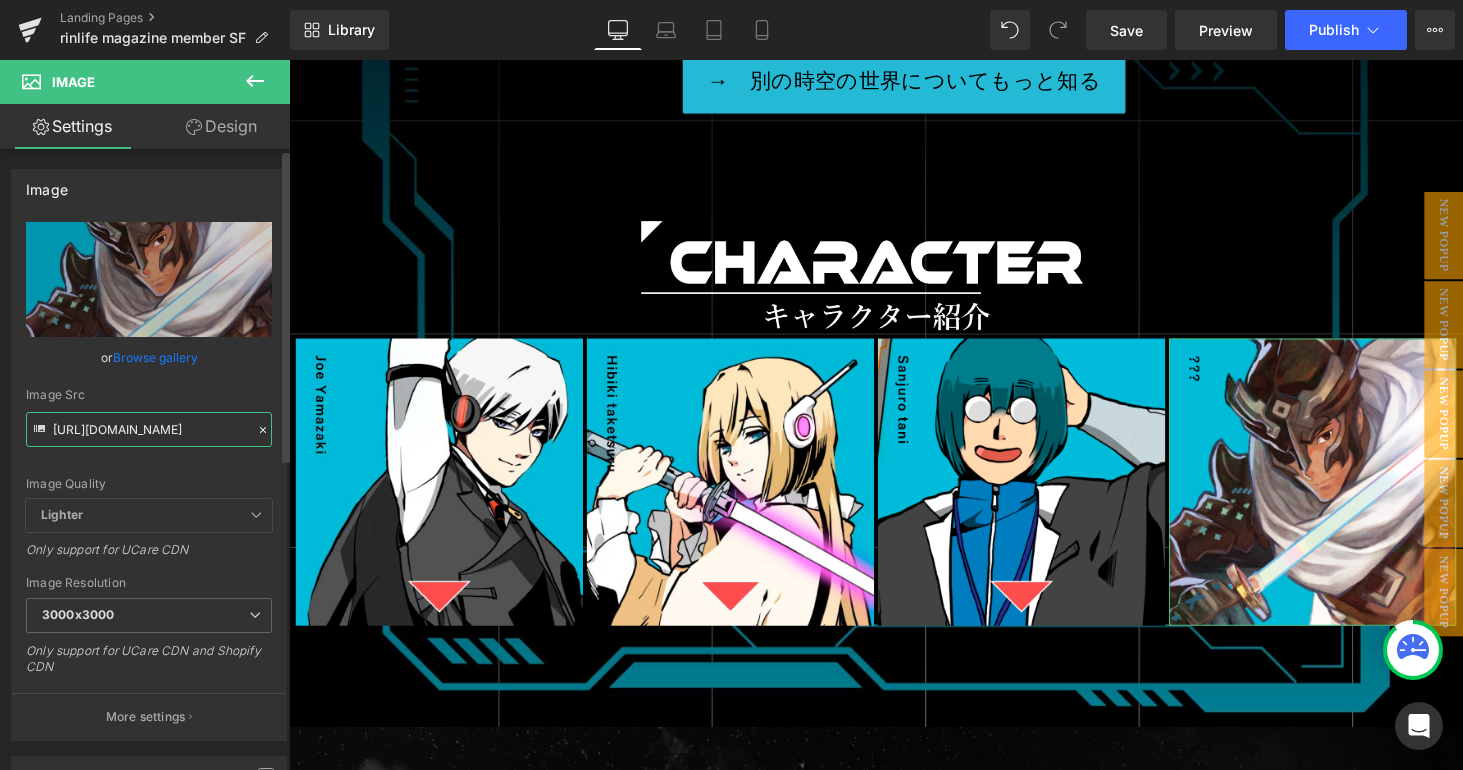 paste on "-9.png?v=175265178" 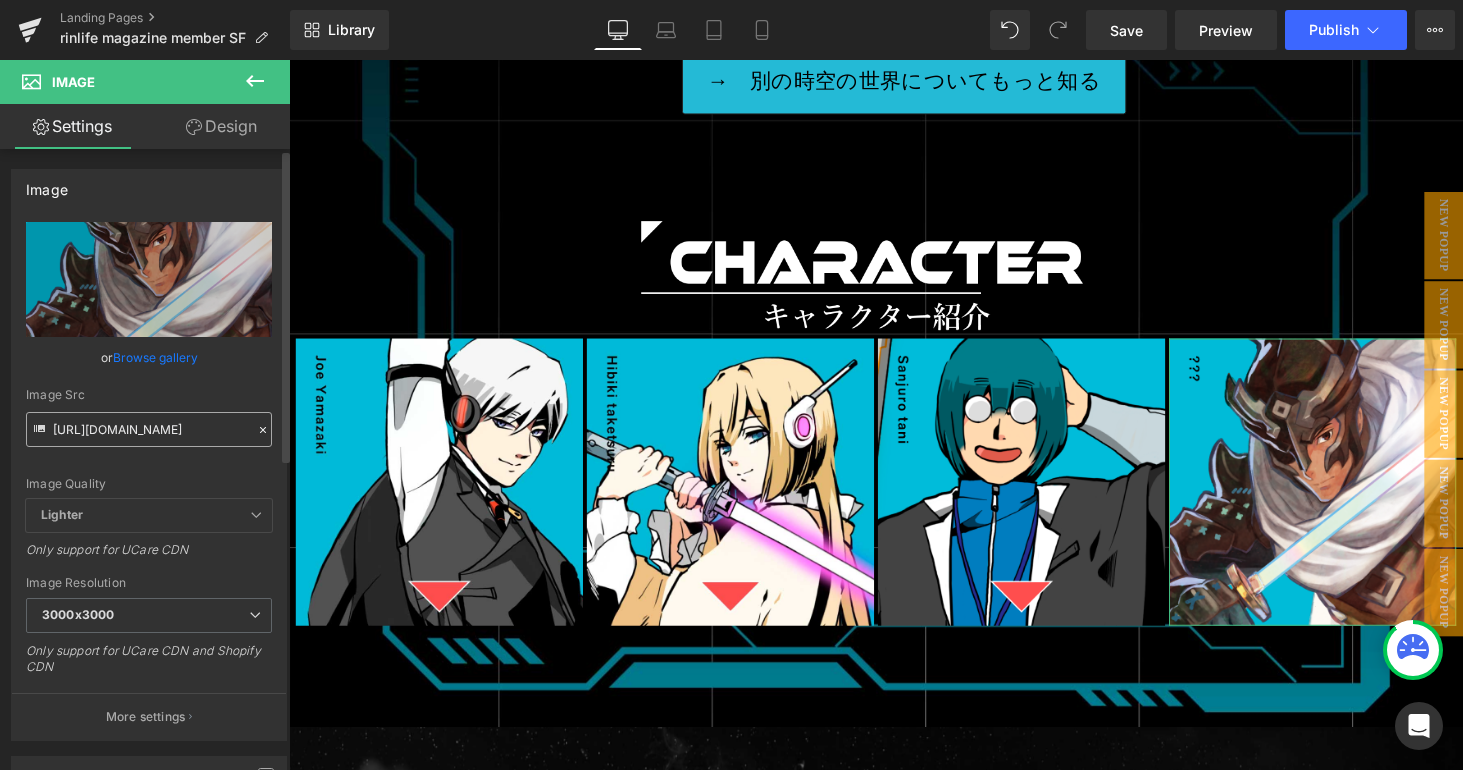 type 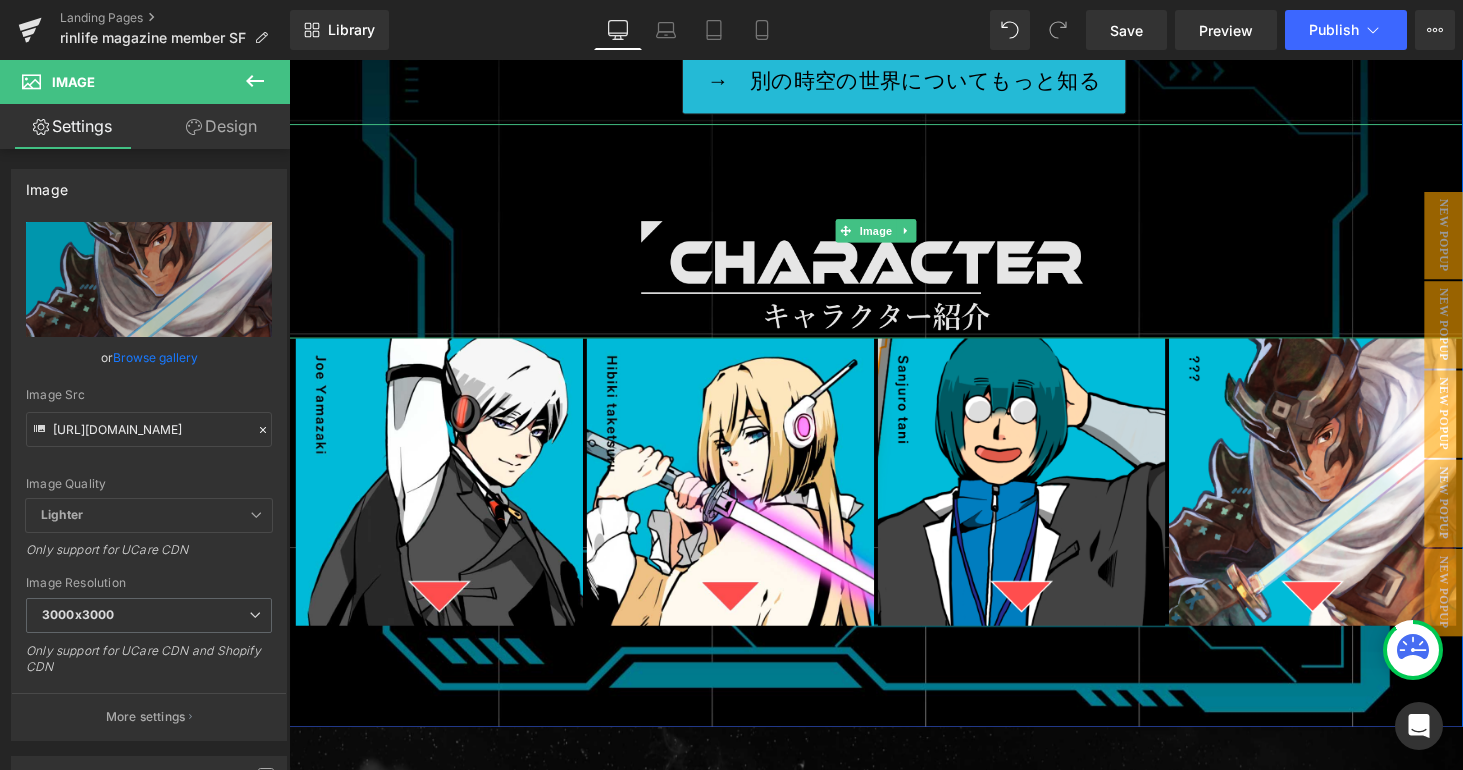 type on "[URL][DOMAIN_NAME]" 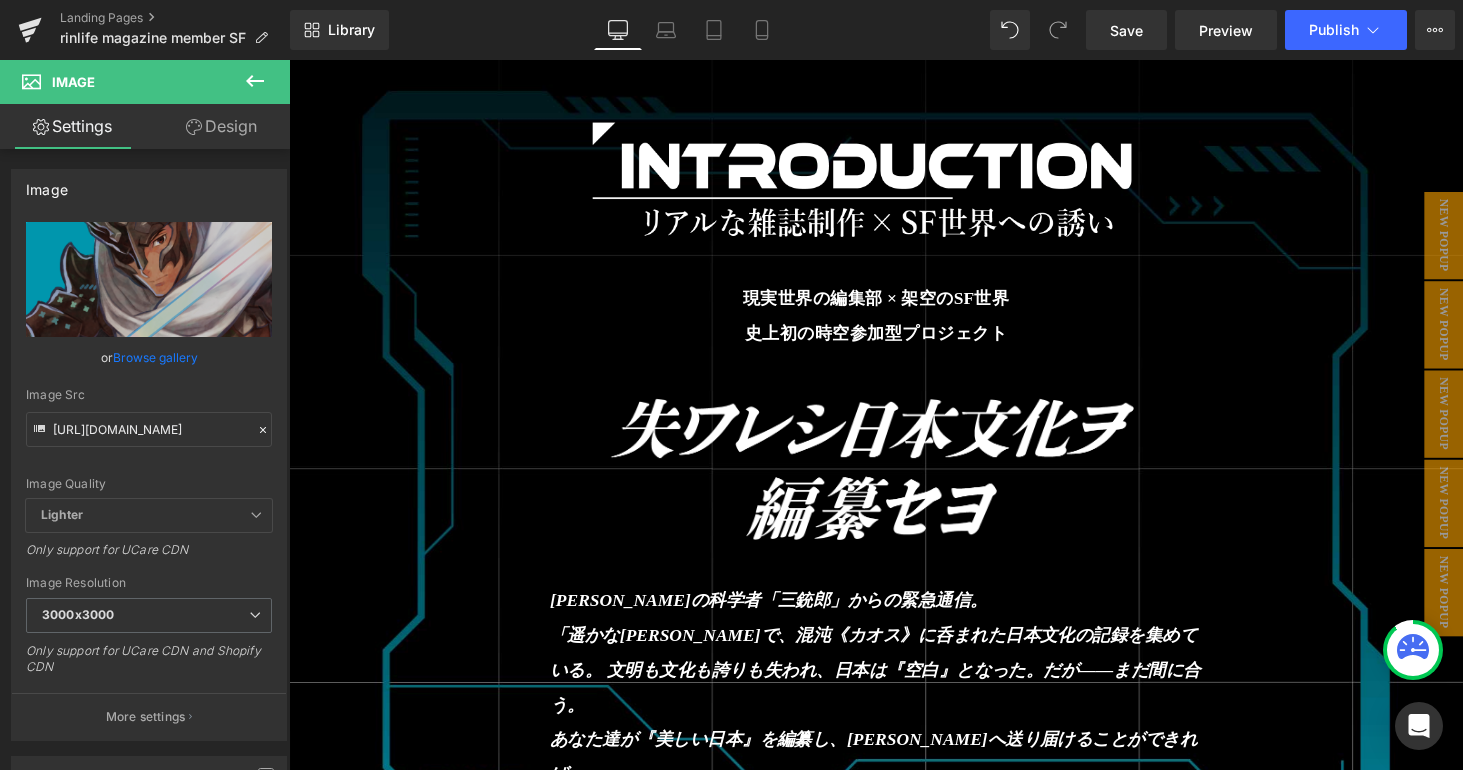 scroll, scrollTop: 18093, scrollLeft: 0, axis: vertical 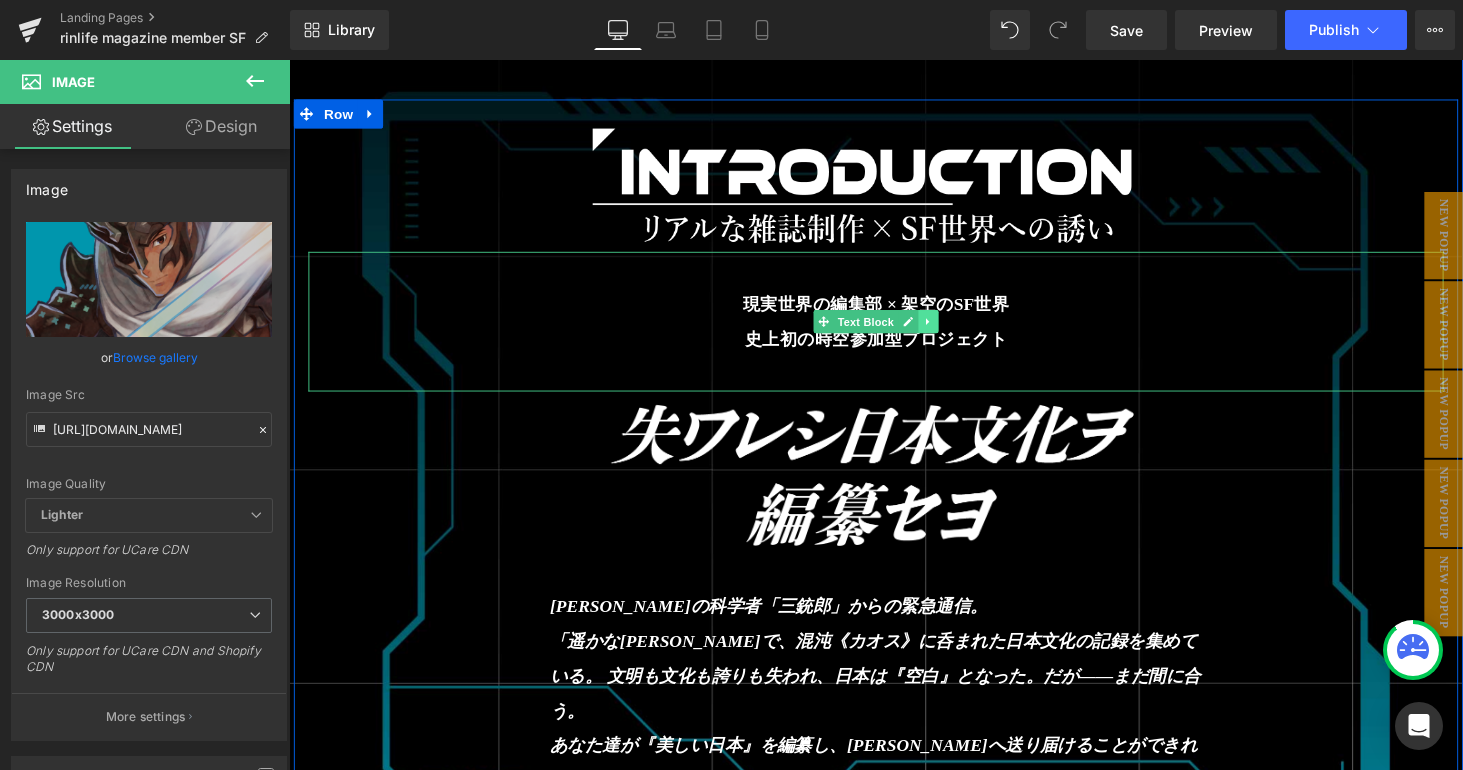 click at bounding box center (948, 330) 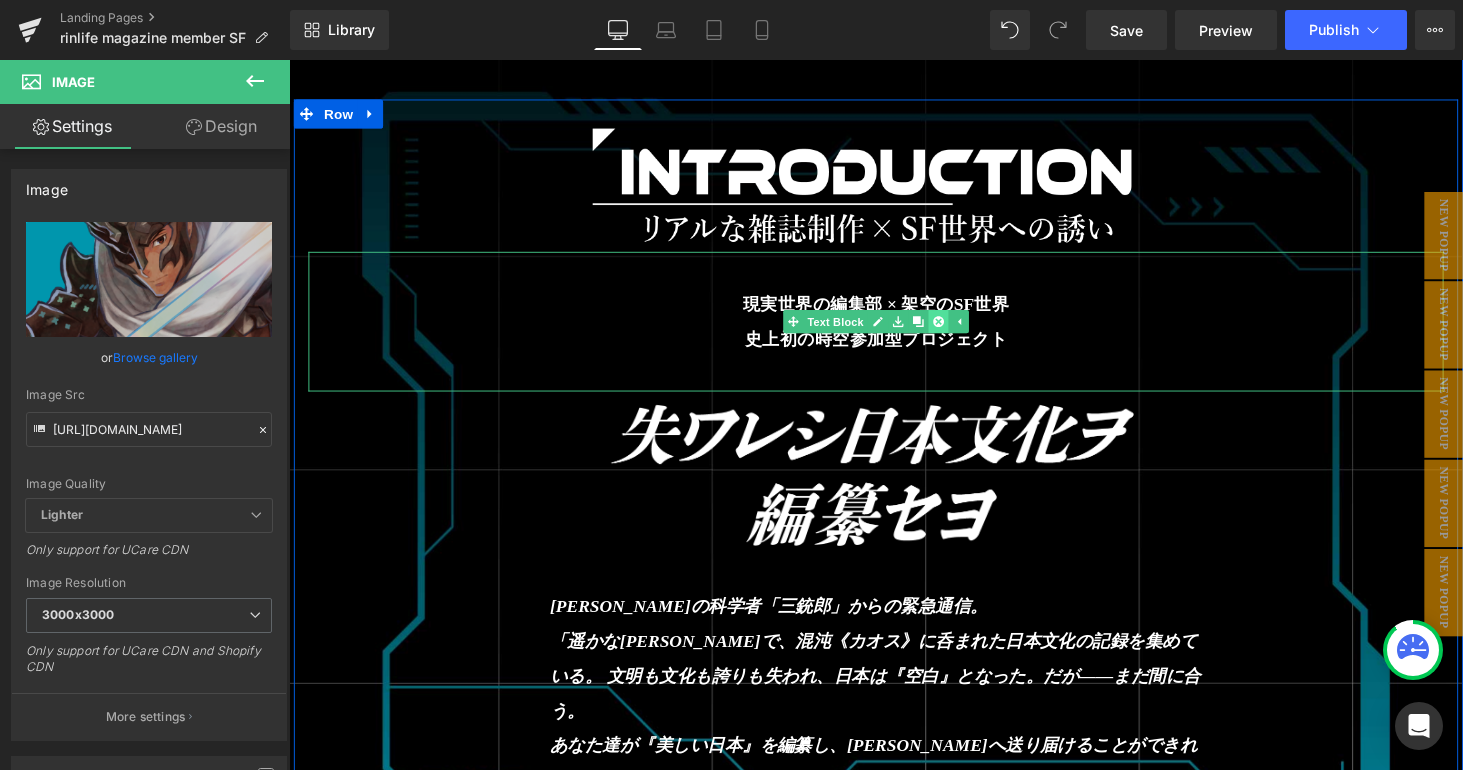 click at bounding box center [958, 330] 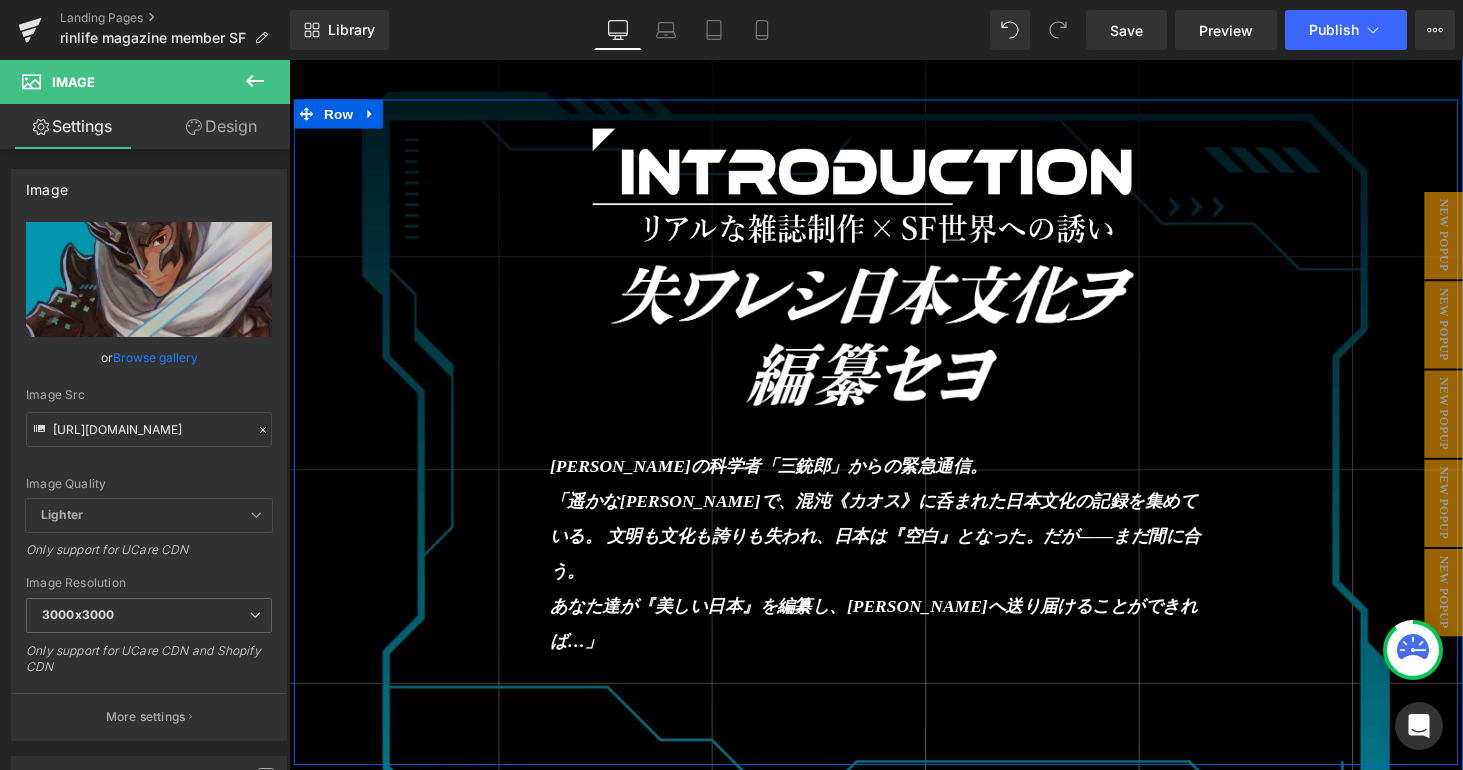 scroll, scrollTop: 22062, scrollLeft: 1195, axis: both 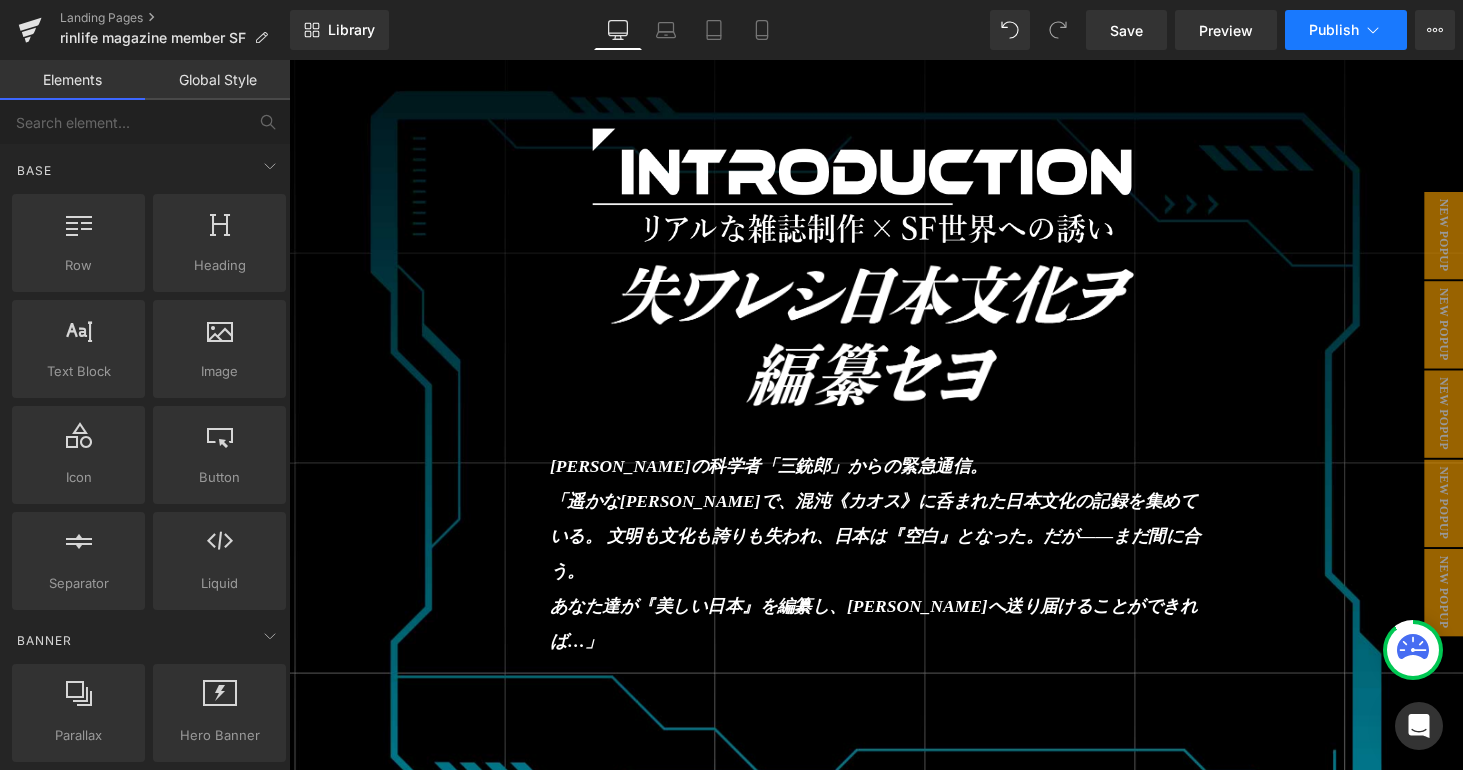 click on "Publish" at bounding box center [1334, 30] 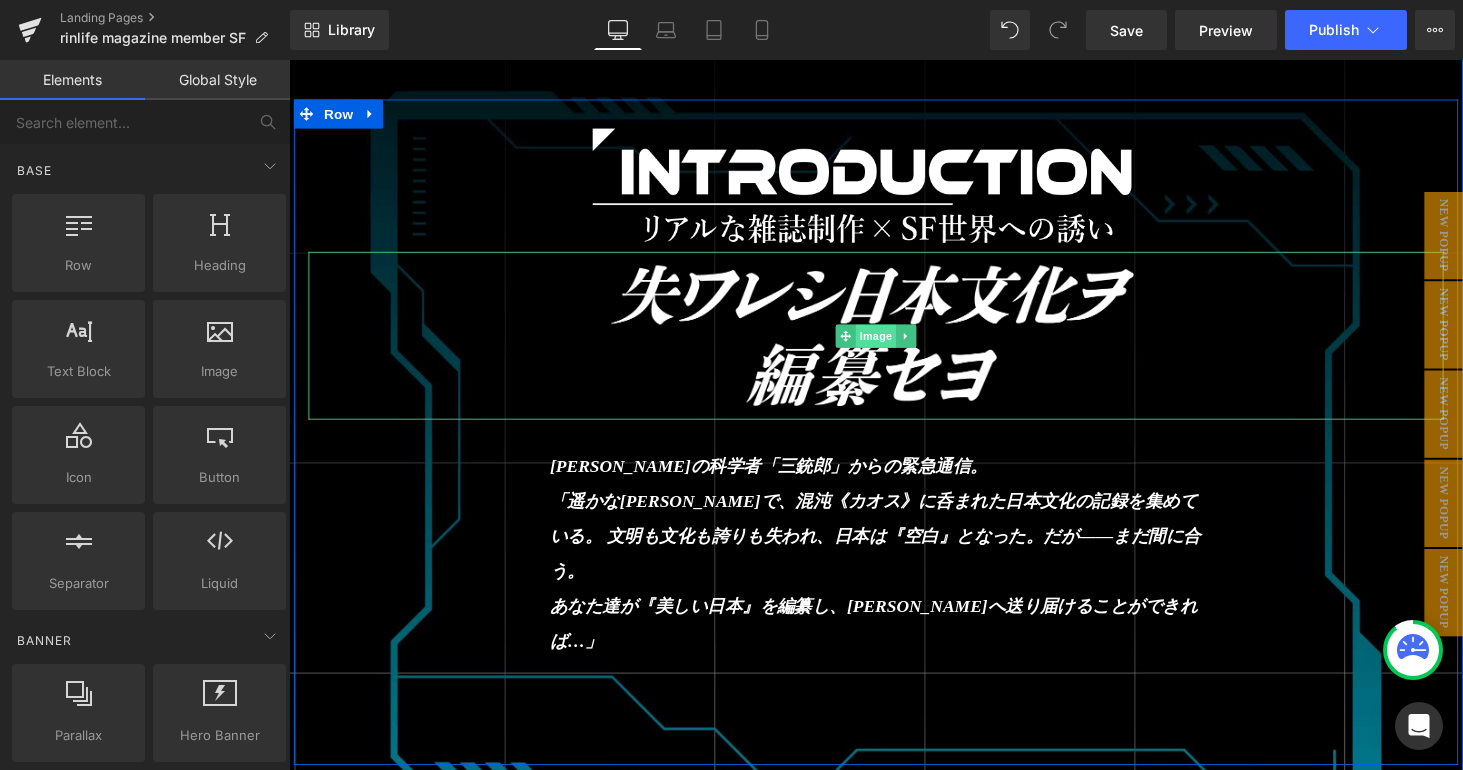 click on "Image" at bounding box center (894, 345) 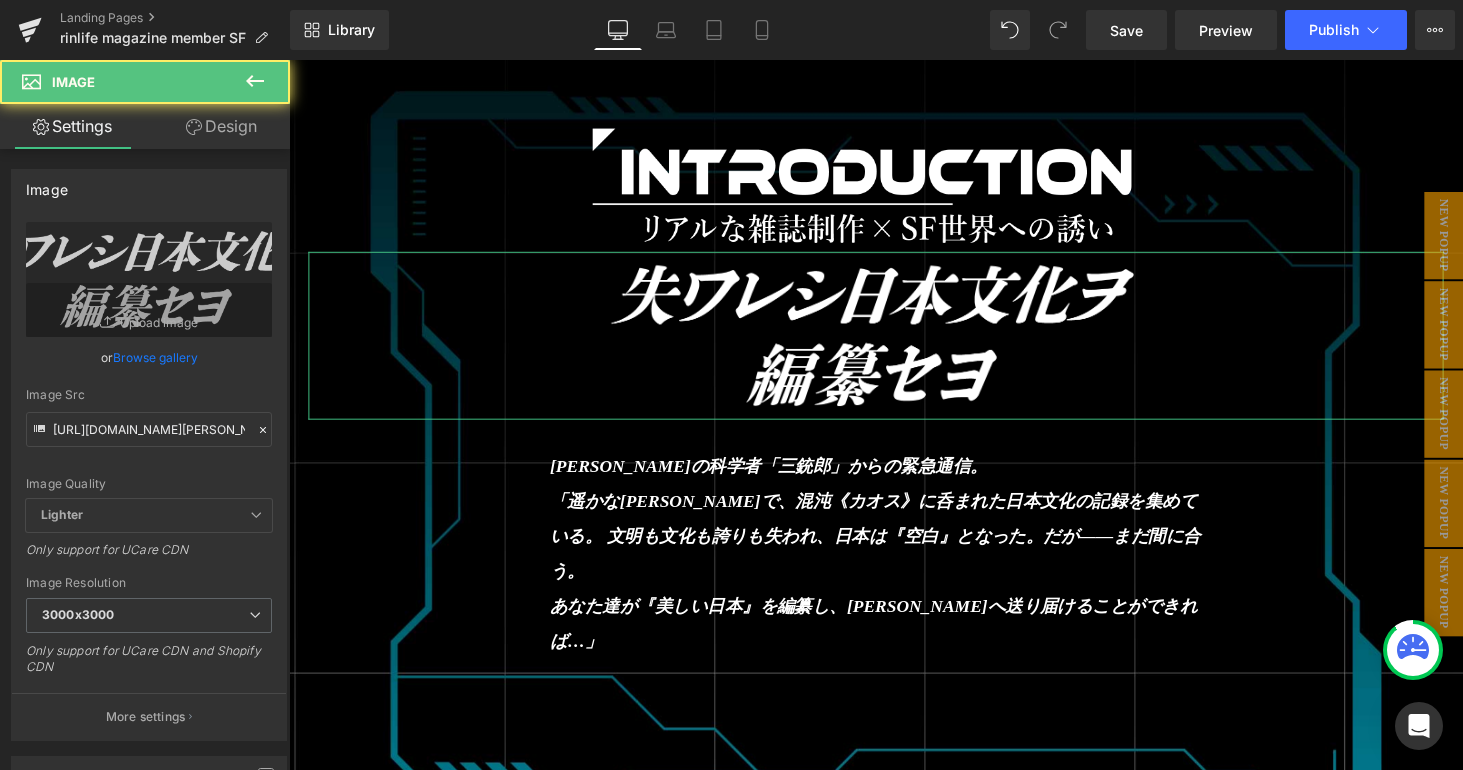 click on "Design" at bounding box center (221, 126) 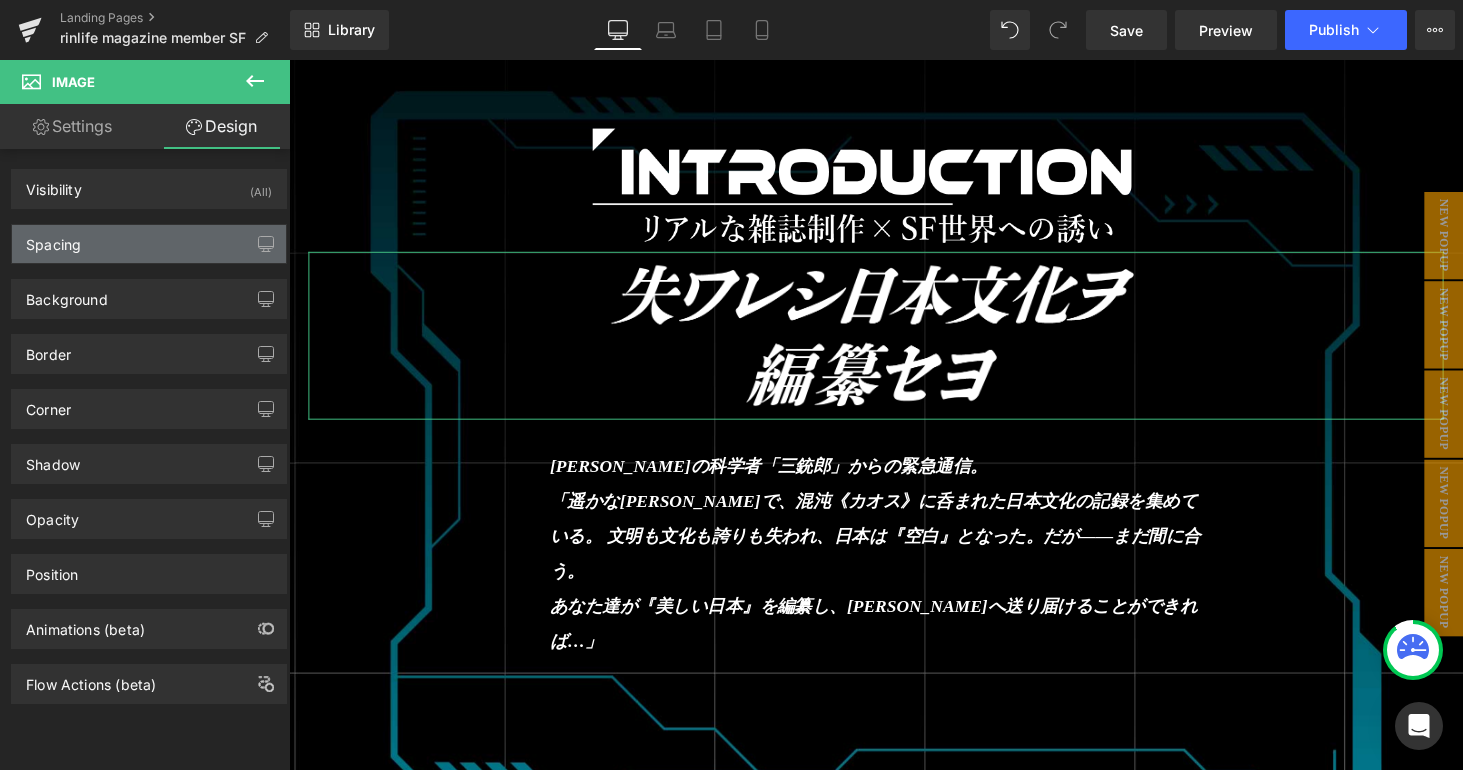 click on "Spacing" at bounding box center [149, 244] 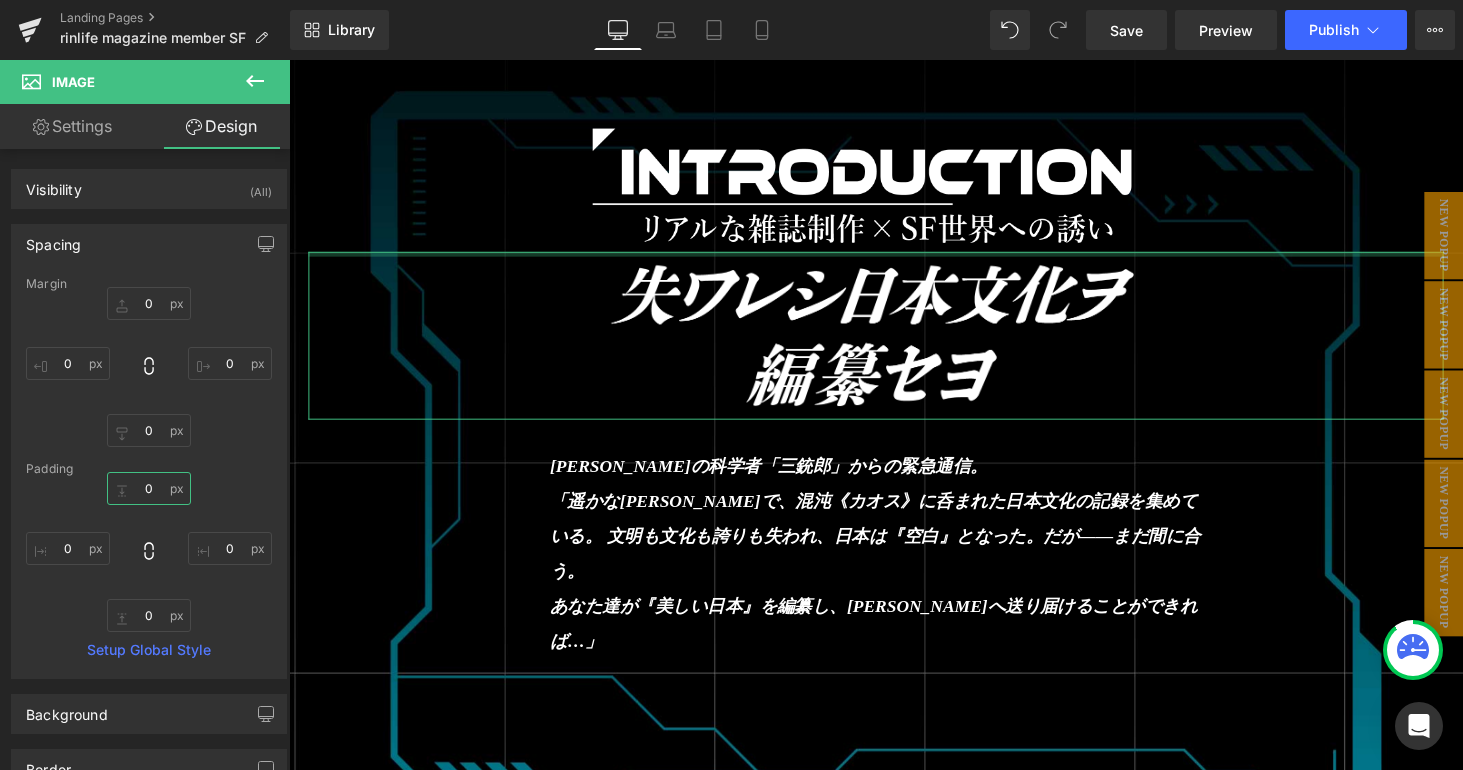 click on "0" at bounding box center [149, 488] 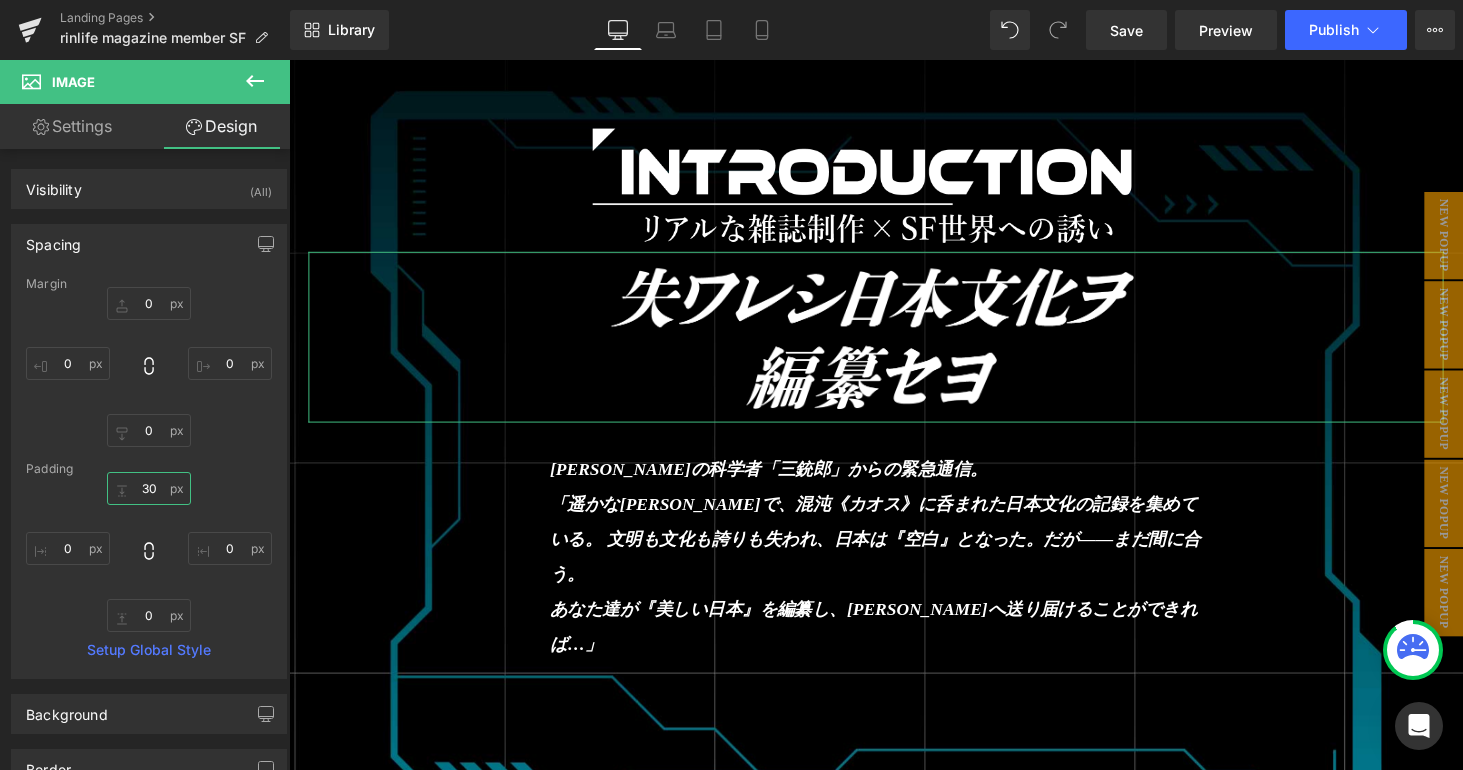 scroll, scrollTop: 22067, scrollLeft: 1195, axis: both 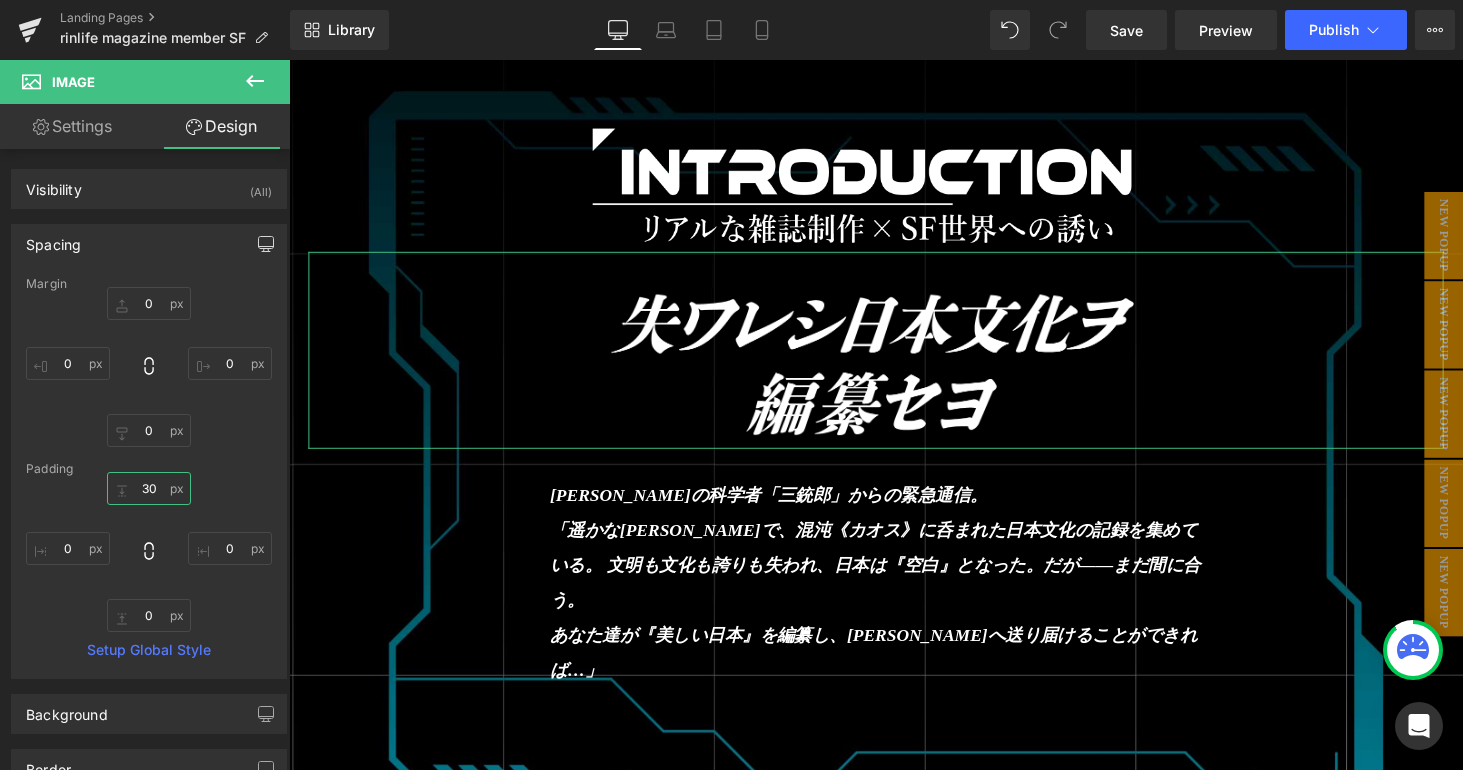 type on "30" 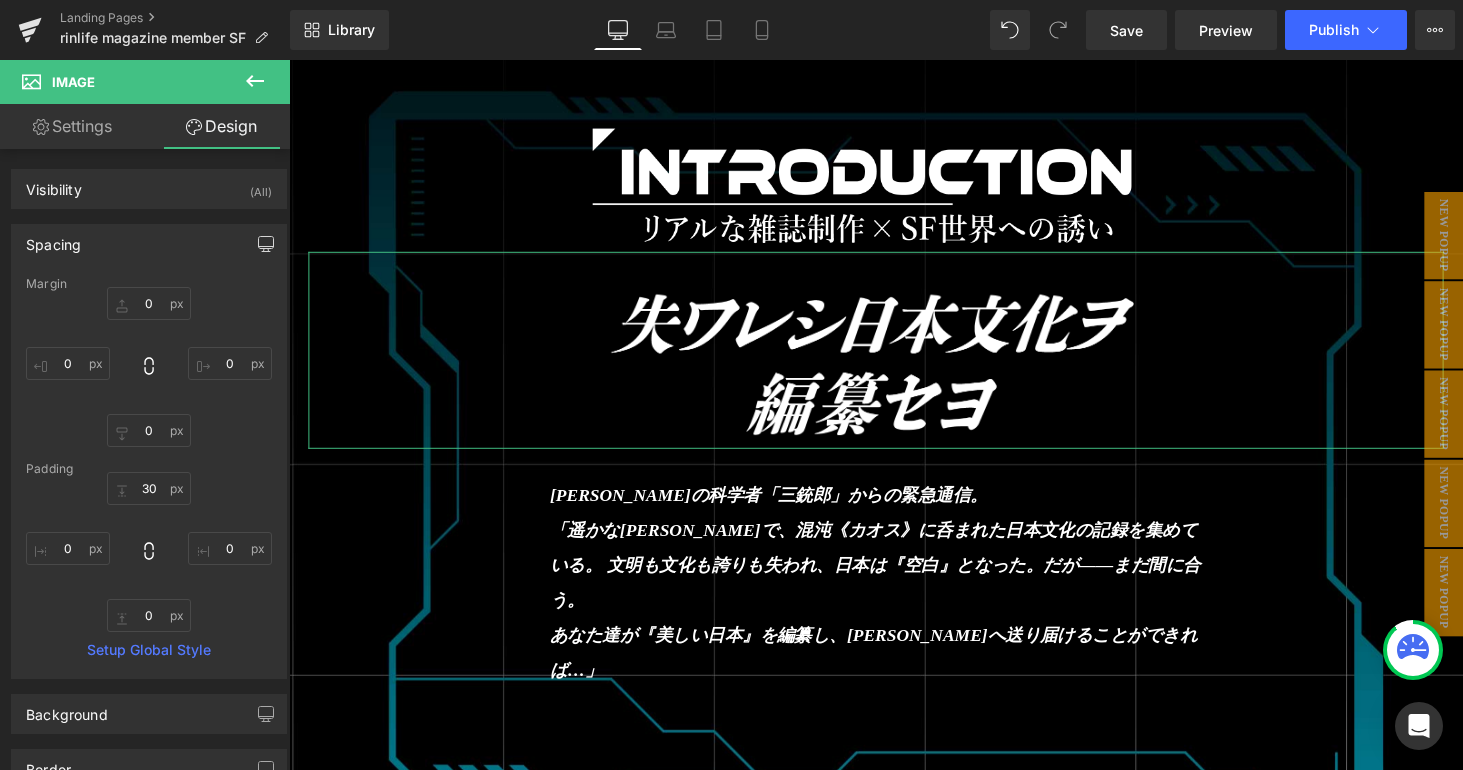 click 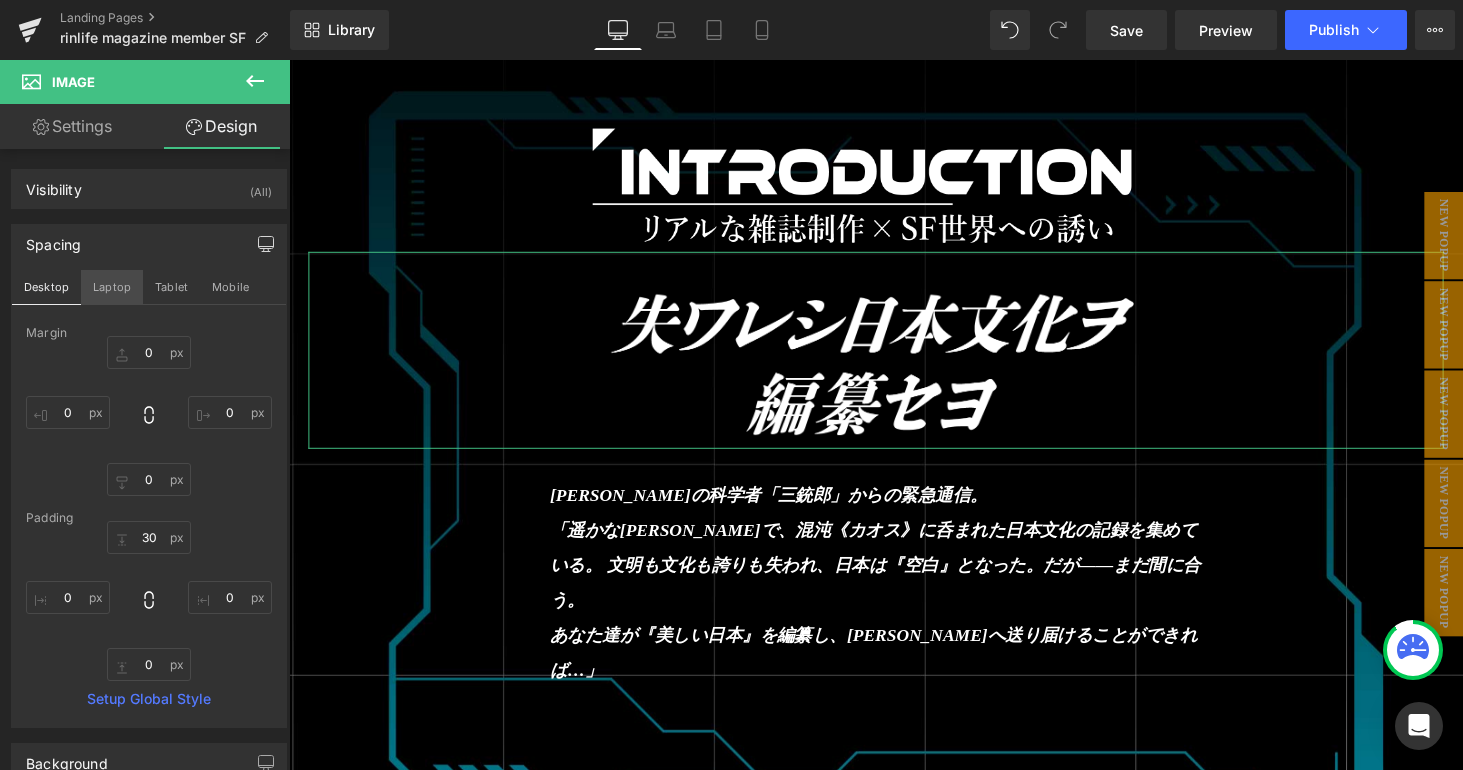 click on "Laptop" at bounding box center (112, 287) 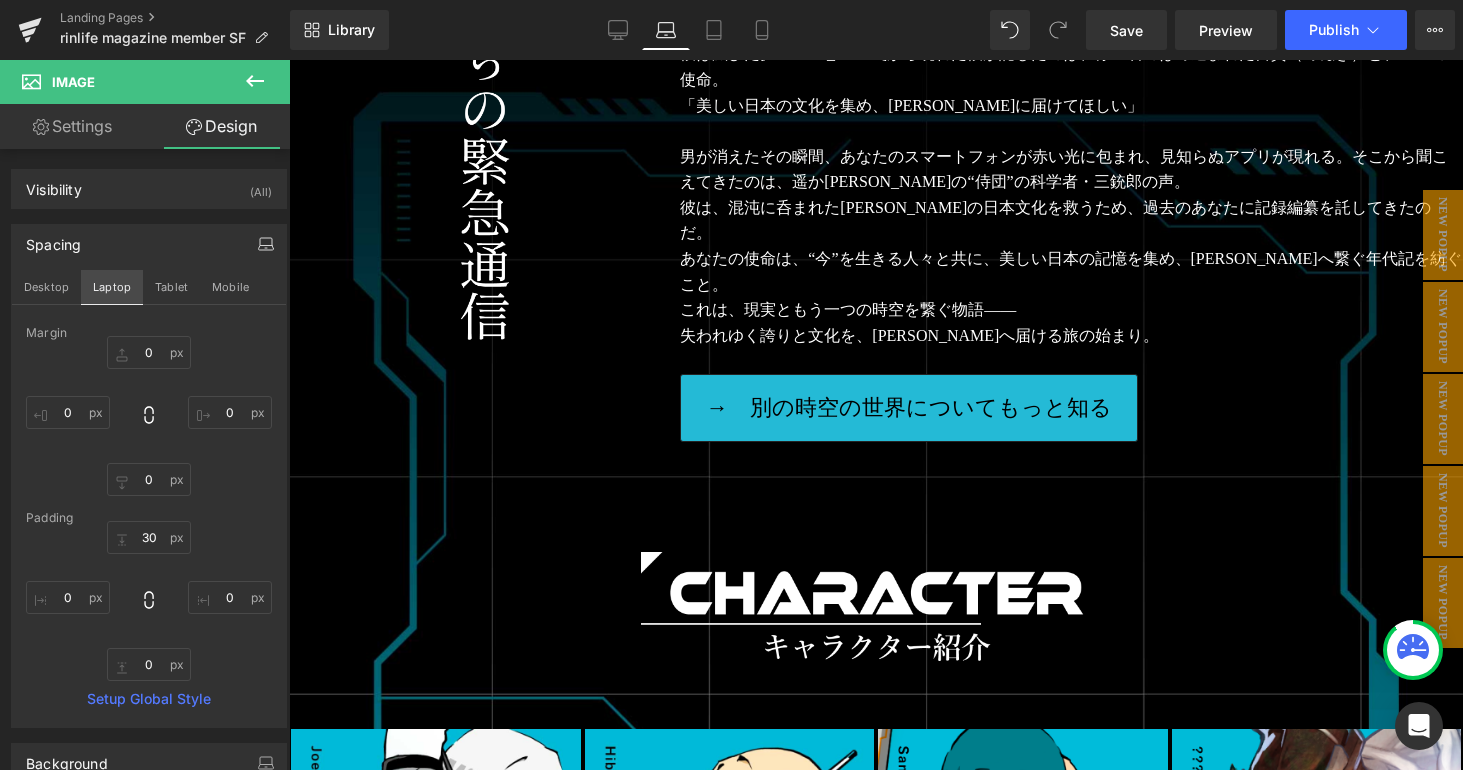 type on "0" 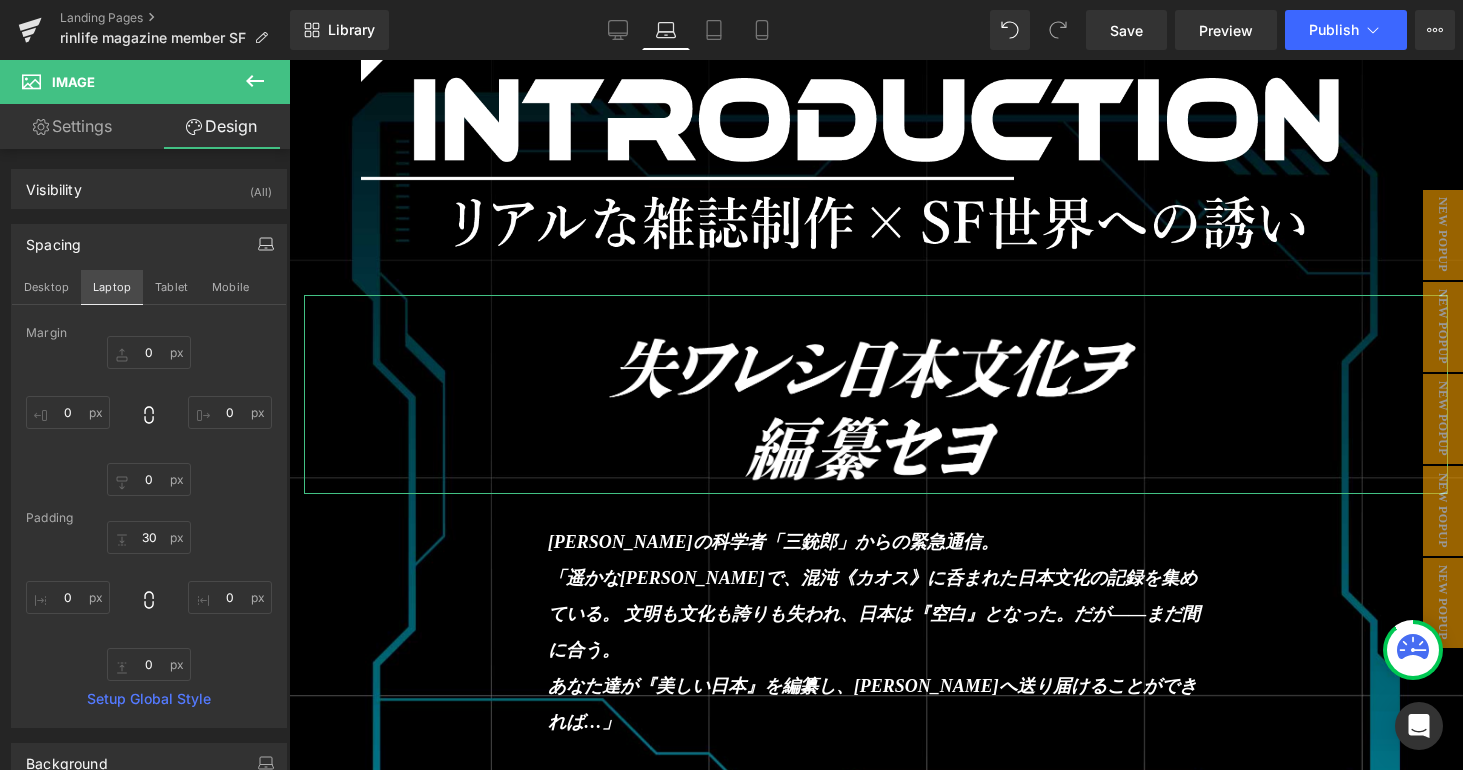scroll, scrollTop: 16962, scrollLeft: 0, axis: vertical 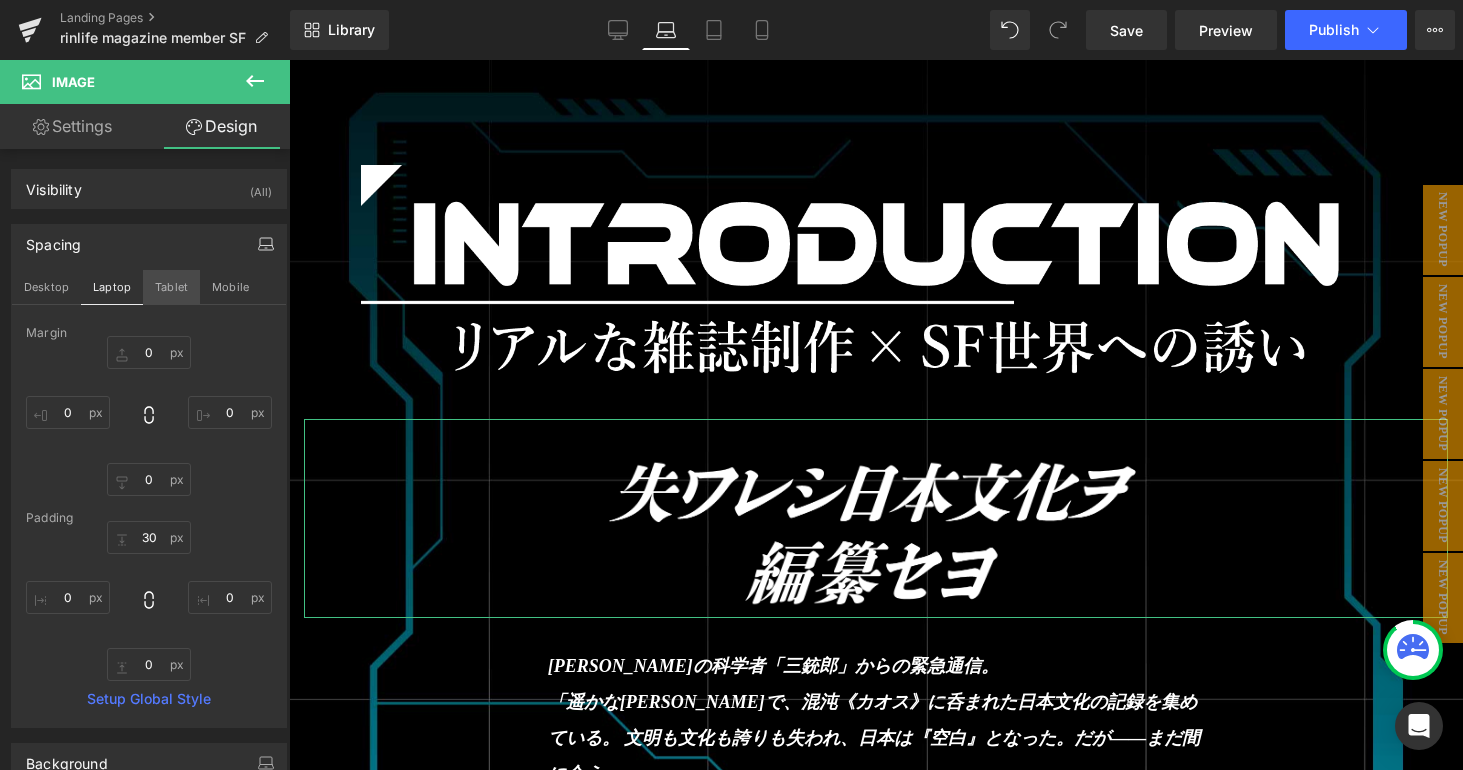 click on "Tablet" at bounding box center (171, 287) 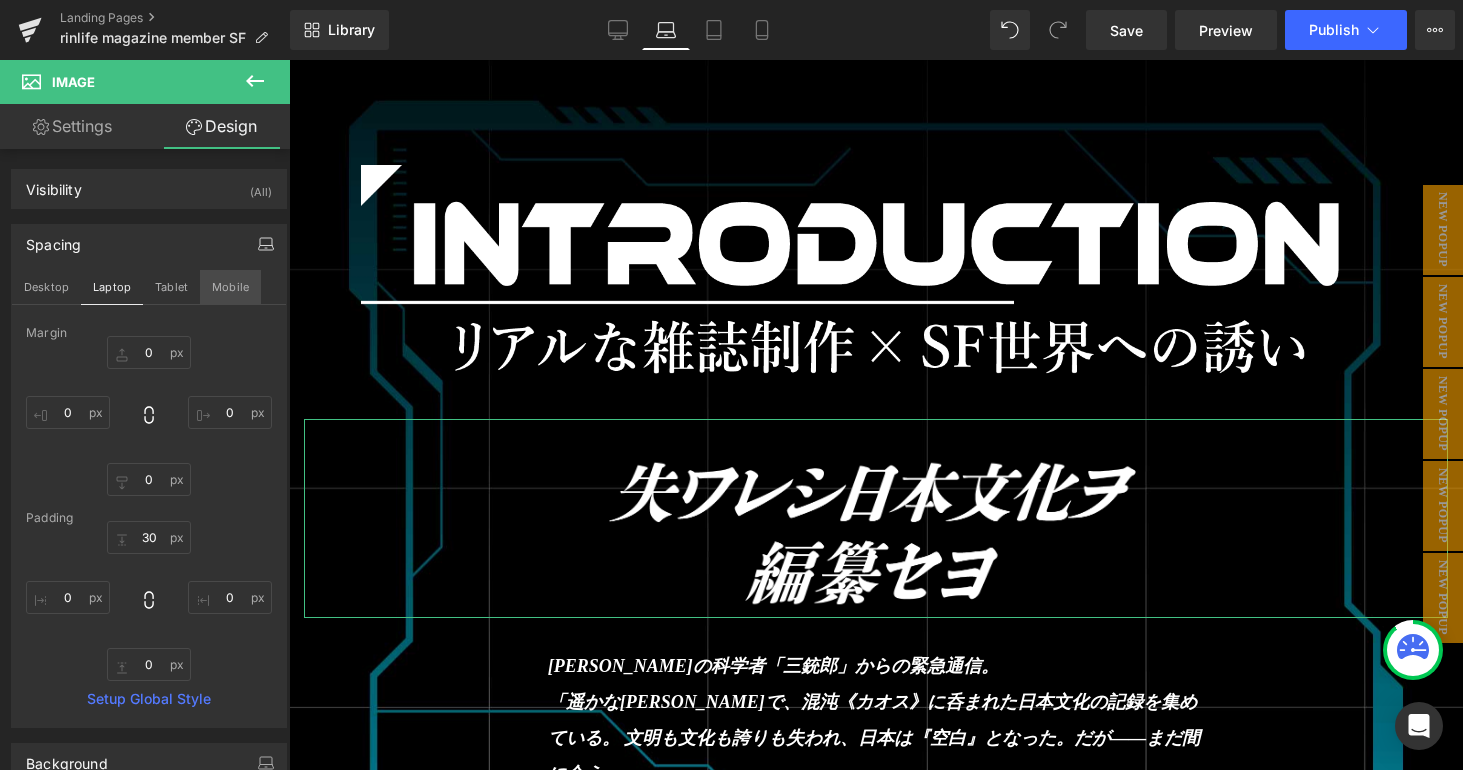 scroll, scrollTop: 19784, scrollLeft: 0, axis: vertical 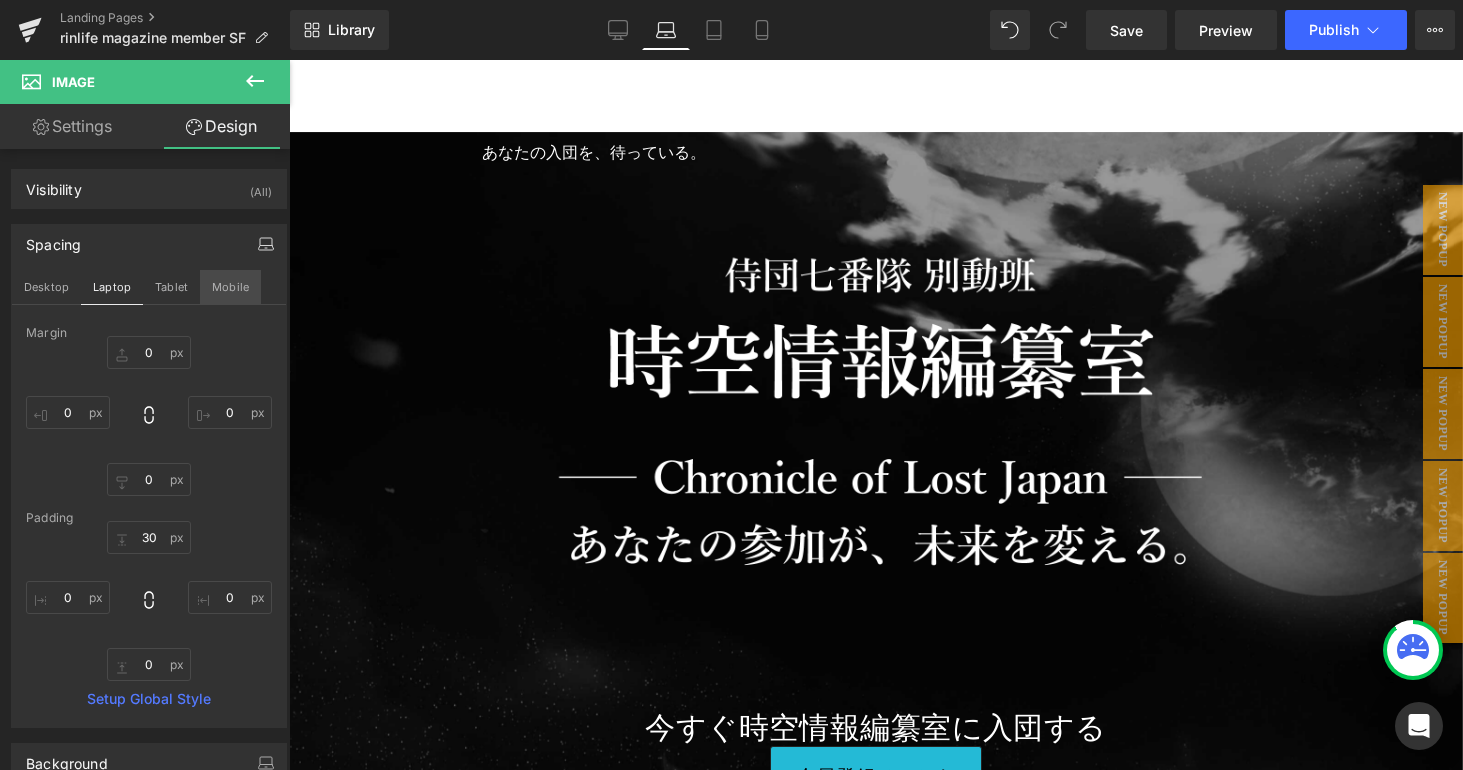 type on "0" 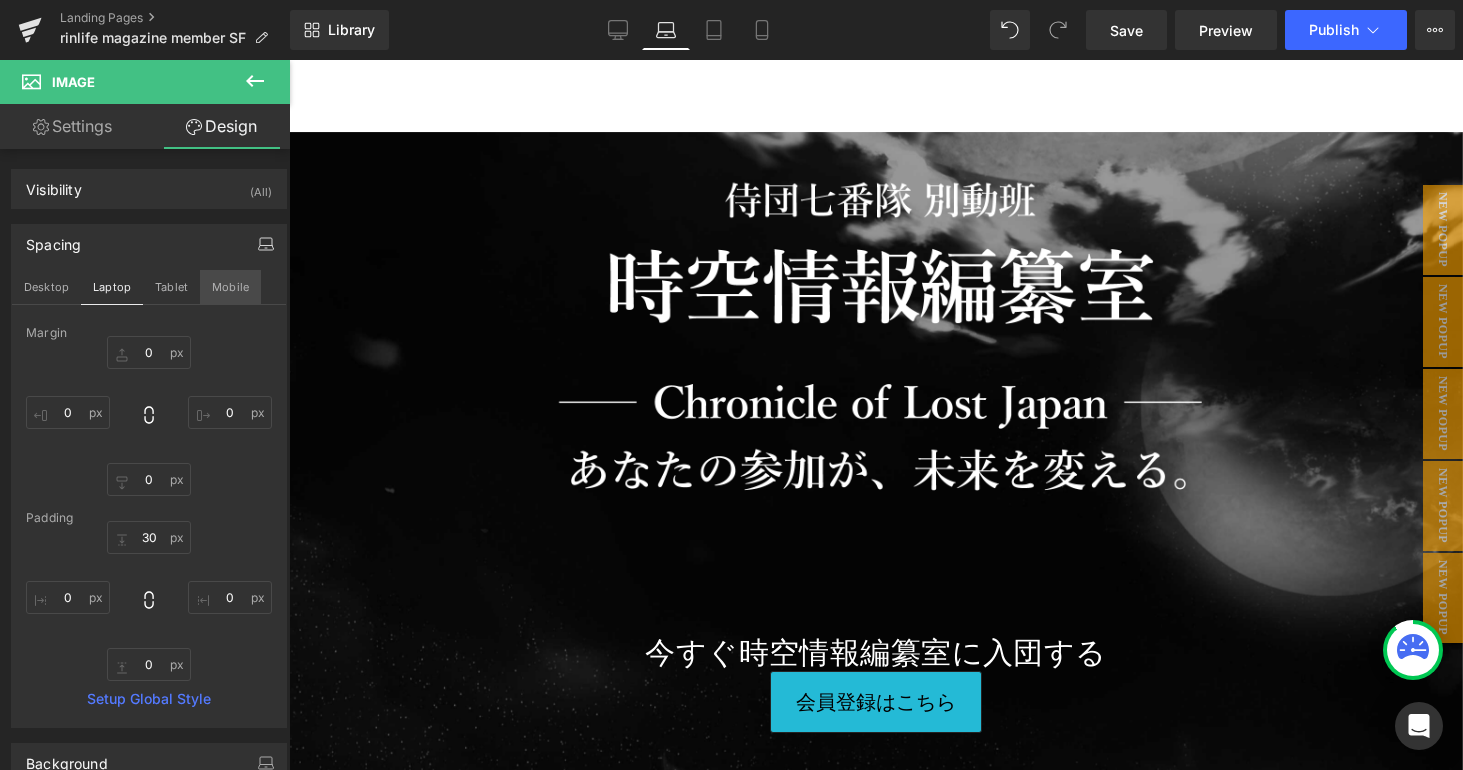 scroll, scrollTop: 0, scrollLeft: 10, axis: horizontal 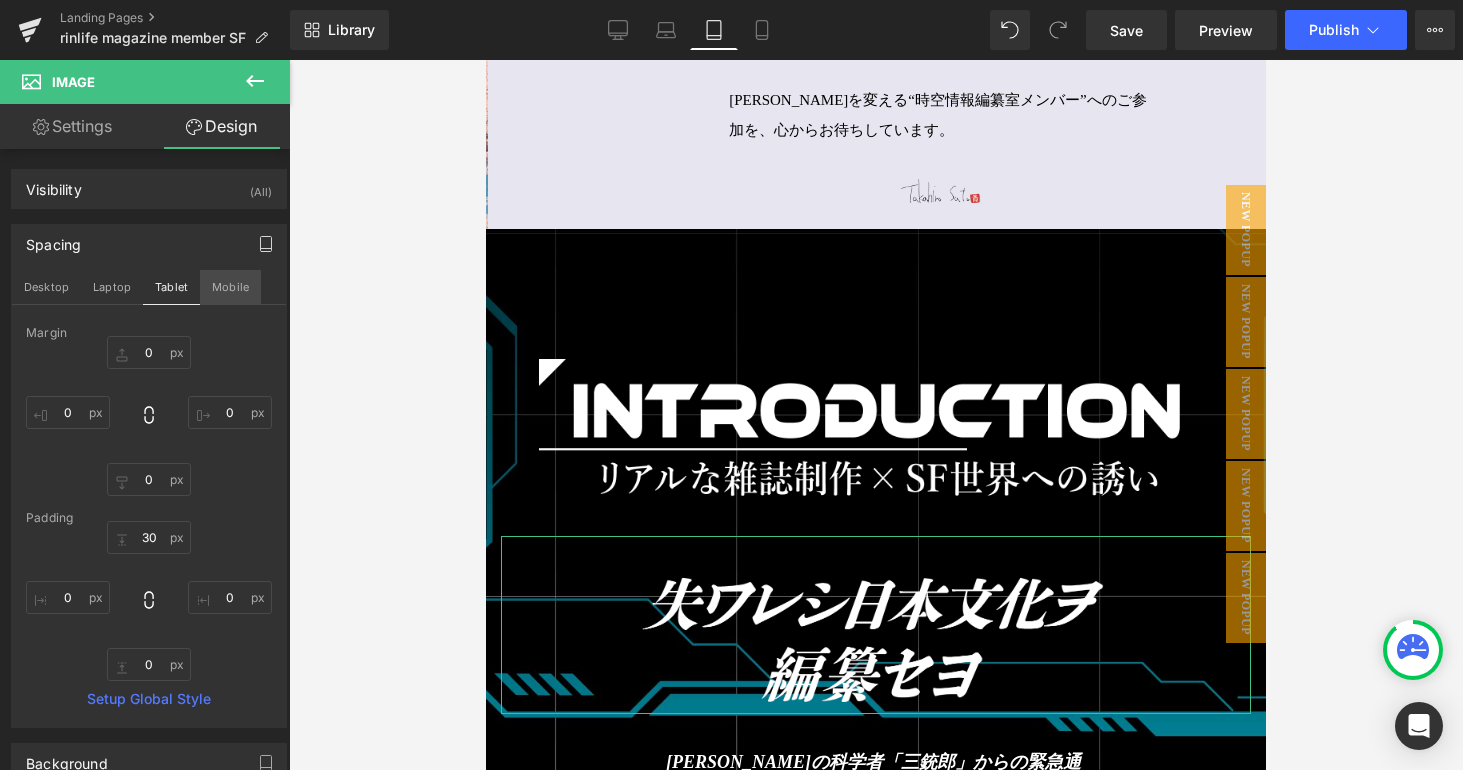 click on "Mobile" at bounding box center [230, 287] 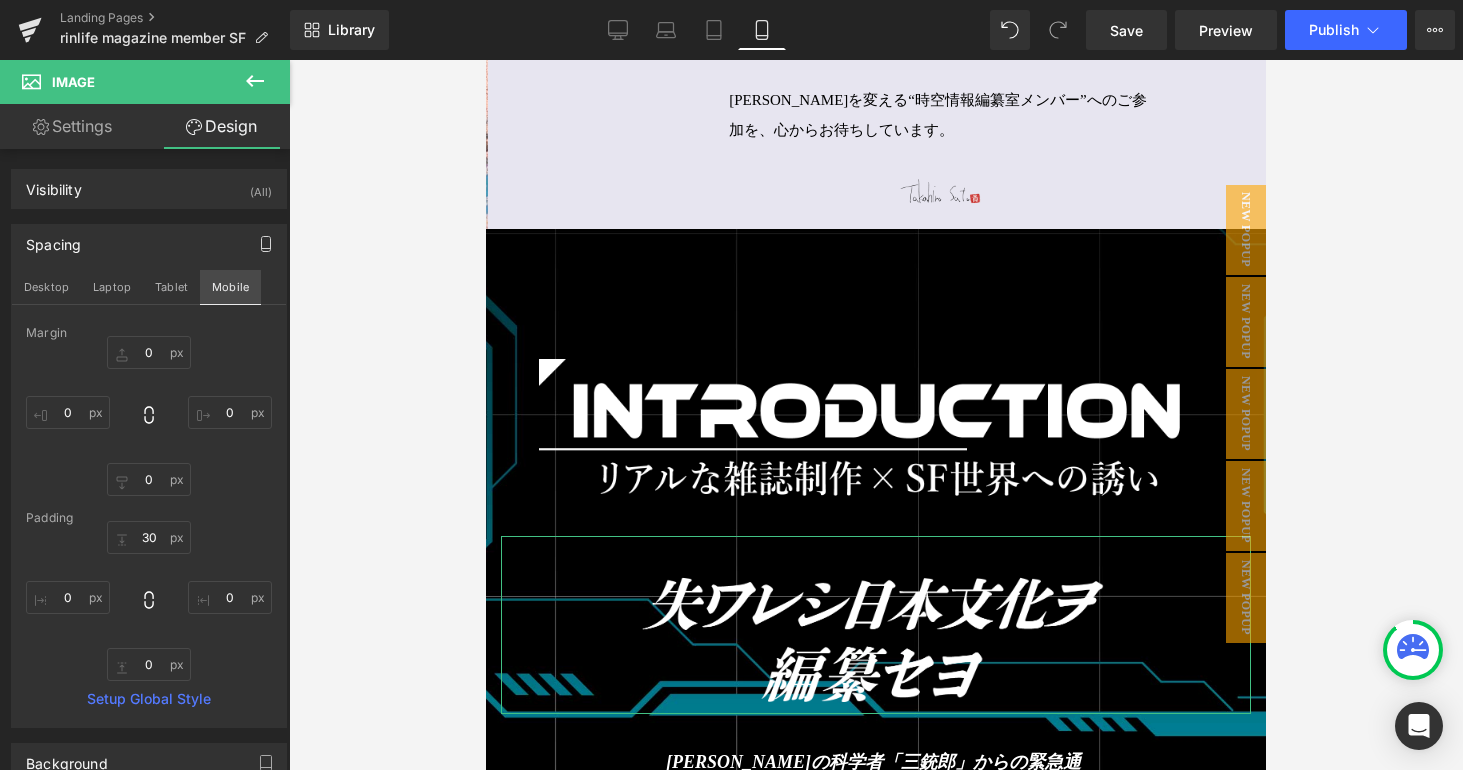 type on "0" 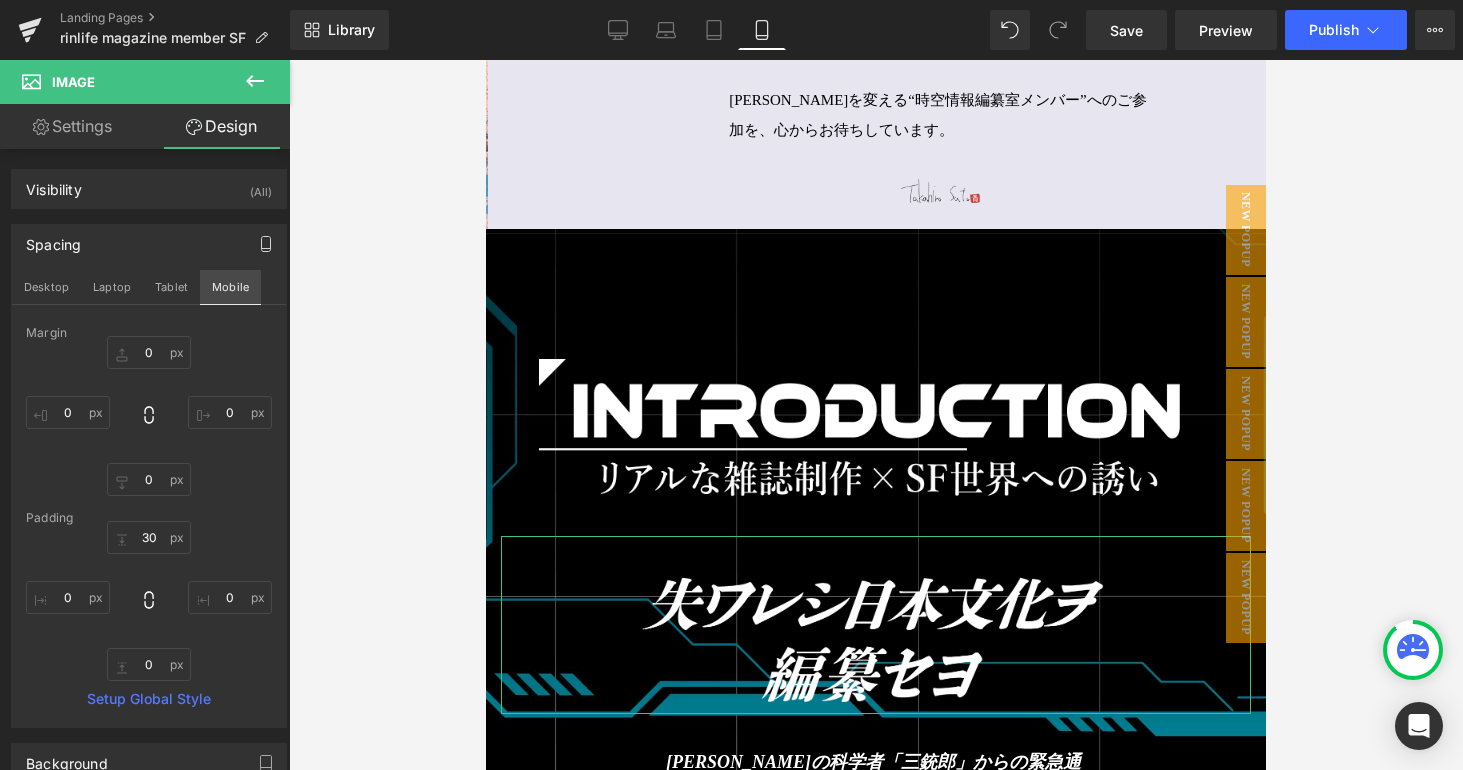 type on "0" 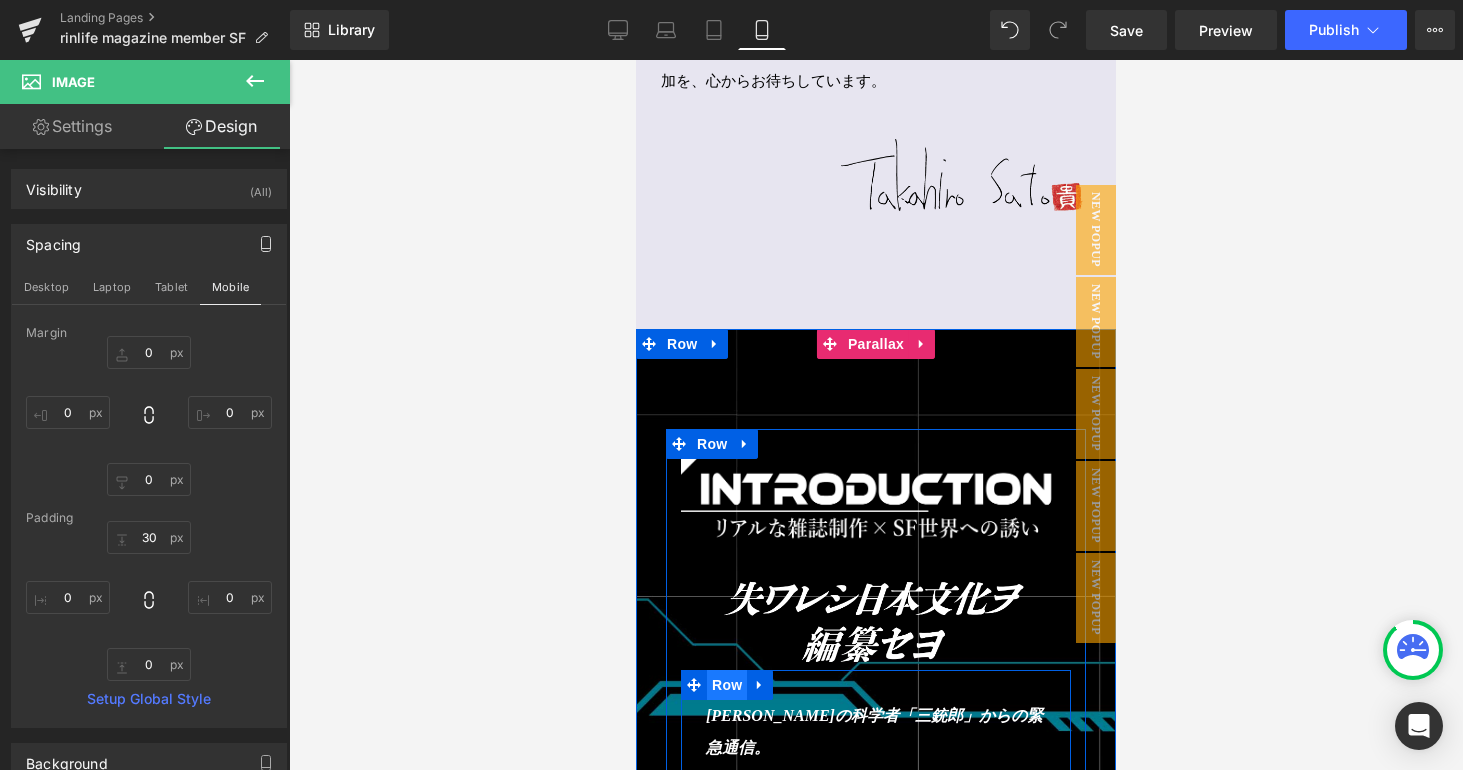 click on "Row" at bounding box center (727, 685) 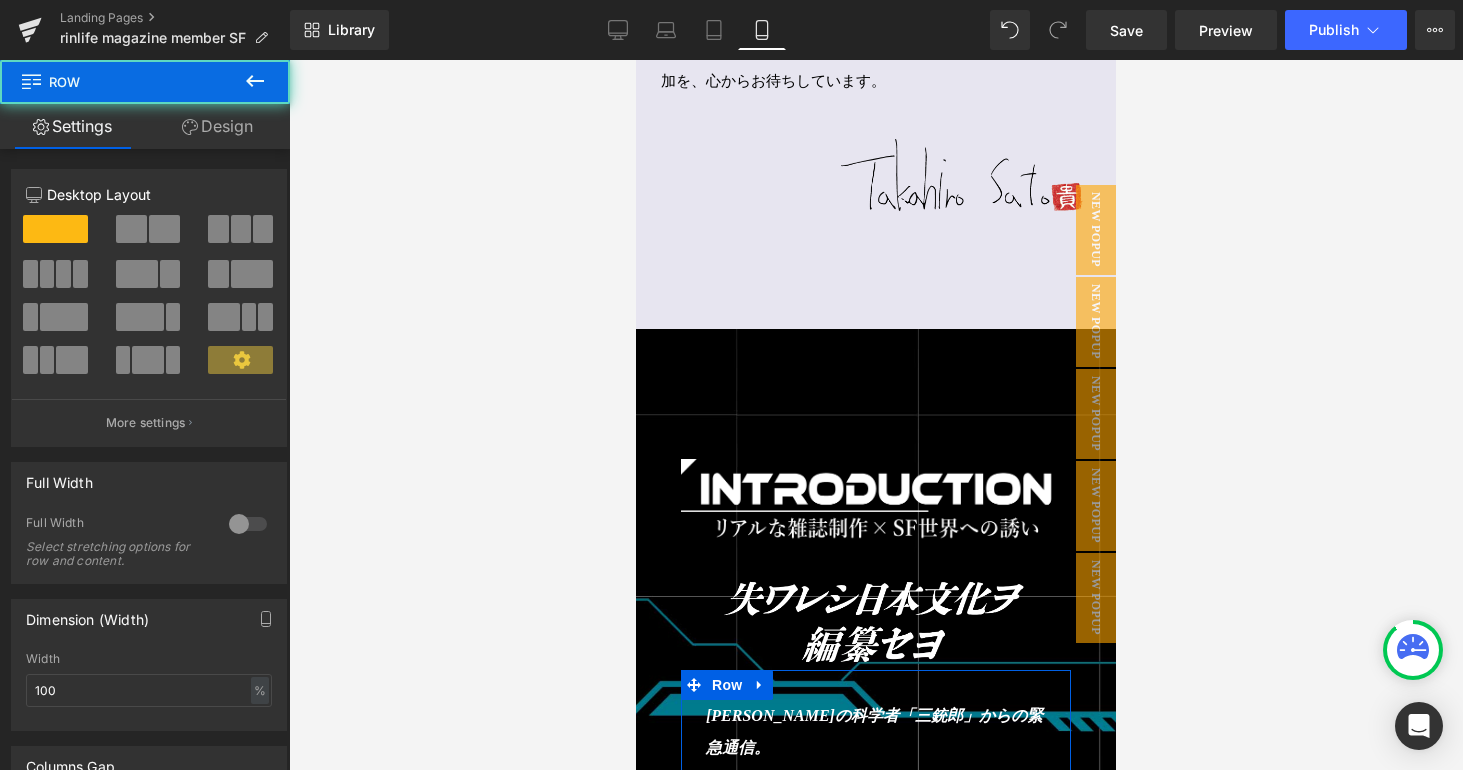 click on "Design" at bounding box center (217, 126) 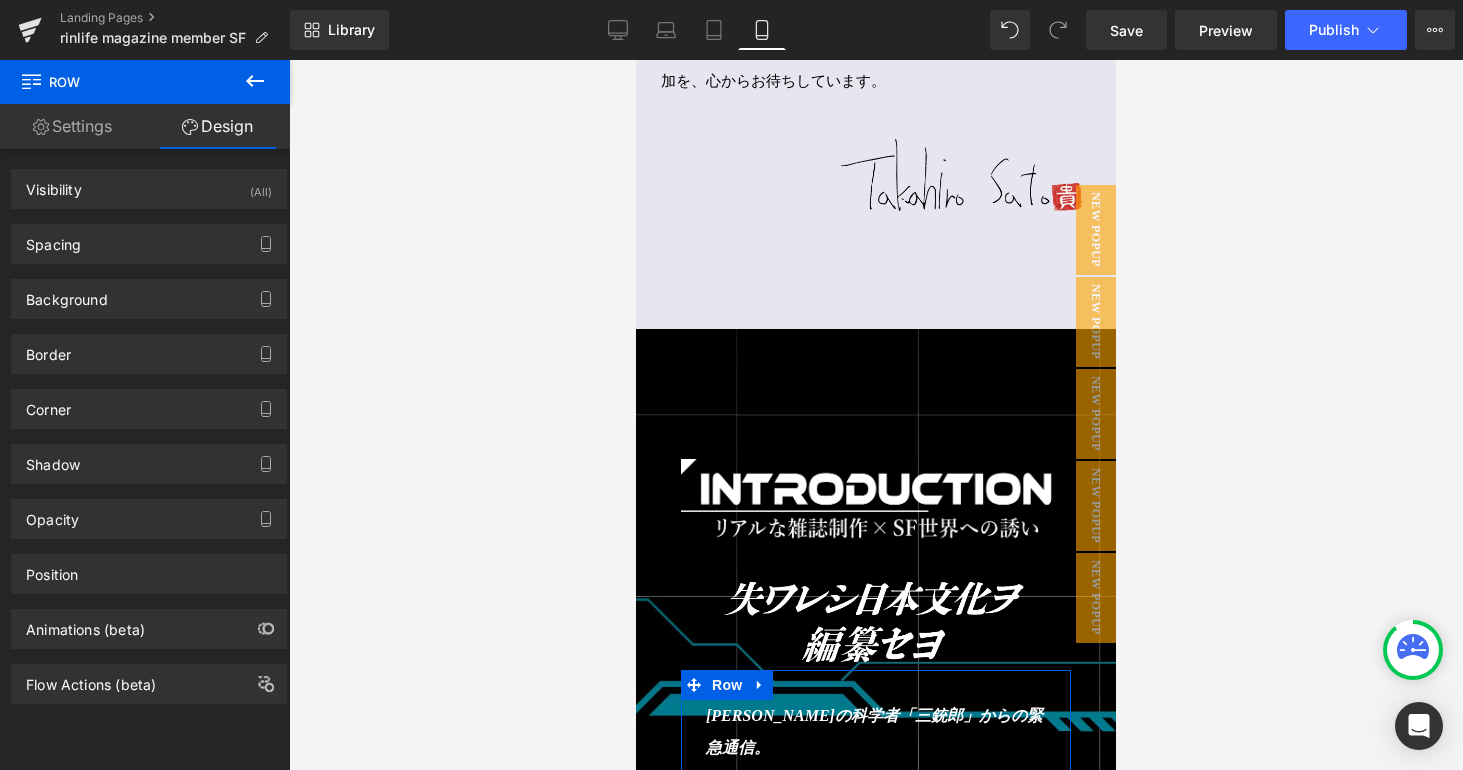 type on "0" 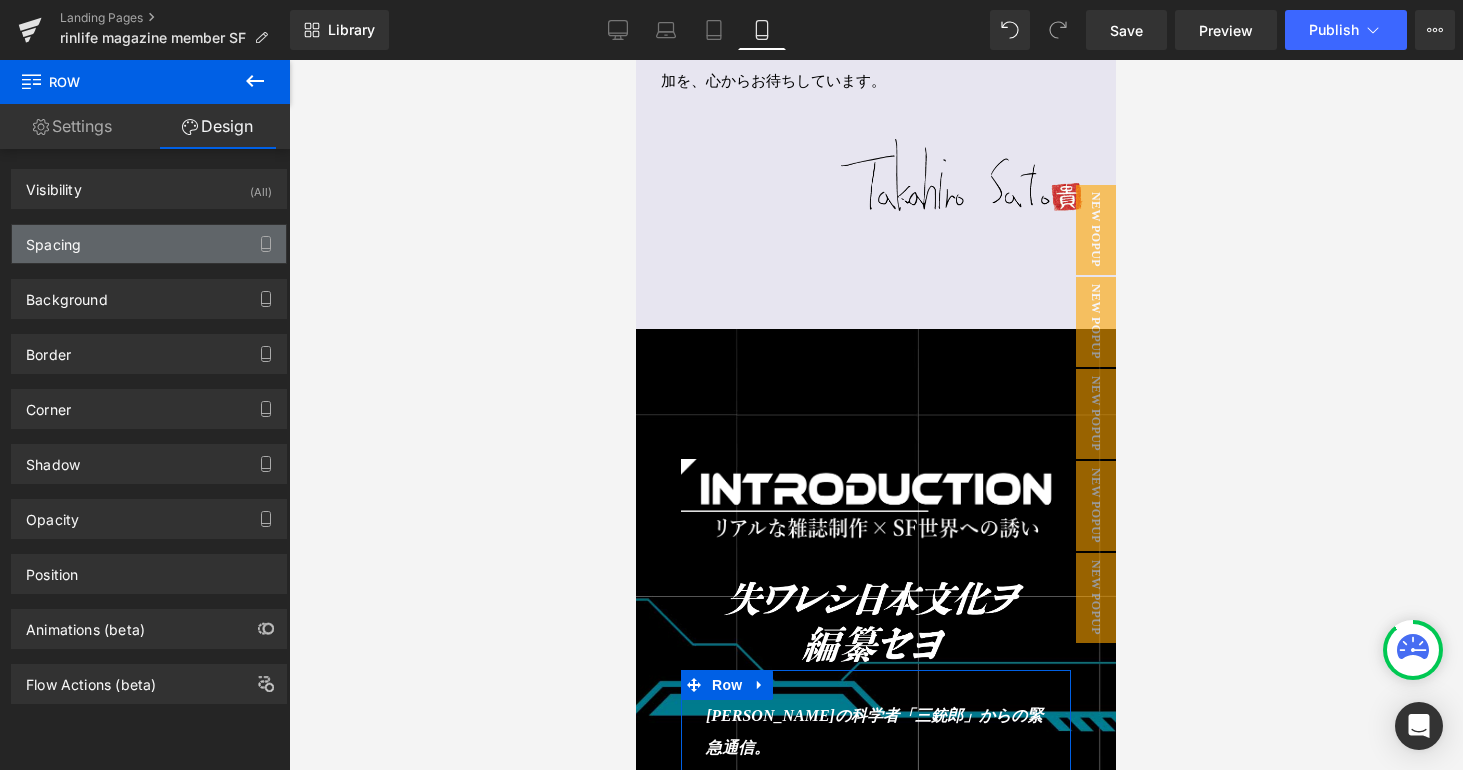 click on "Spacing" at bounding box center [149, 244] 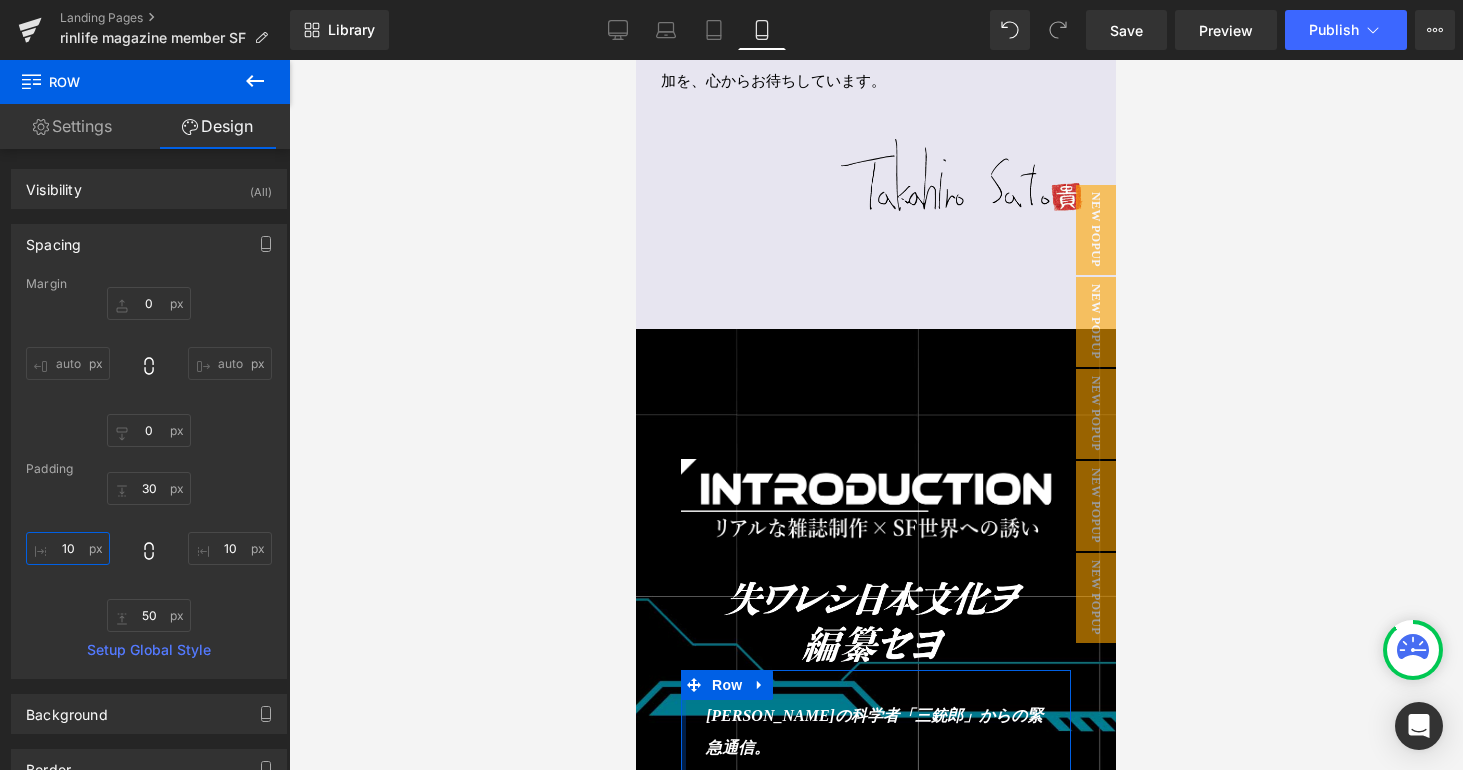 click on "10" at bounding box center (68, 548) 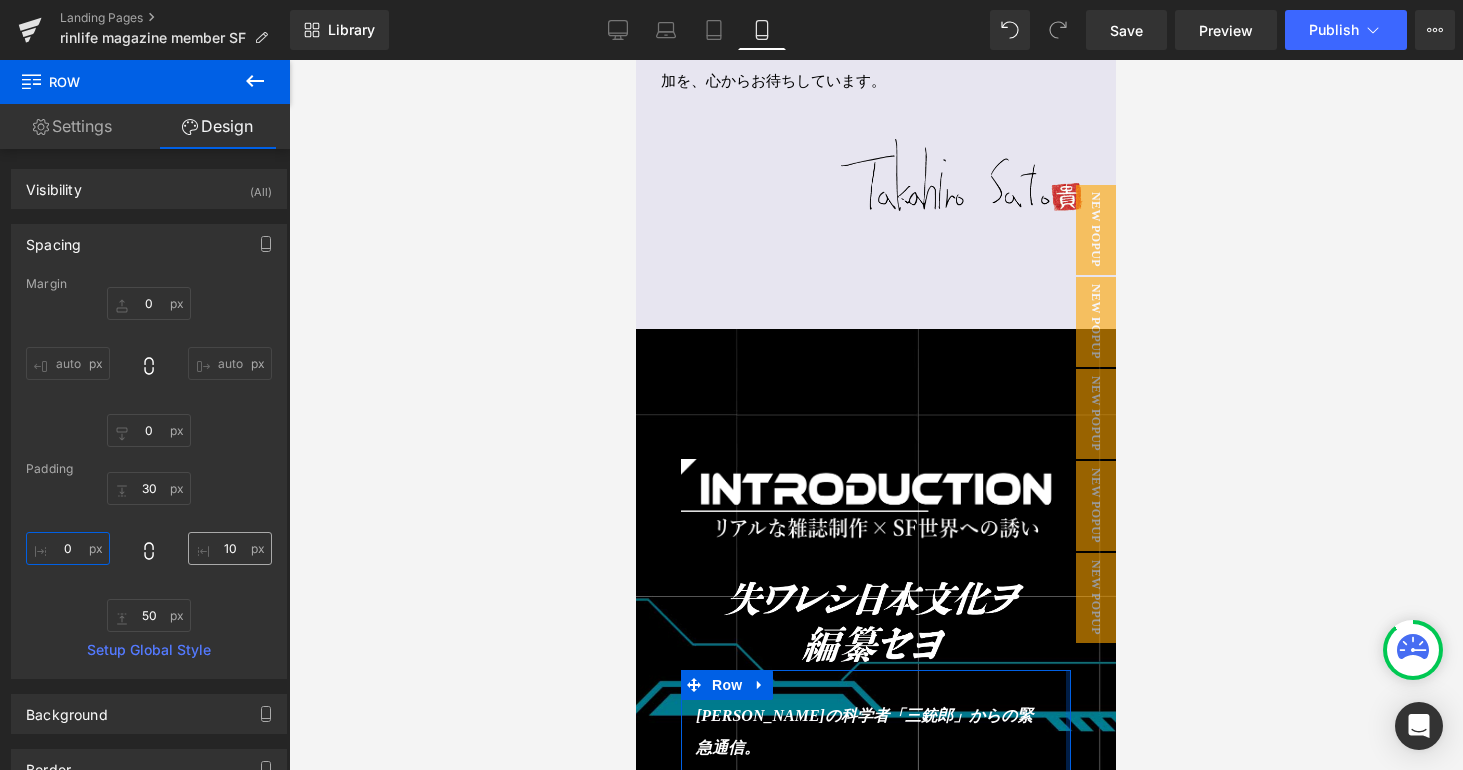 type on "0" 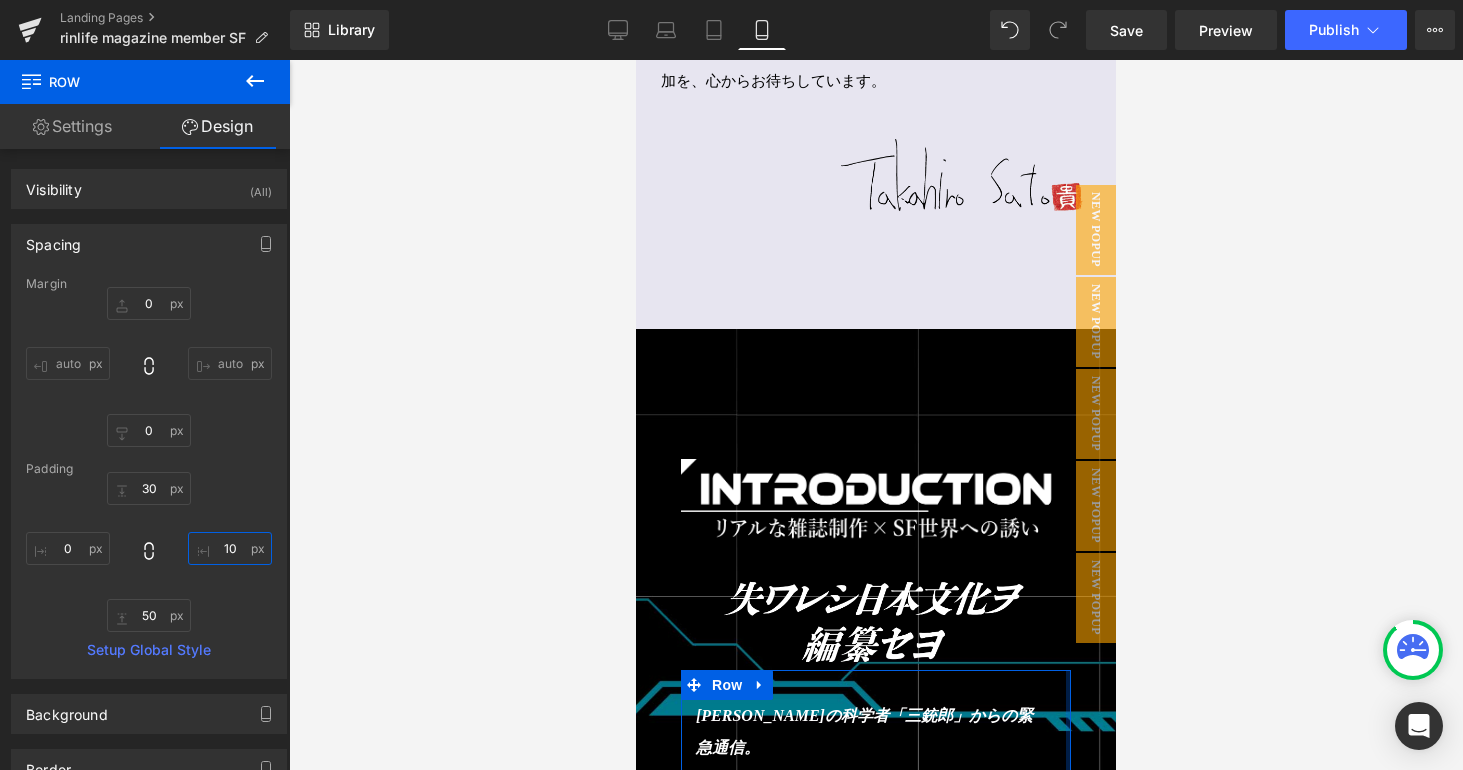 click on "10" at bounding box center (230, 548) 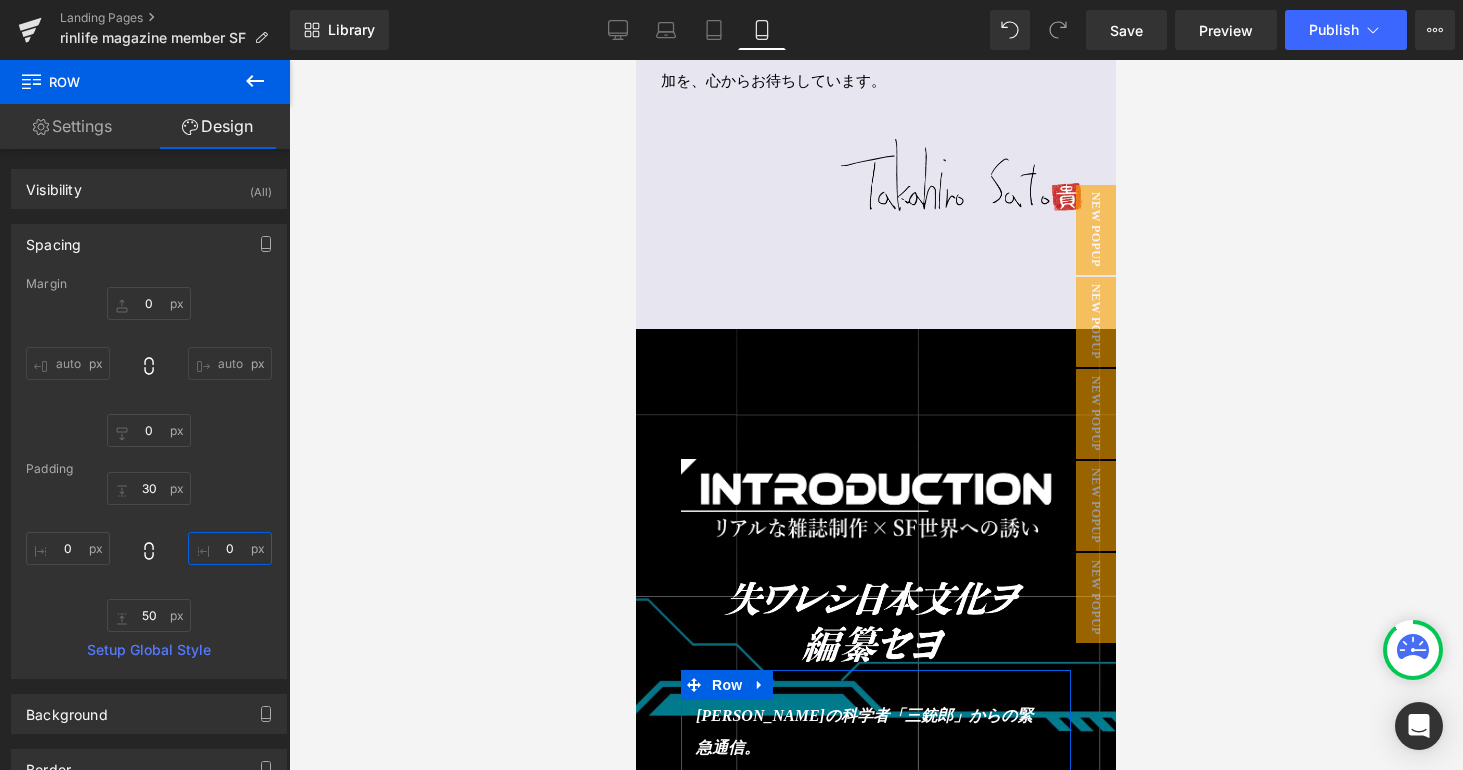type on "0" 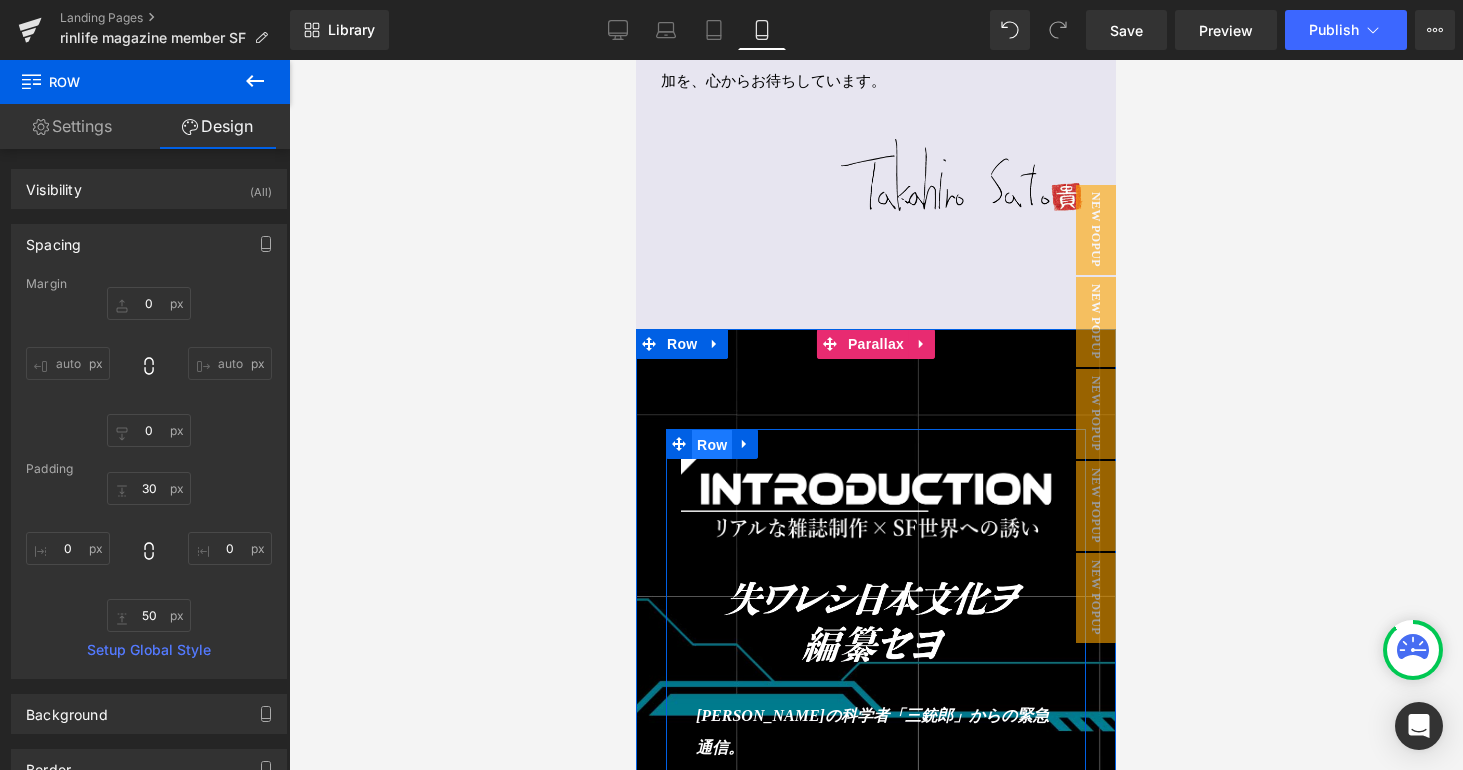 click on "Row" at bounding box center (712, 445) 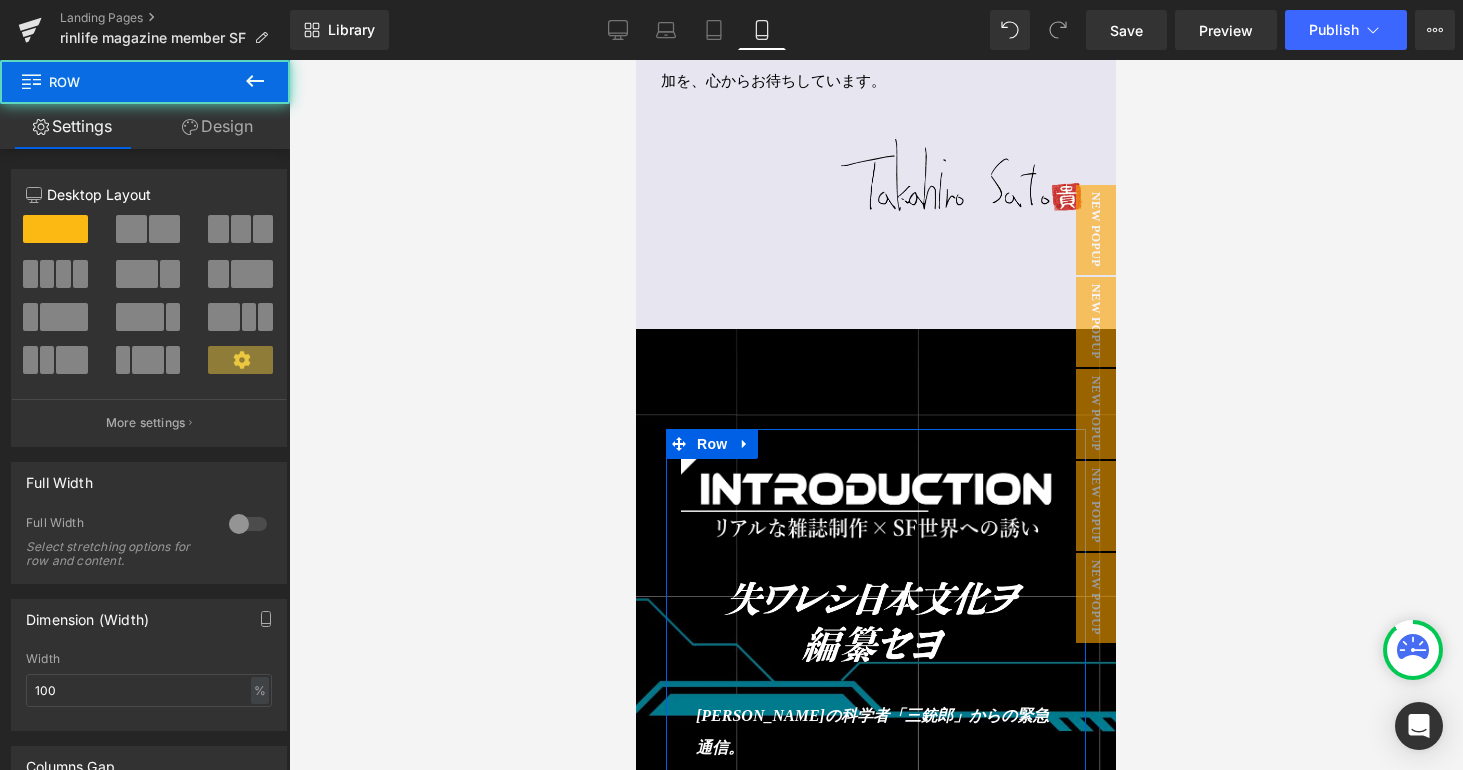 click on "Design" at bounding box center (217, 126) 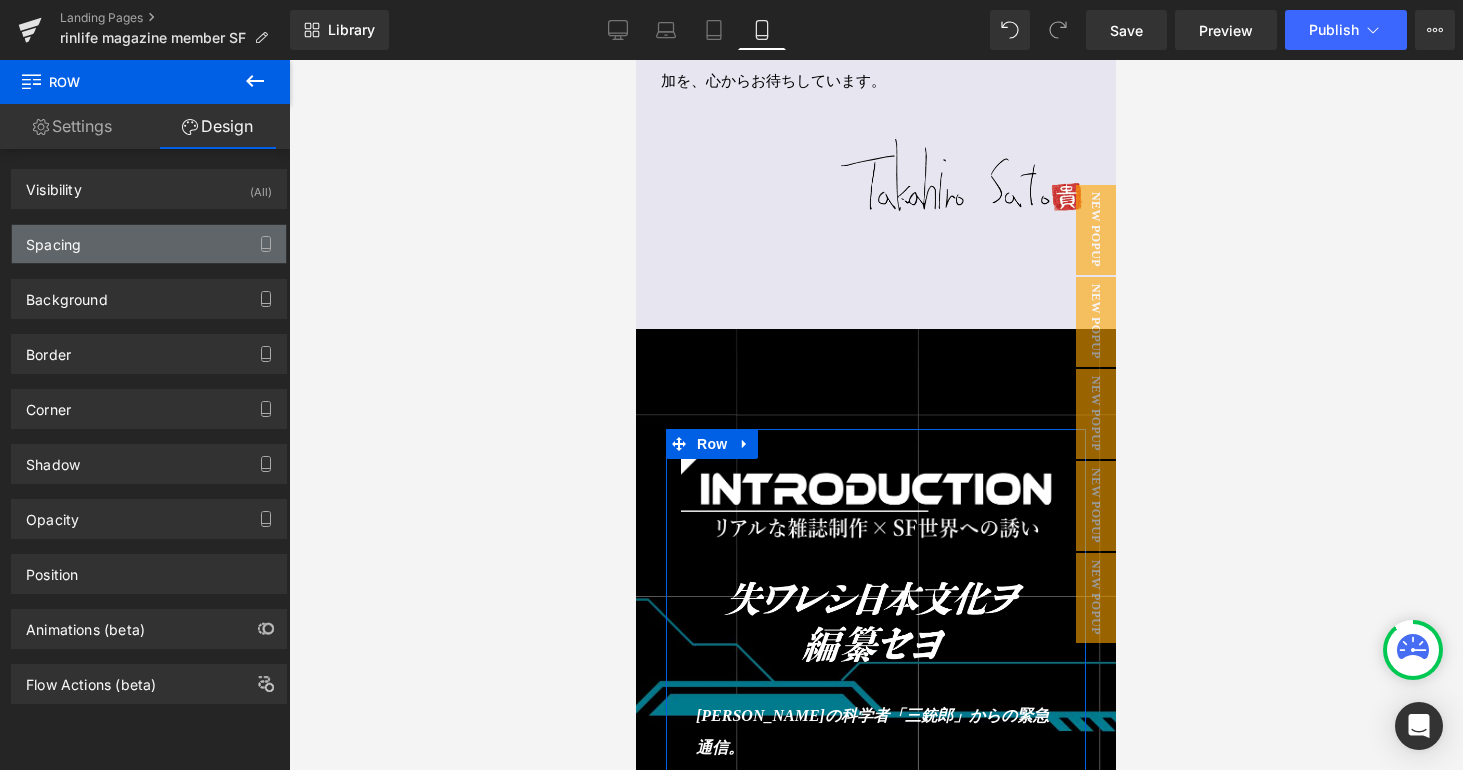 click on "Spacing" at bounding box center (149, 244) 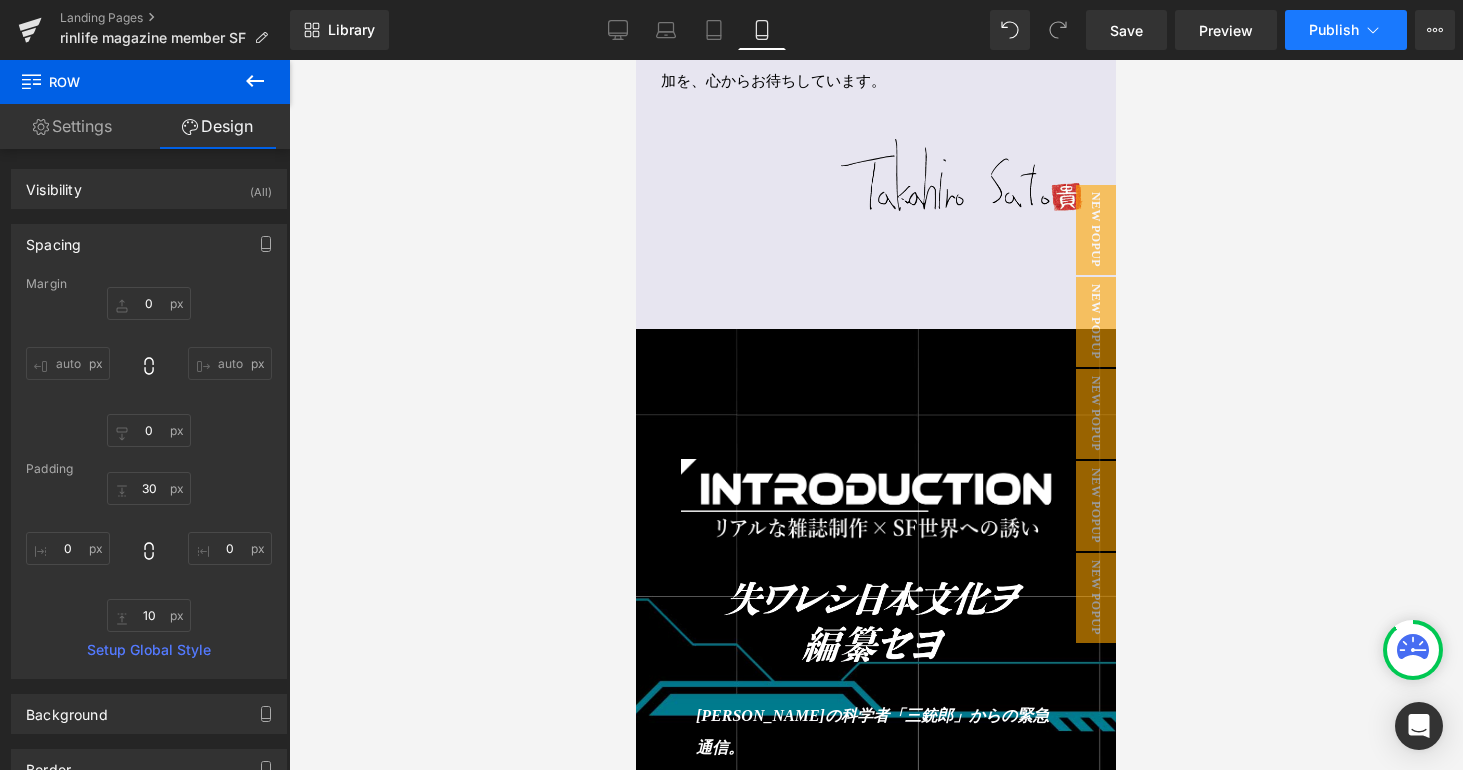 click on "Publish" at bounding box center (1334, 30) 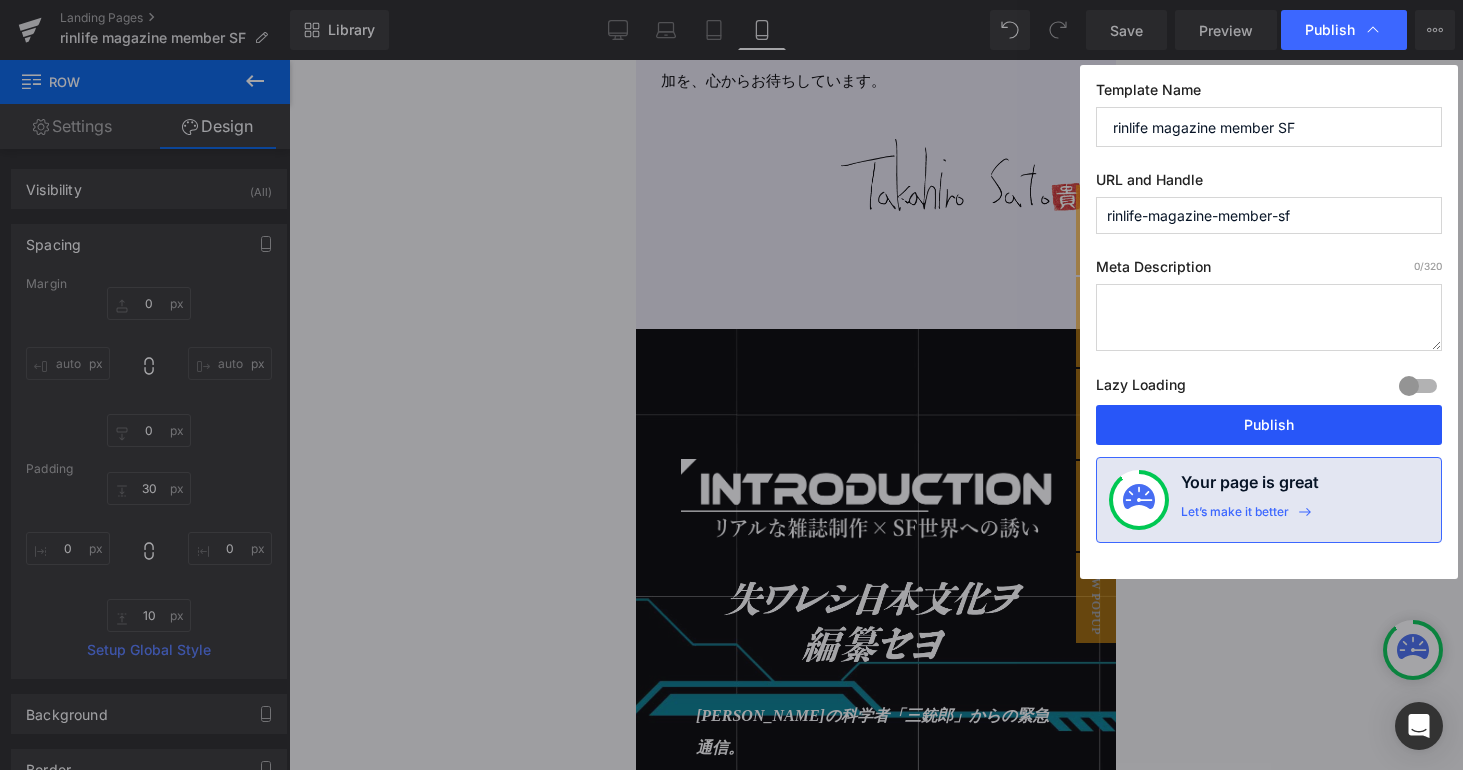 click on "Publish" at bounding box center [1269, 425] 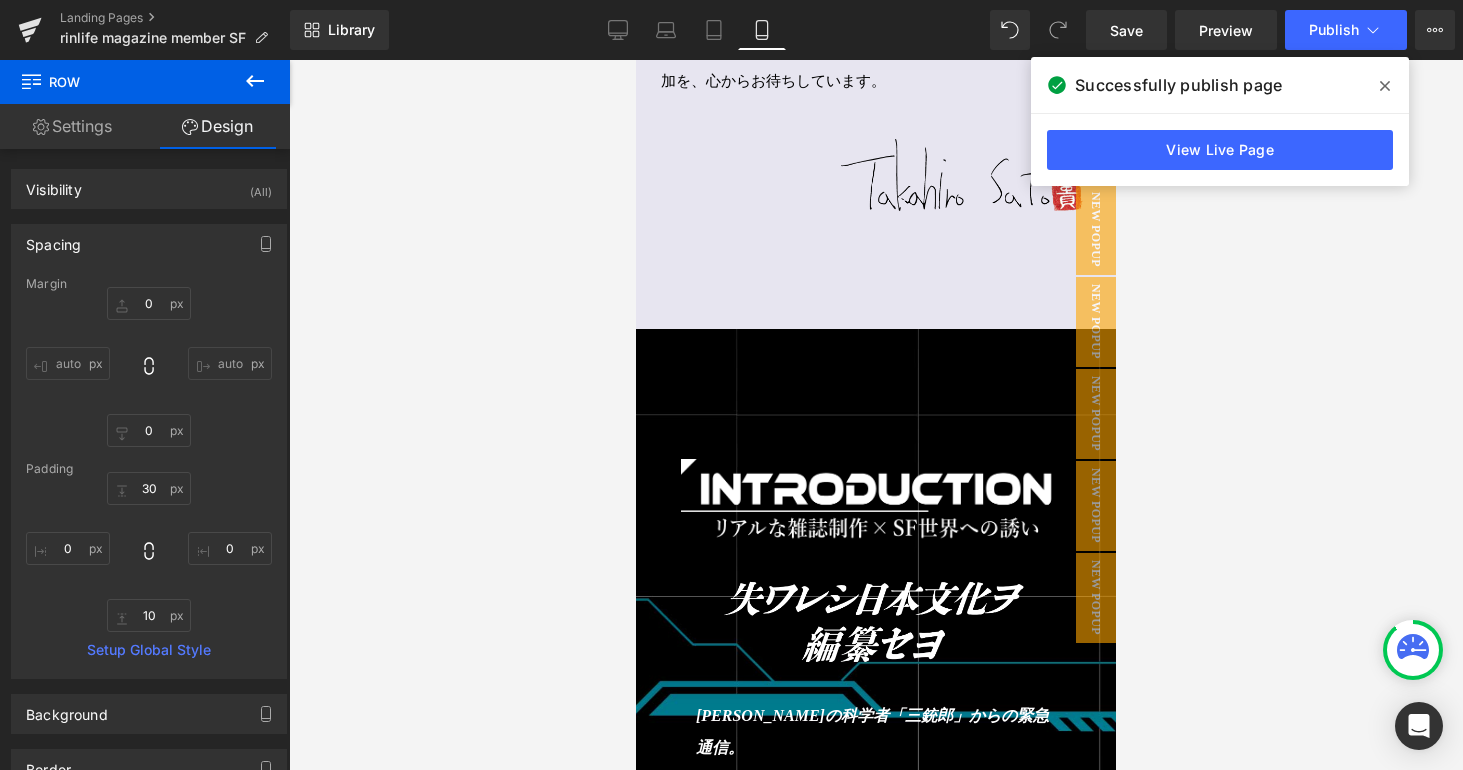 click at bounding box center [1385, 86] 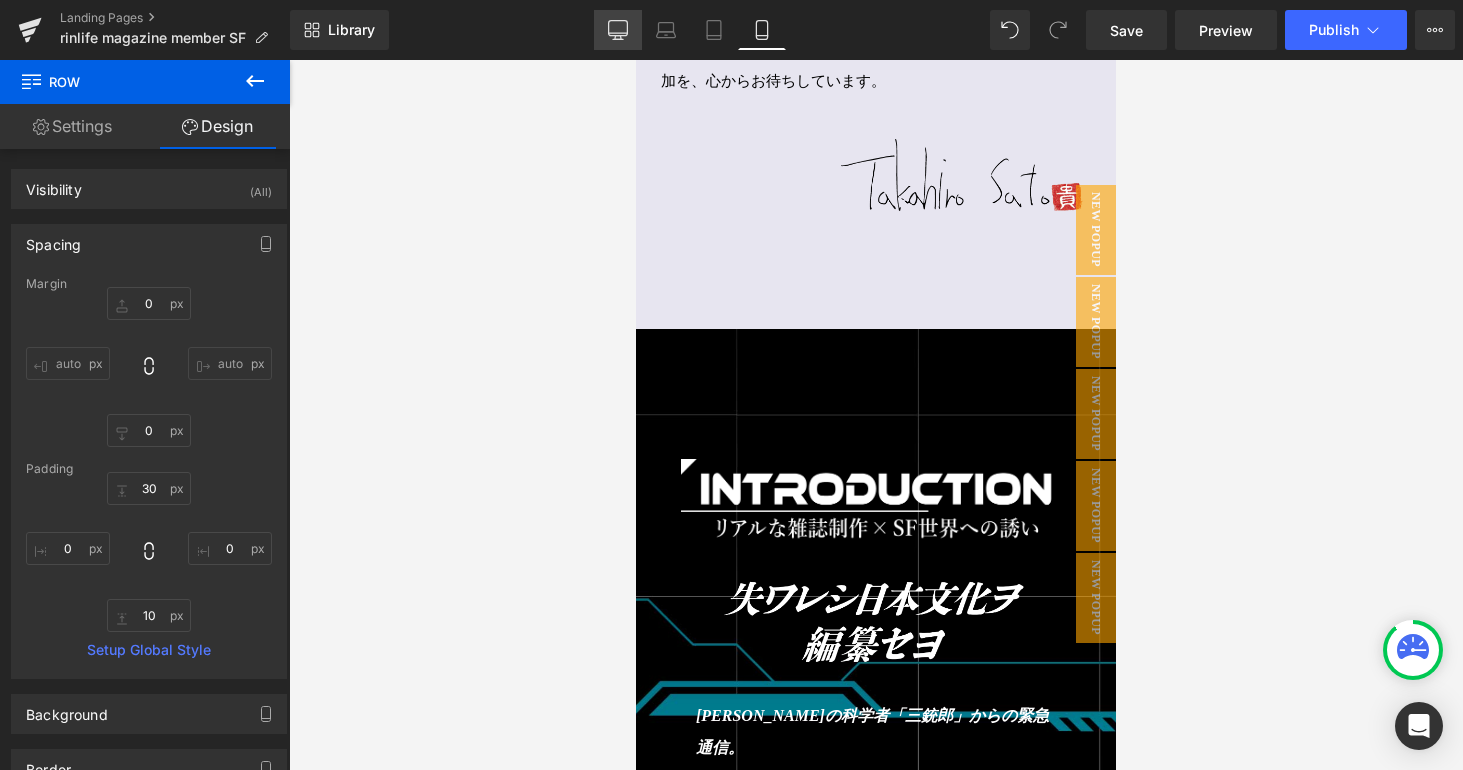 click on "Desktop" at bounding box center [618, 30] 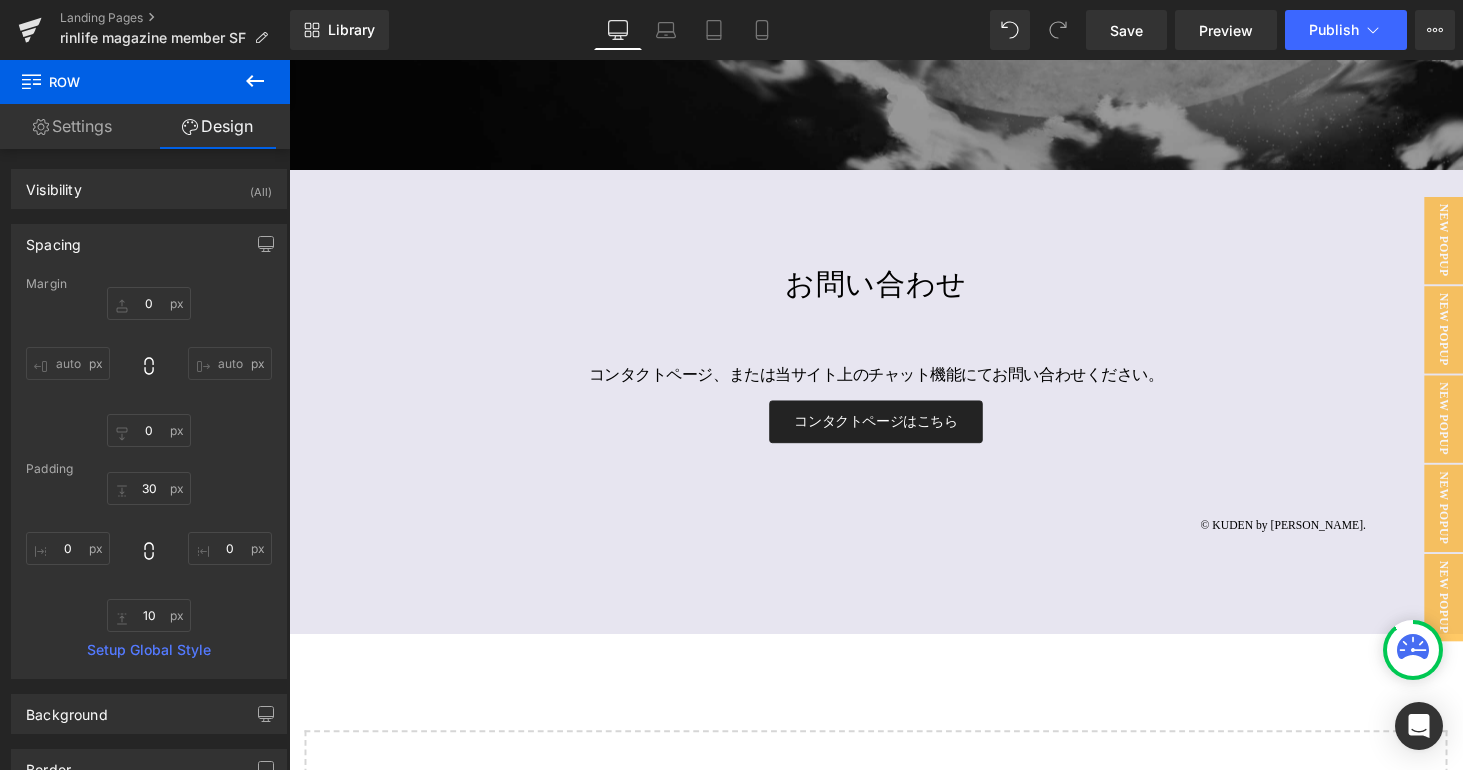 type on "0" 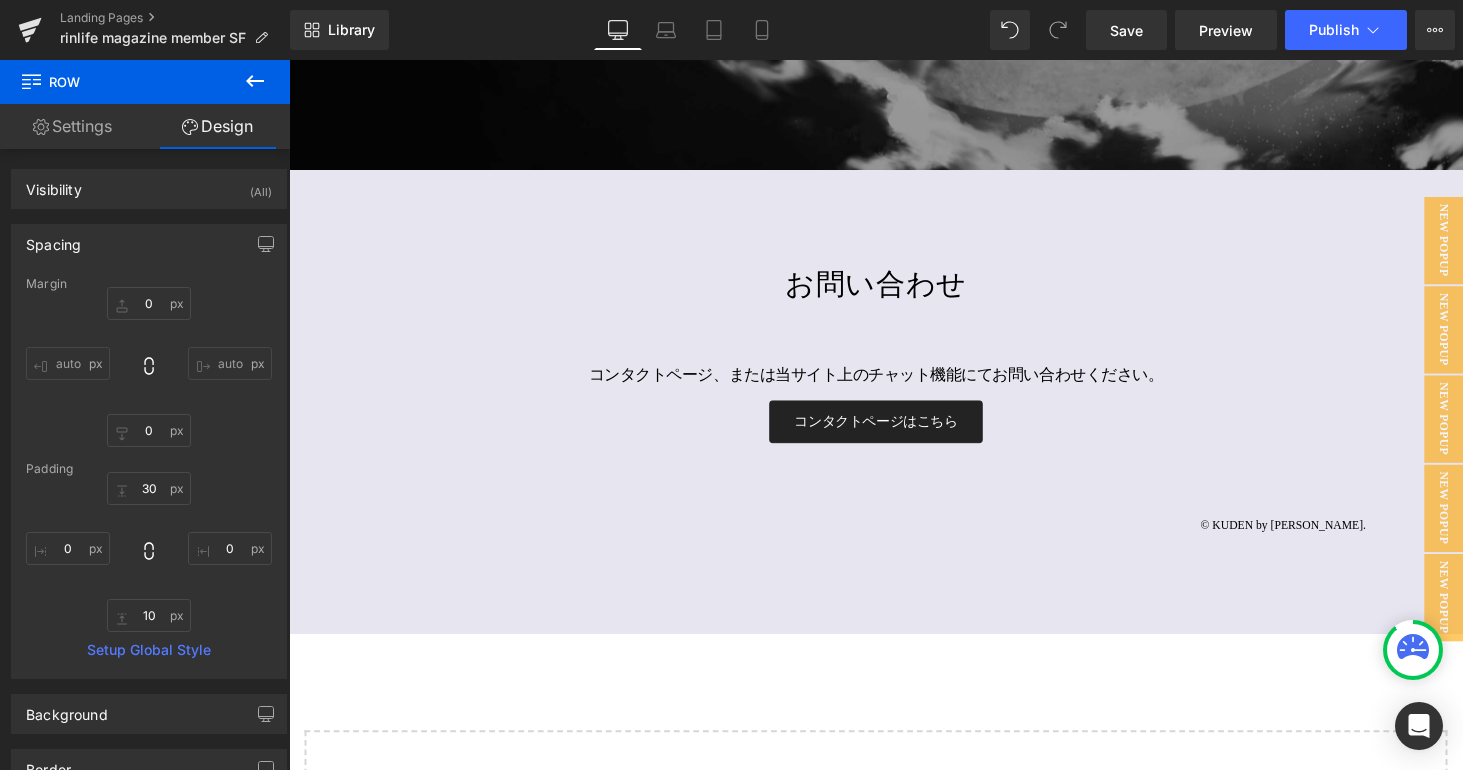 type on "0" 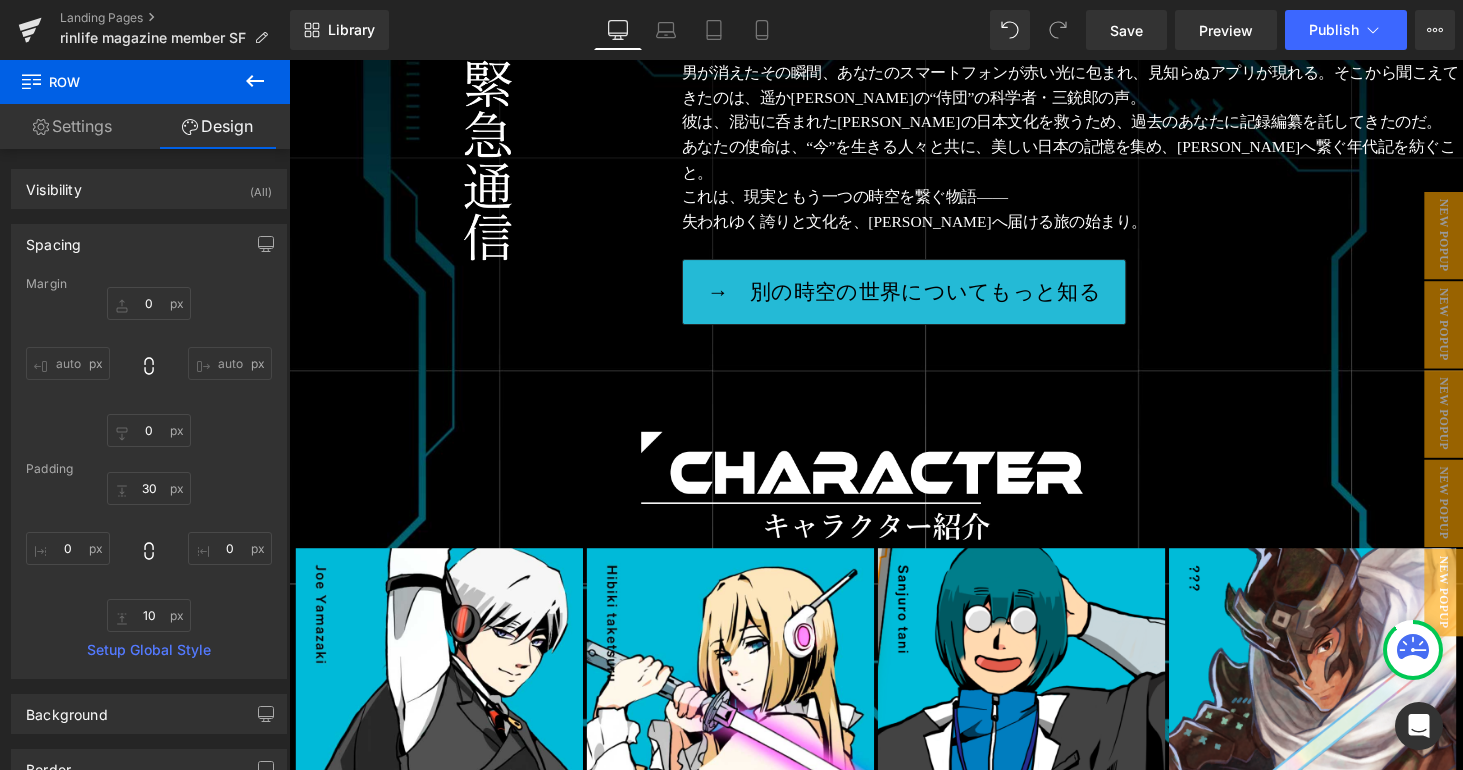 scroll, scrollTop: 22092, scrollLeft: 1195, axis: both 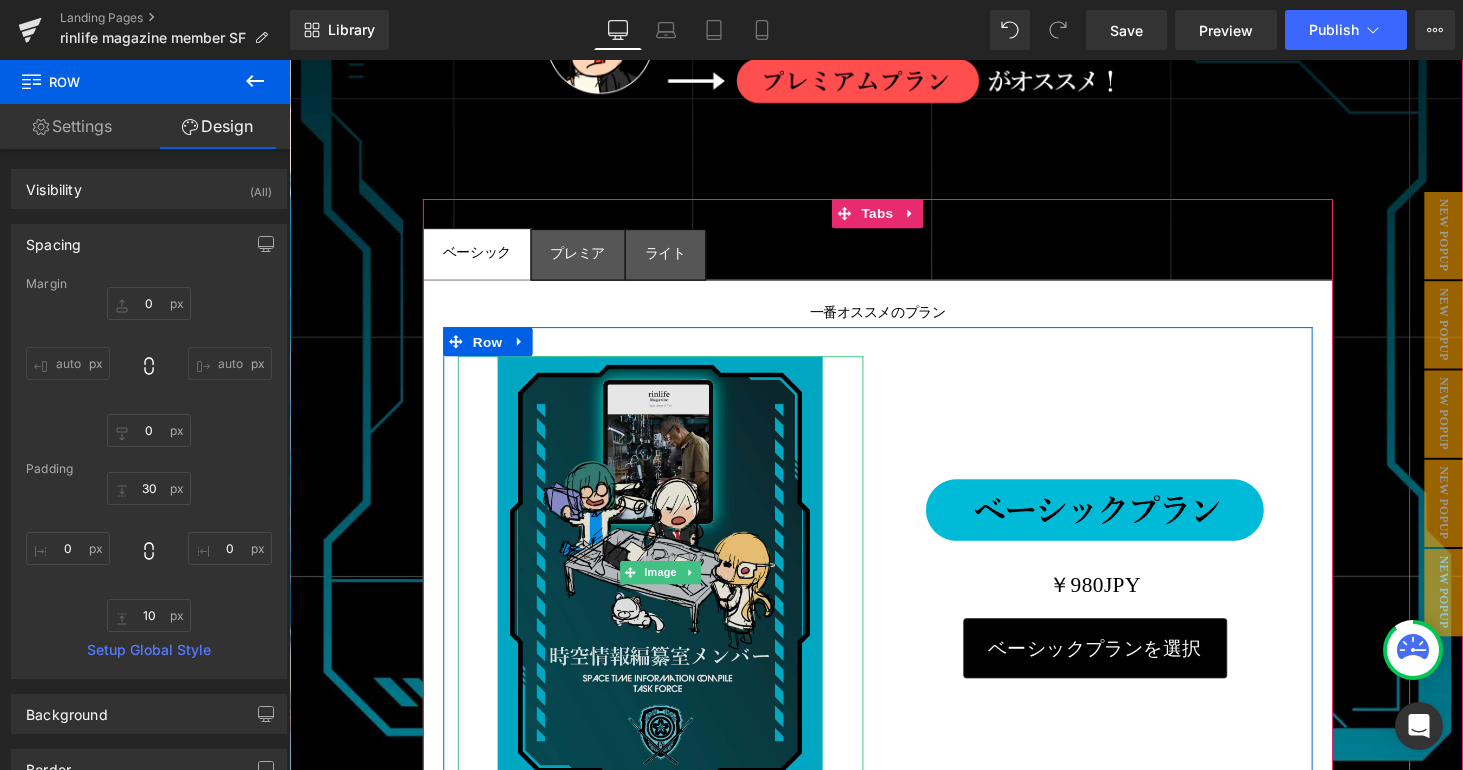 click at bounding box center (671, 588) 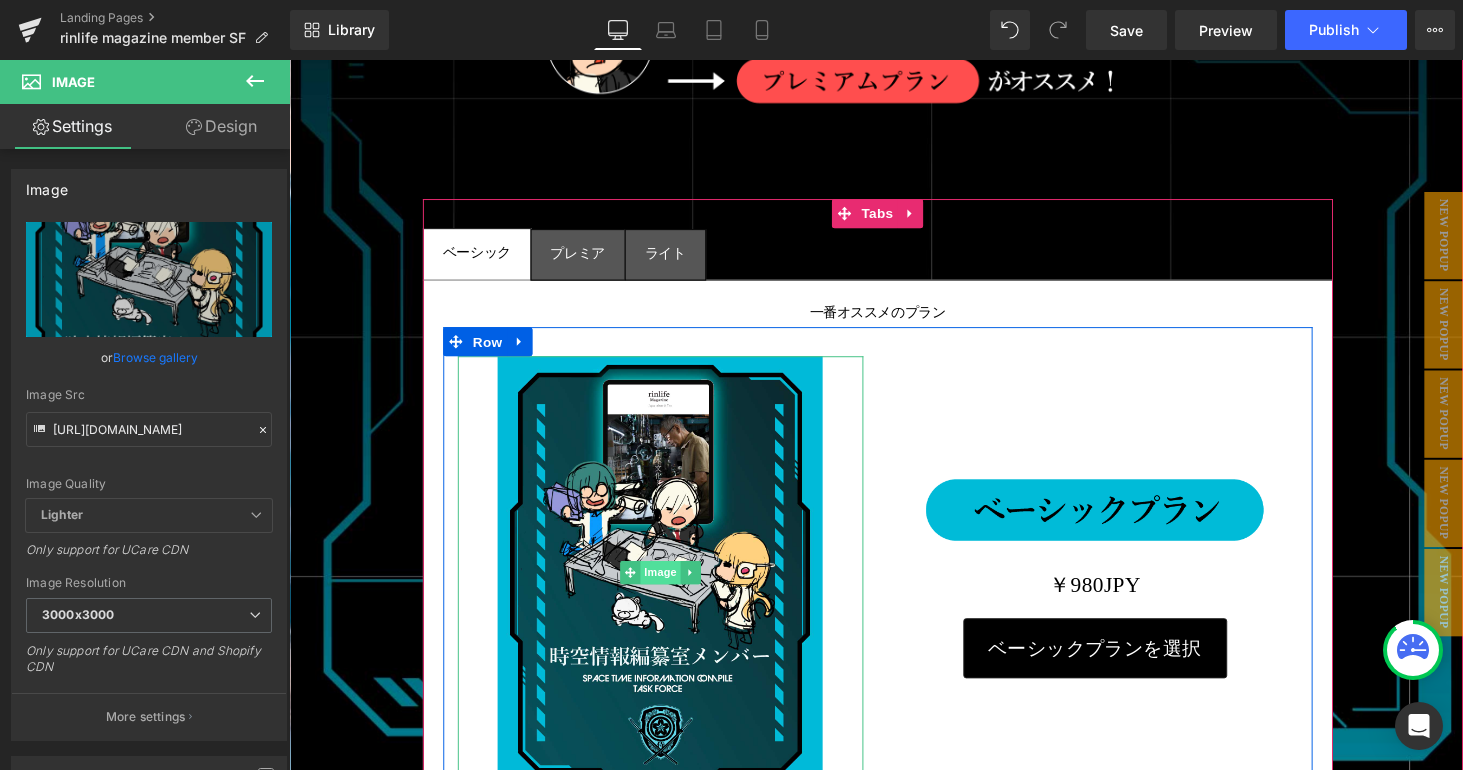 click on "Image" at bounding box center (672, 588) 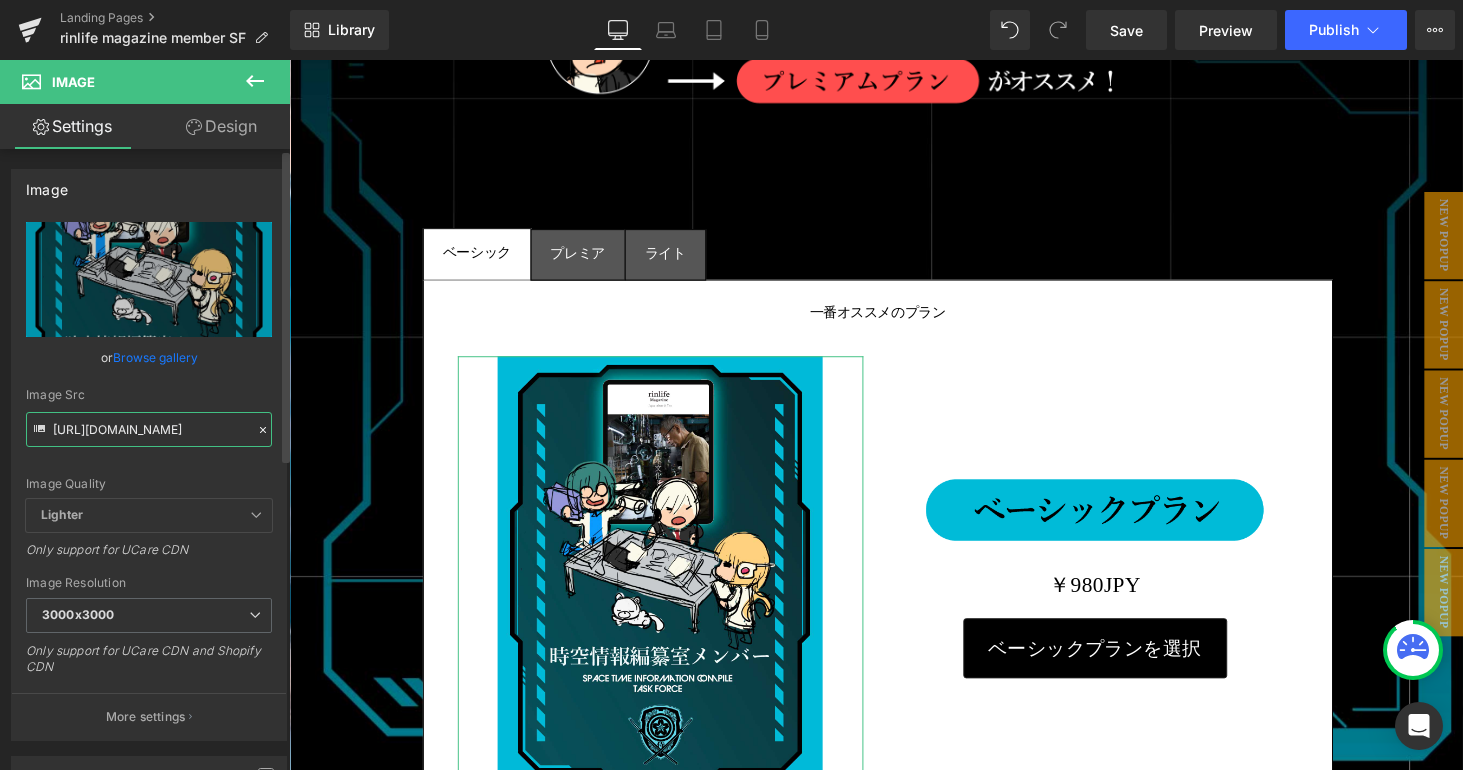 click on "[URL][DOMAIN_NAME]" at bounding box center (149, 429) 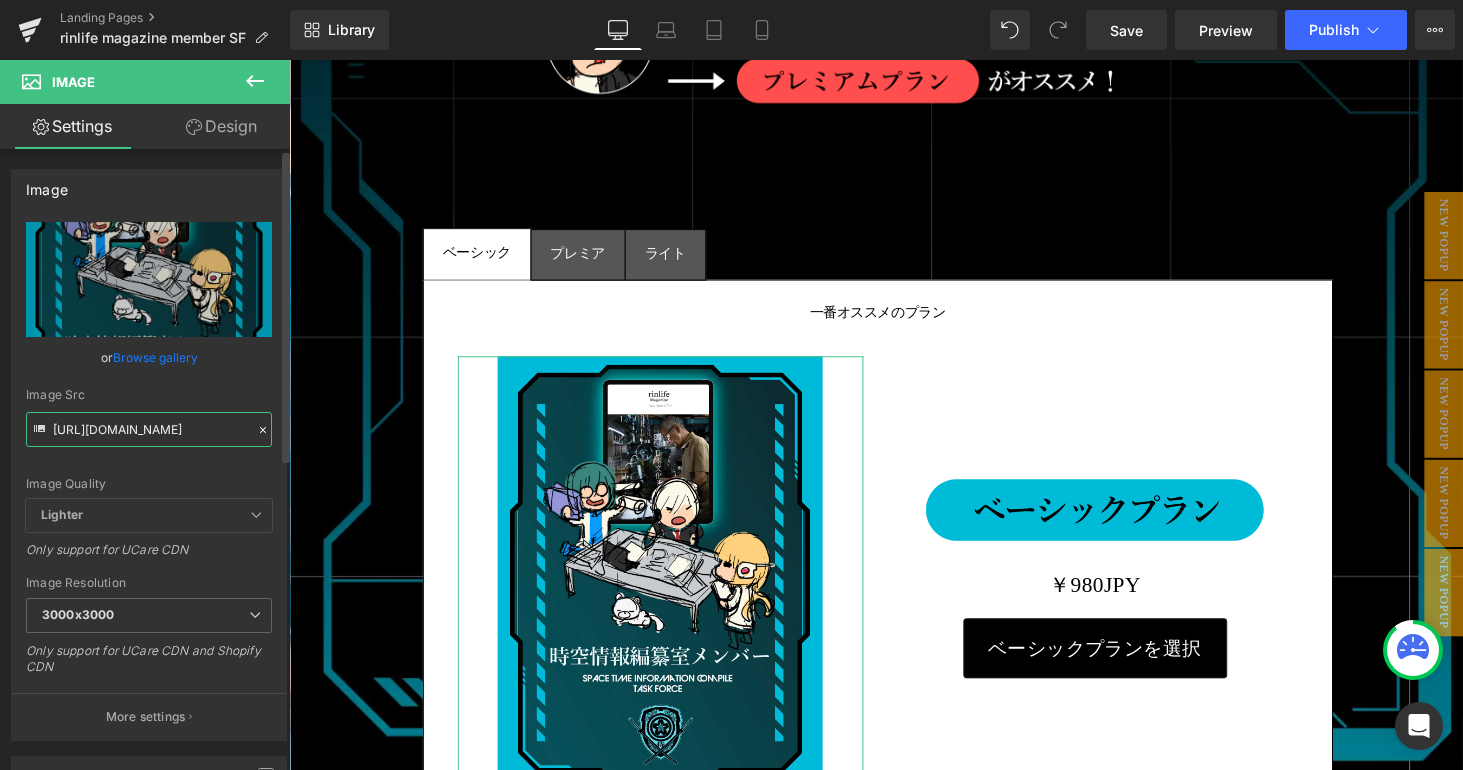 paste on "roduct-basic-card.jpg?v=1752406333" 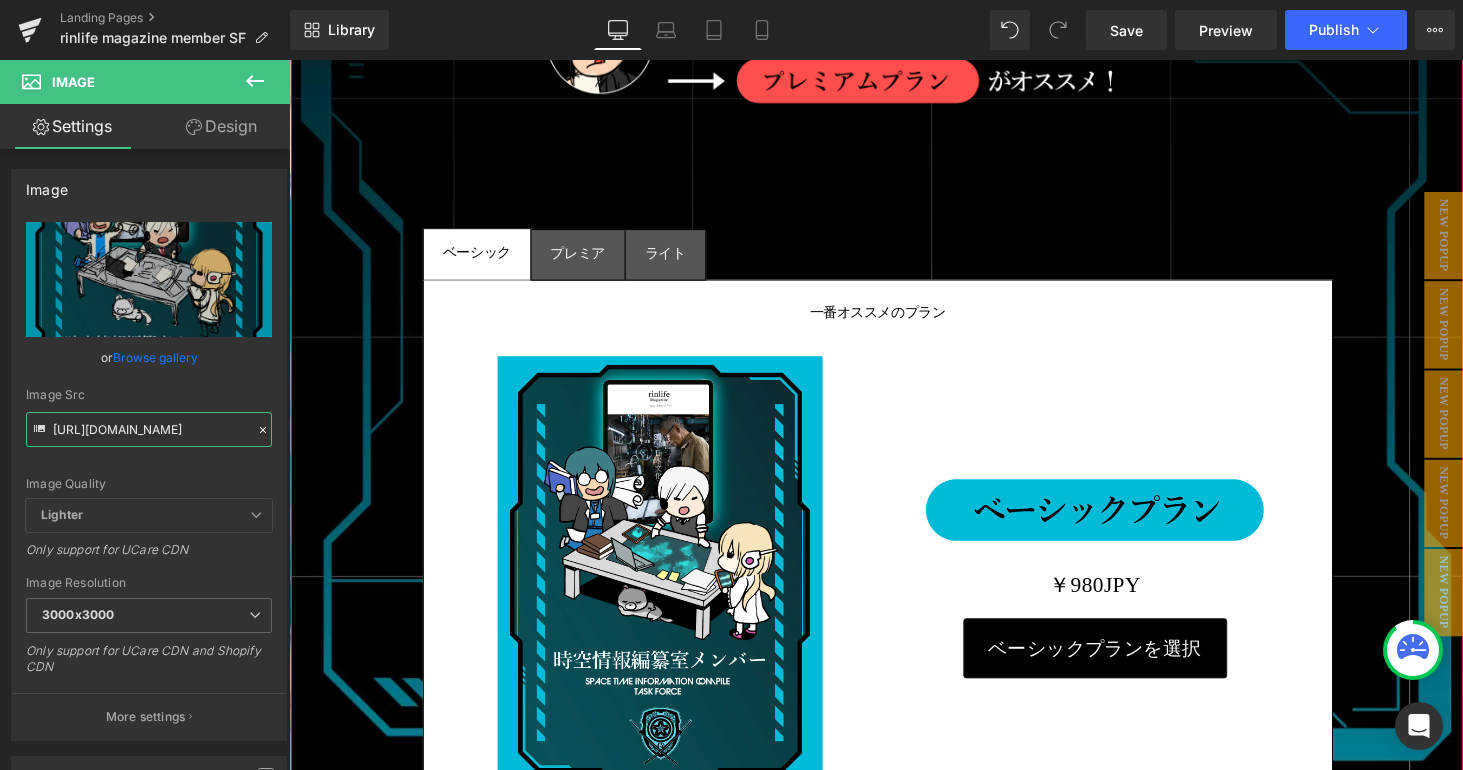 type on "[URL][DOMAIN_NAME]" 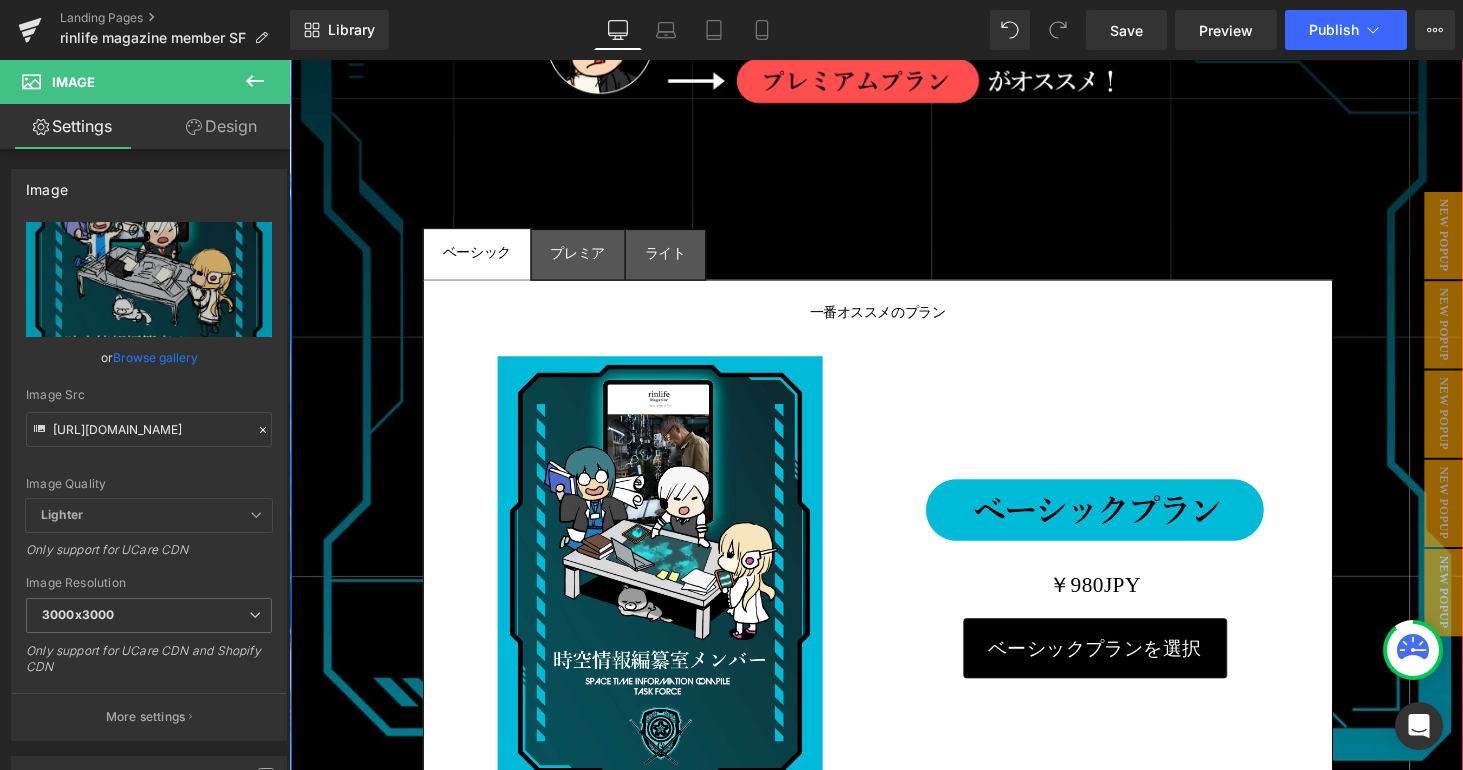 scroll, scrollTop: 0, scrollLeft: 0, axis: both 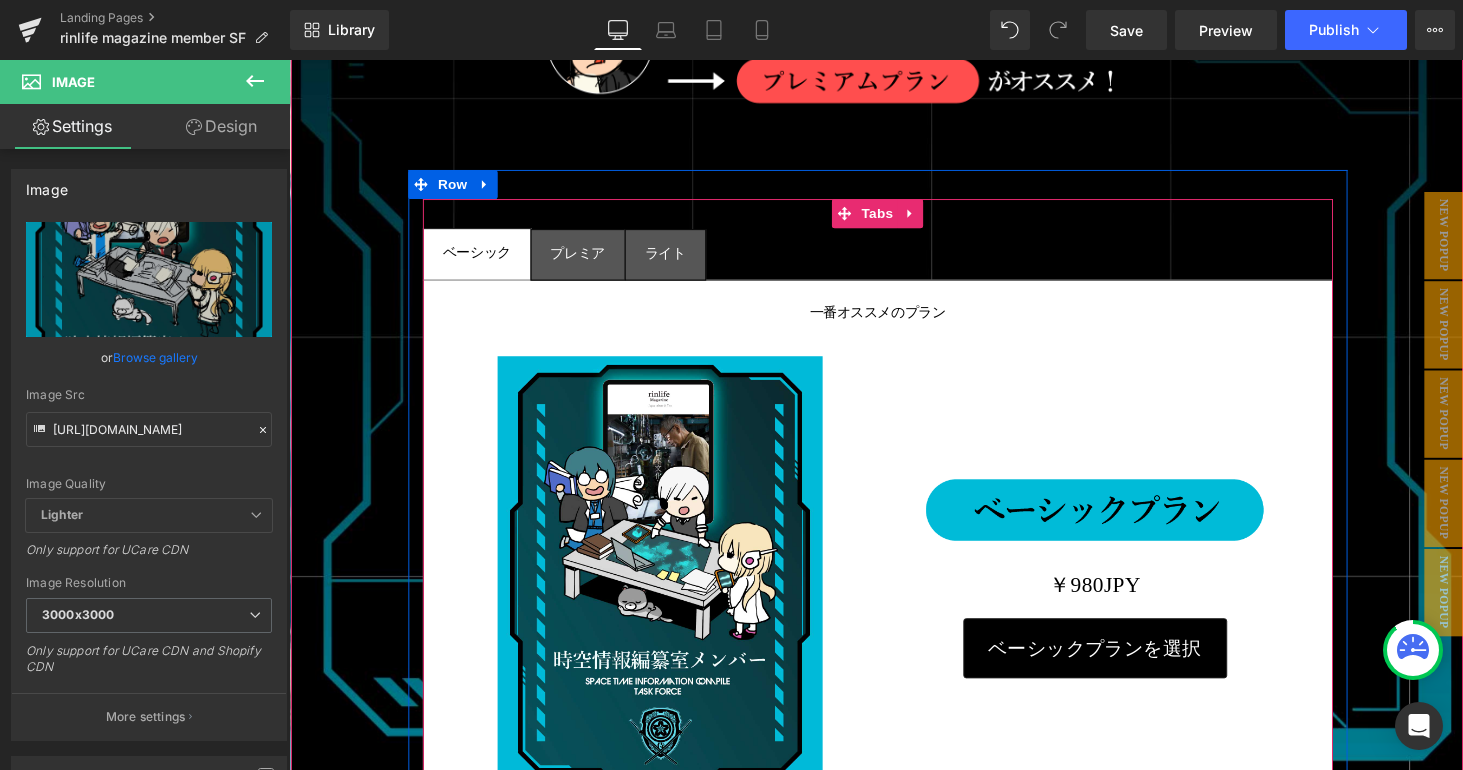 type on "[URL][DOMAIN_NAME]" 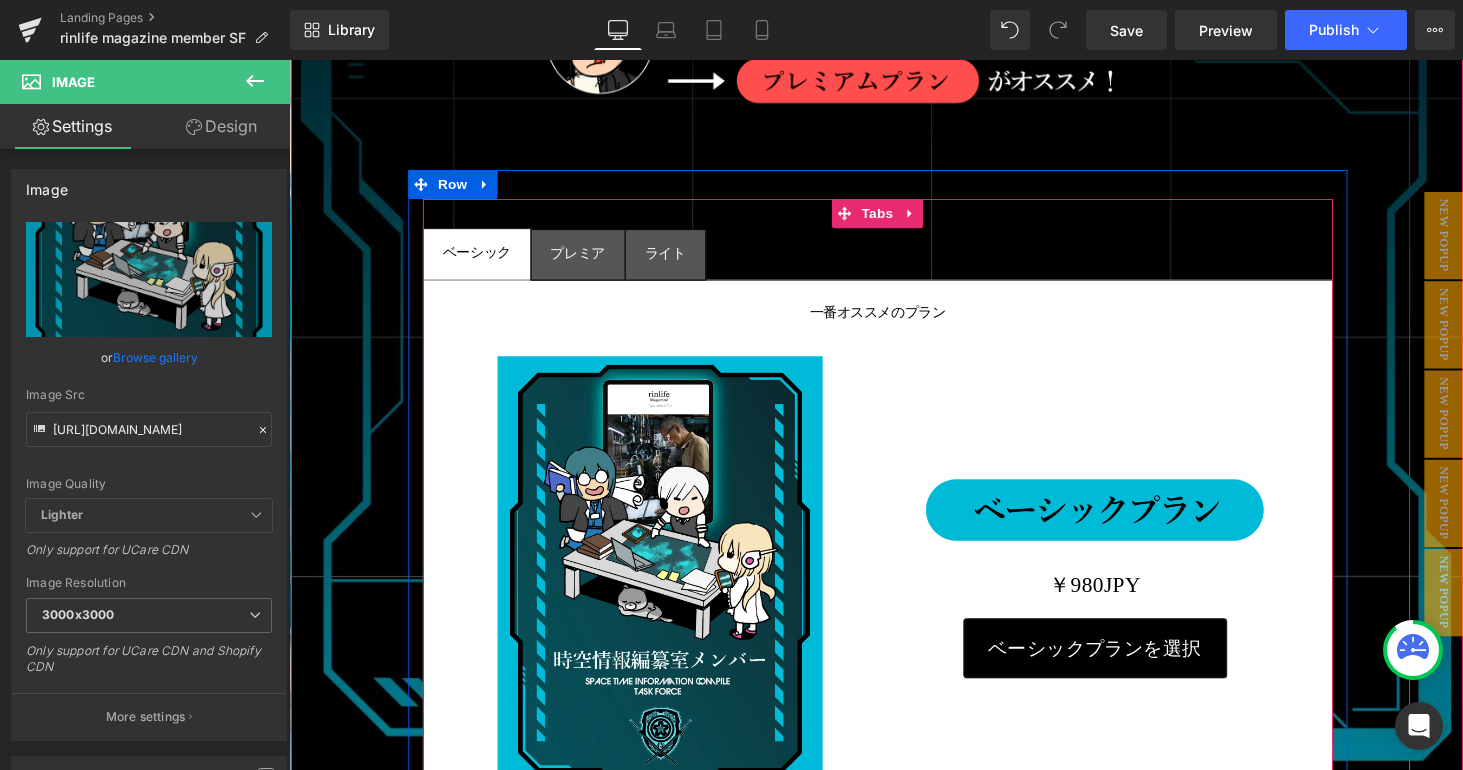 click on "プレミア Text Block" at bounding box center [587, 260] 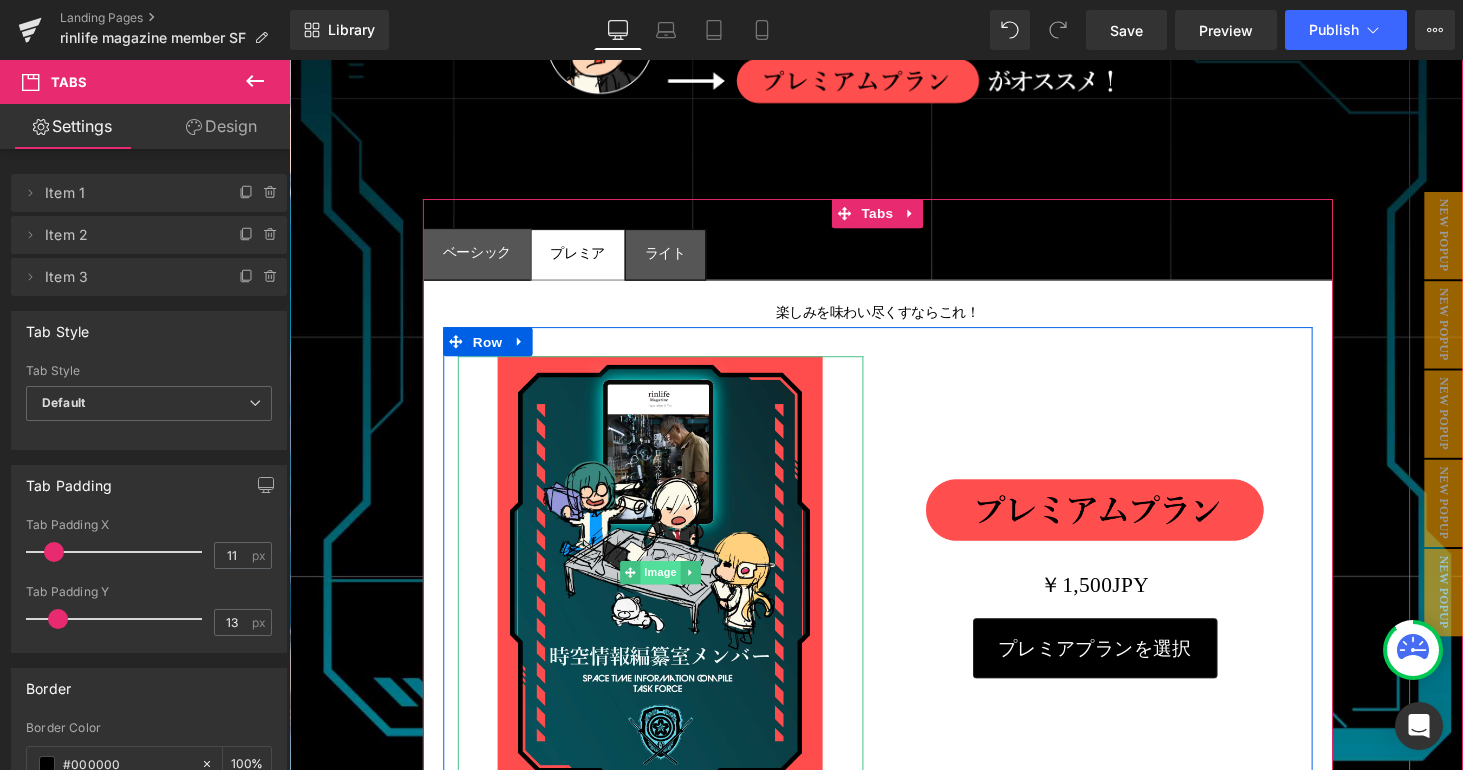 click on "Image" at bounding box center (672, 588) 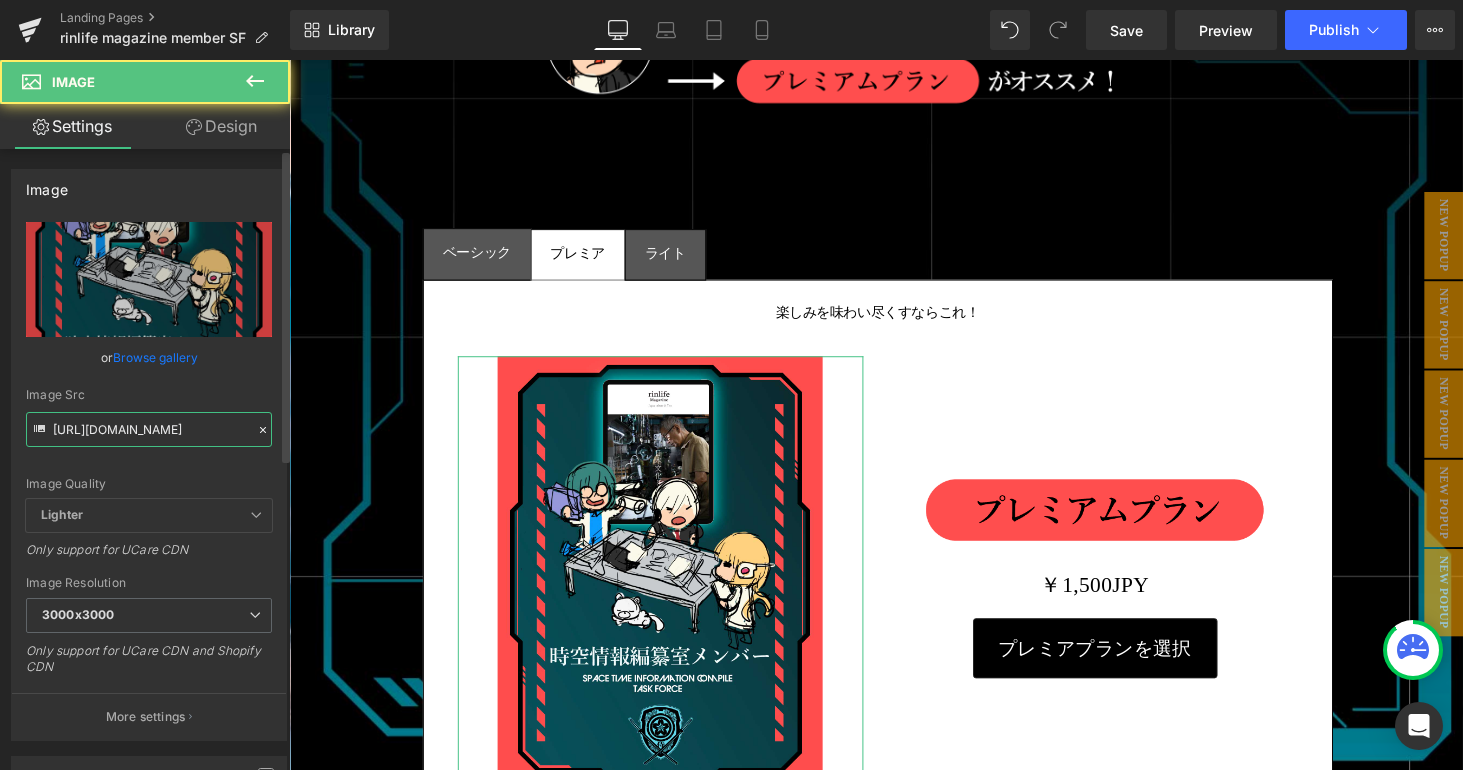 click on "[URL][DOMAIN_NAME]" at bounding box center (149, 429) 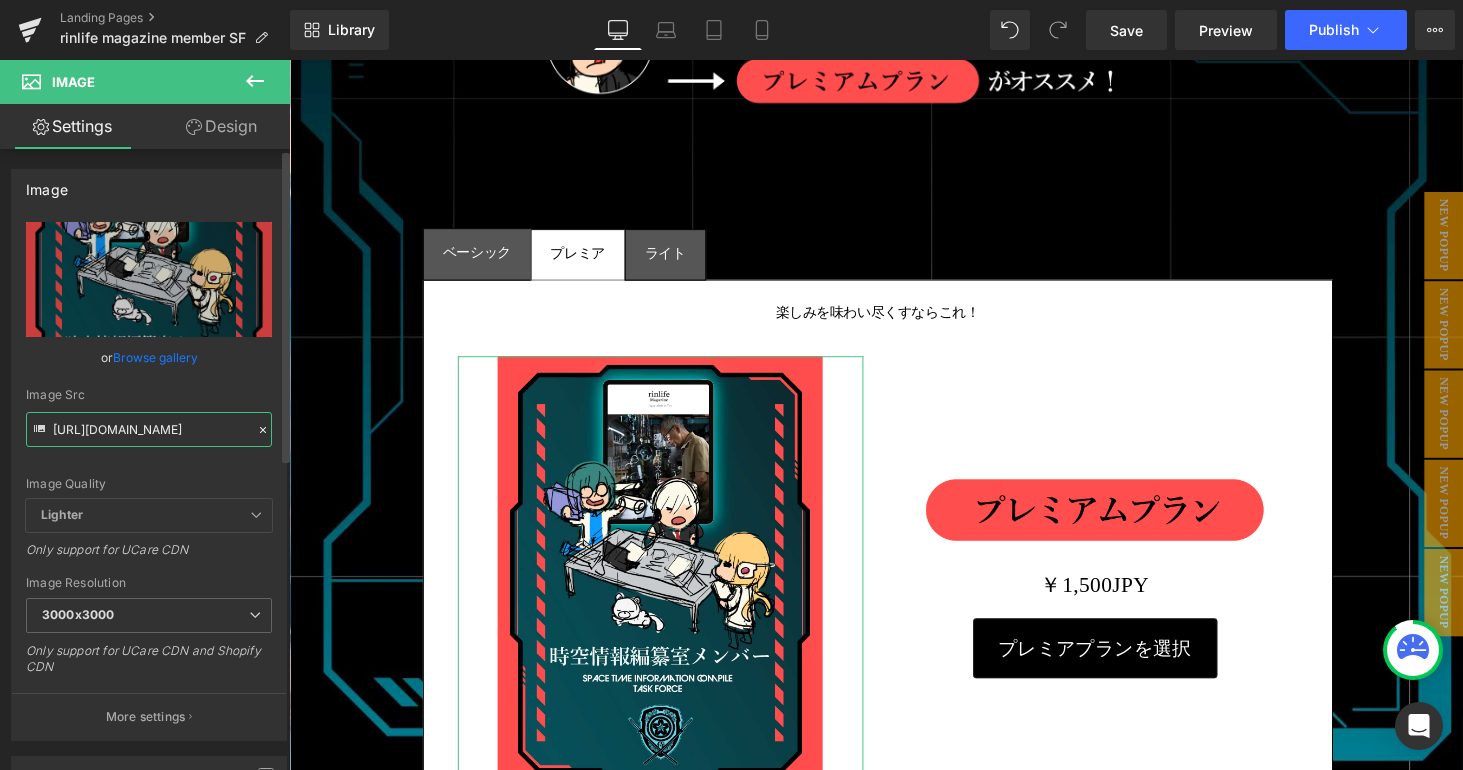 paste on "roduct-premia-plan.jpg?v=1752406434" 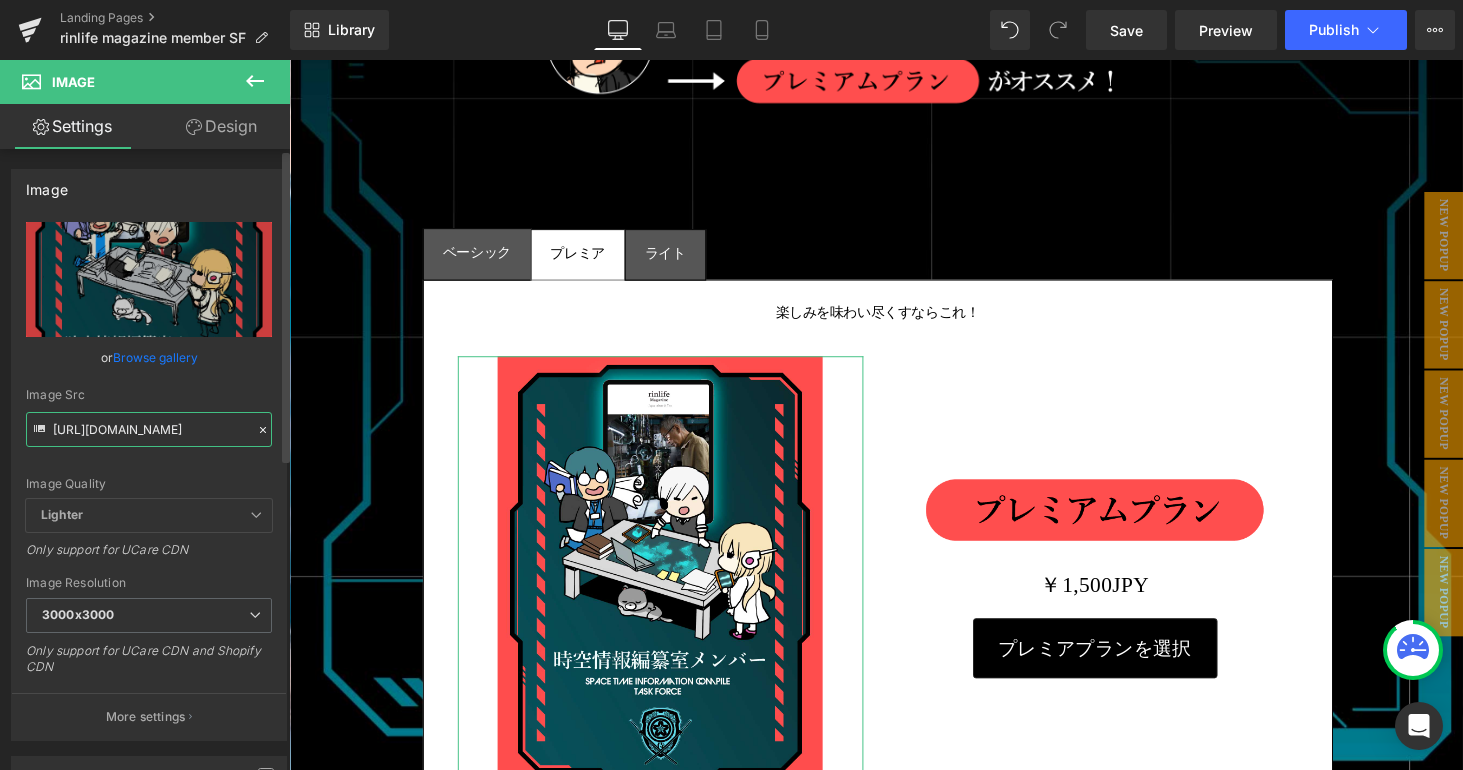 type on "[URL][DOMAIN_NAME]" 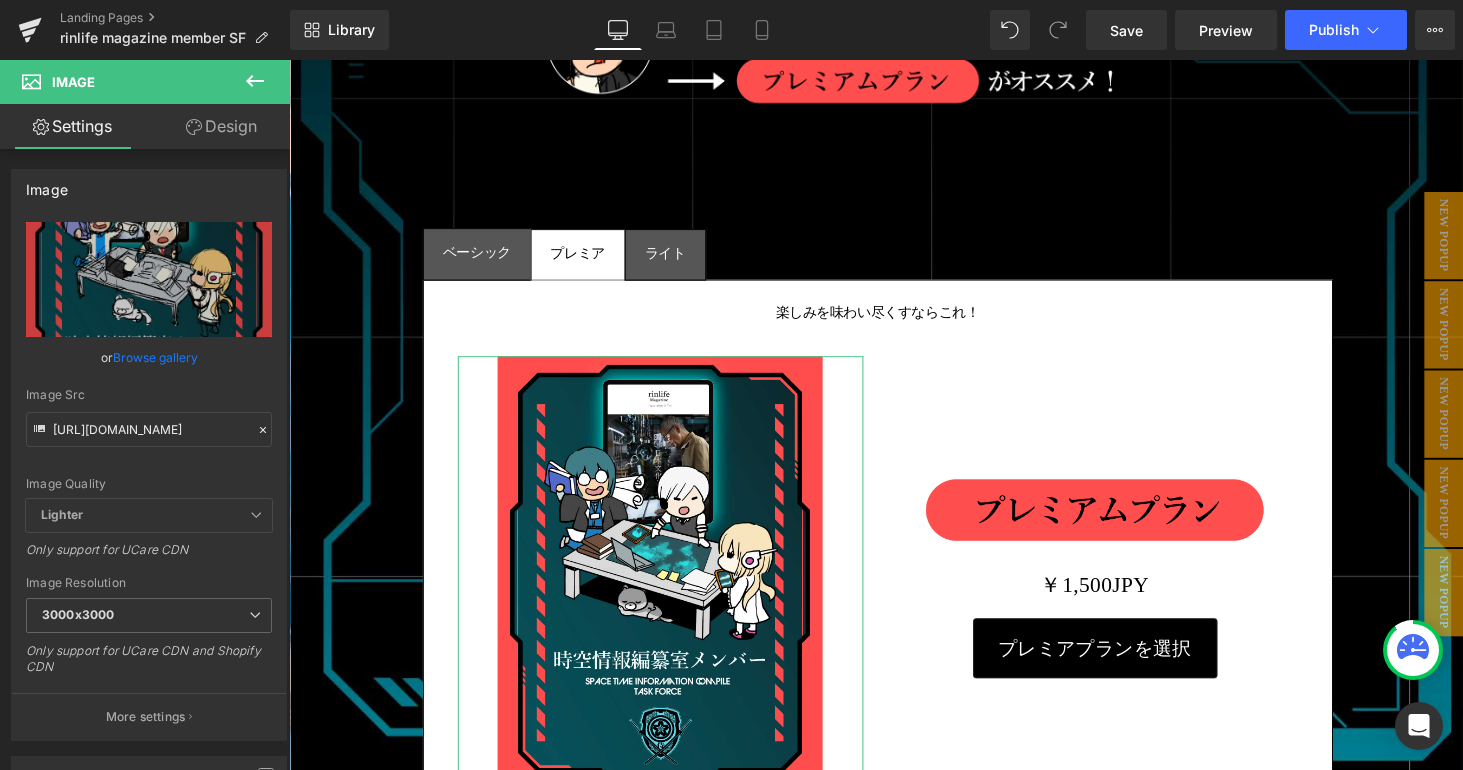 scroll, scrollTop: 0, scrollLeft: 0, axis: both 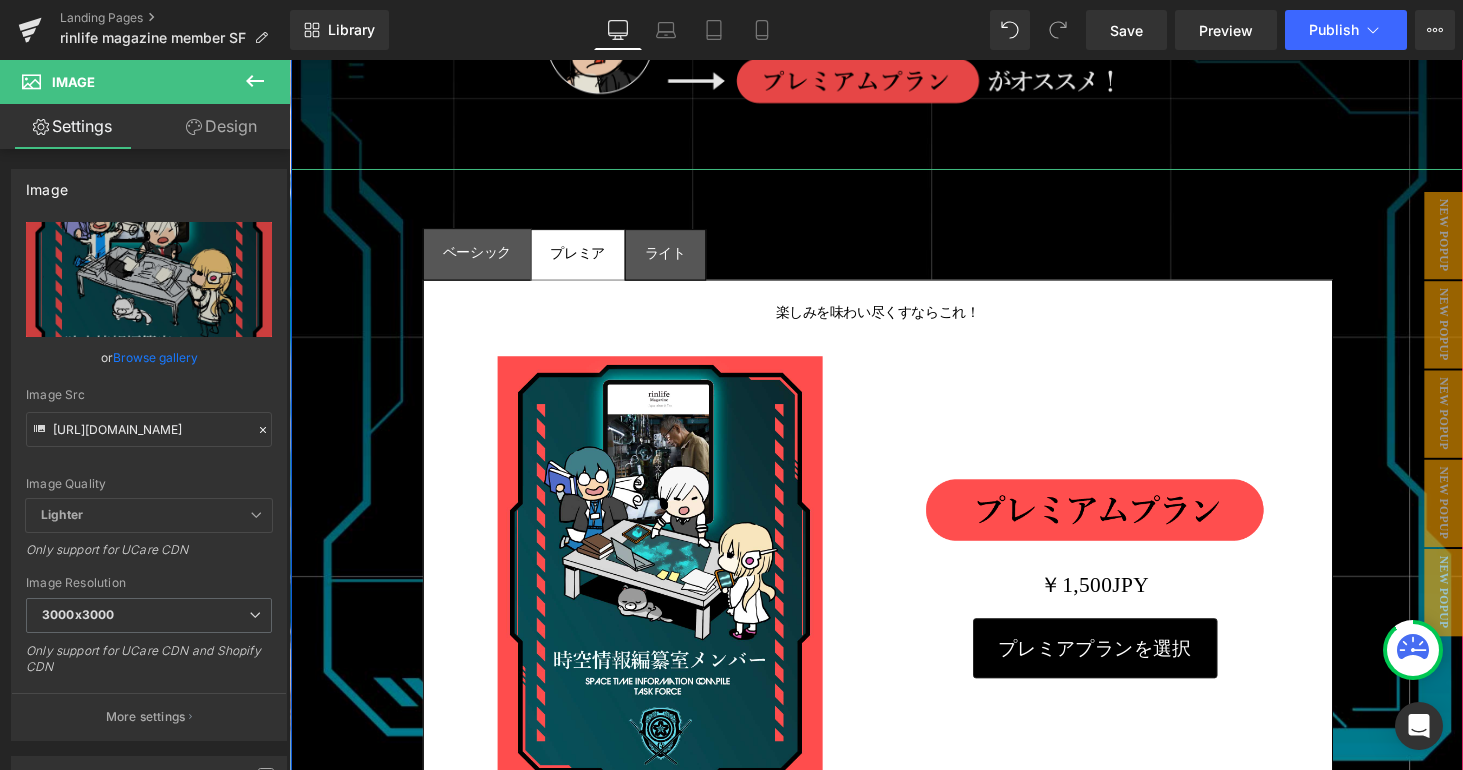 type on "[URL][DOMAIN_NAME]" 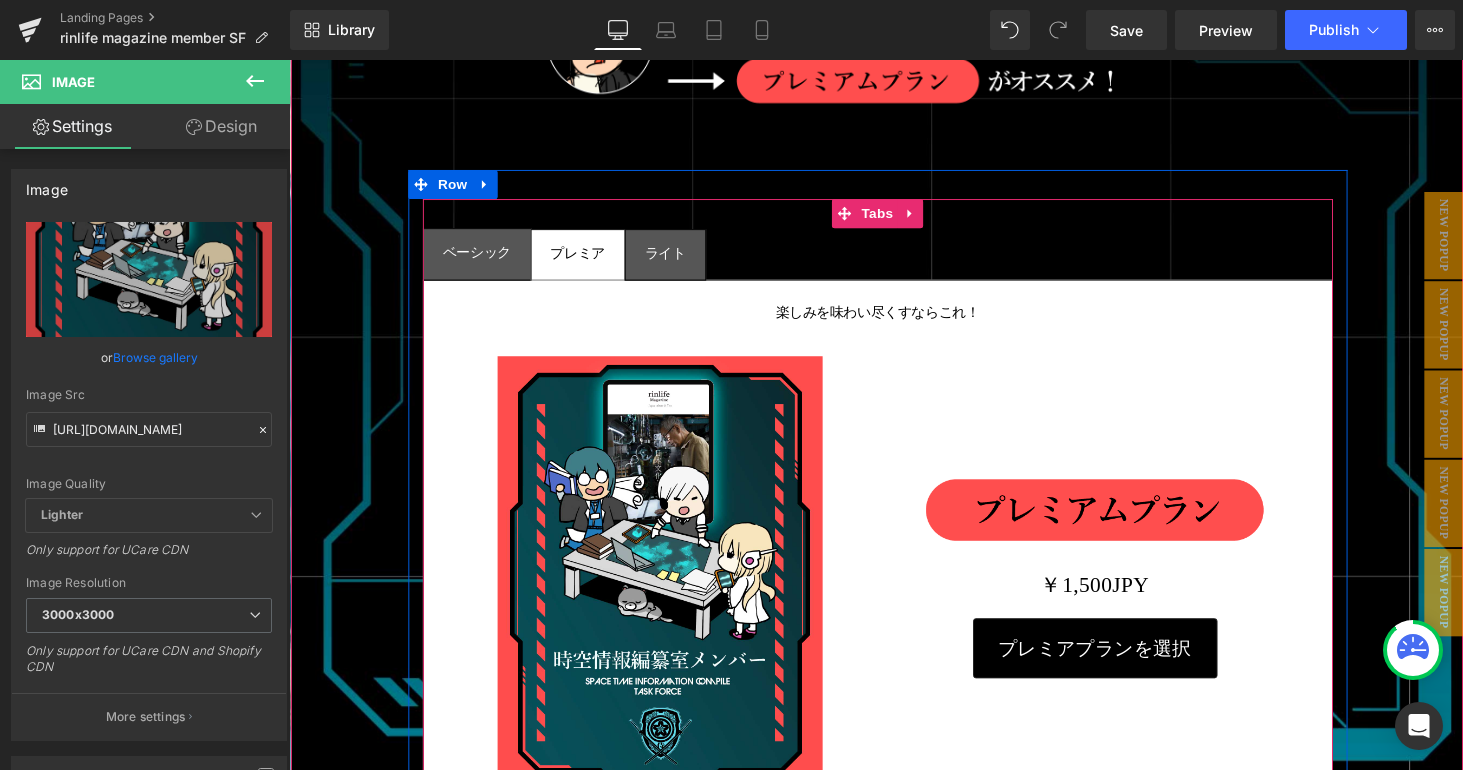 click on "ライト
Text Block" at bounding box center [677, 260] 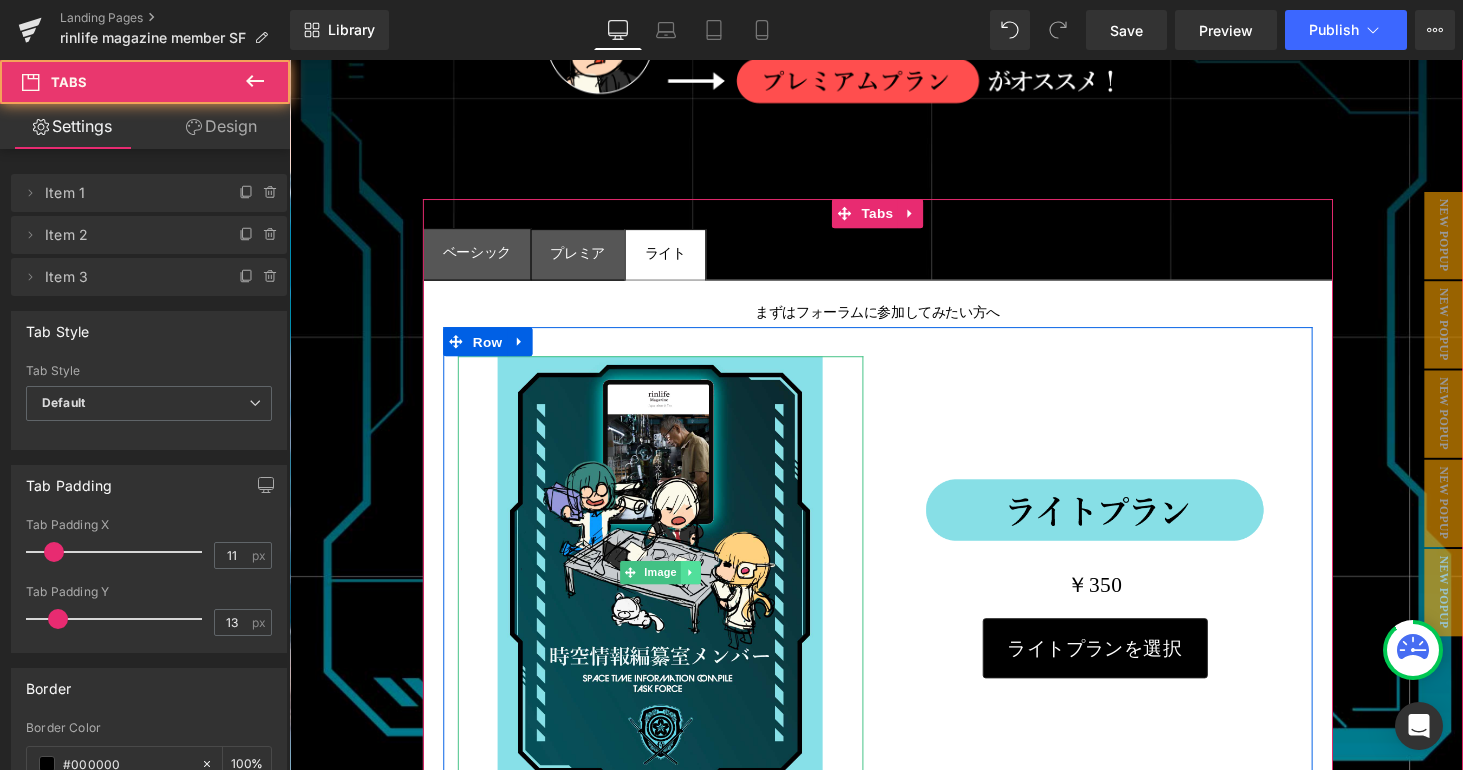 click at bounding box center [702, 588] 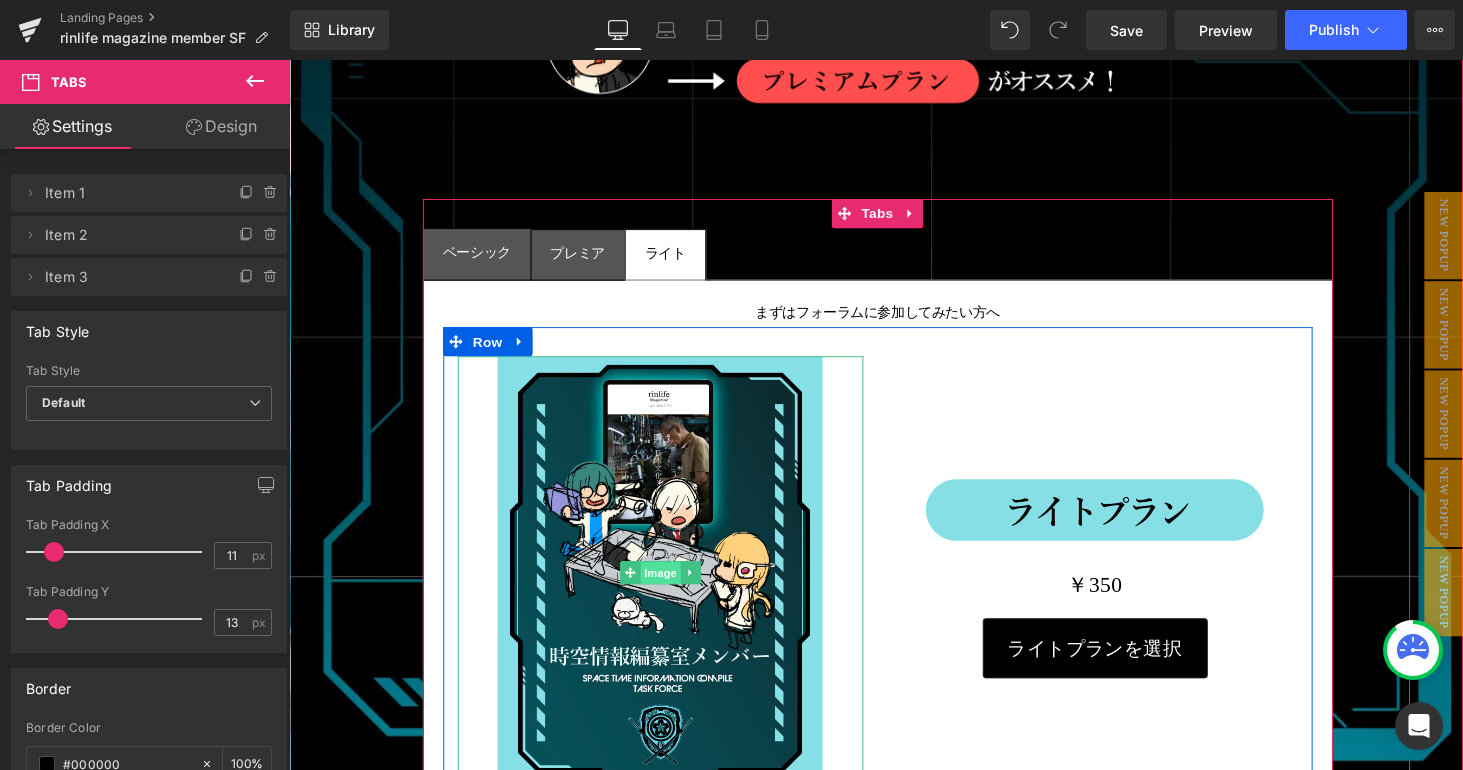 click on "Image" at bounding box center (661, 588) 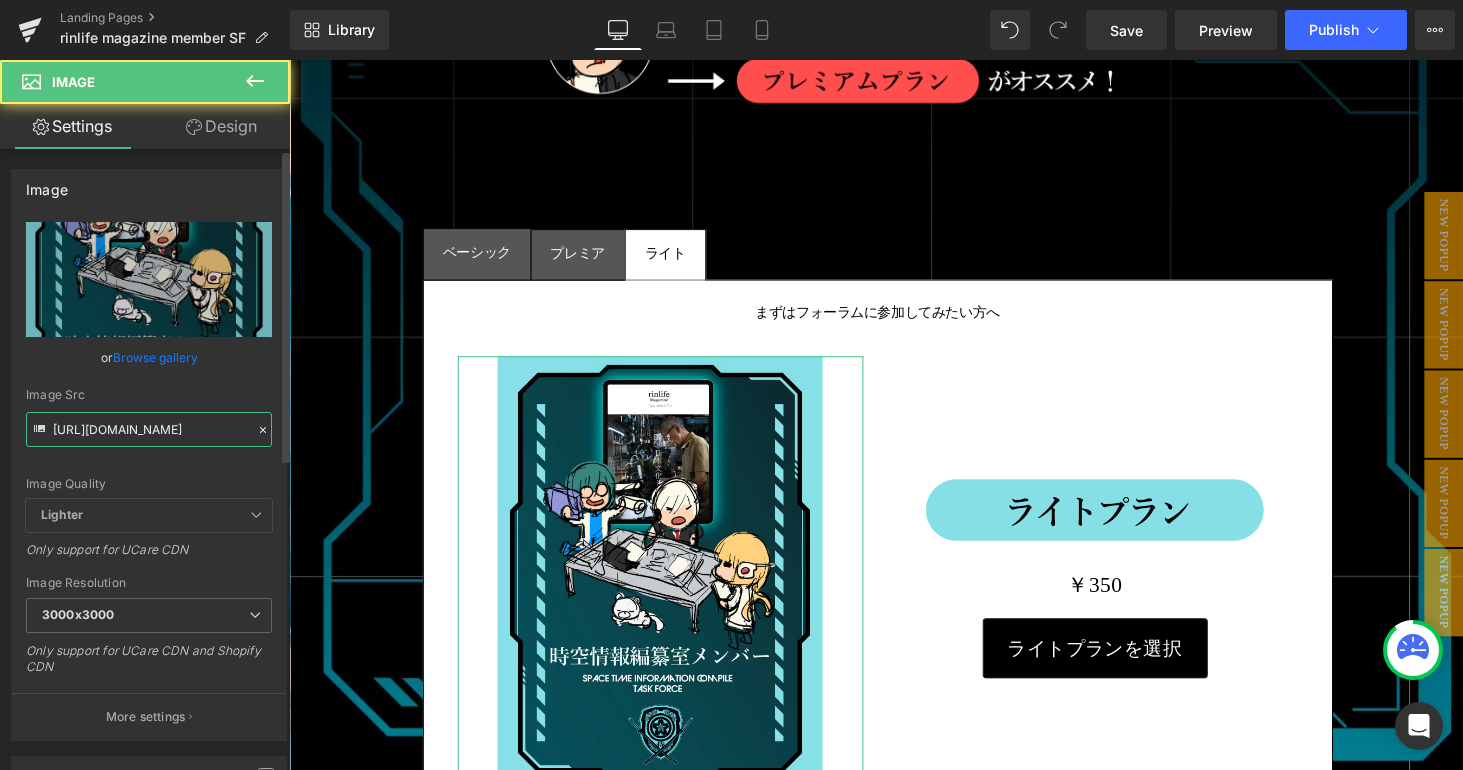 click on "[URL][DOMAIN_NAME]" at bounding box center [149, 429] 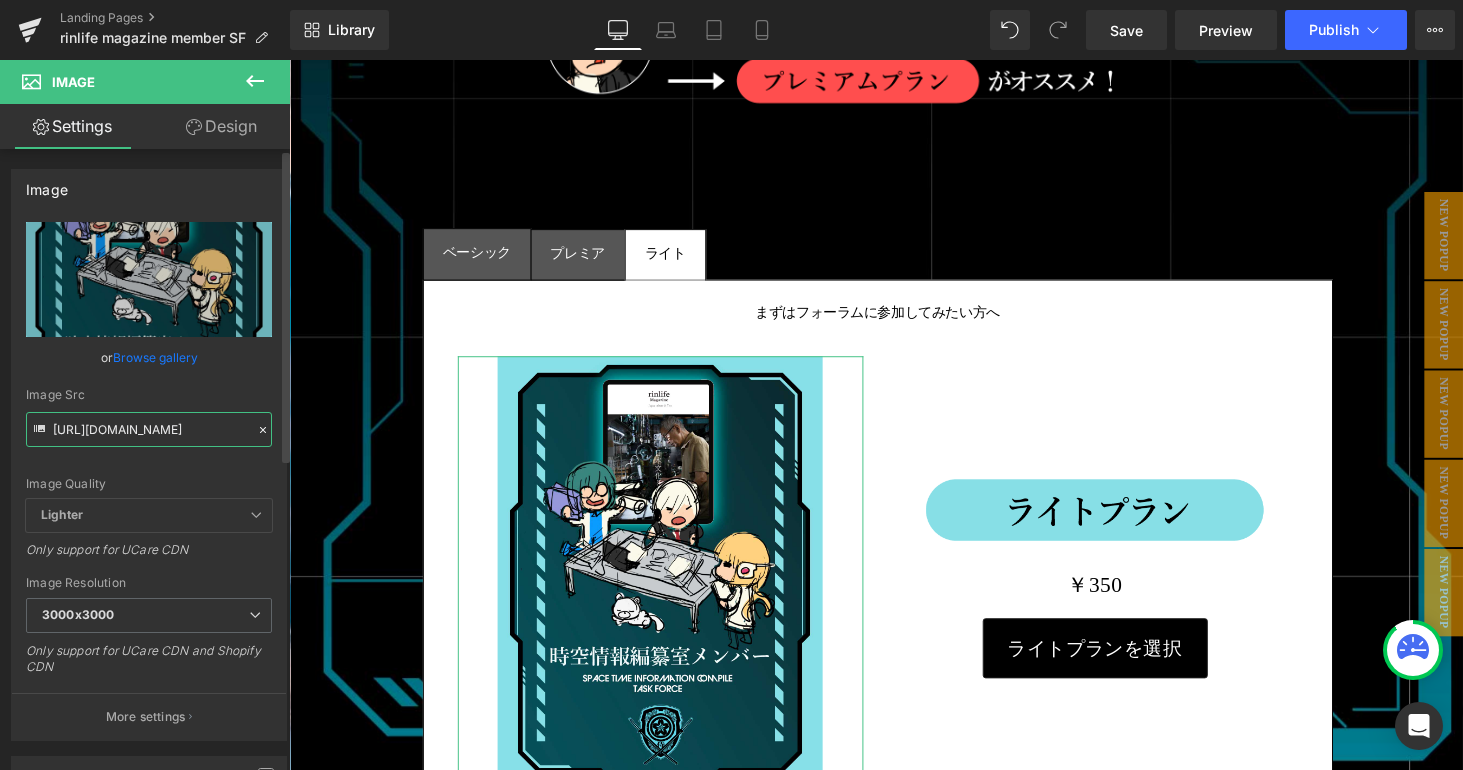 paste on "roduct-light-plan_5efff446-365d-4419-9fdc-cd3fe4c259e6.jpg?v=1752406389" 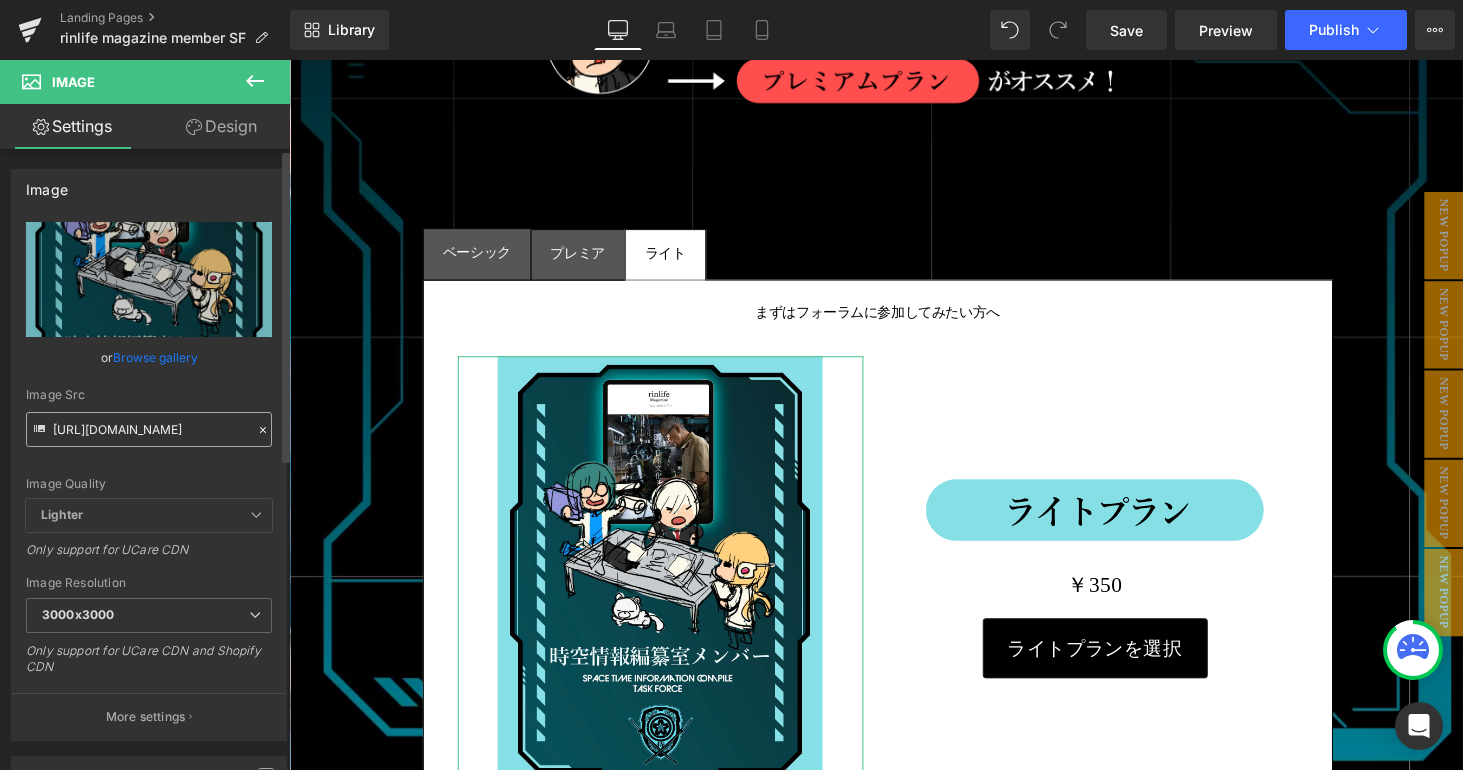 type 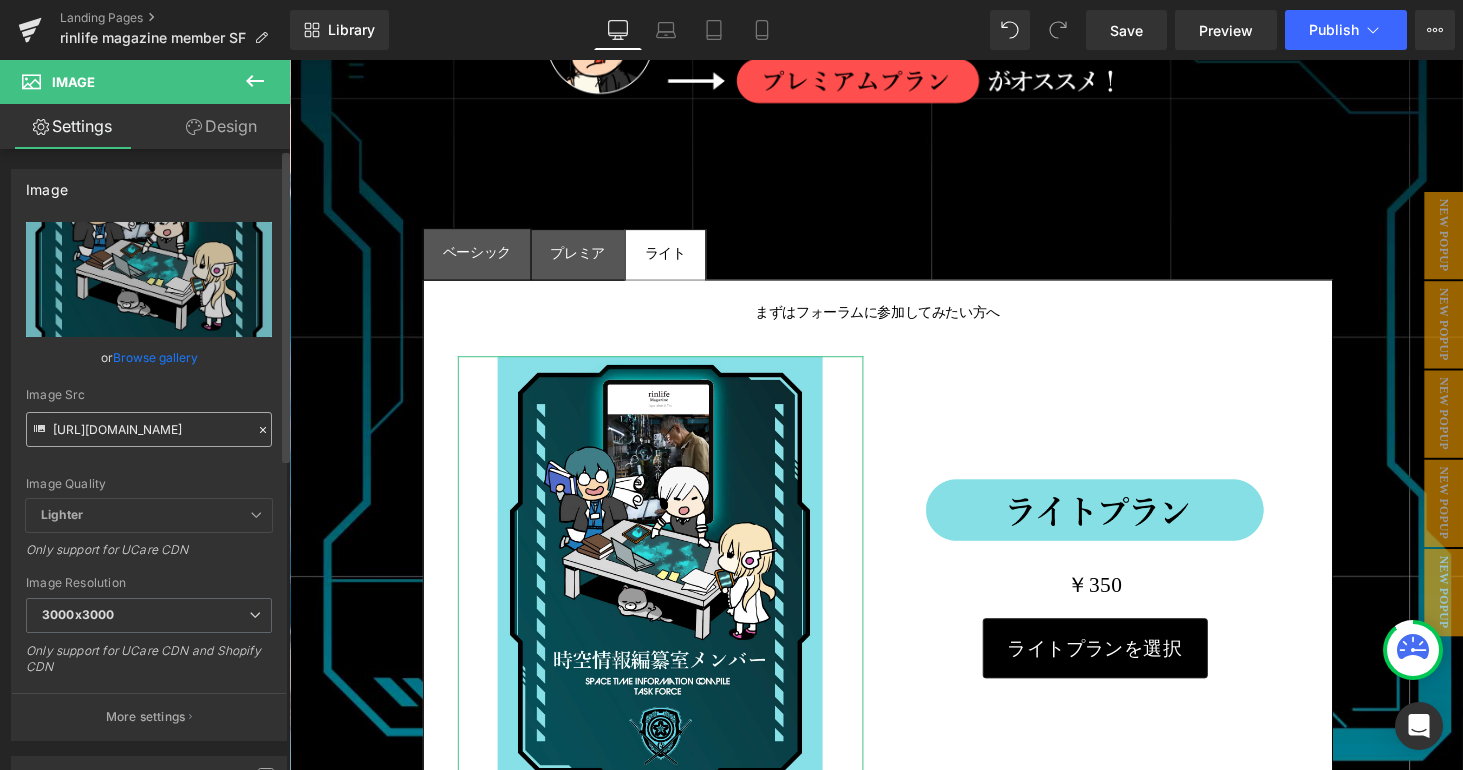 type on "[URL][DOMAIN_NAME]" 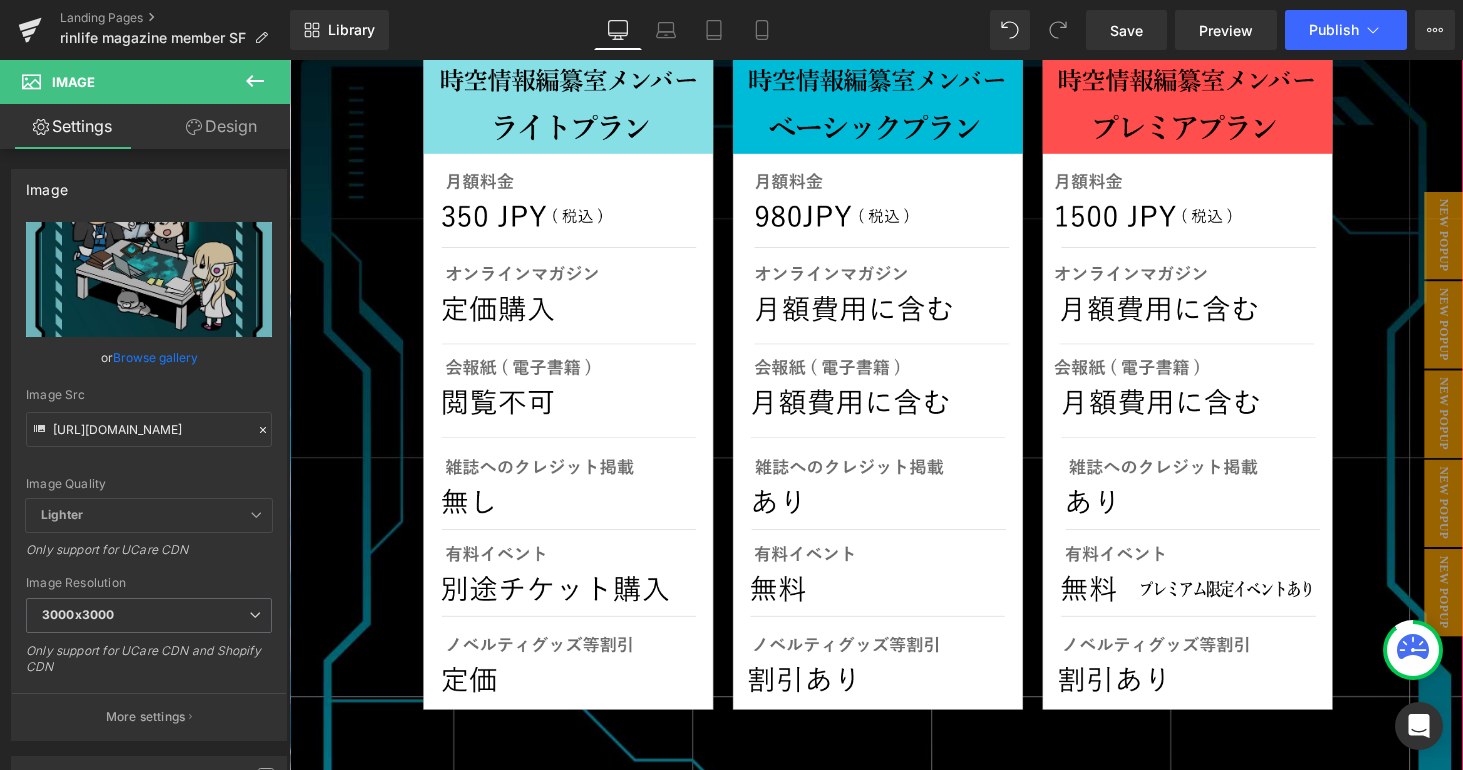 scroll, scrollTop: 13523, scrollLeft: 0, axis: vertical 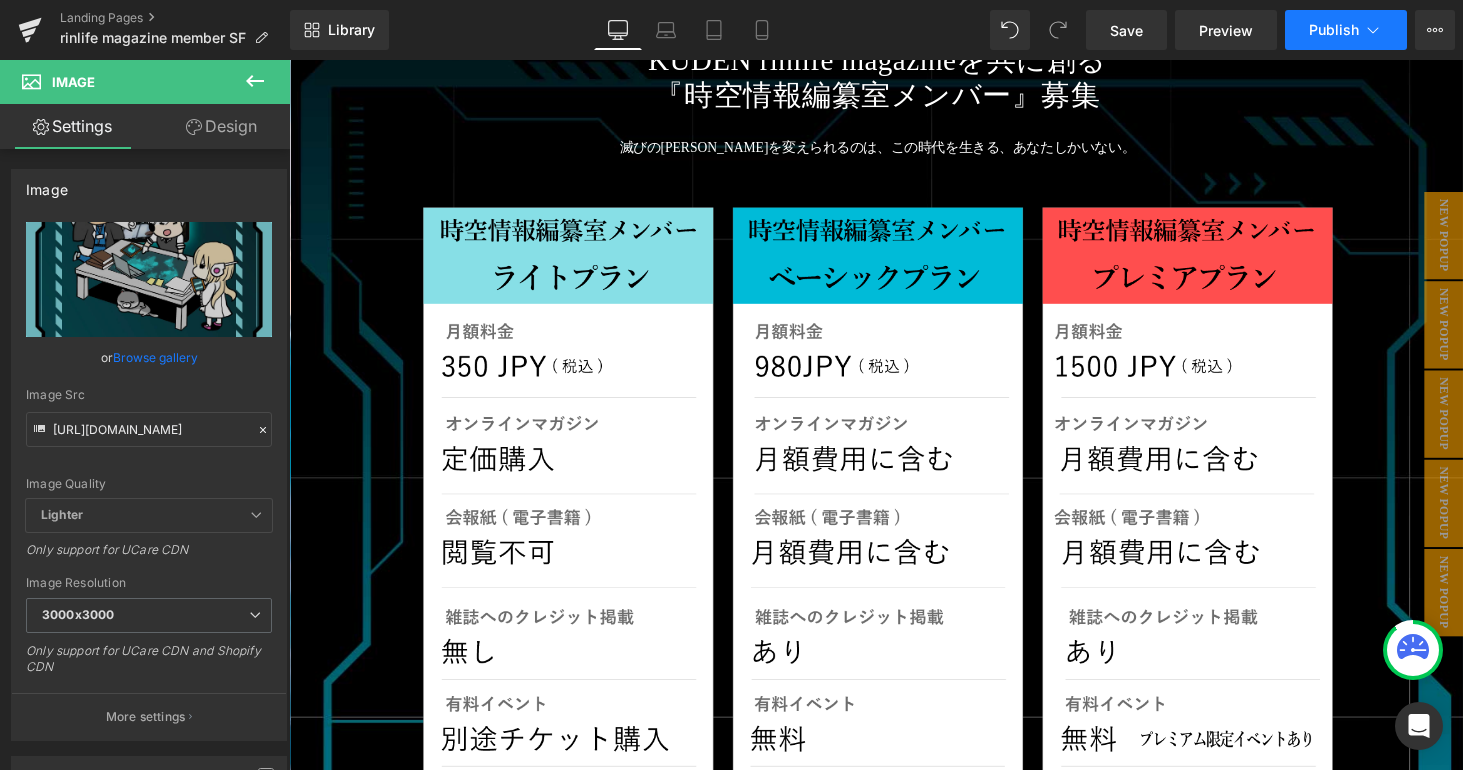 click on "Publish" at bounding box center [1334, 30] 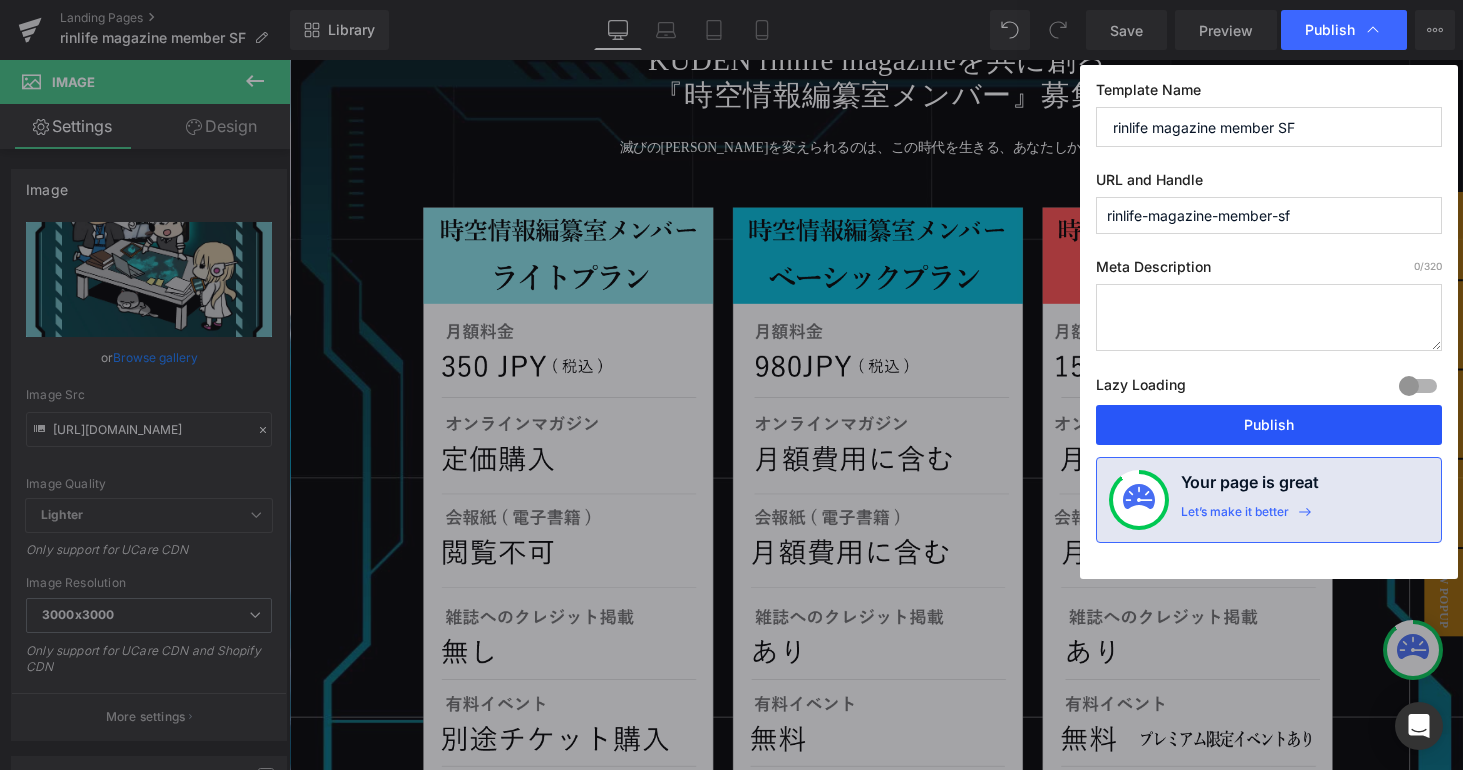 click on "Publish" at bounding box center [1269, 425] 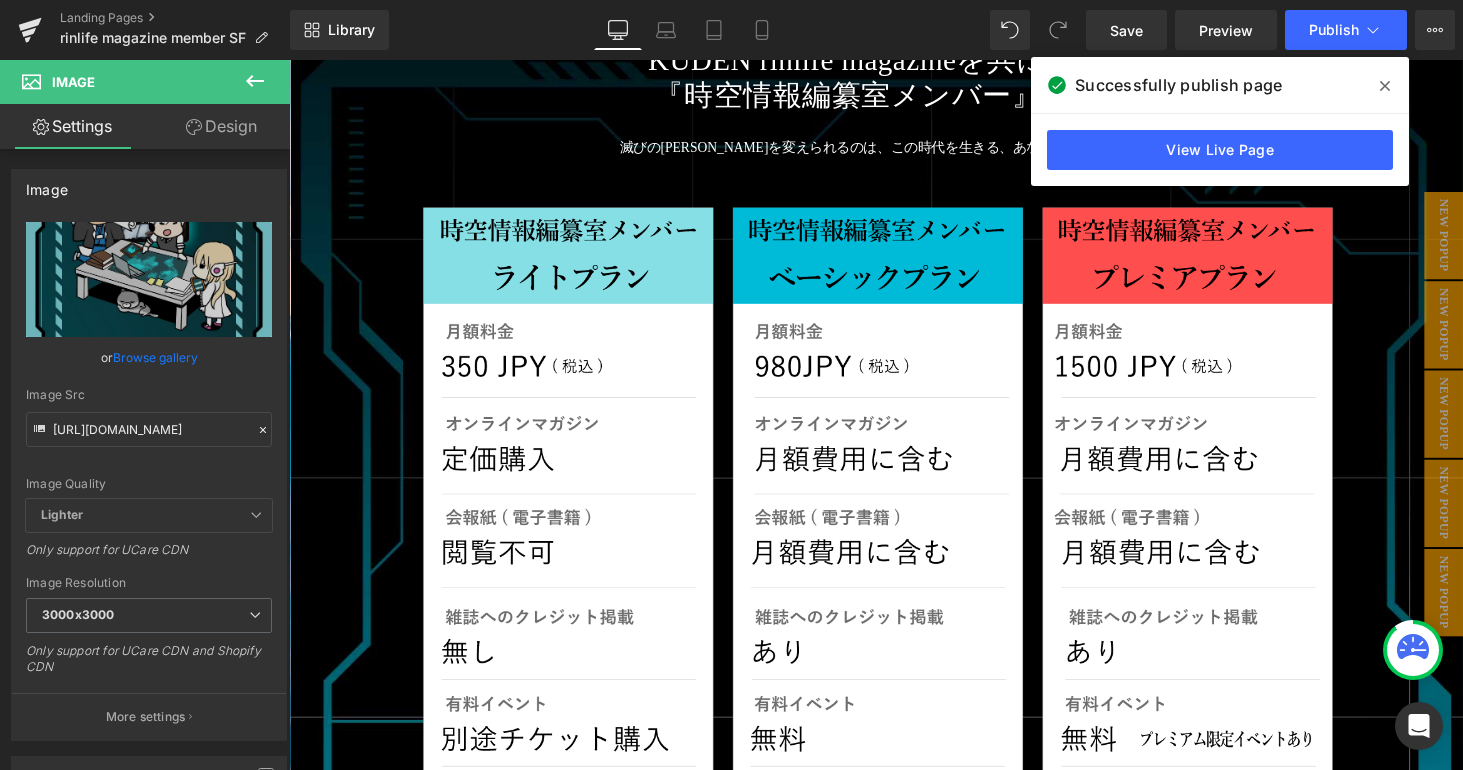drag, startPoint x: 1381, startPoint y: 89, endPoint x: 976, endPoint y: 73, distance: 405.31592 